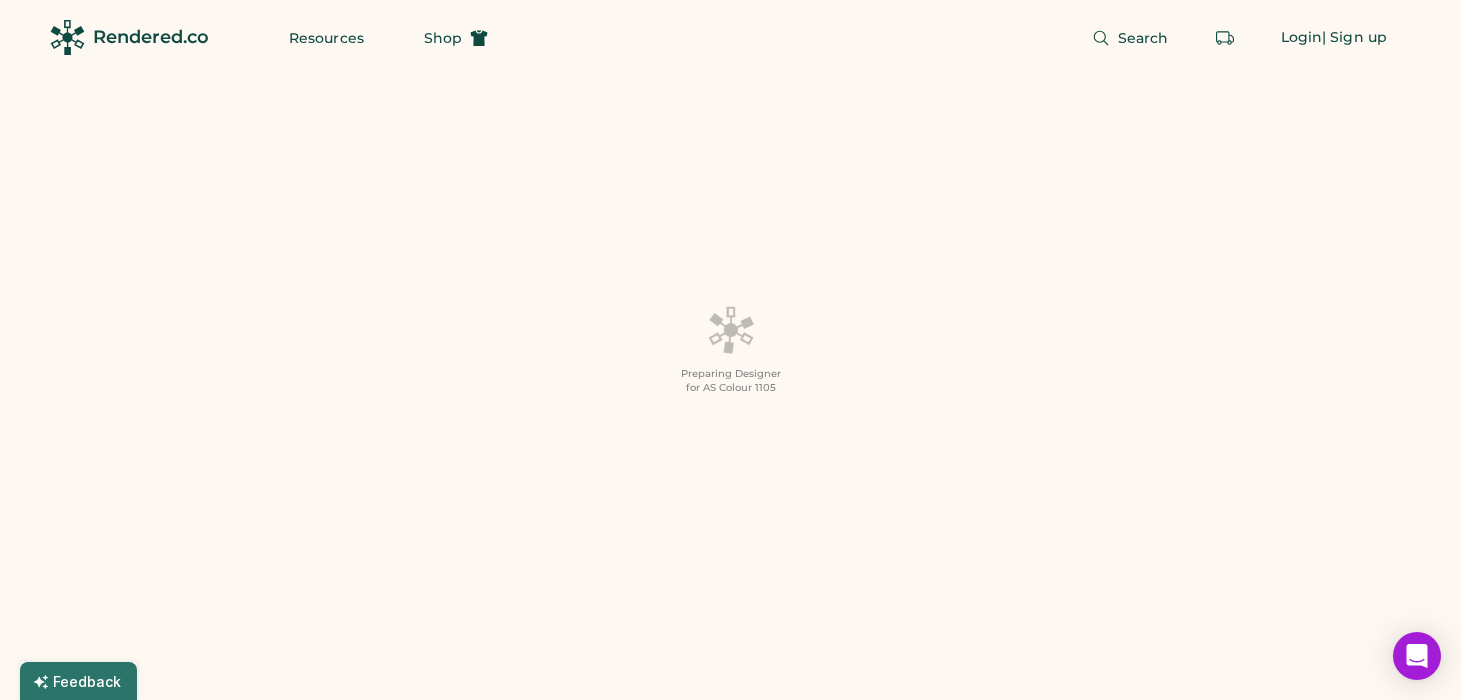 scroll, scrollTop: 0, scrollLeft: 0, axis: both 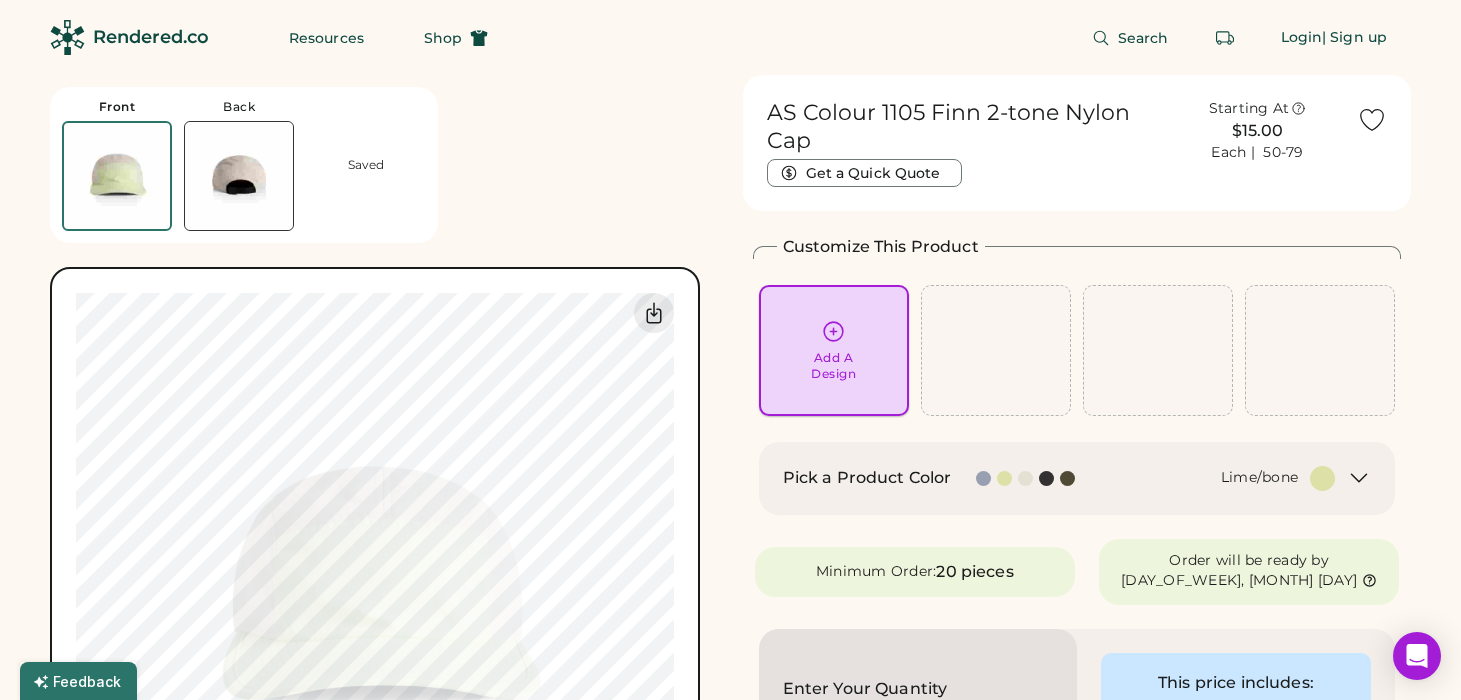 click on "Add A
Design" at bounding box center [833, 366] 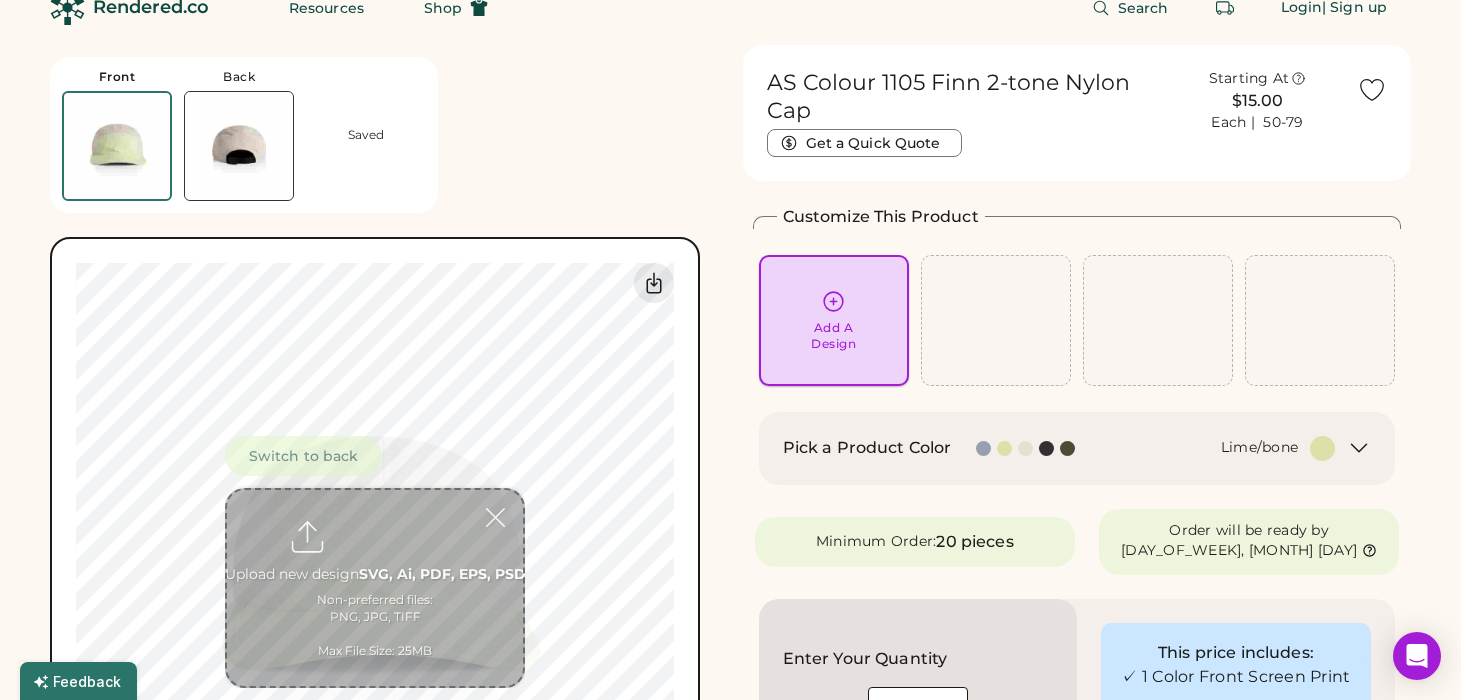 scroll, scrollTop: 75, scrollLeft: 0, axis: vertical 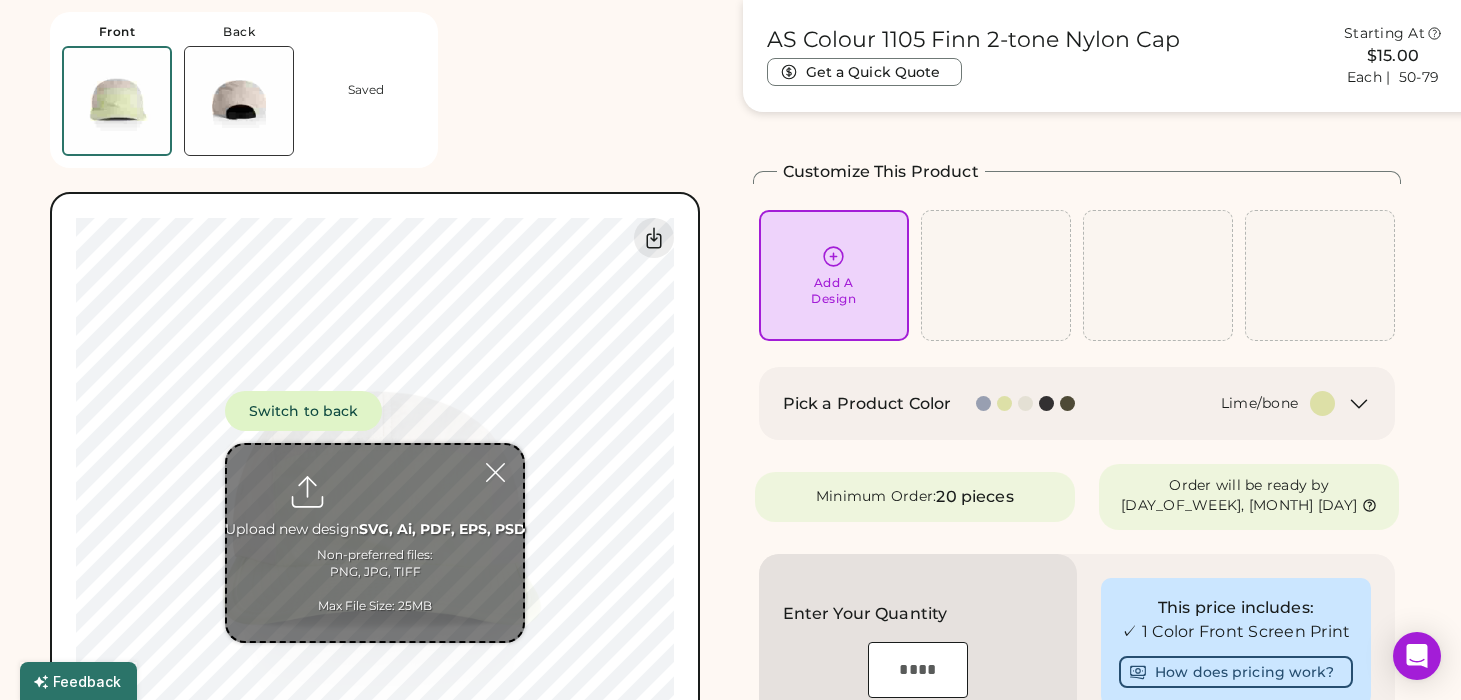 click at bounding box center [375, 543] 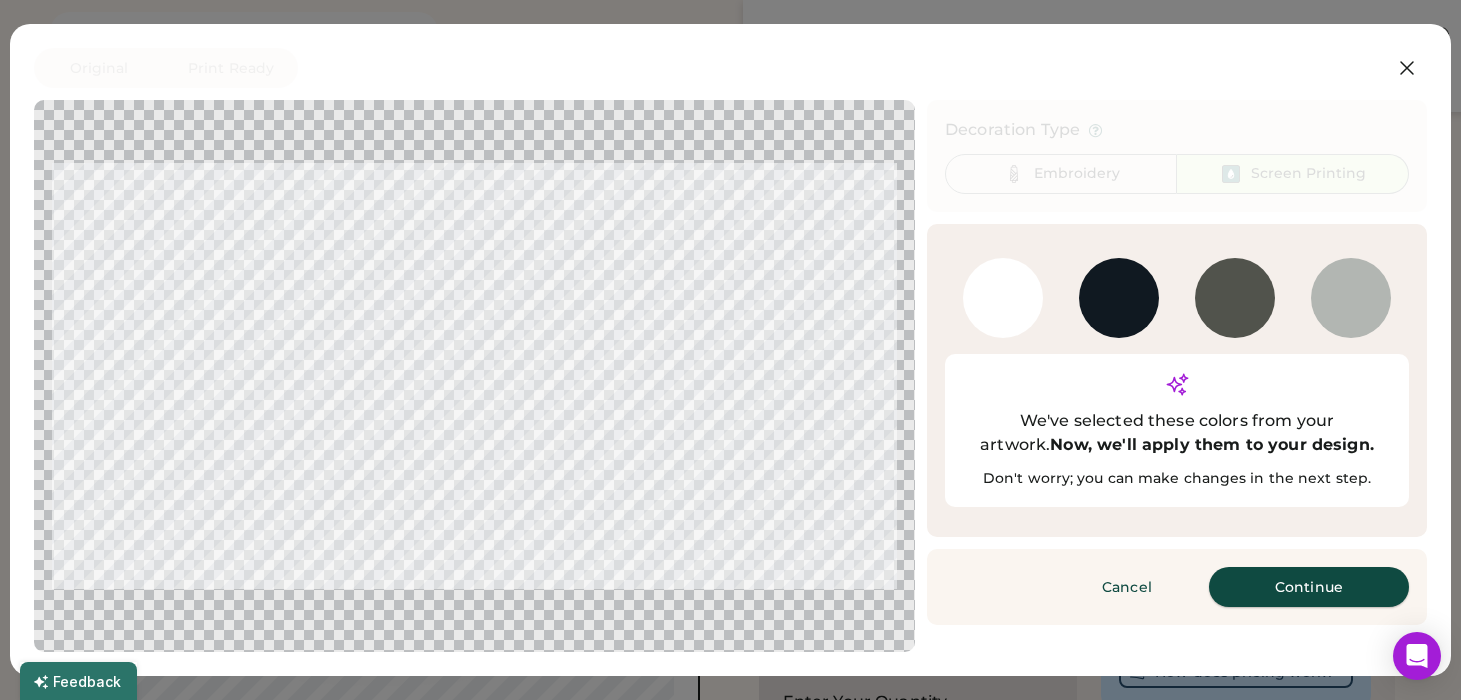 click on "Continue" at bounding box center [1309, 587] 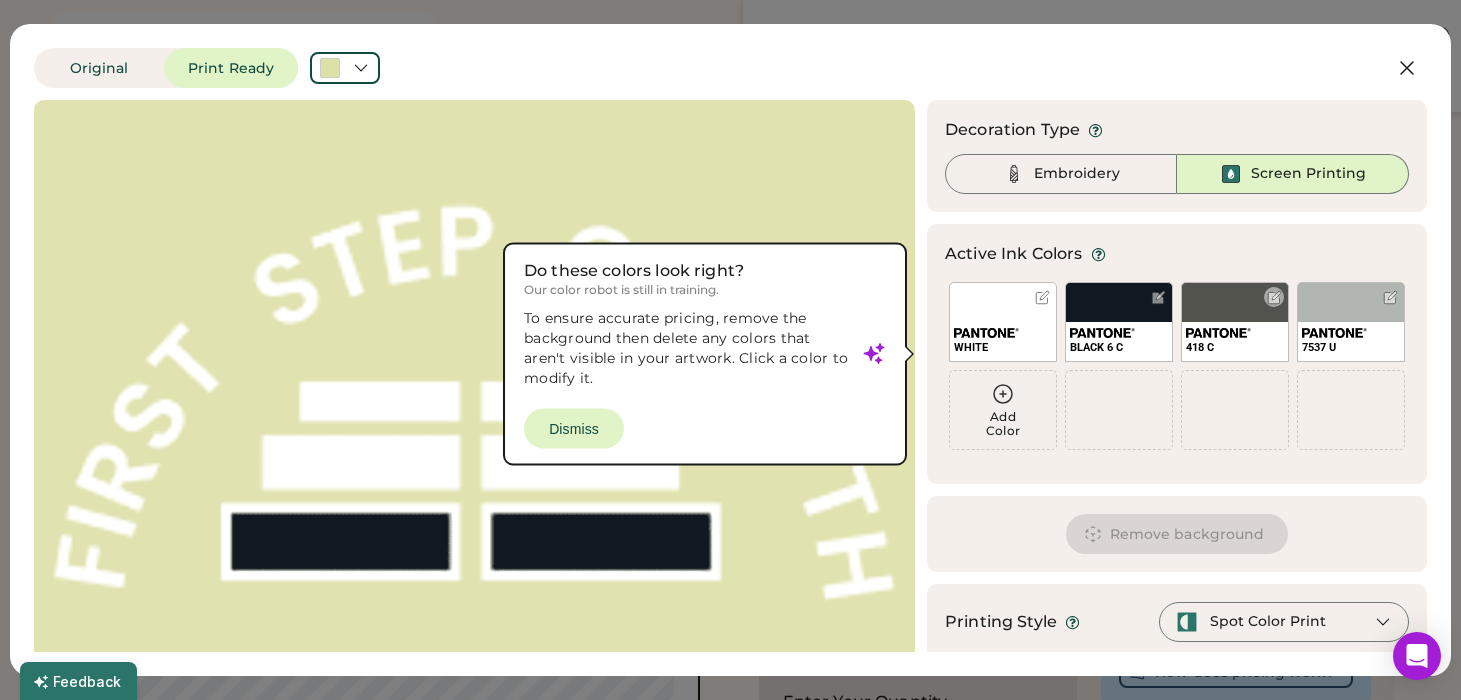 click on "418 C" at bounding box center (1235, 322) 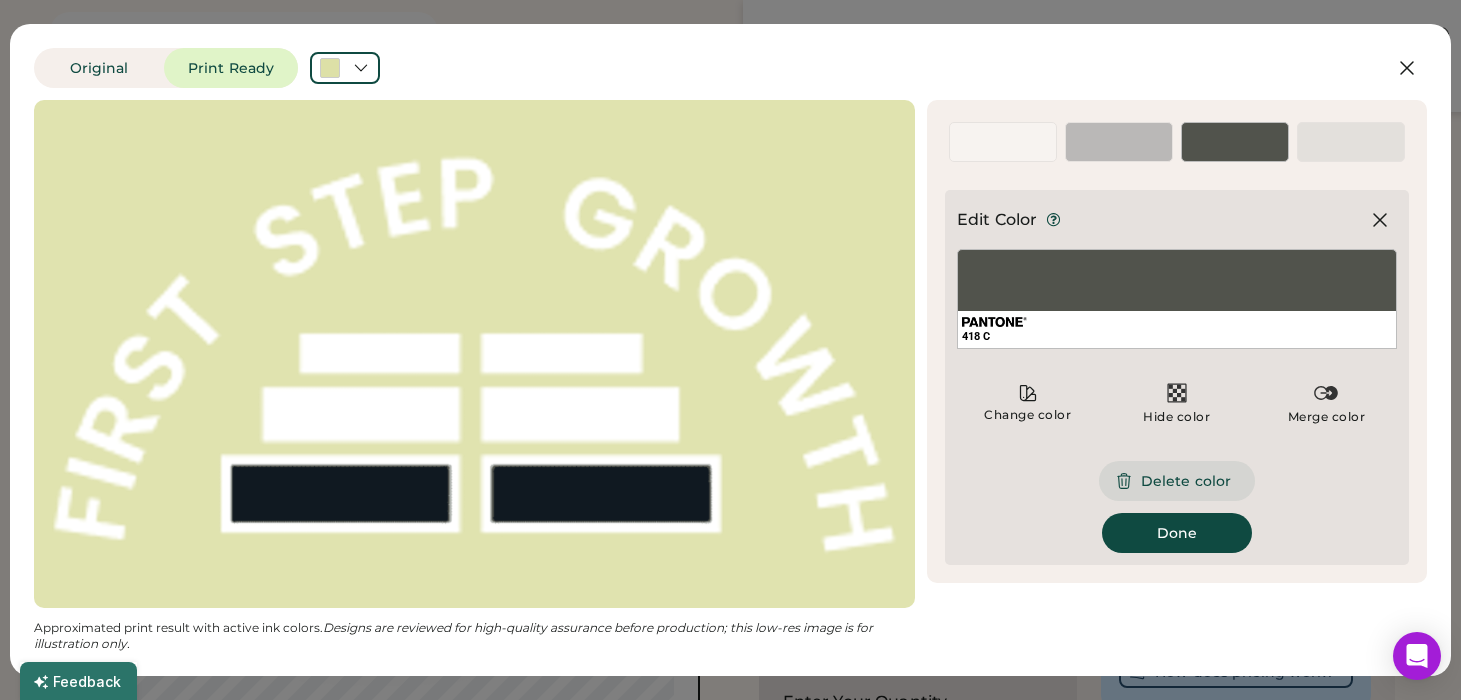 click on "Delete color" at bounding box center [1177, 481] 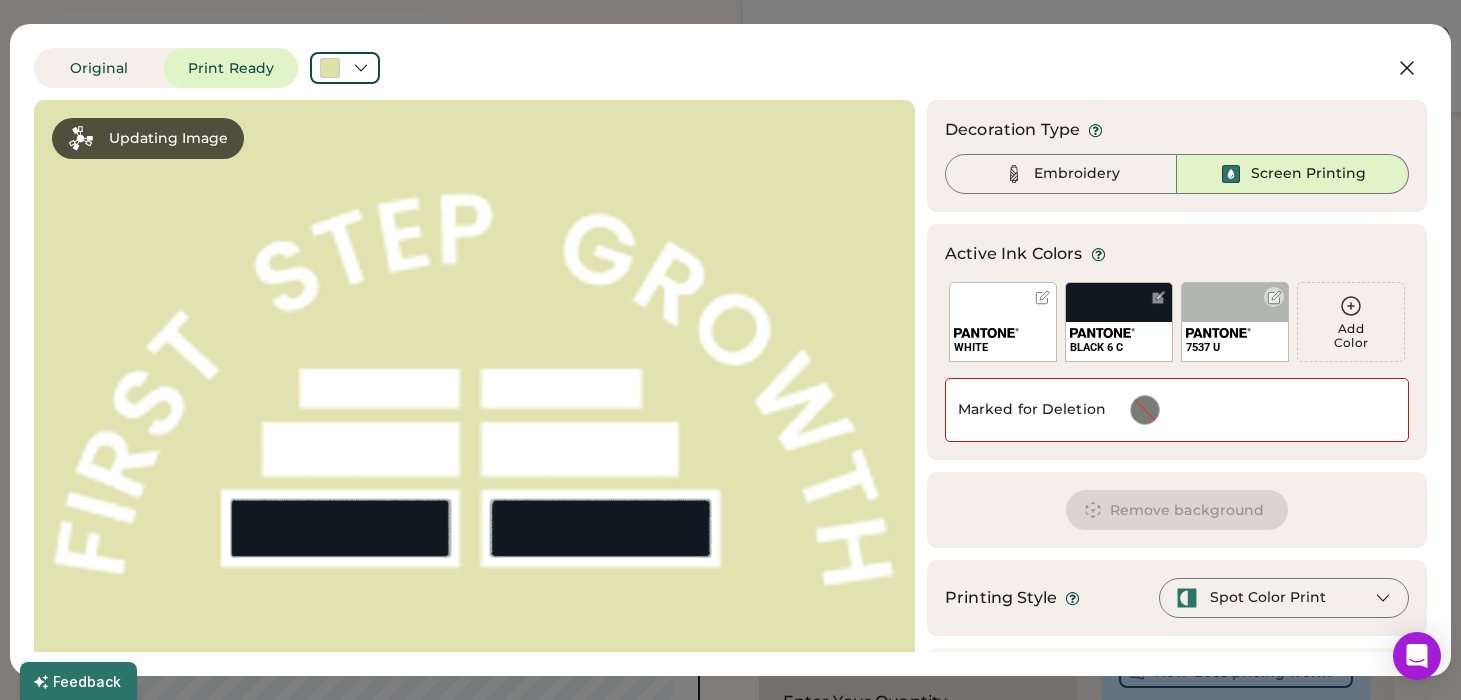 click on "7537 U" at bounding box center [1235, 322] 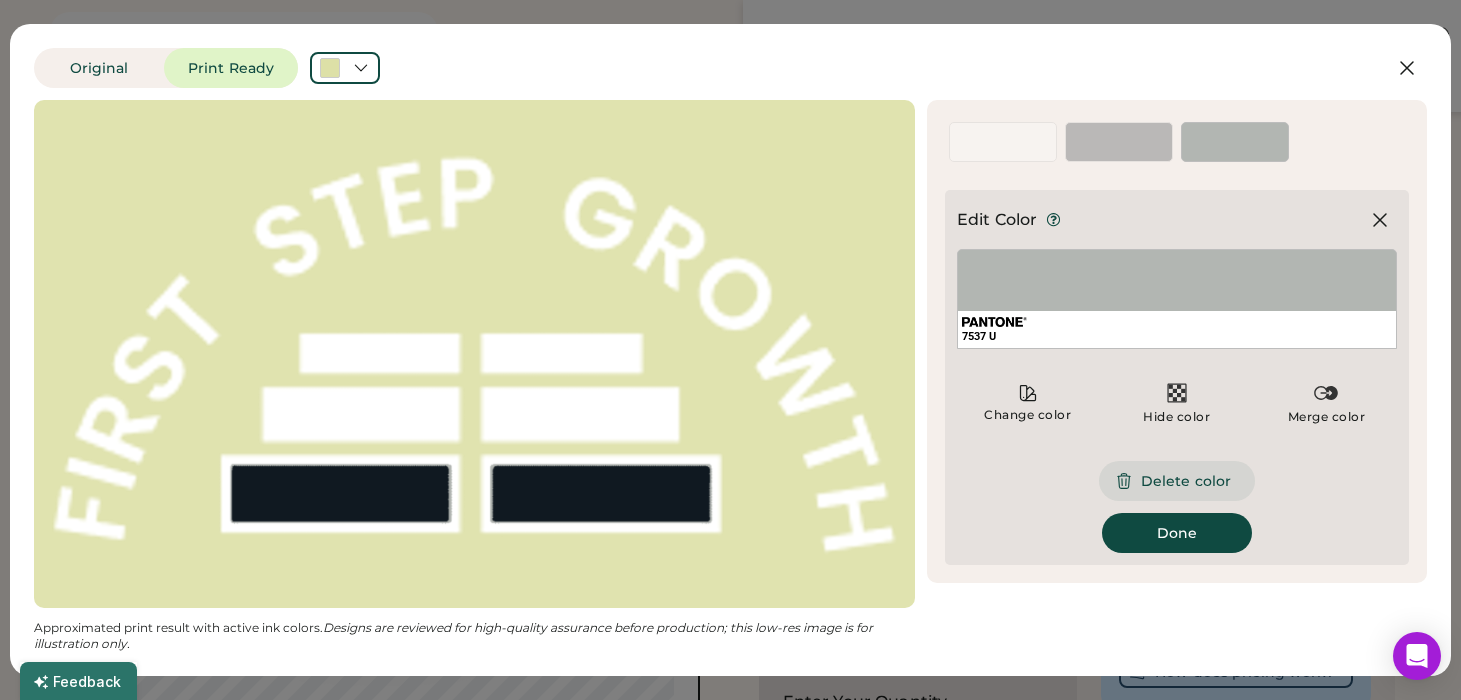 click on "Delete color" at bounding box center [1177, 481] 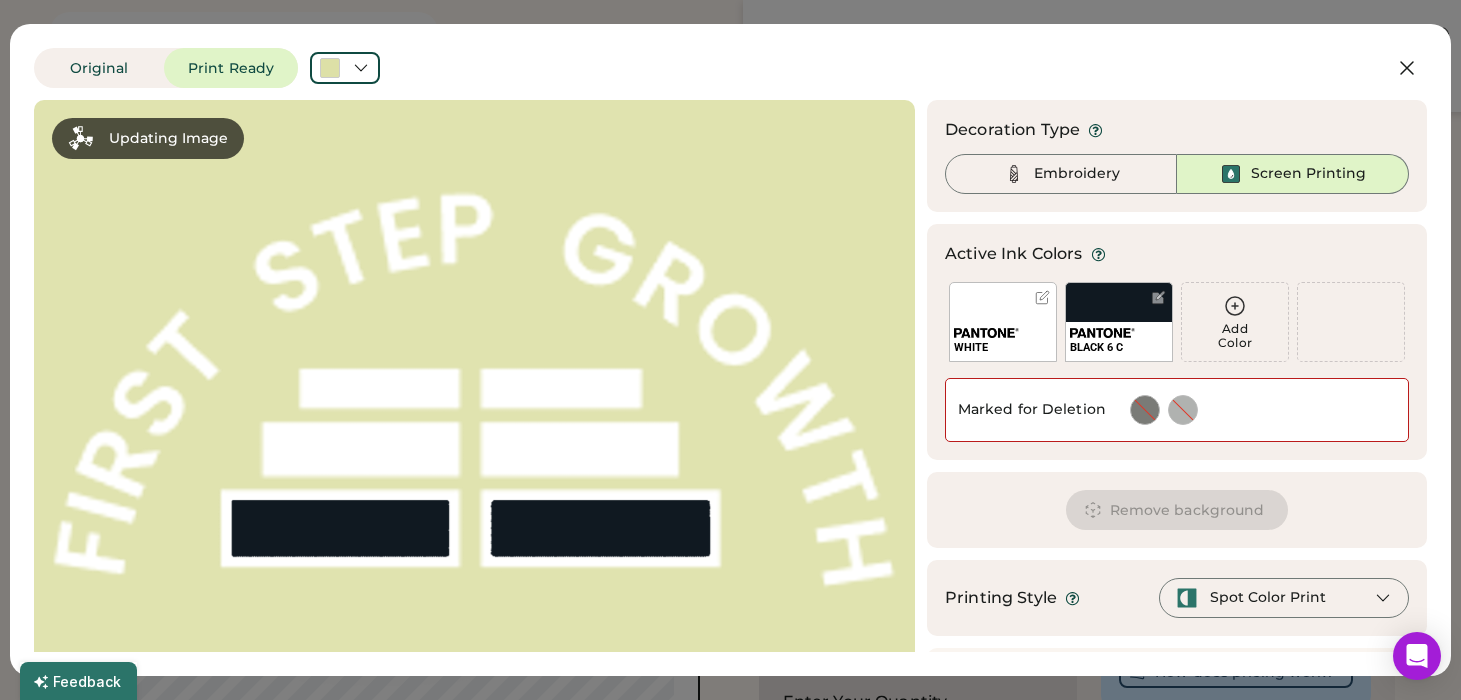 click on "BLACK 6 C" at bounding box center [1119, 322] 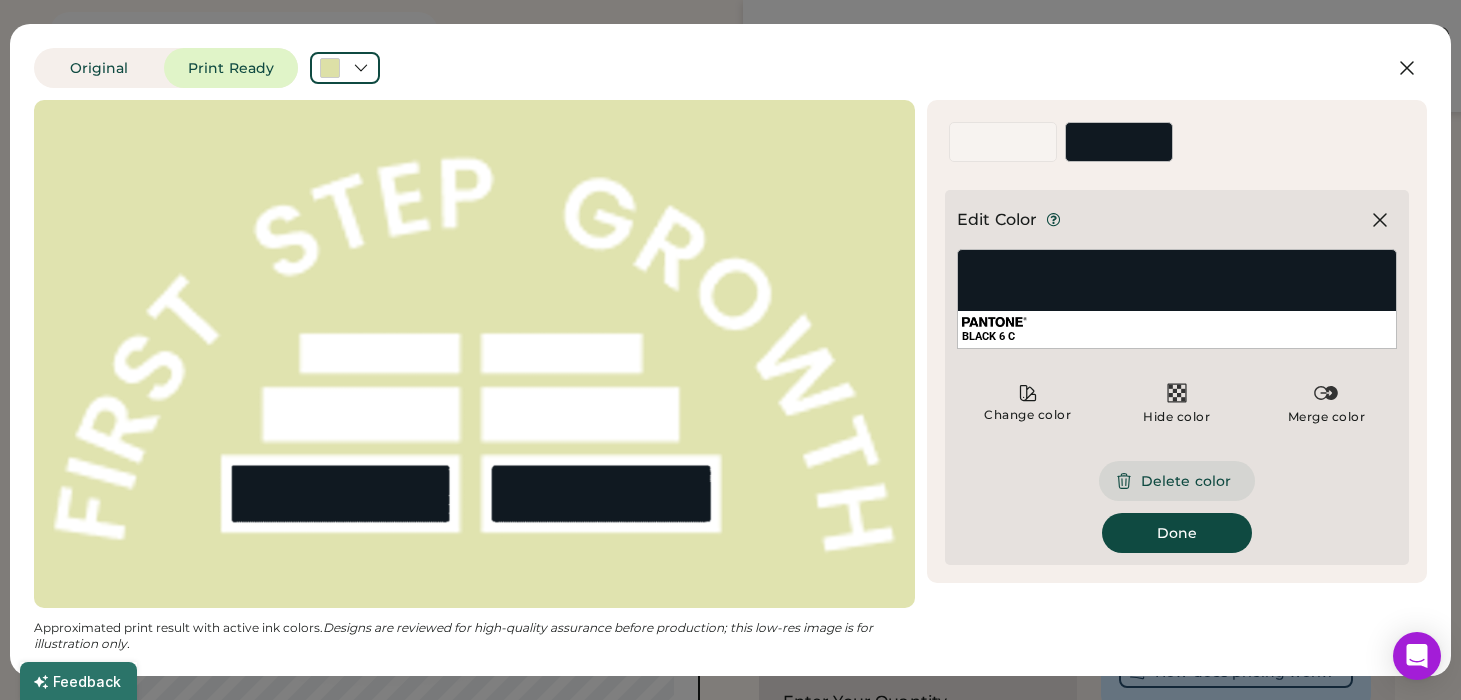 click on "Delete color" at bounding box center (1177, 481) 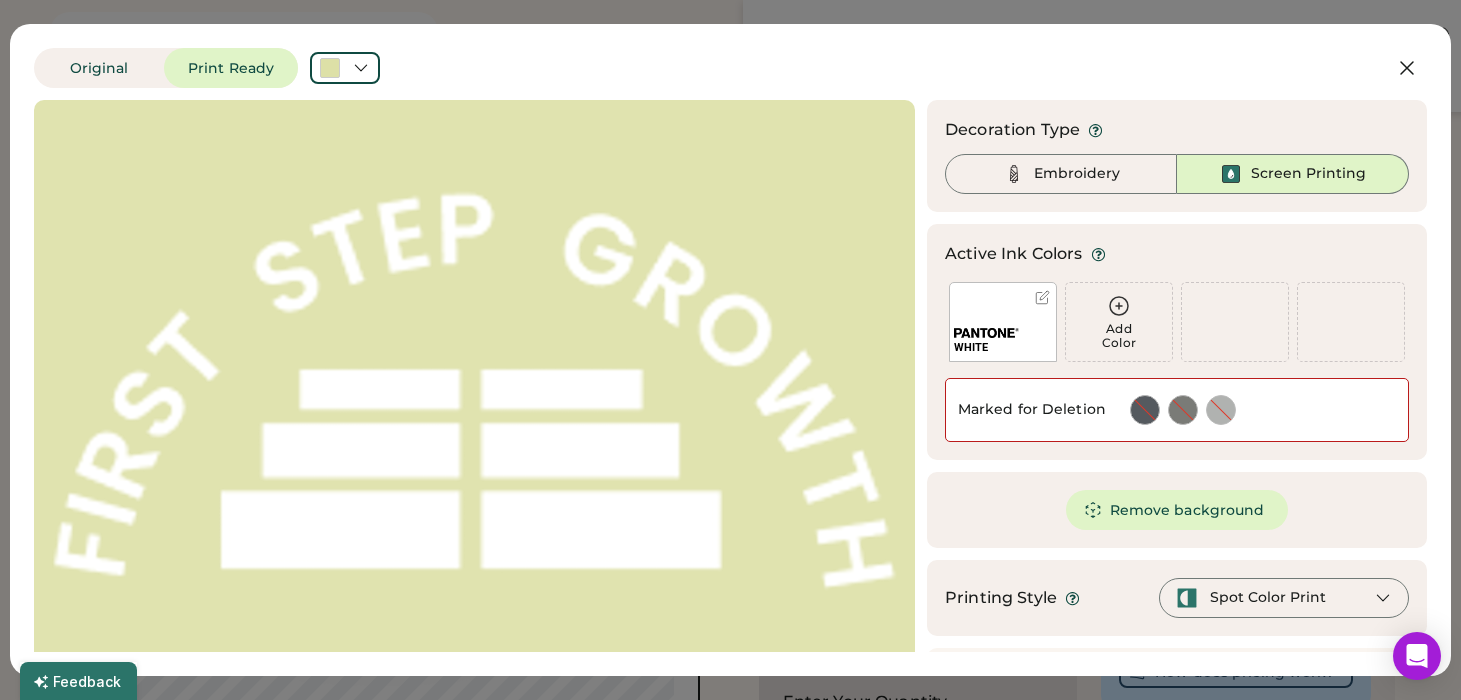scroll, scrollTop: 72, scrollLeft: 0, axis: vertical 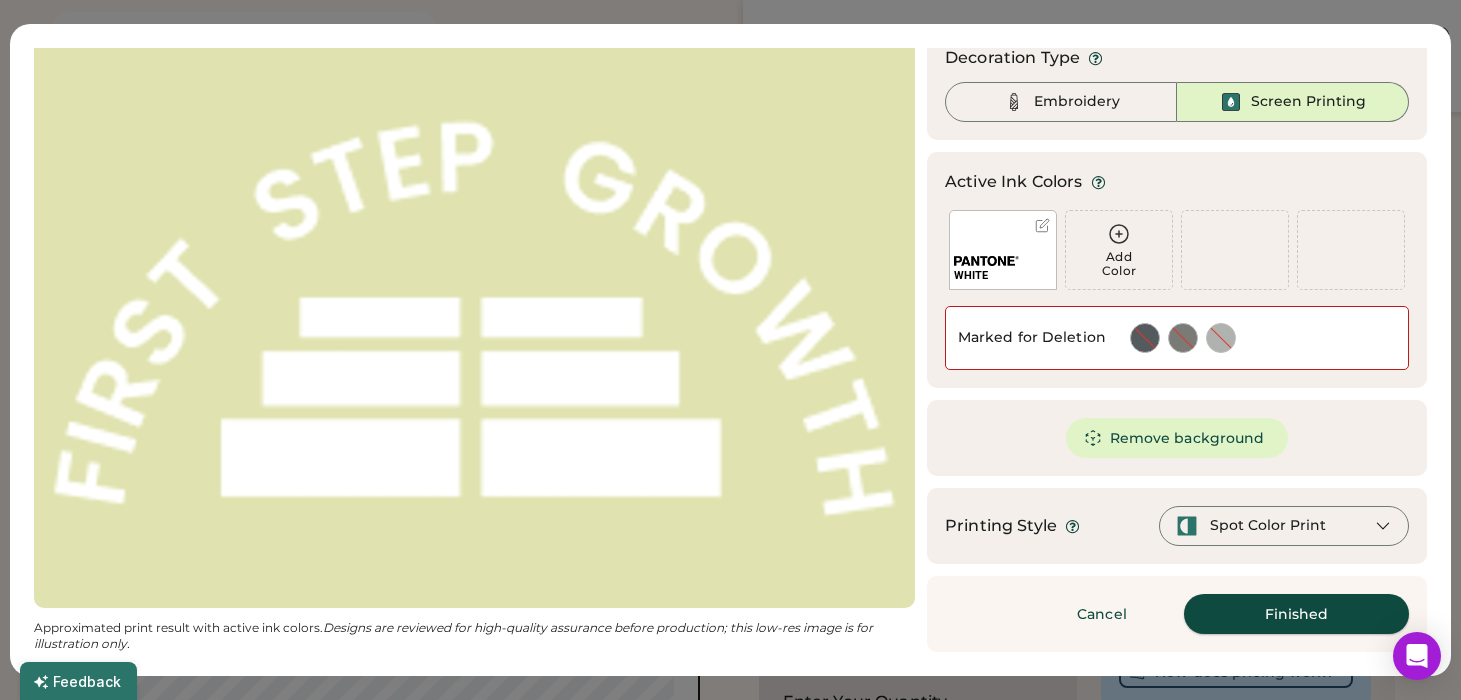 click on "Finished" at bounding box center [1296, 614] 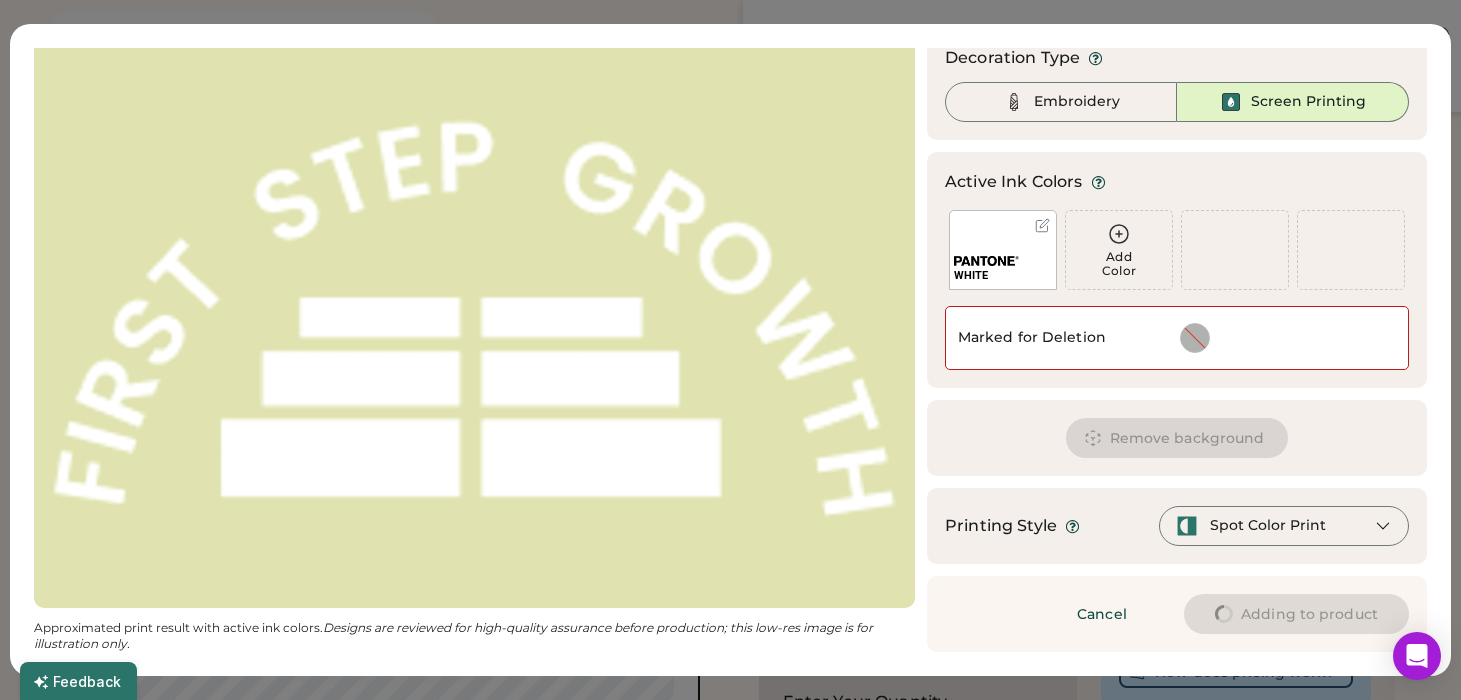 scroll, scrollTop: 8, scrollLeft: 0, axis: vertical 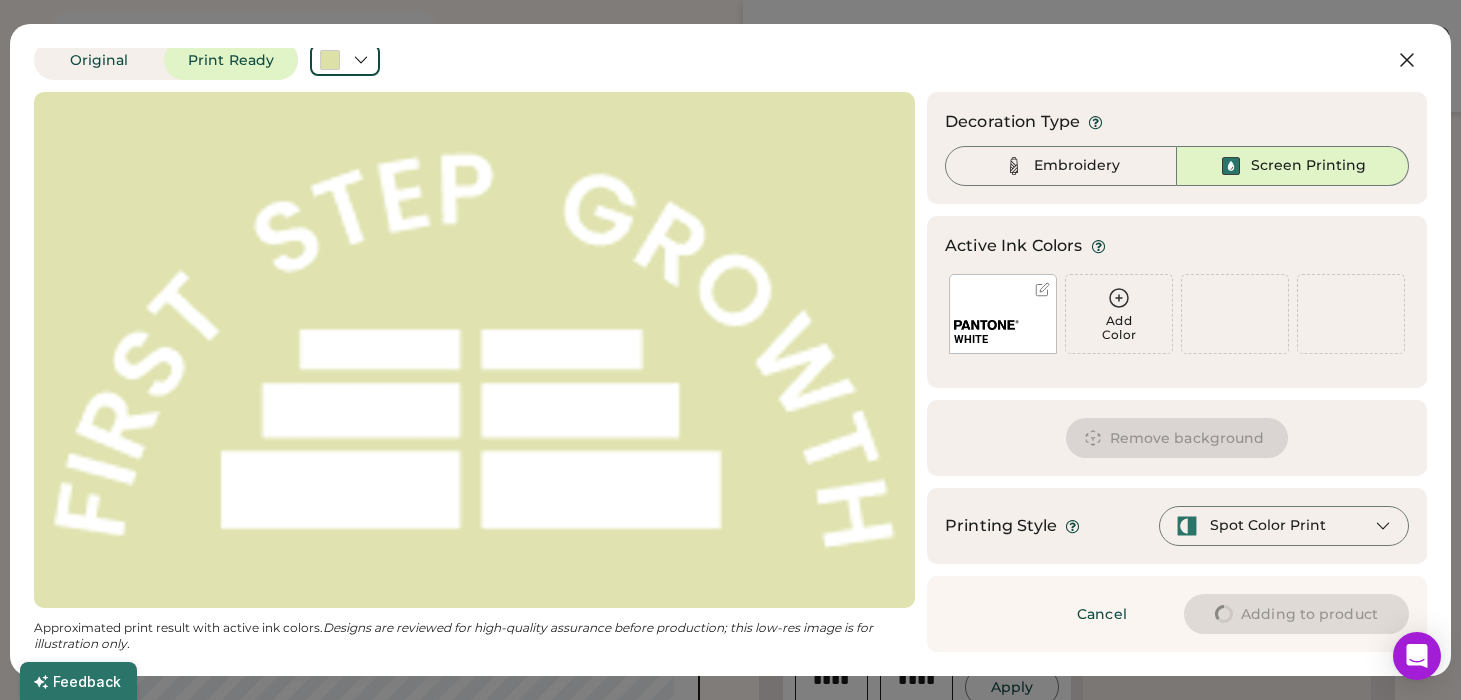 type on "****" 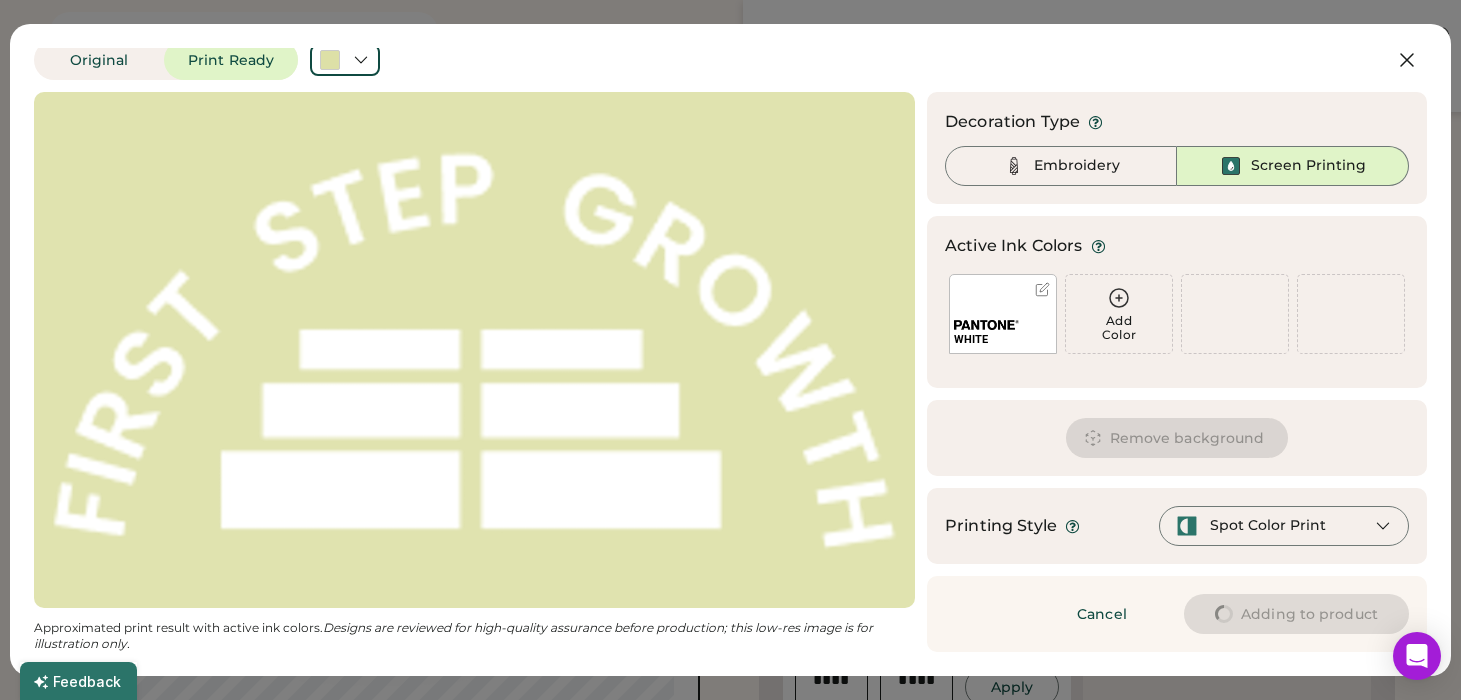 type on "****" 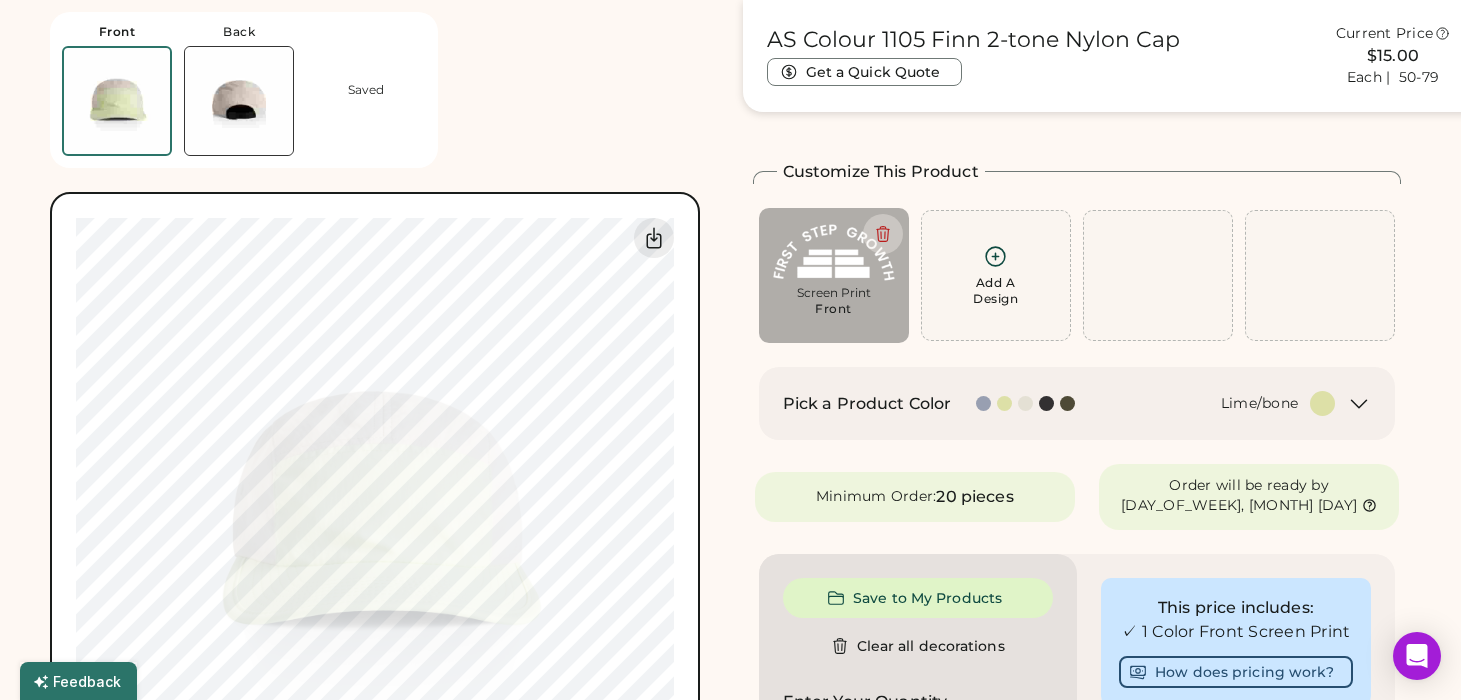 type on "****" 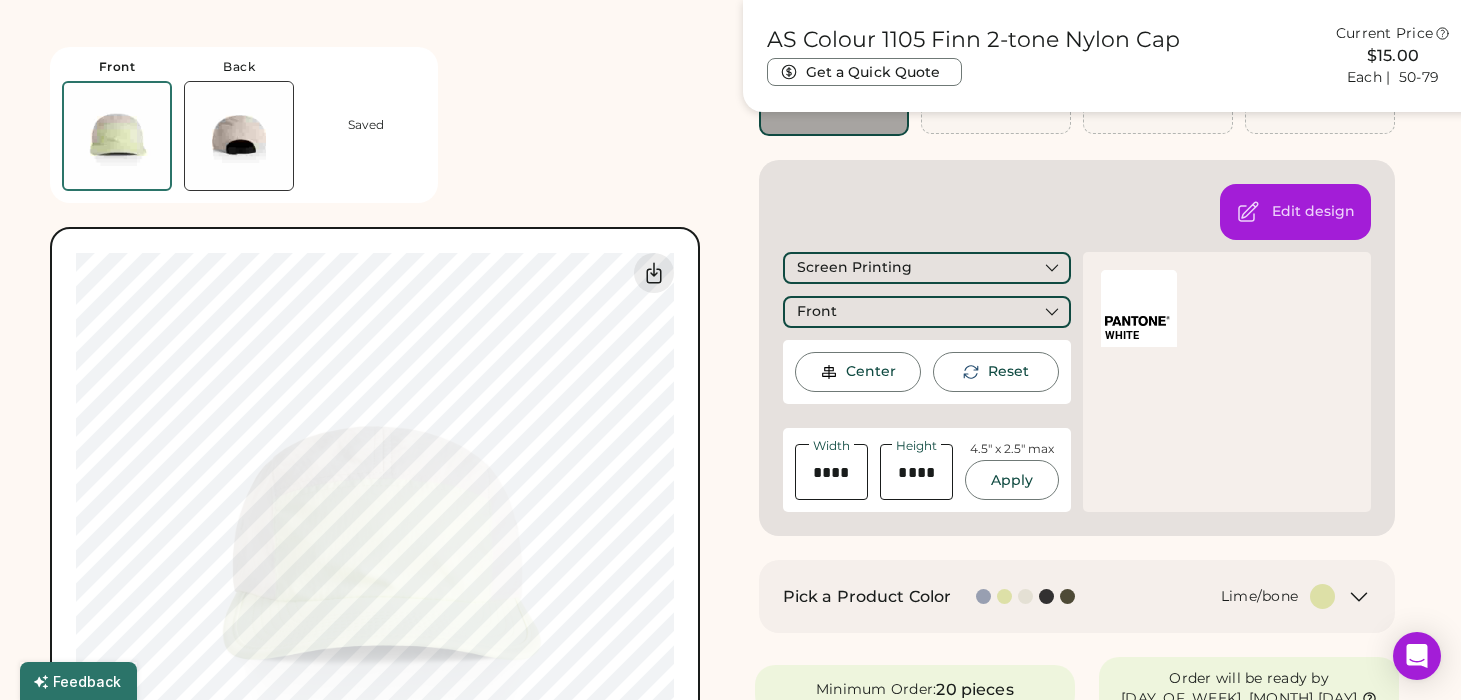 scroll, scrollTop: 462, scrollLeft: 0, axis: vertical 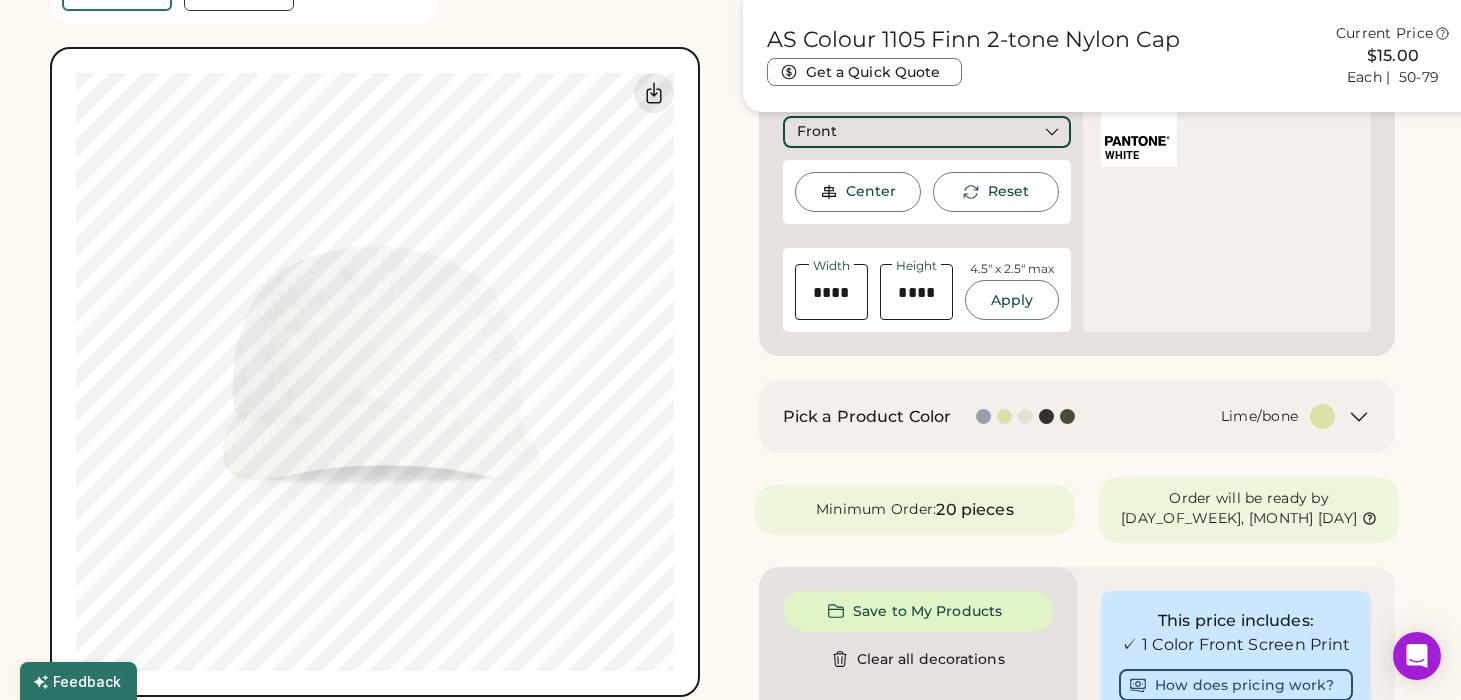 click at bounding box center (983, 416) 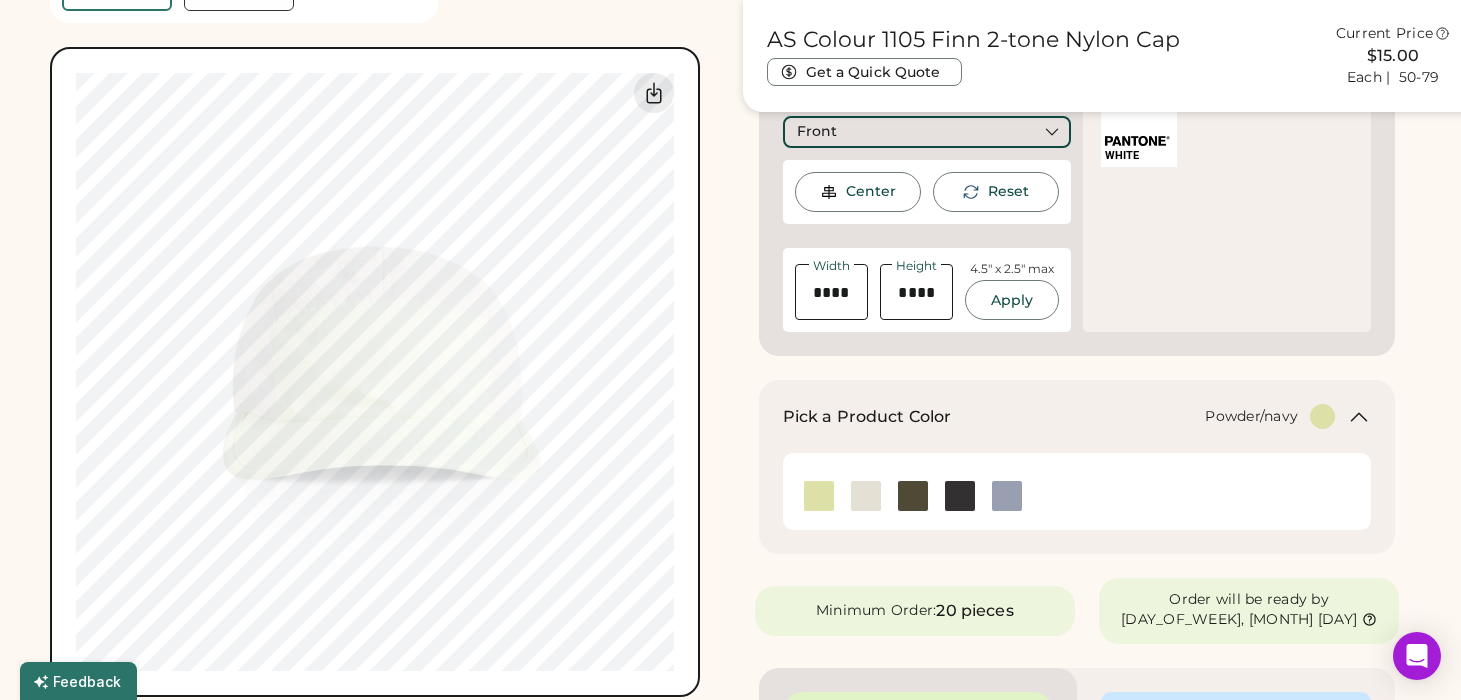 click at bounding box center (1007, 496) 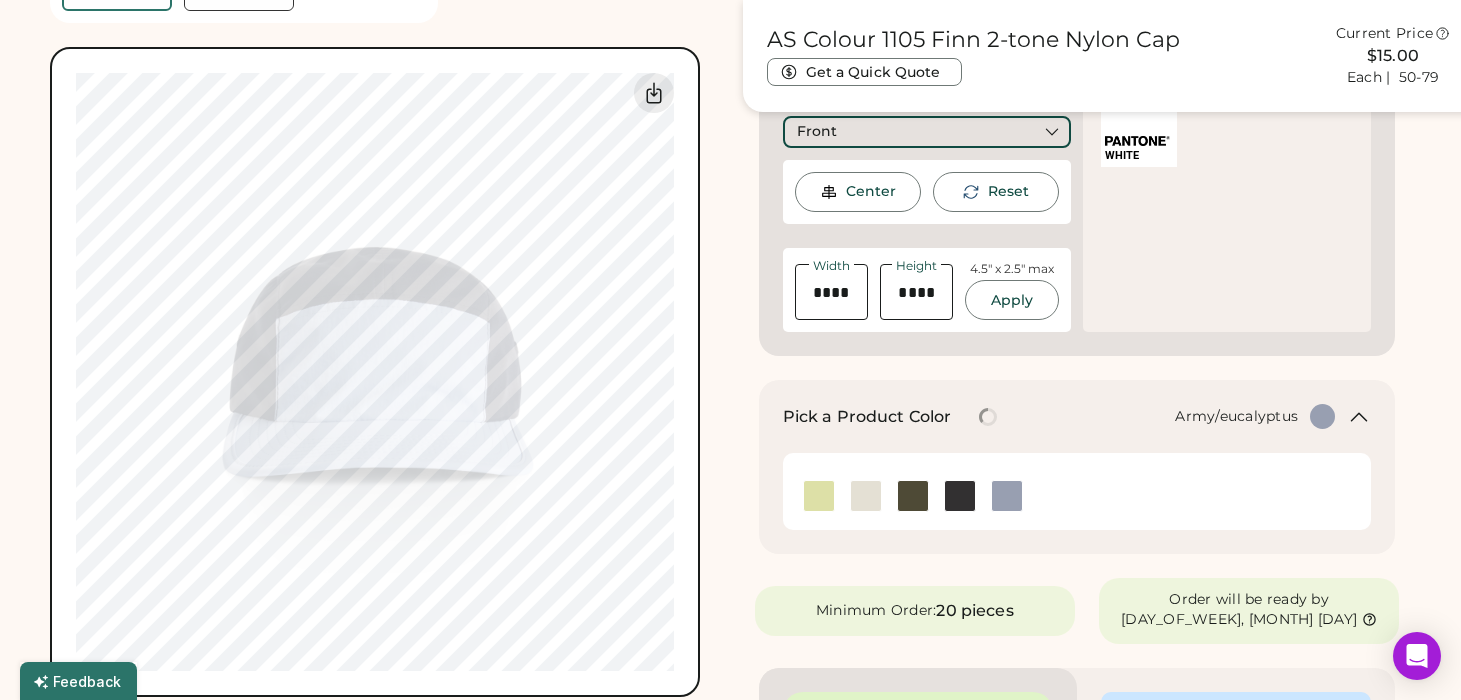 click at bounding box center [913, 496] 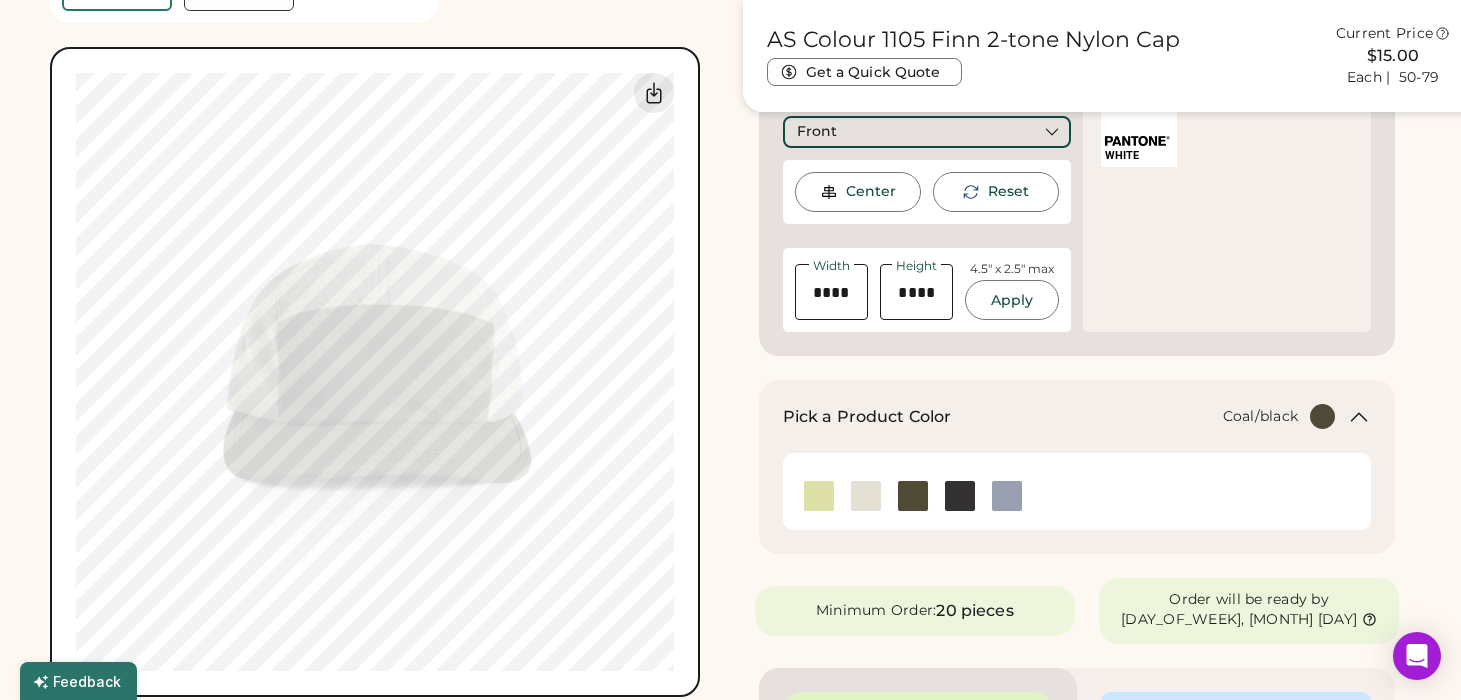 click at bounding box center (960, 496) 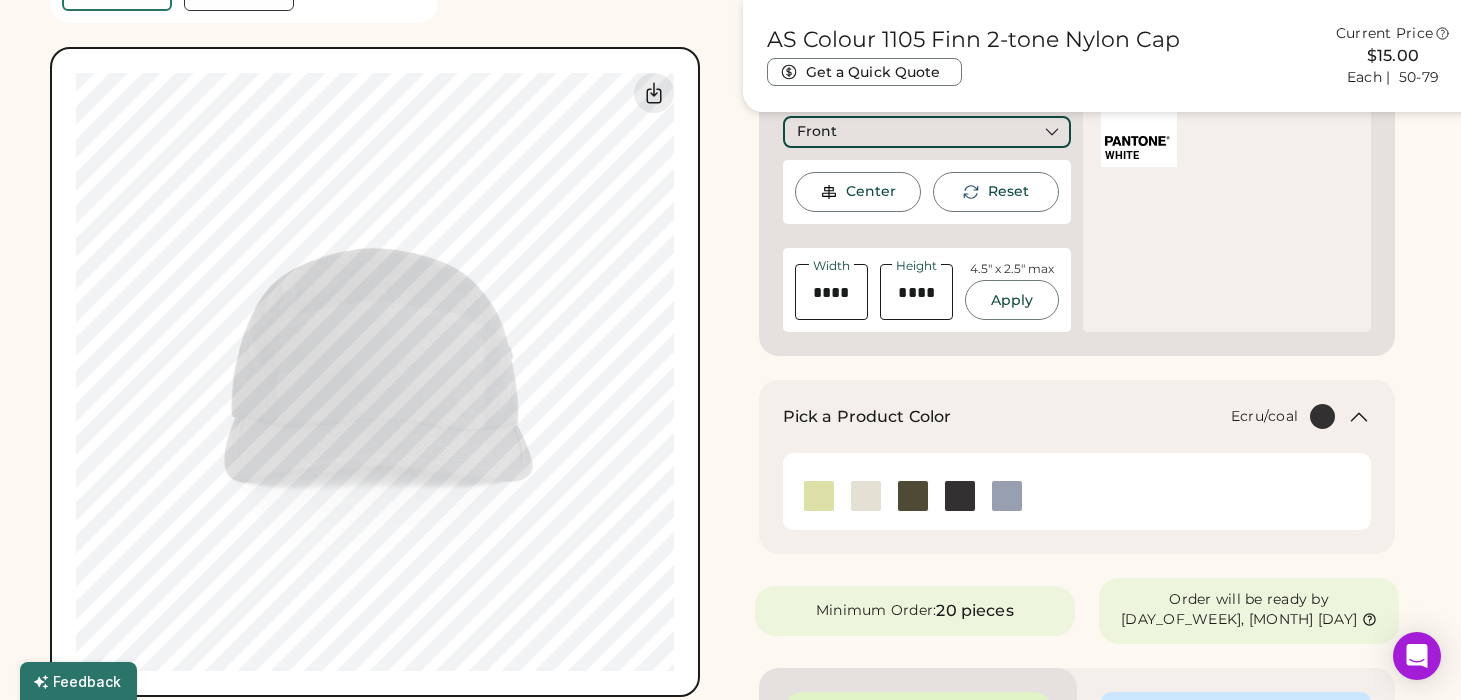 click at bounding box center [866, 496] 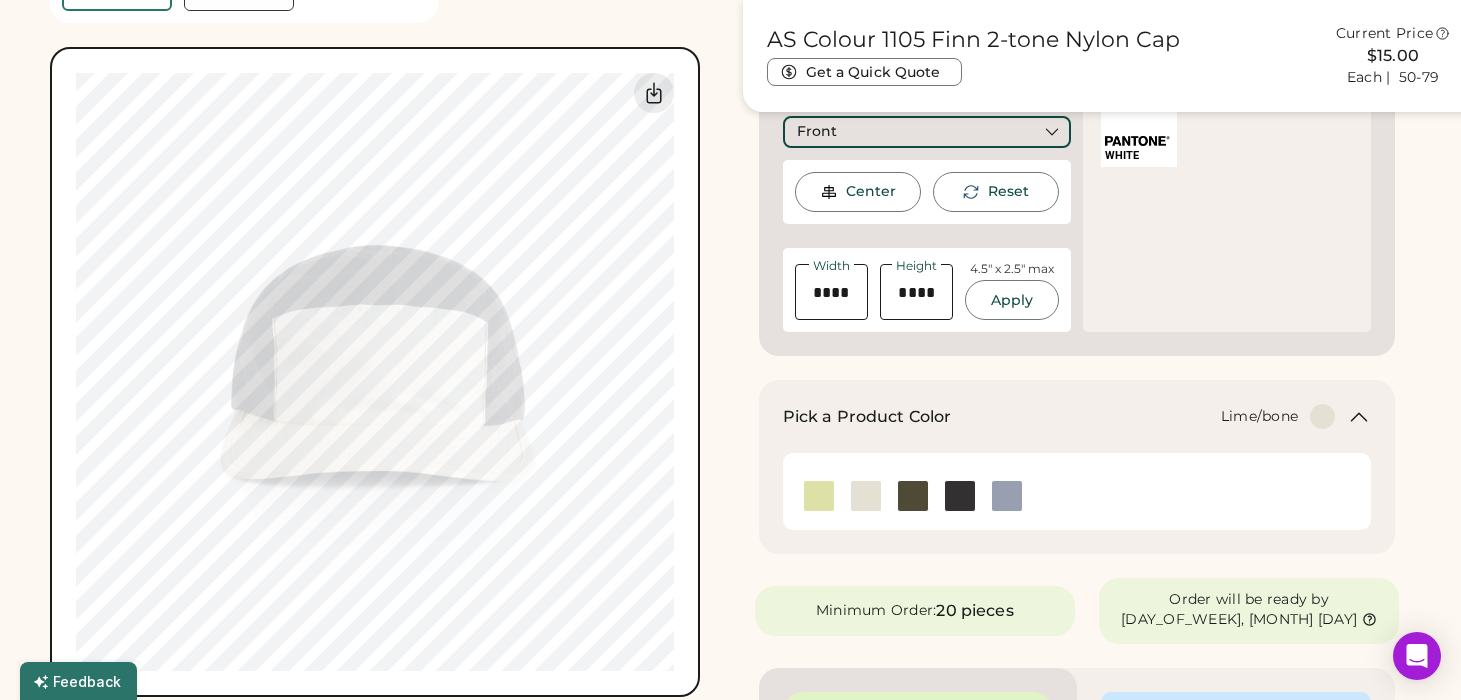 click at bounding box center [819, 496] 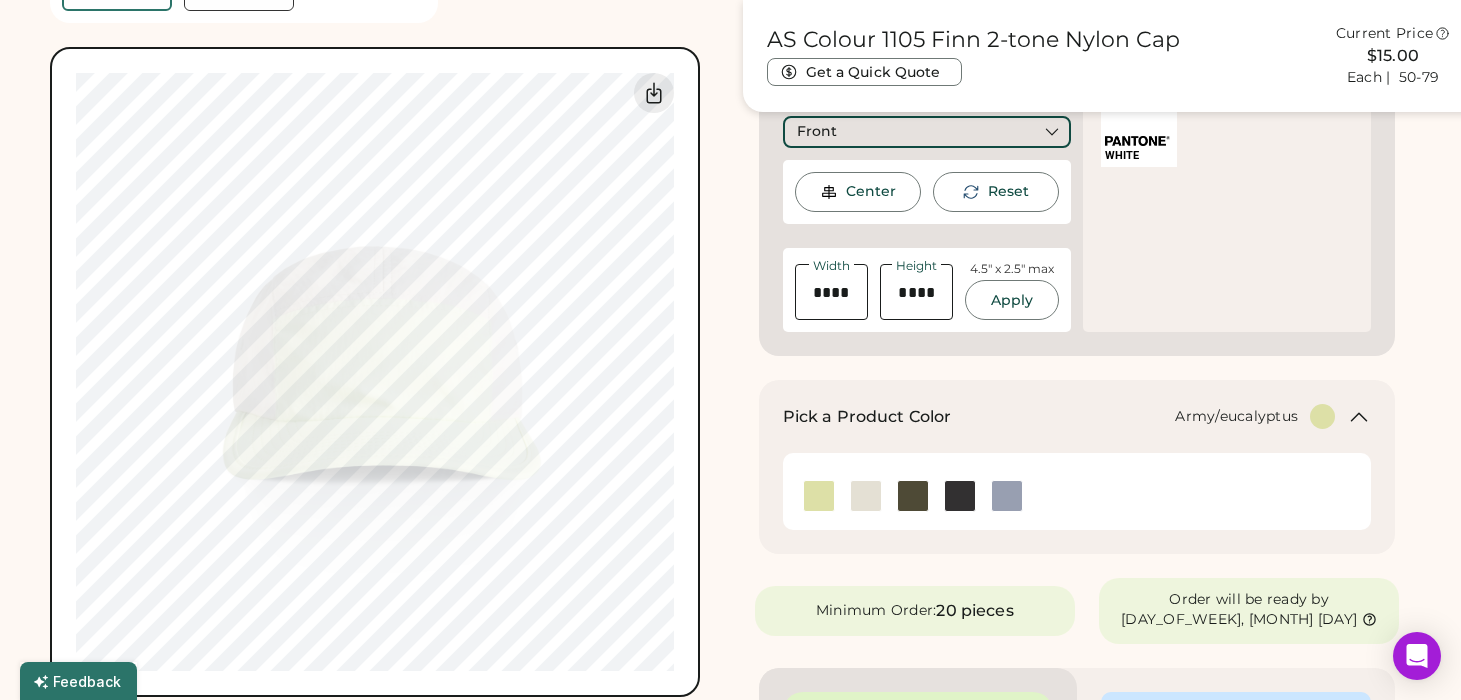 click at bounding box center (913, 496) 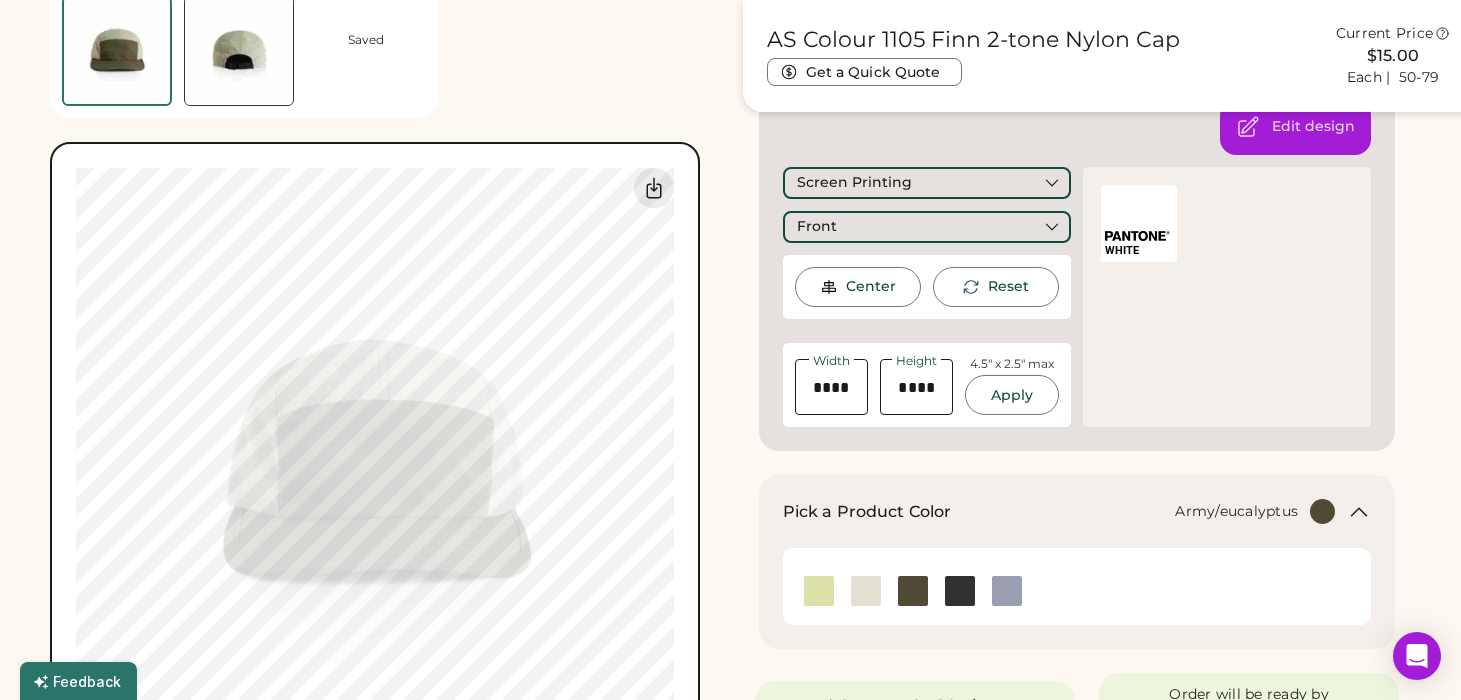 scroll, scrollTop: 364, scrollLeft: 0, axis: vertical 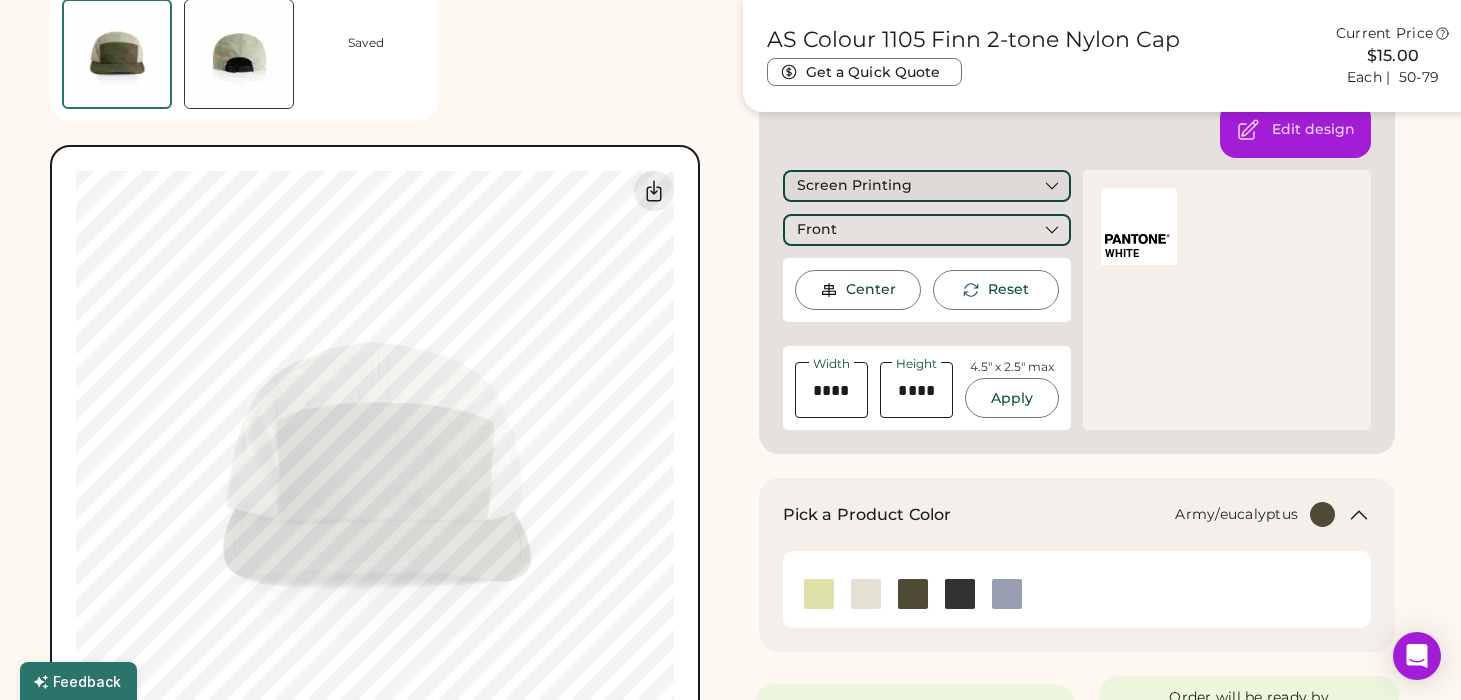 click on "Screen Printing" at bounding box center (854, 186) 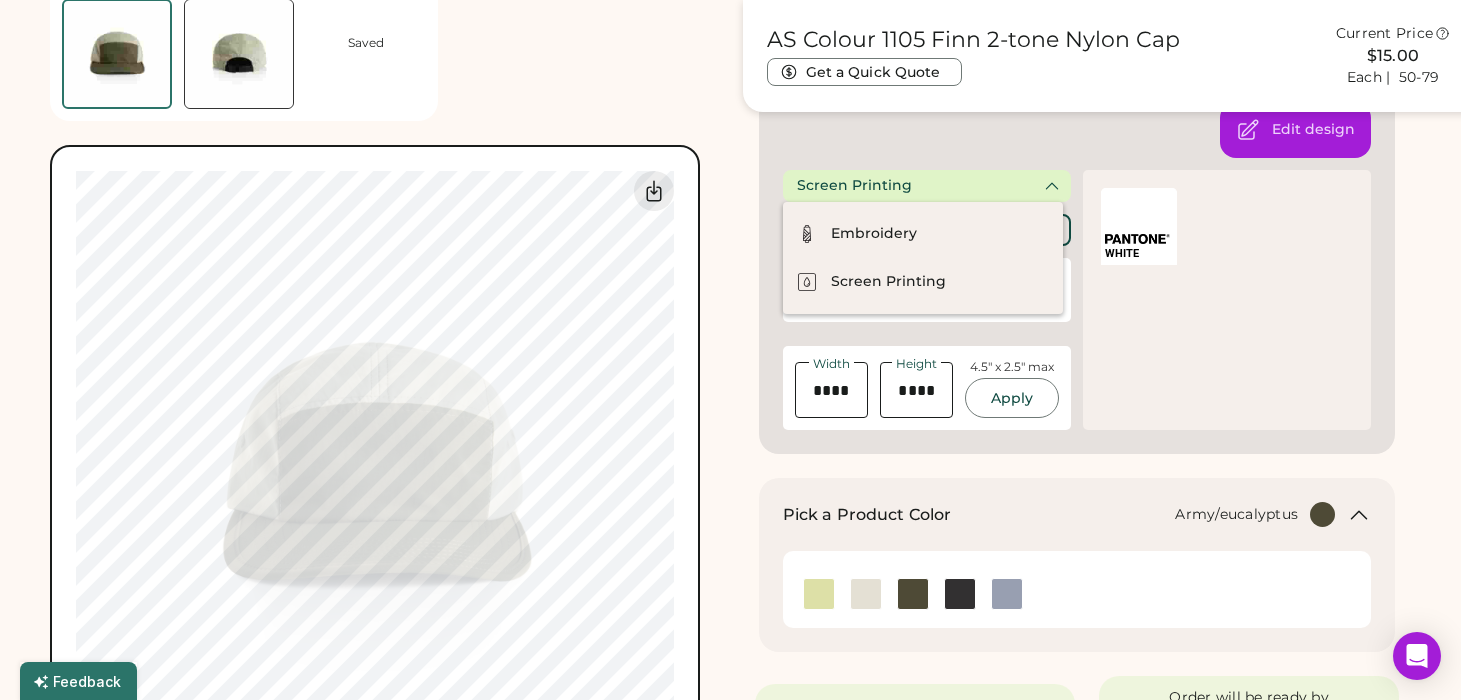 click on "Screen Printing" at bounding box center (854, 186) 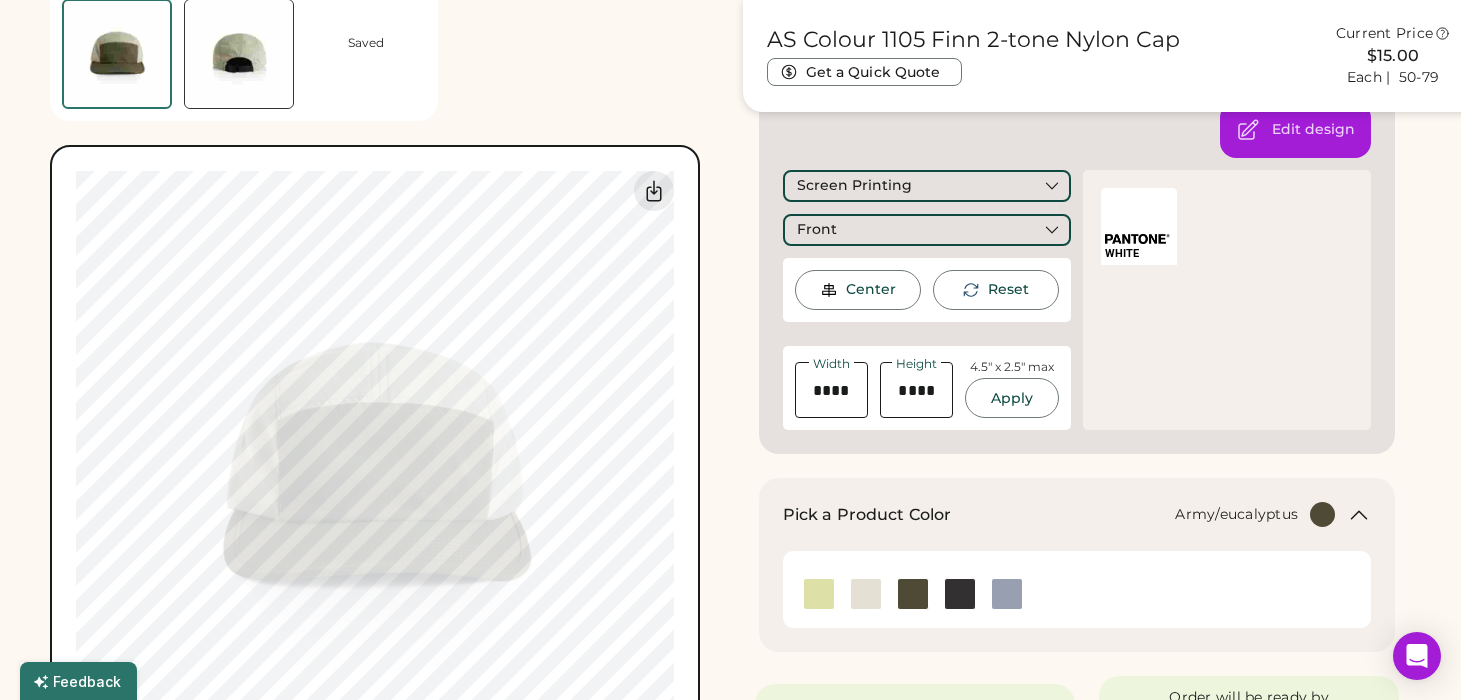 click on "Edit design Screen Printing    Front    Center    Reset Width Height 4.5" x 2.5" max Apply WHITE" at bounding box center (1077, 266) 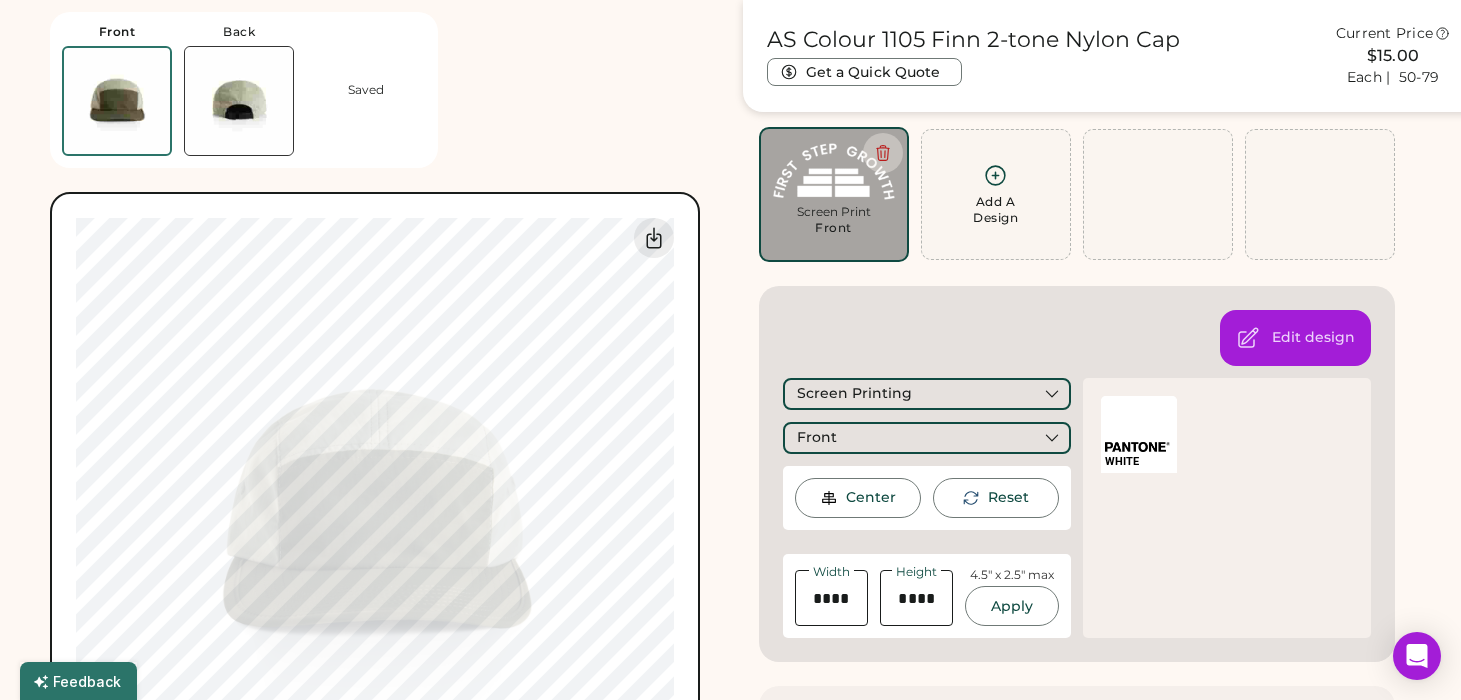 scroll, scrollTop: 152, scrollLeft: 0, axis: vertical 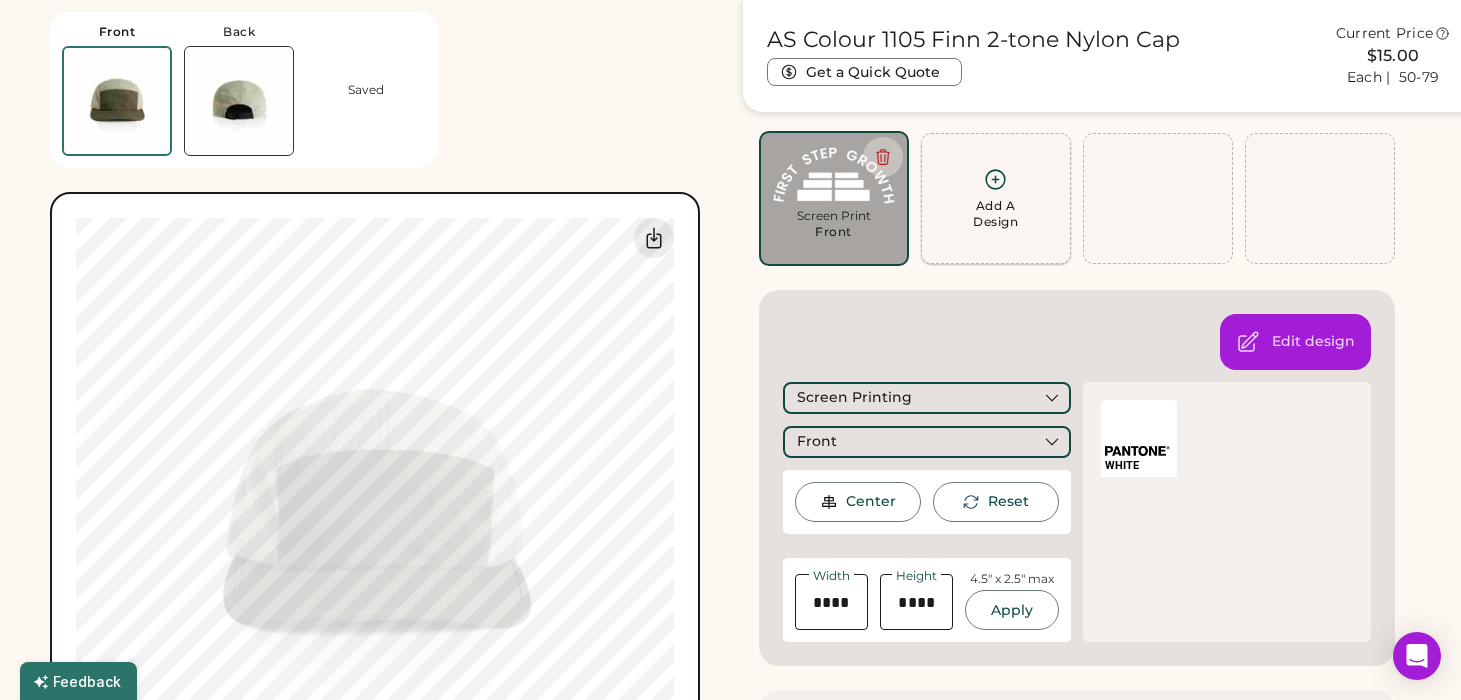 click 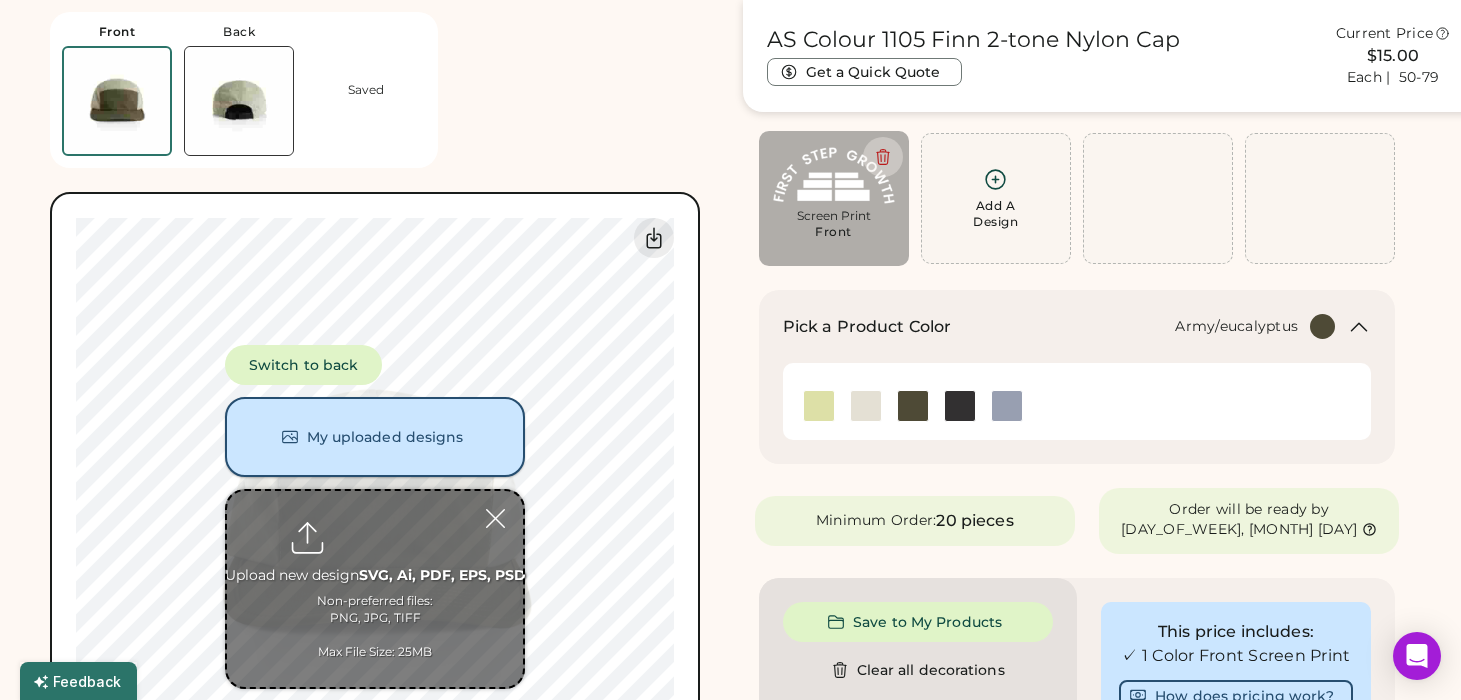 click on "My uploaded designs" at bounding box center (375, 437) 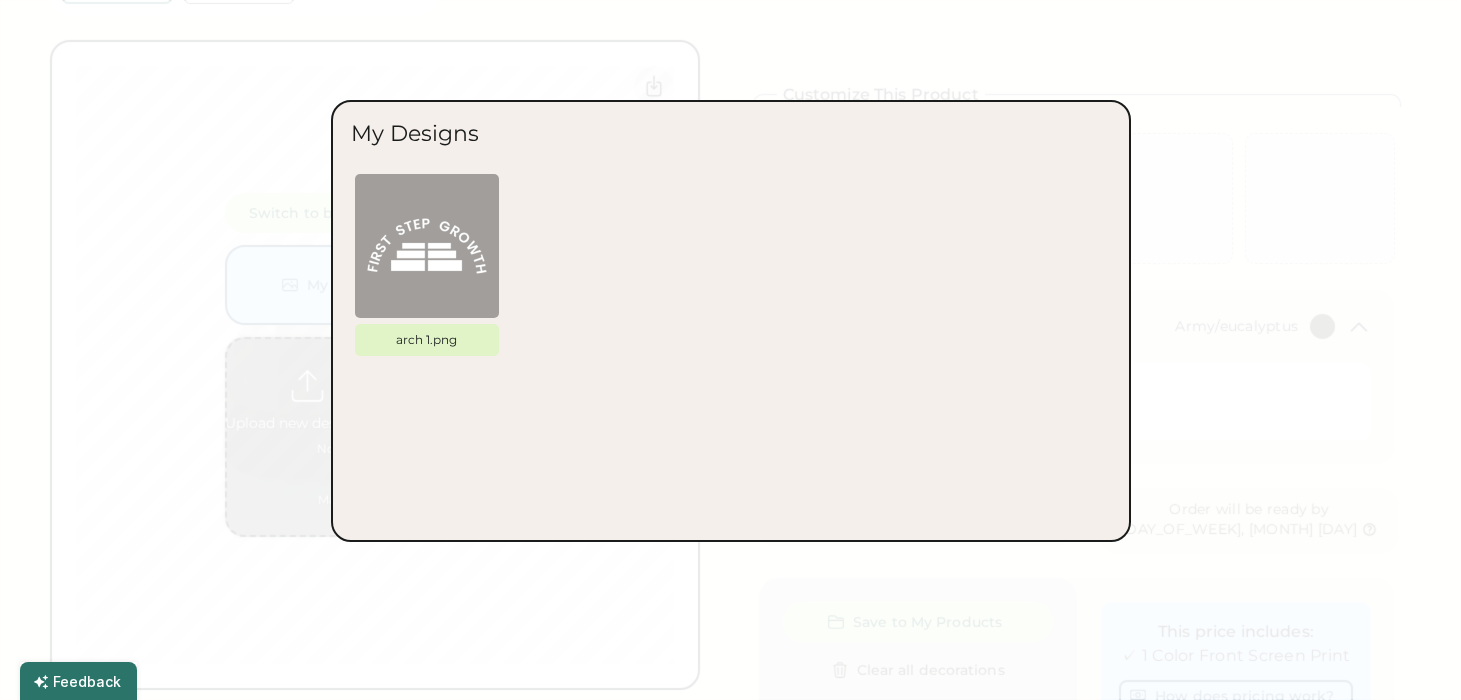 click at bounding box center (730, 350) 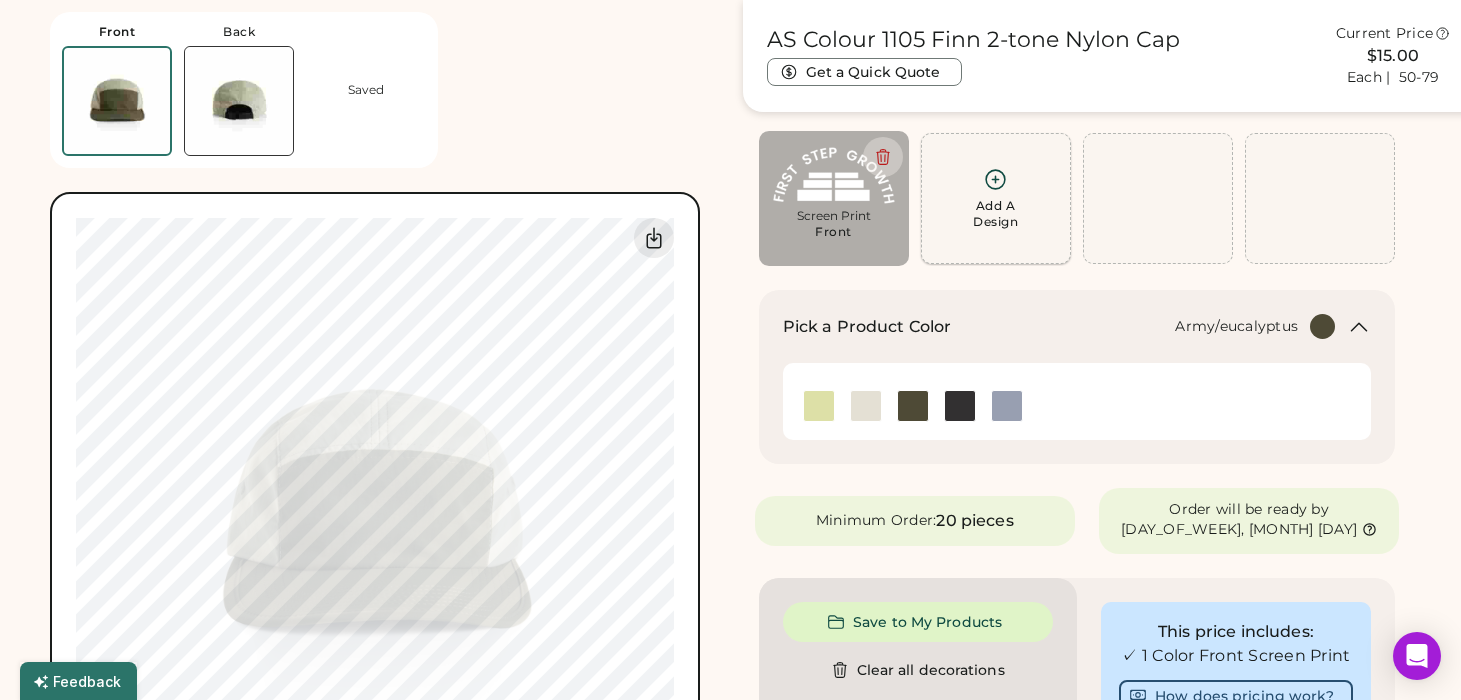 click 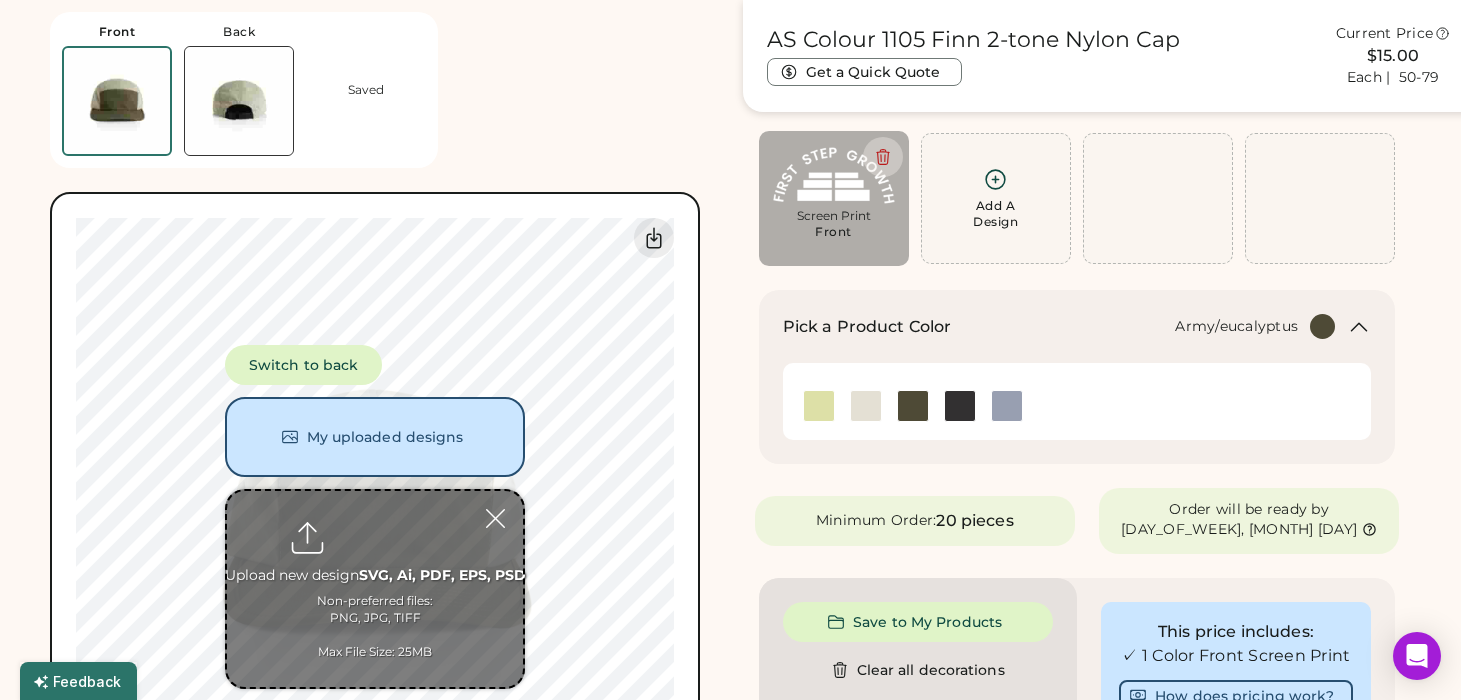 click at bounding box center [375, 589] 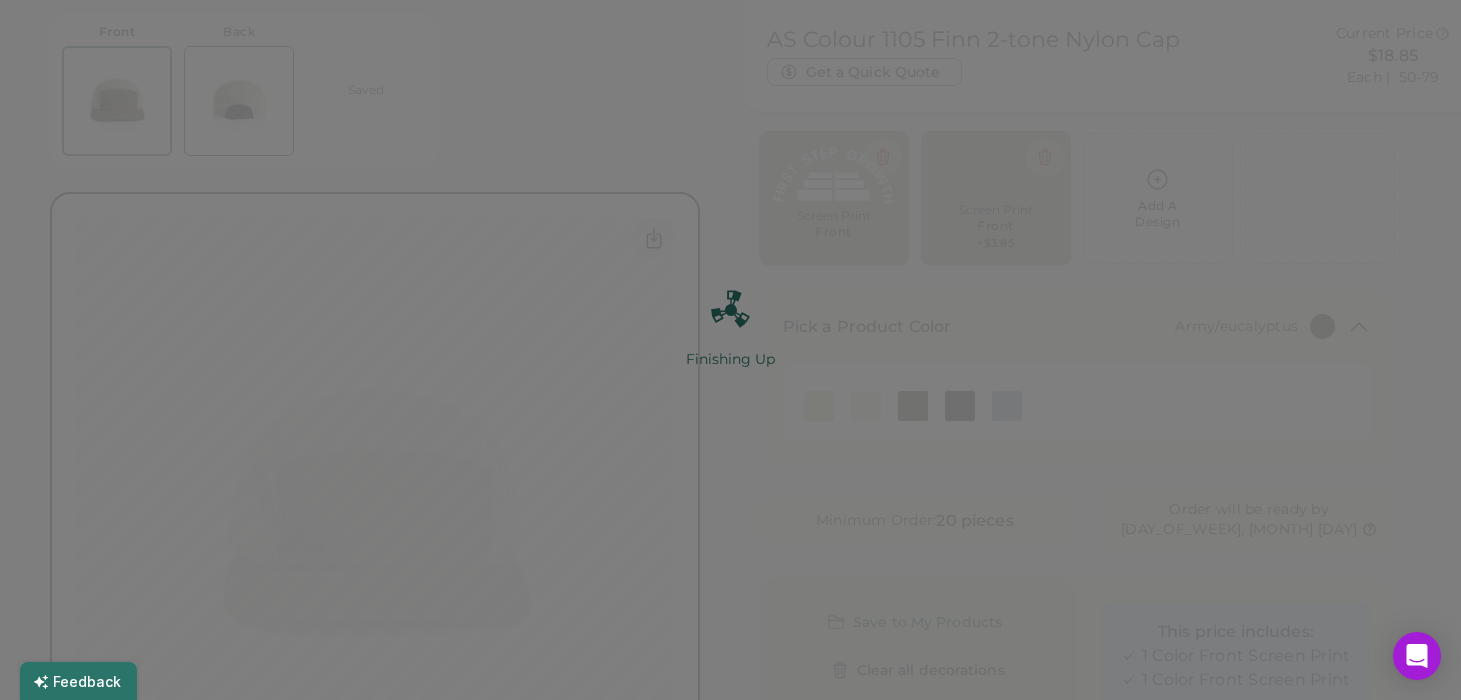 scroll, scrollTop: 0, scrollLeft: 0, axis: both 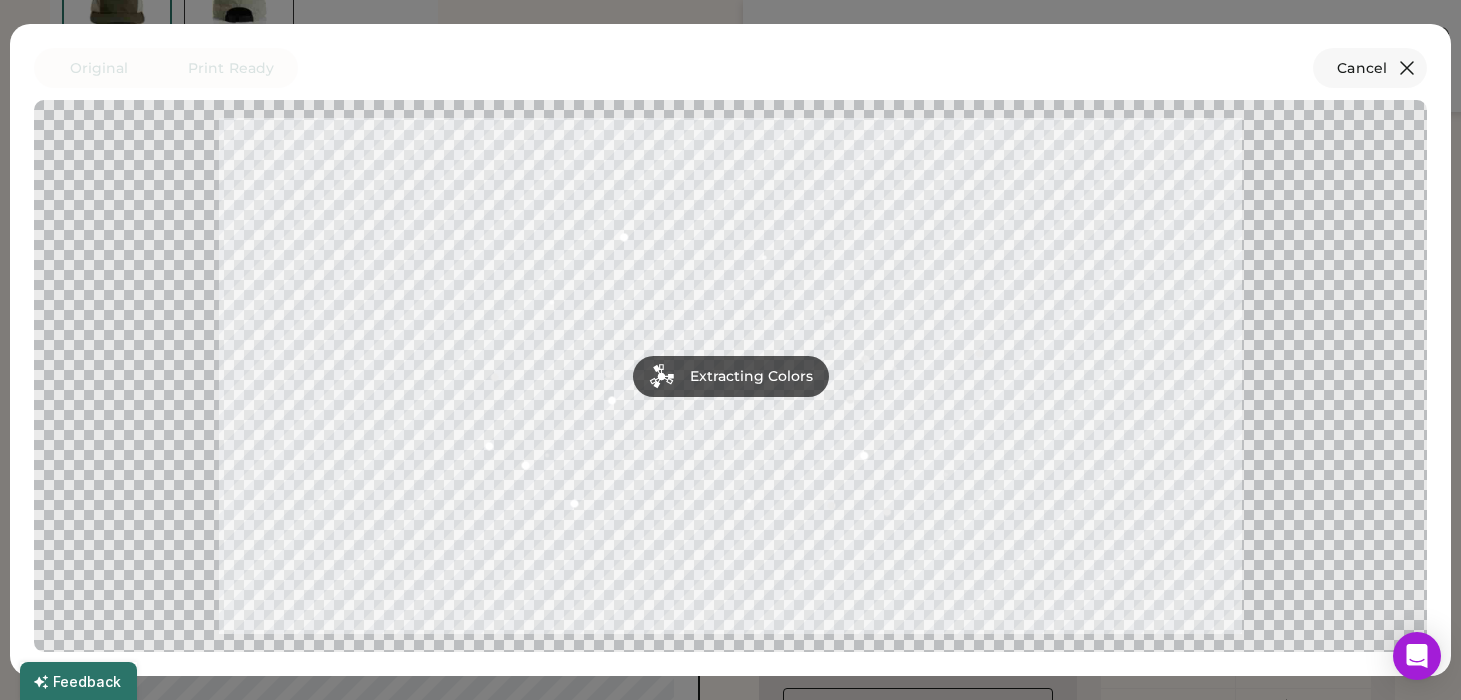 click 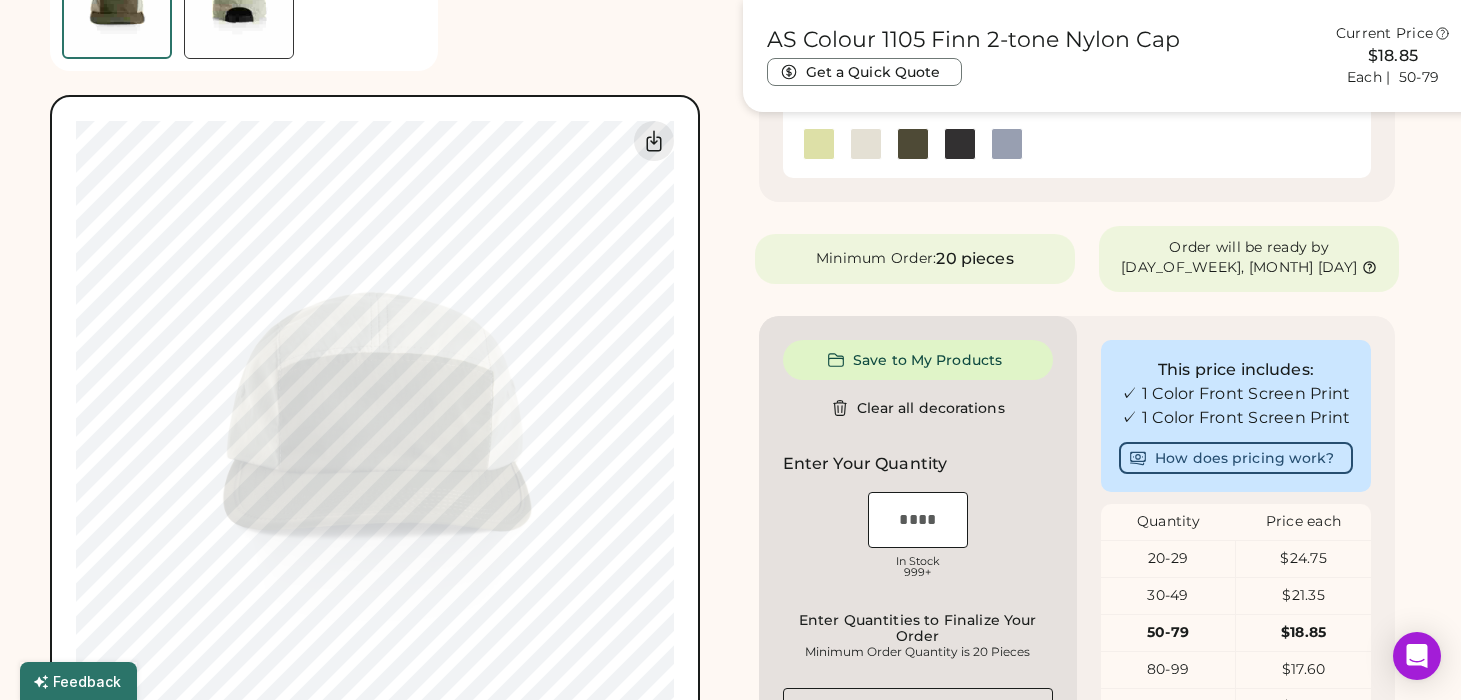 scroll, scrollTop: 0, scrollLeft: 0, axis: both 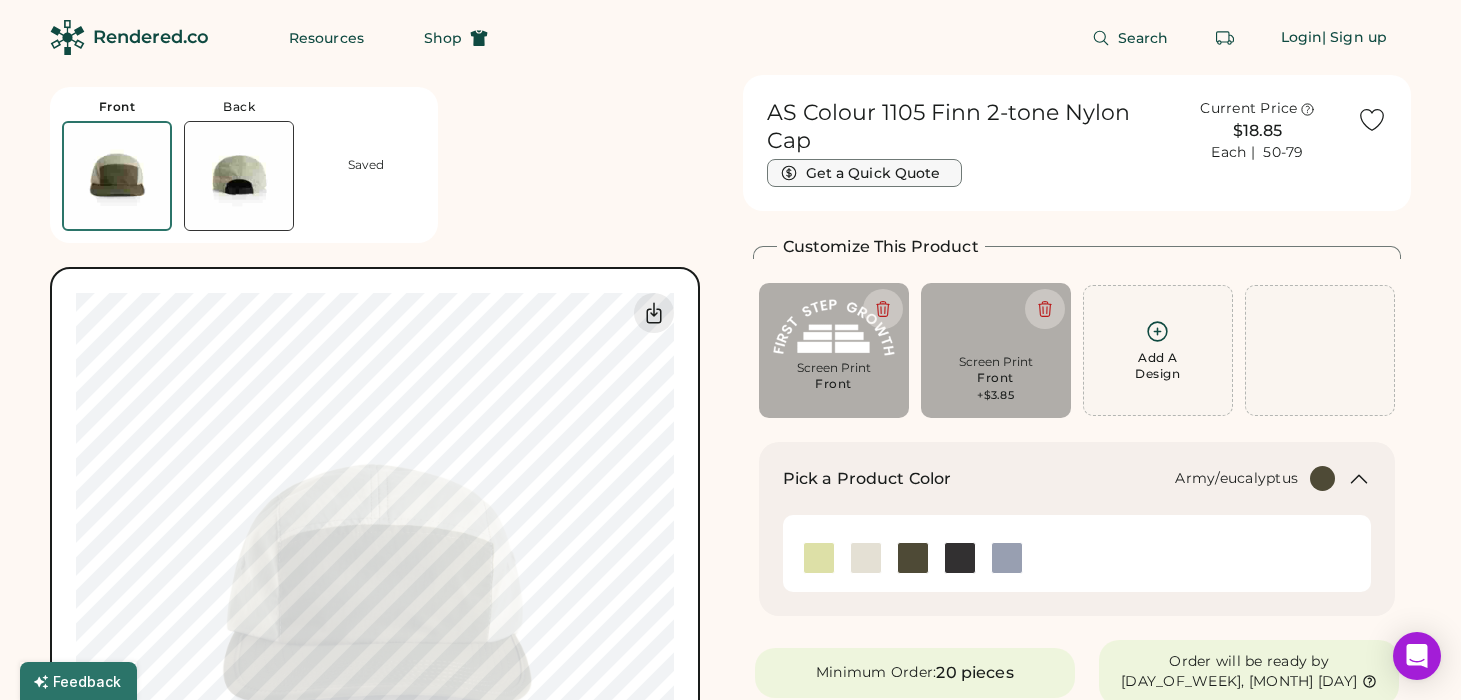 click on "Get a Quick Quote" at bounding box center (864, 173) 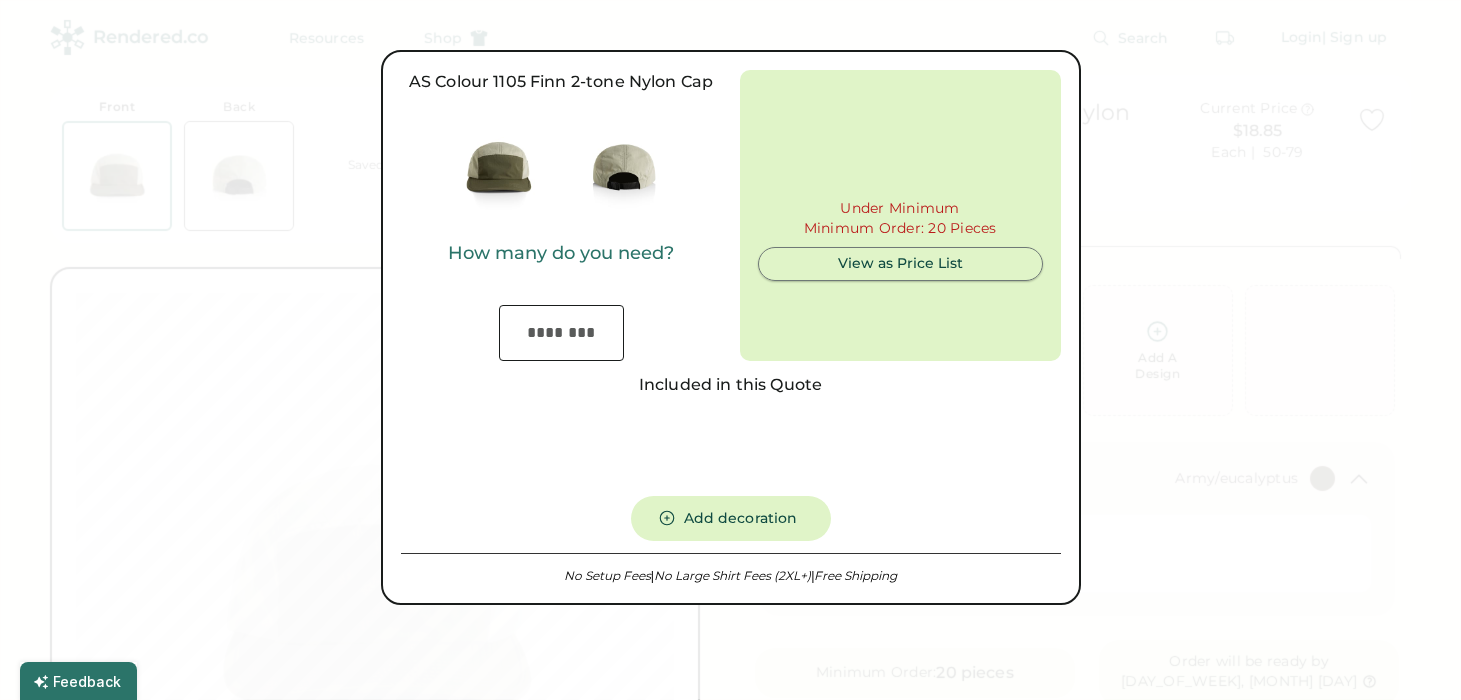 type on "***" 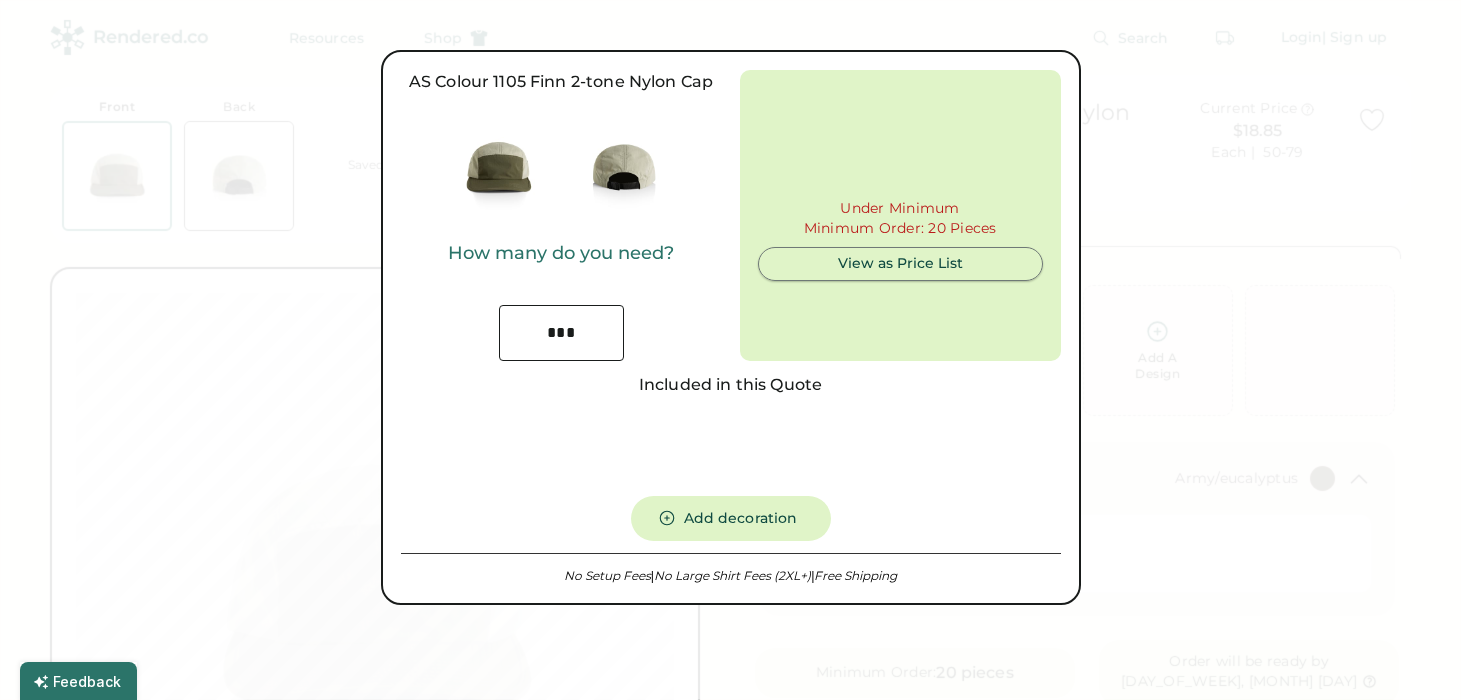 type on "******" 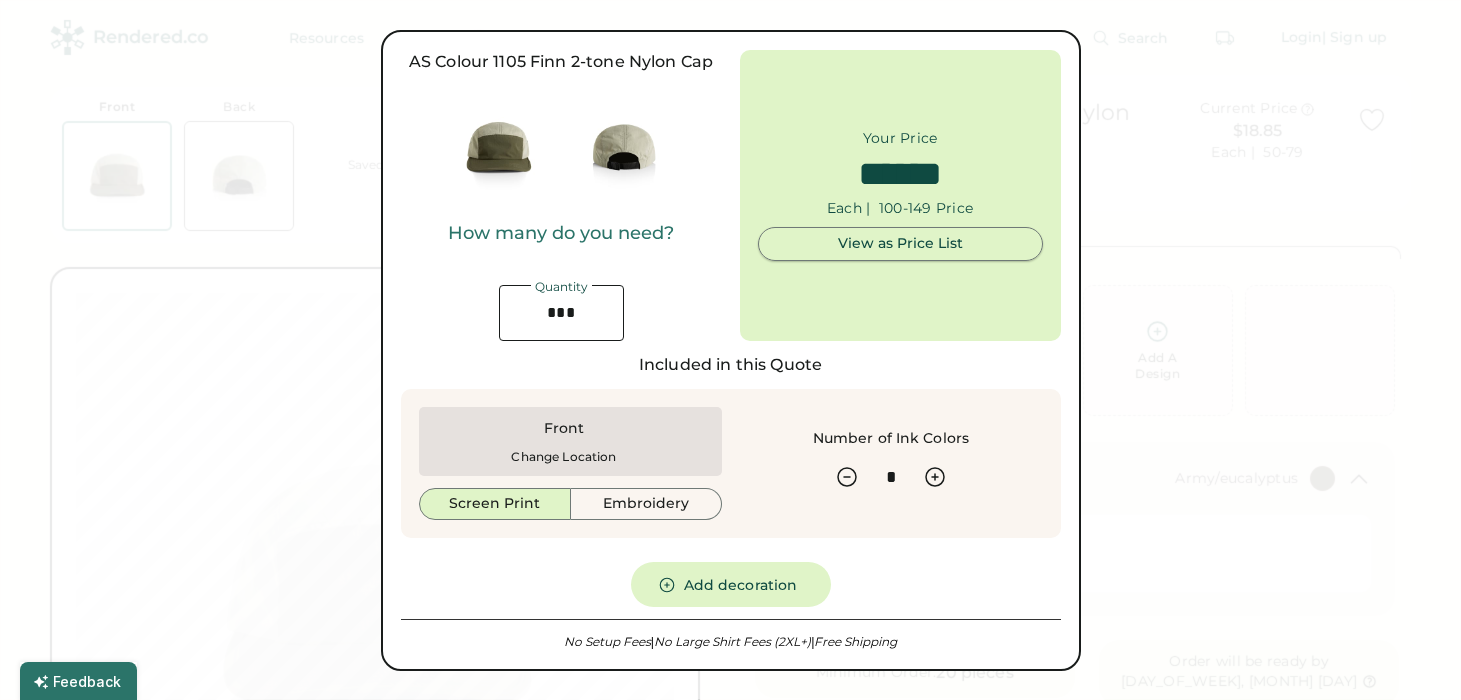 click on "View as Price List" at bounding box center (900, 244) 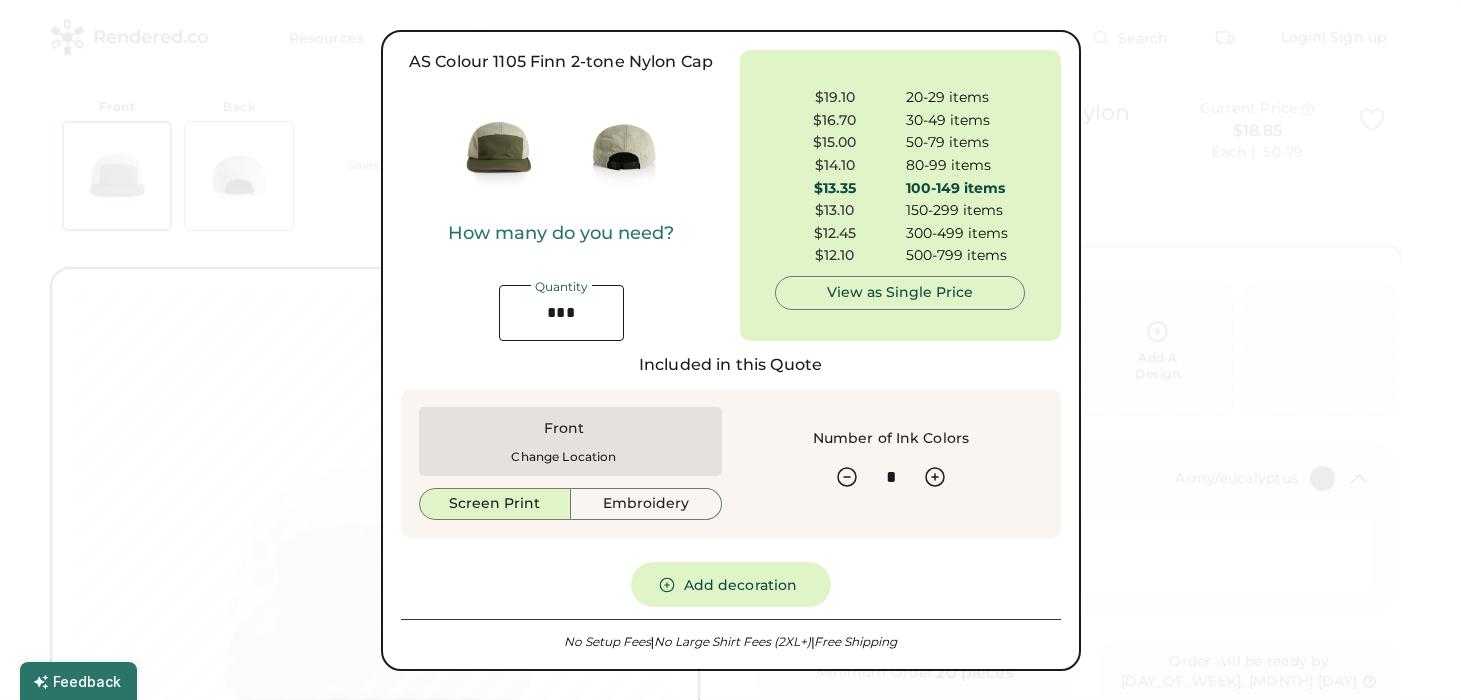 click on "$19.10" at bounding box center [834, 98] 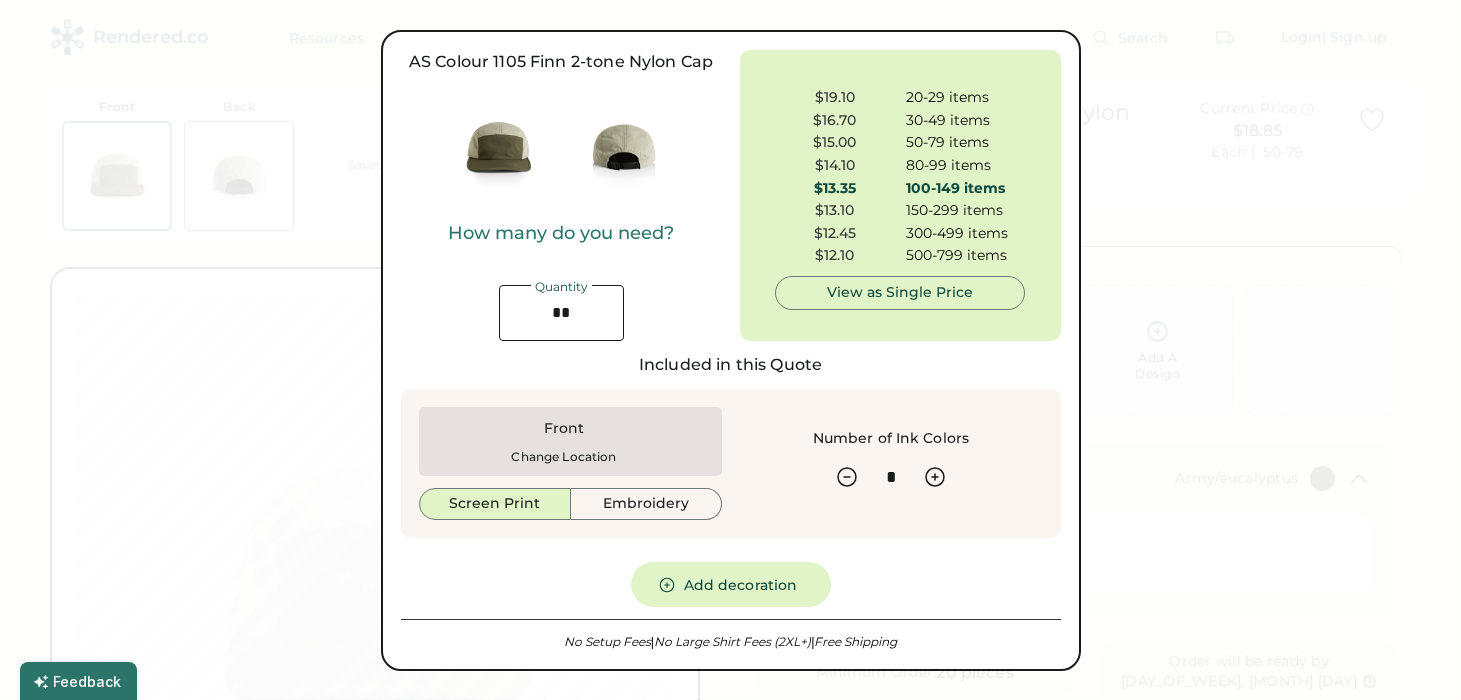 type on "*" 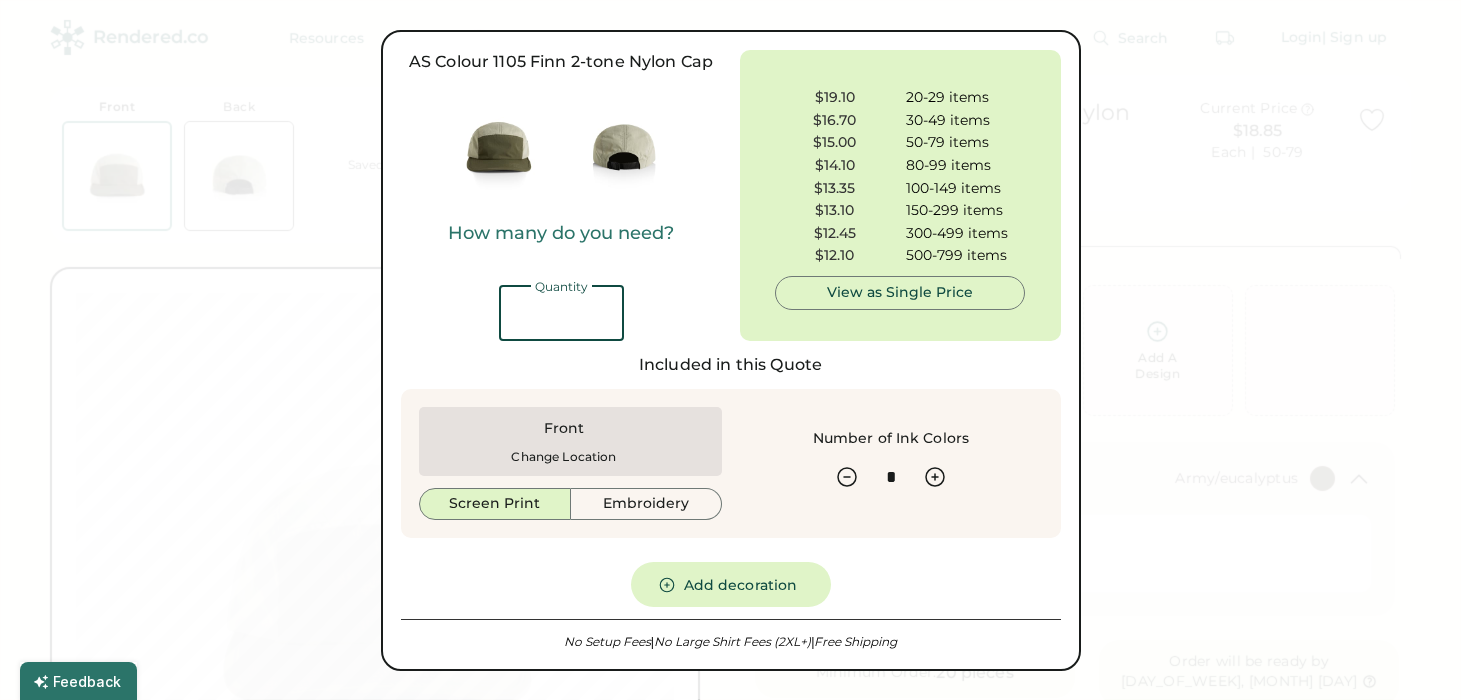 scroll, scrollTop: 0, scrollLeft: 0, axis: both 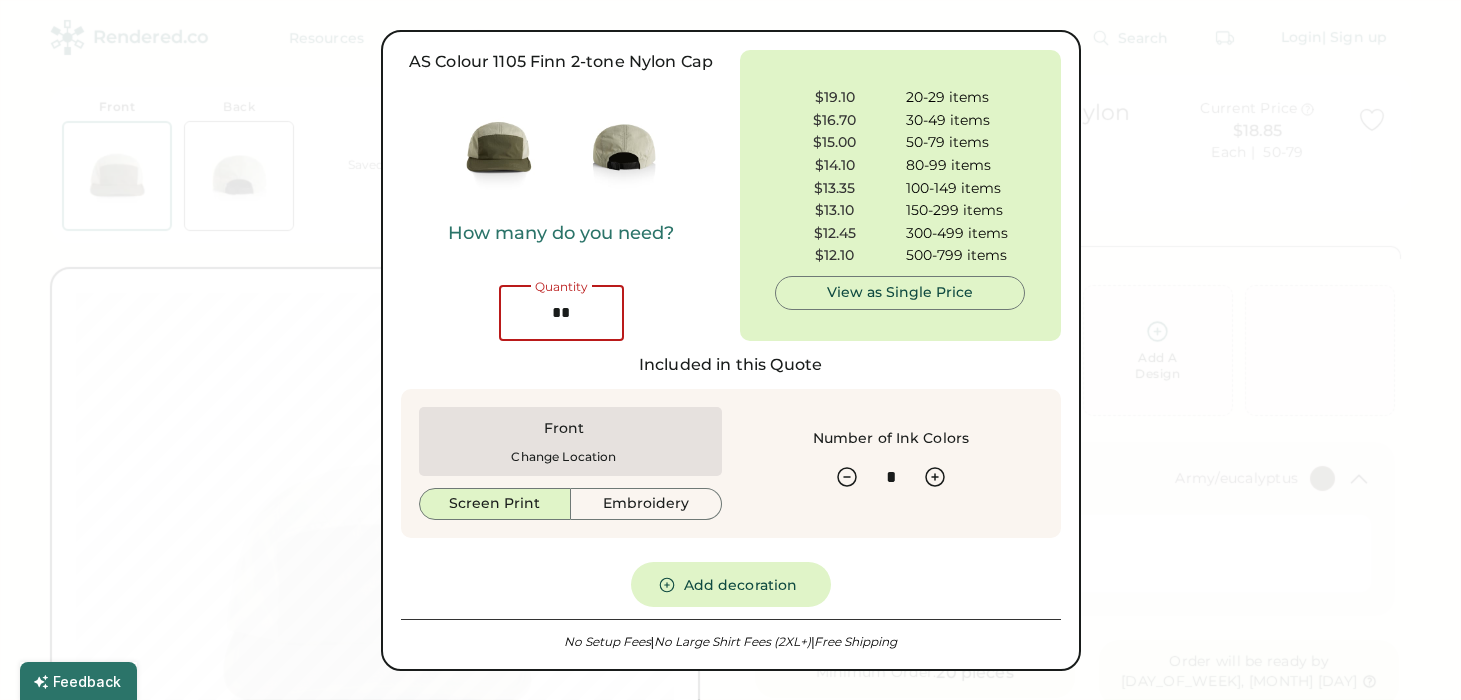 type on "**" 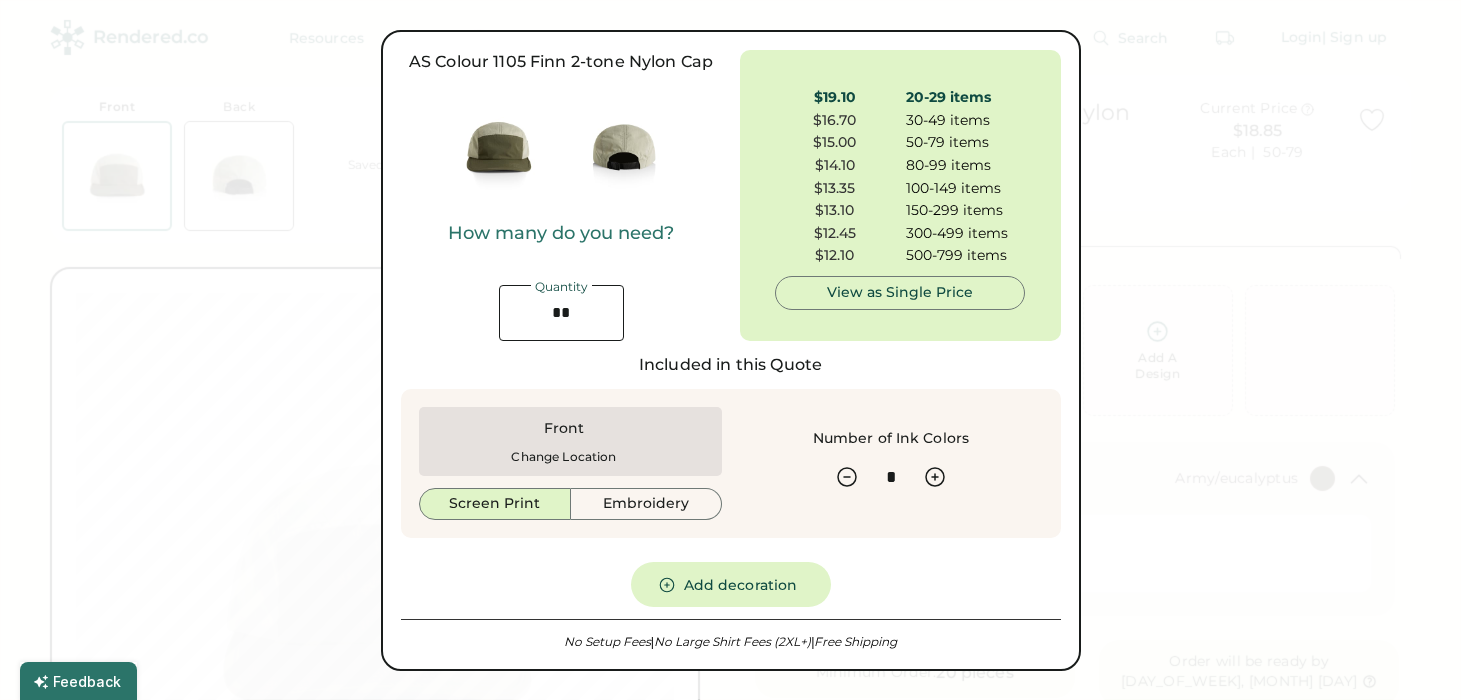 click on "AS Colour 1105 Finn 2-tone Nylon Cap How many do you need? Quantity Your Price Each |  20-29 Price $19.10 20-29 items $16.70 30-49 items $15.00 50-79 items $14.10 80-99 items $13.35 100-149 items $13.10 150-299 items $12.45 300-499 items $12.10 500-799 items $11.85 800-1199 items $11.55 1200-2399 items $11.08 2400-4999 items View as Single Price Included in this Quote Front Change Location Screen Print Embroidery Number of Ink Colors          Add decoration  No Setup Fees   |   No Large Shirt Fees (2XL+)   |   Free Shipping" at bounding box center (731, 350) 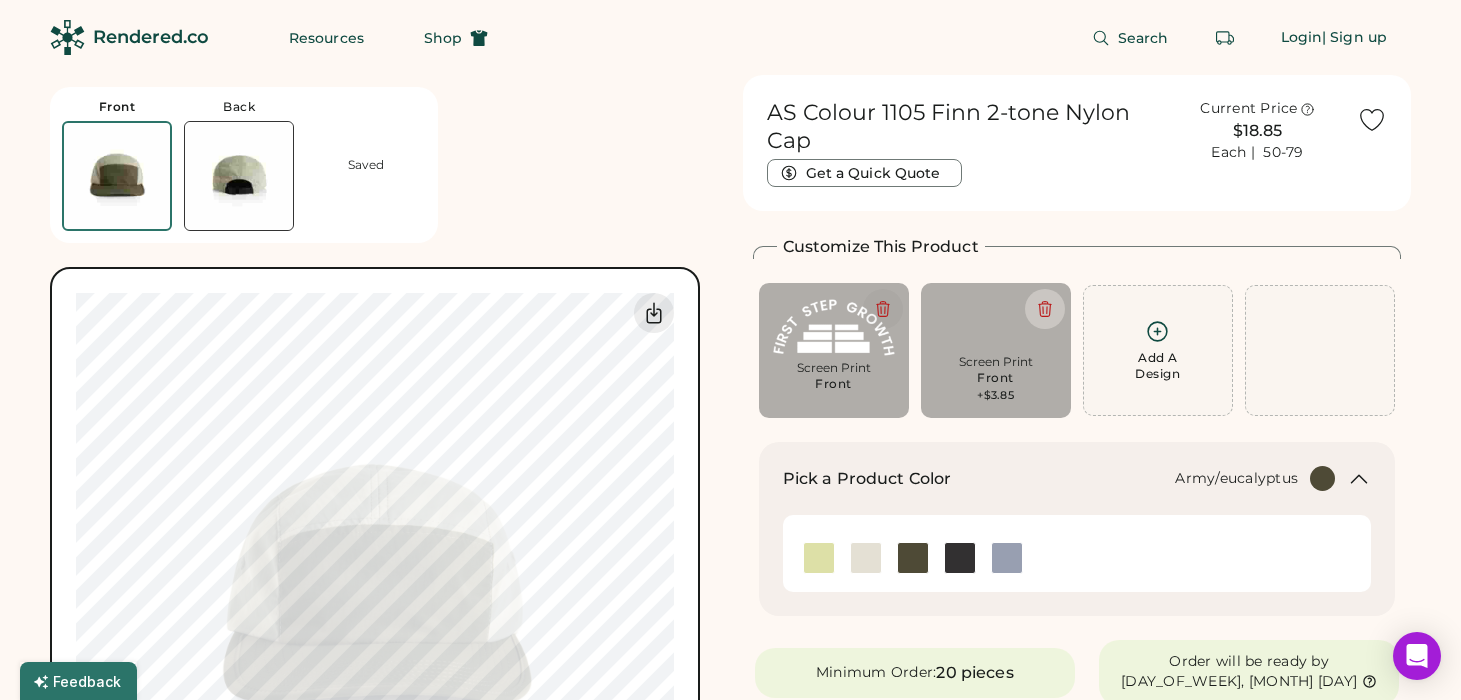 click 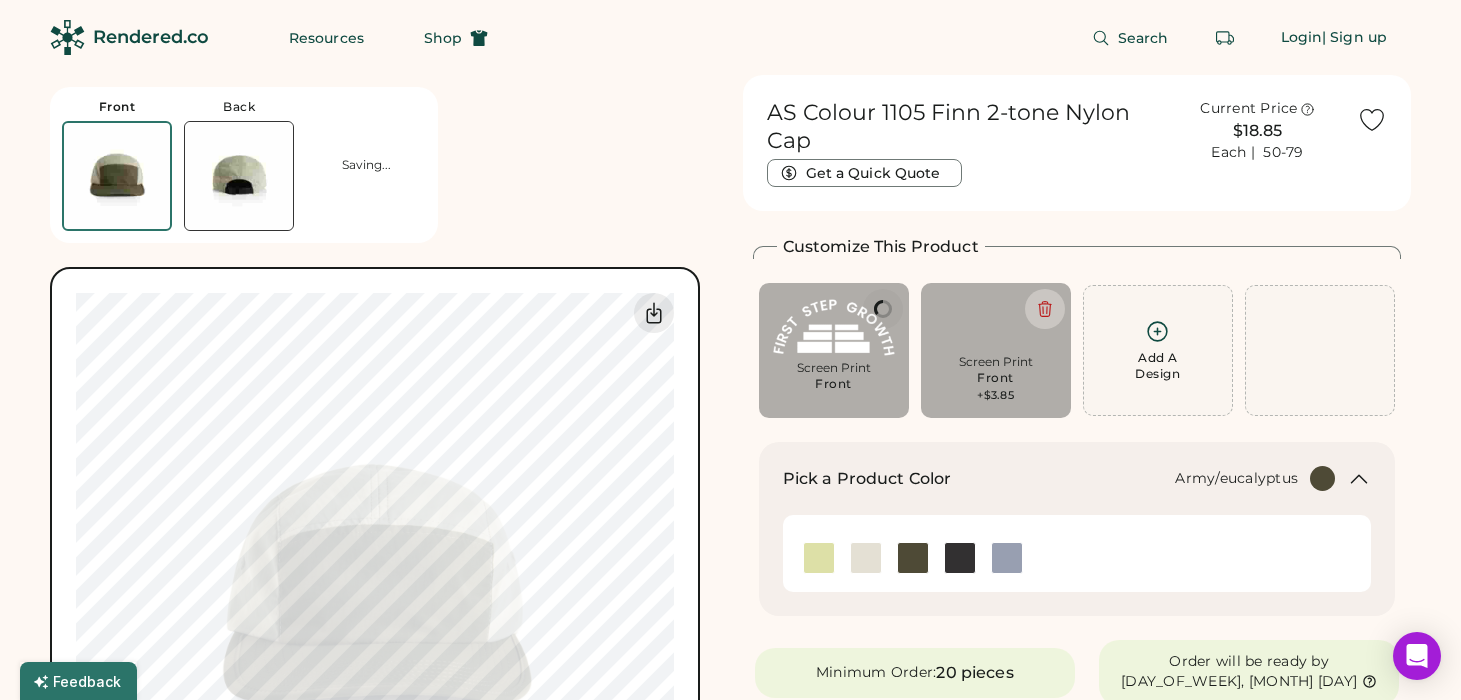 type on "****" 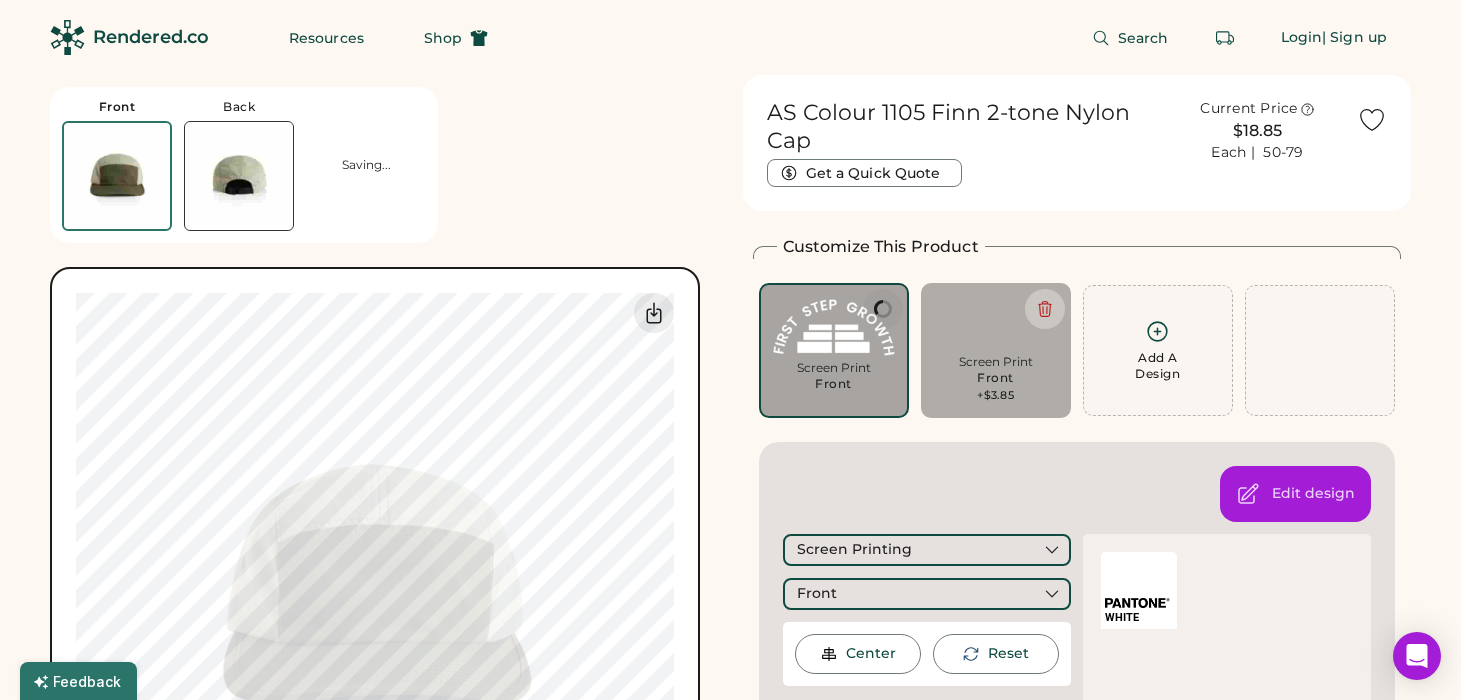 type on "****" 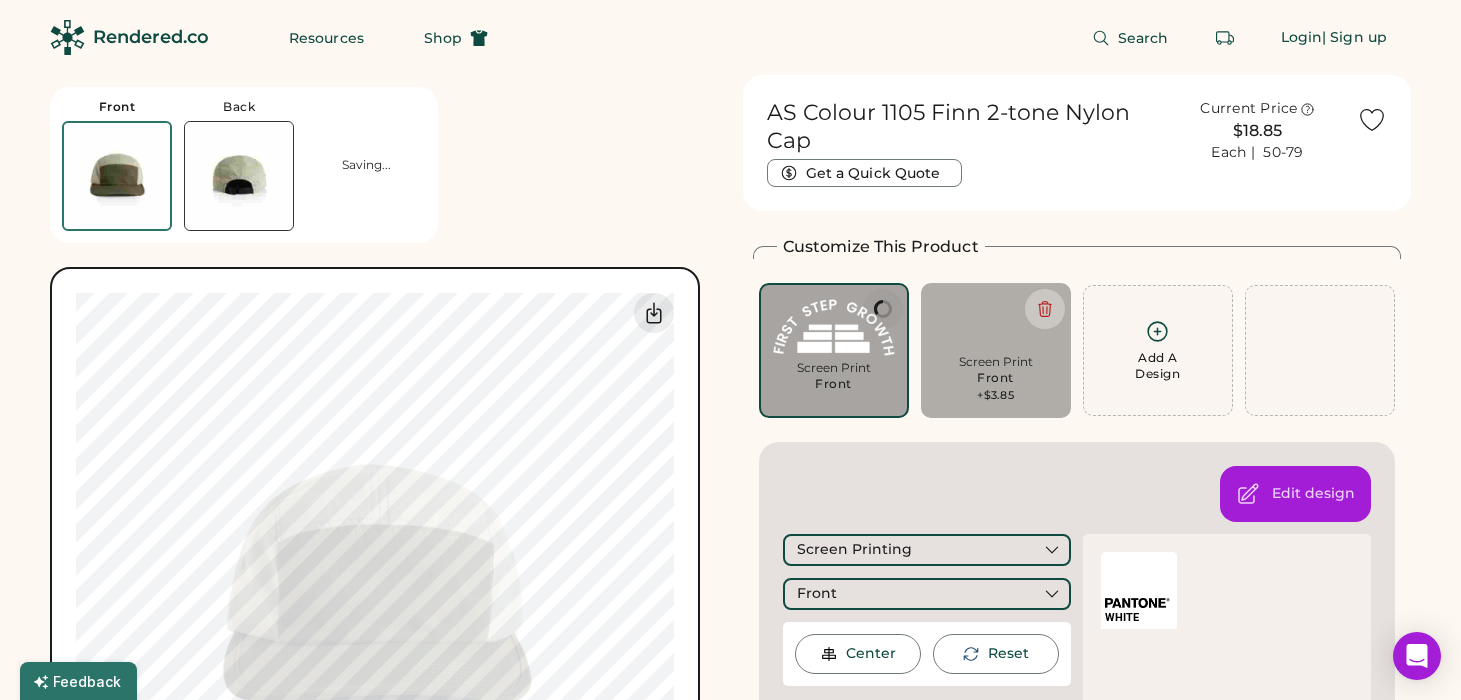 type on "****" 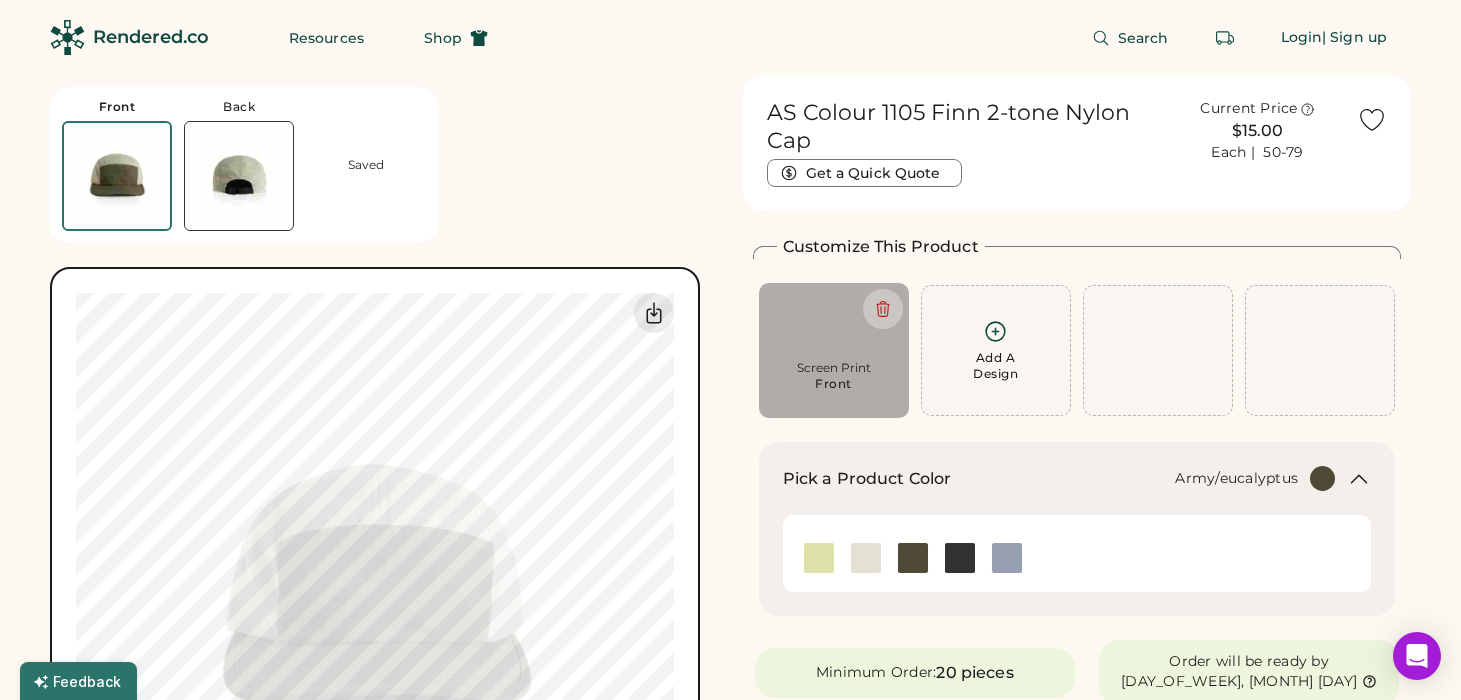 click 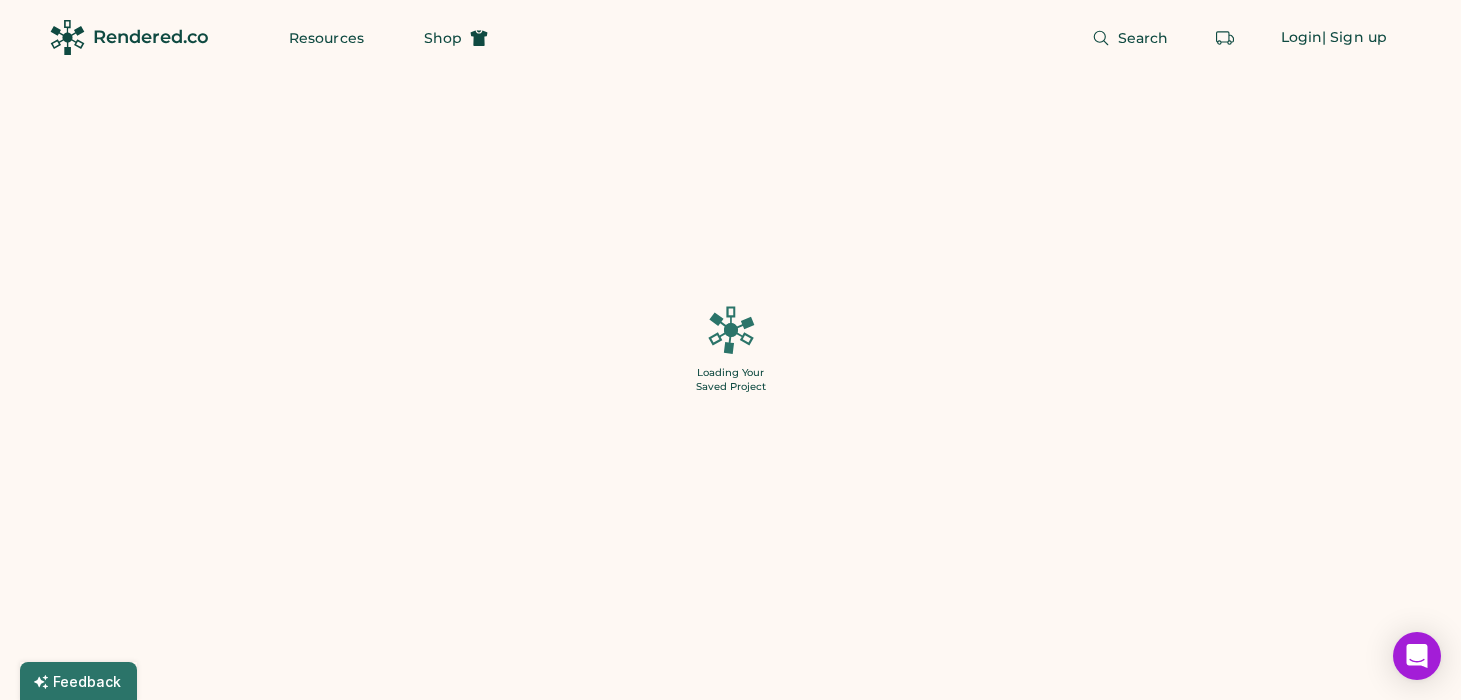 scroll, scrollTop: 0, scrollLeft: 0, axis: both 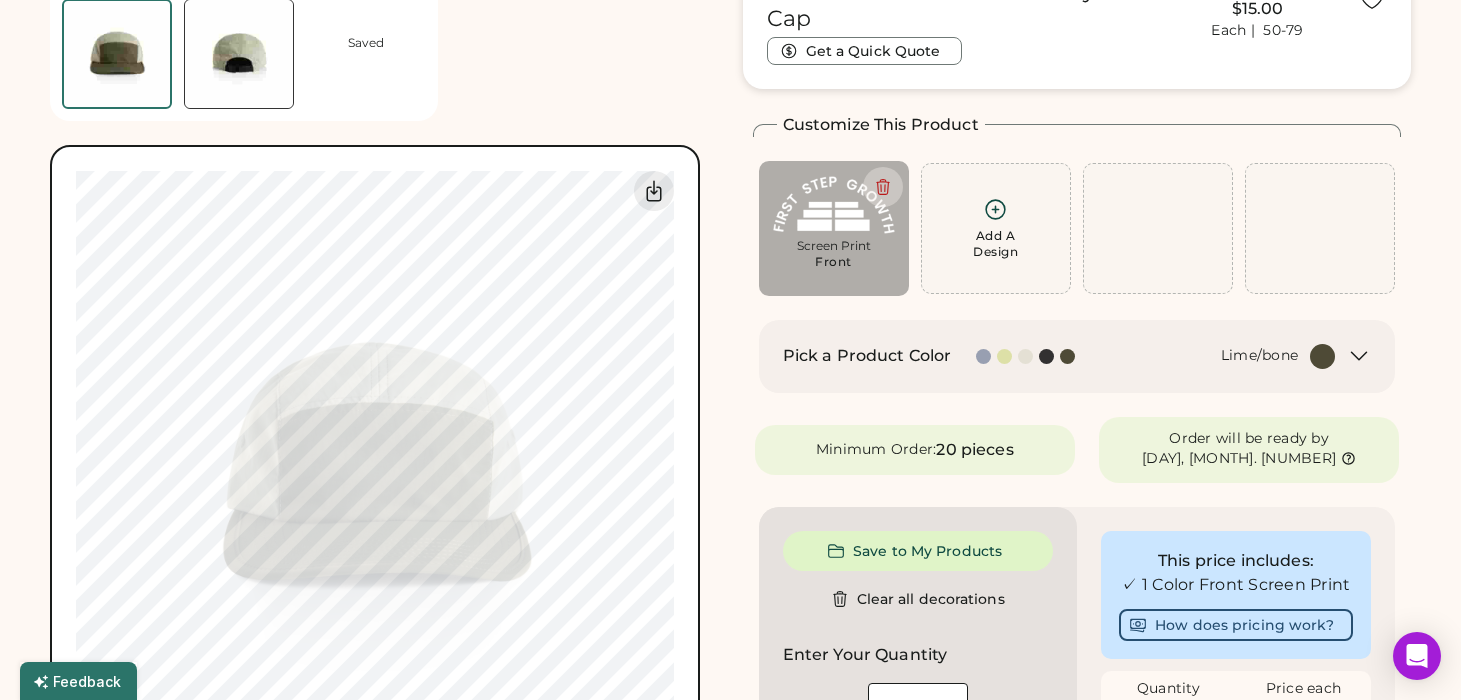 click 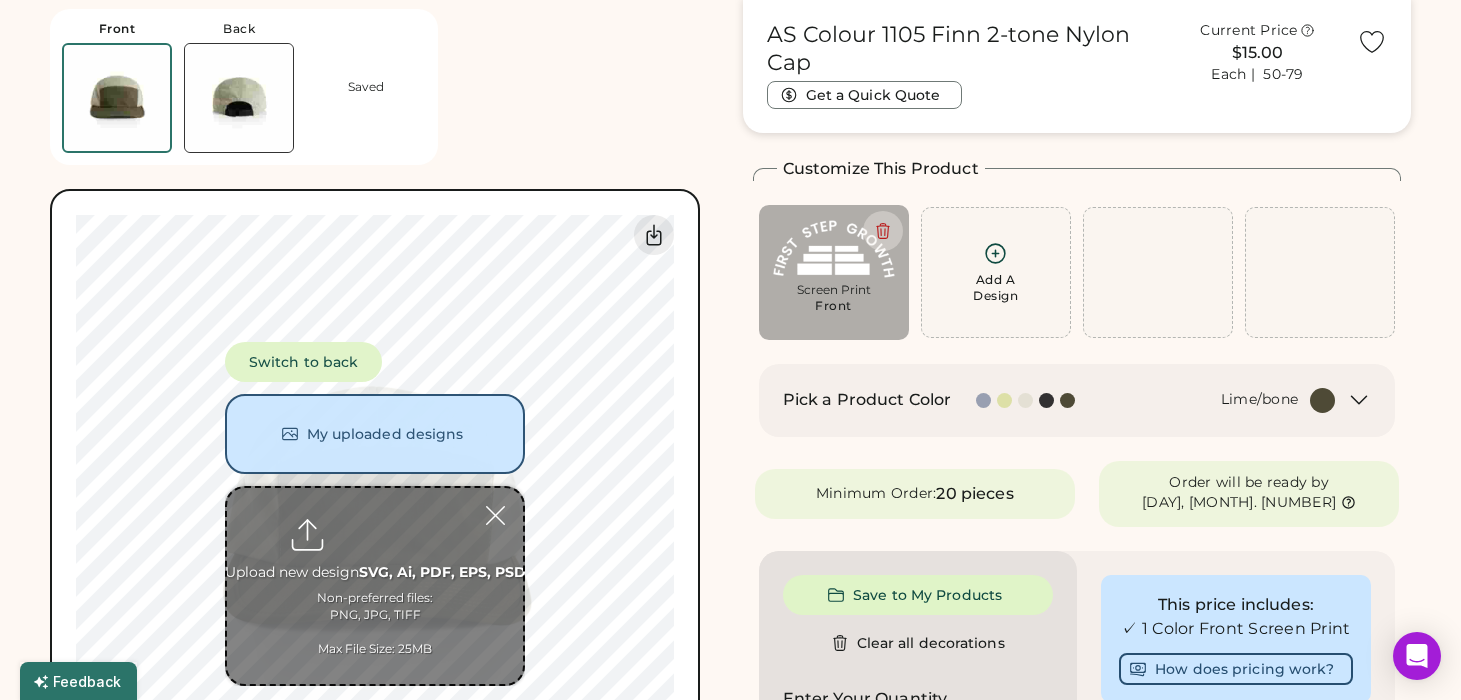scroll, scrollTop: 75, scrollLeft: 0, axis: vertical 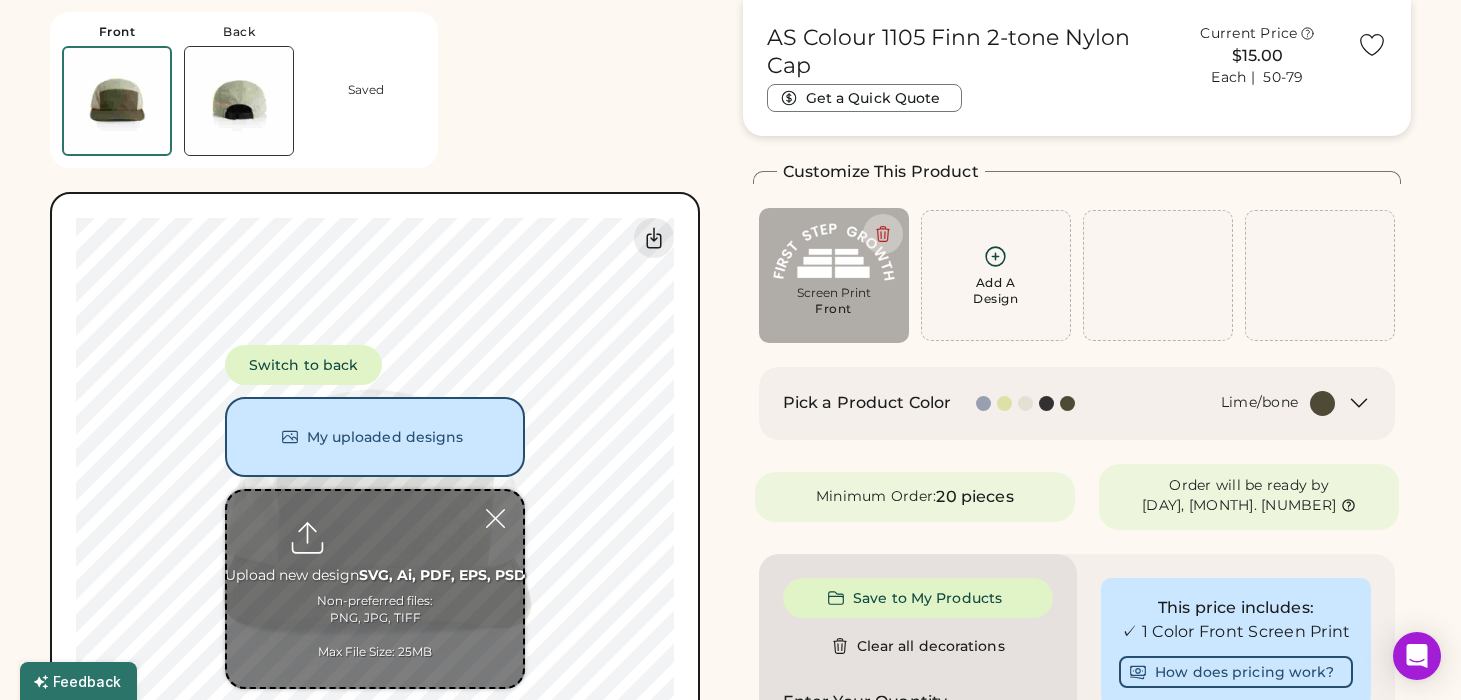 click at bounding box center [375, 589] 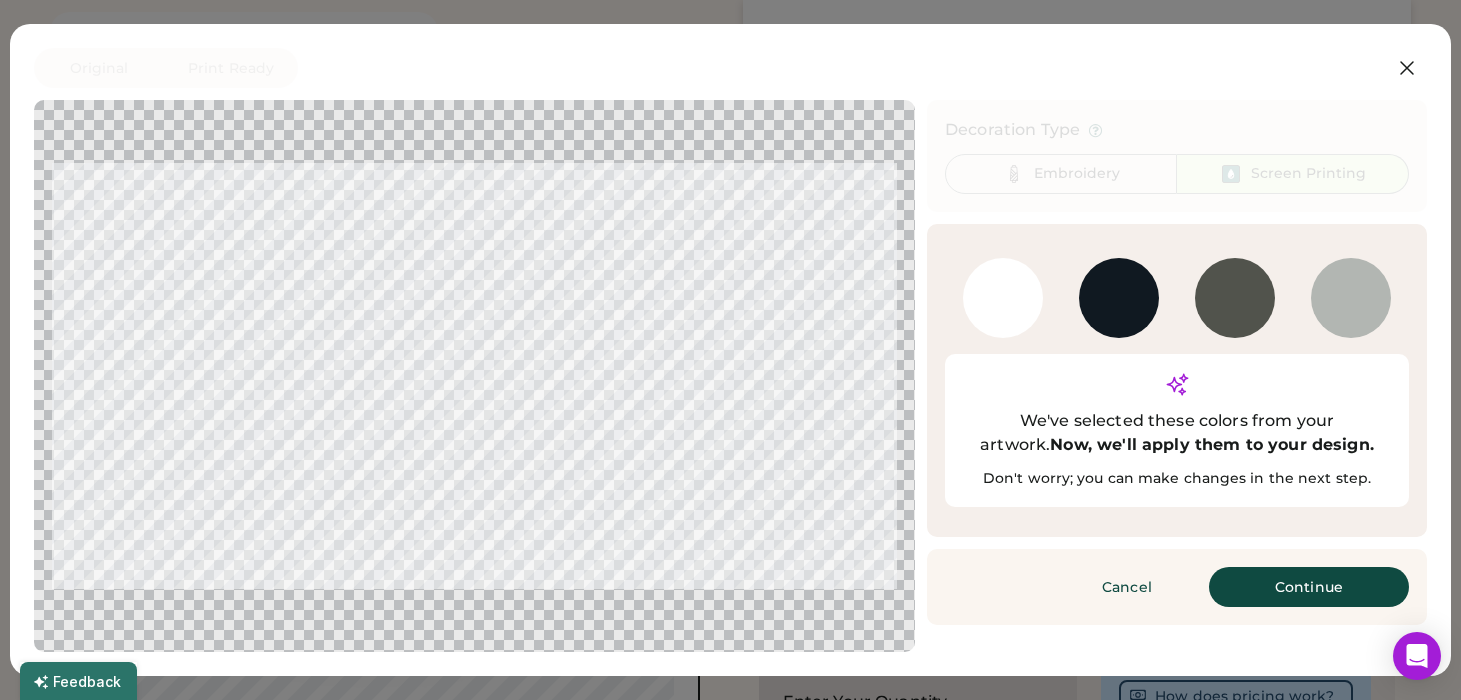 click at bounding box center [1235, 298] 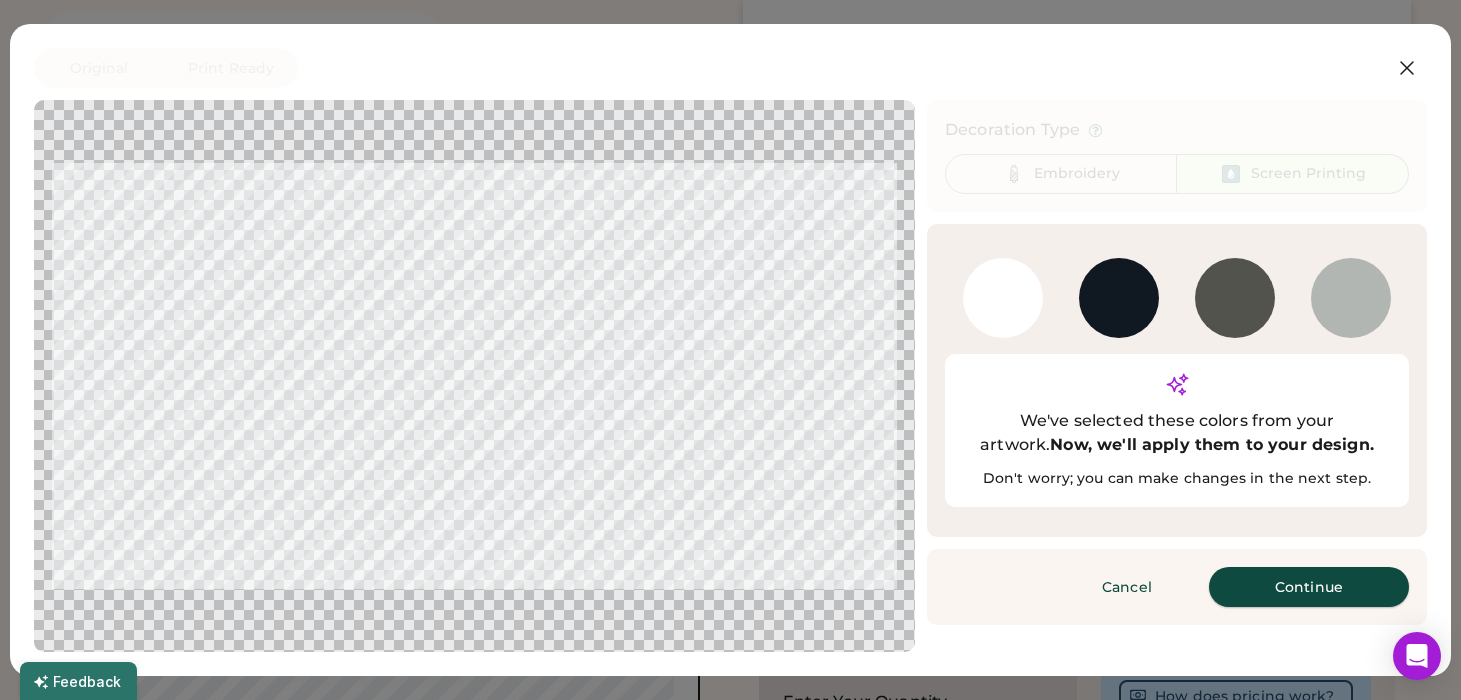click on "Continue" at bounding box center (1309, 587) 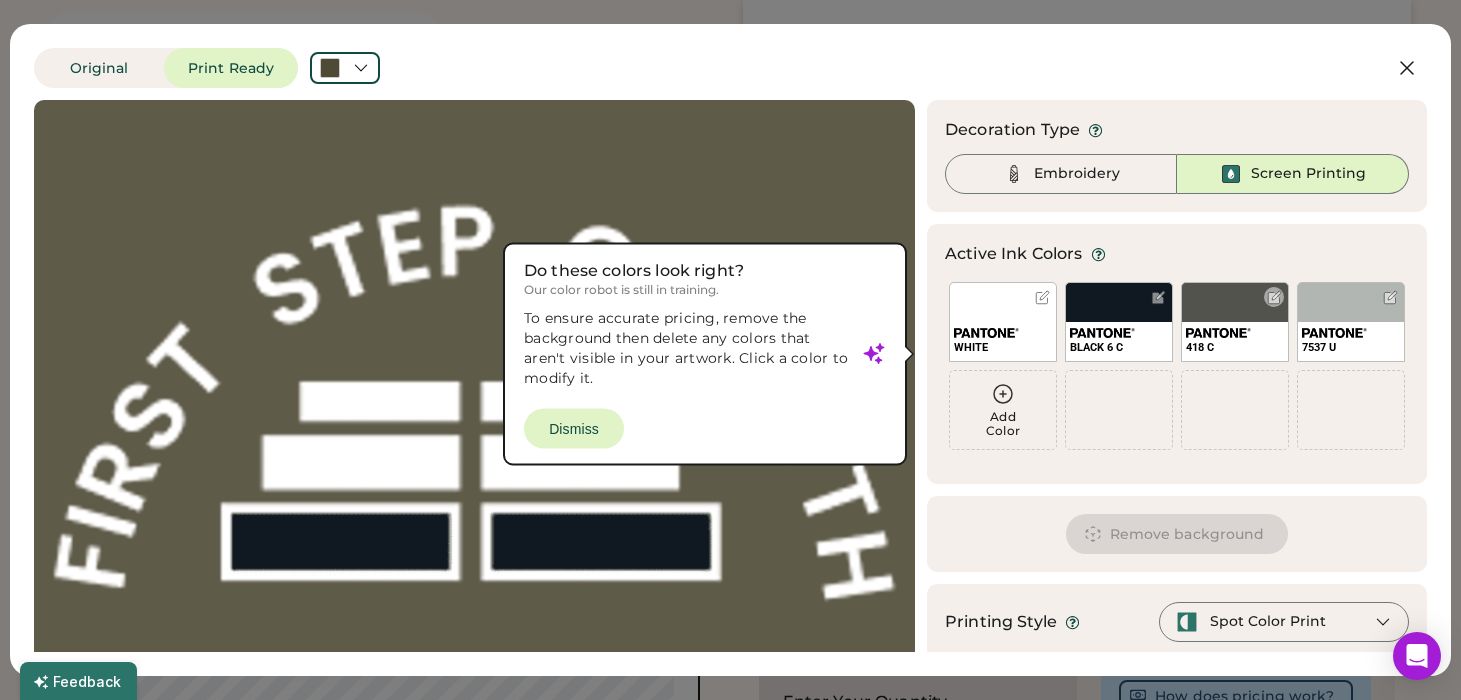 click on "418 C" at bounding box center [1235, 322] 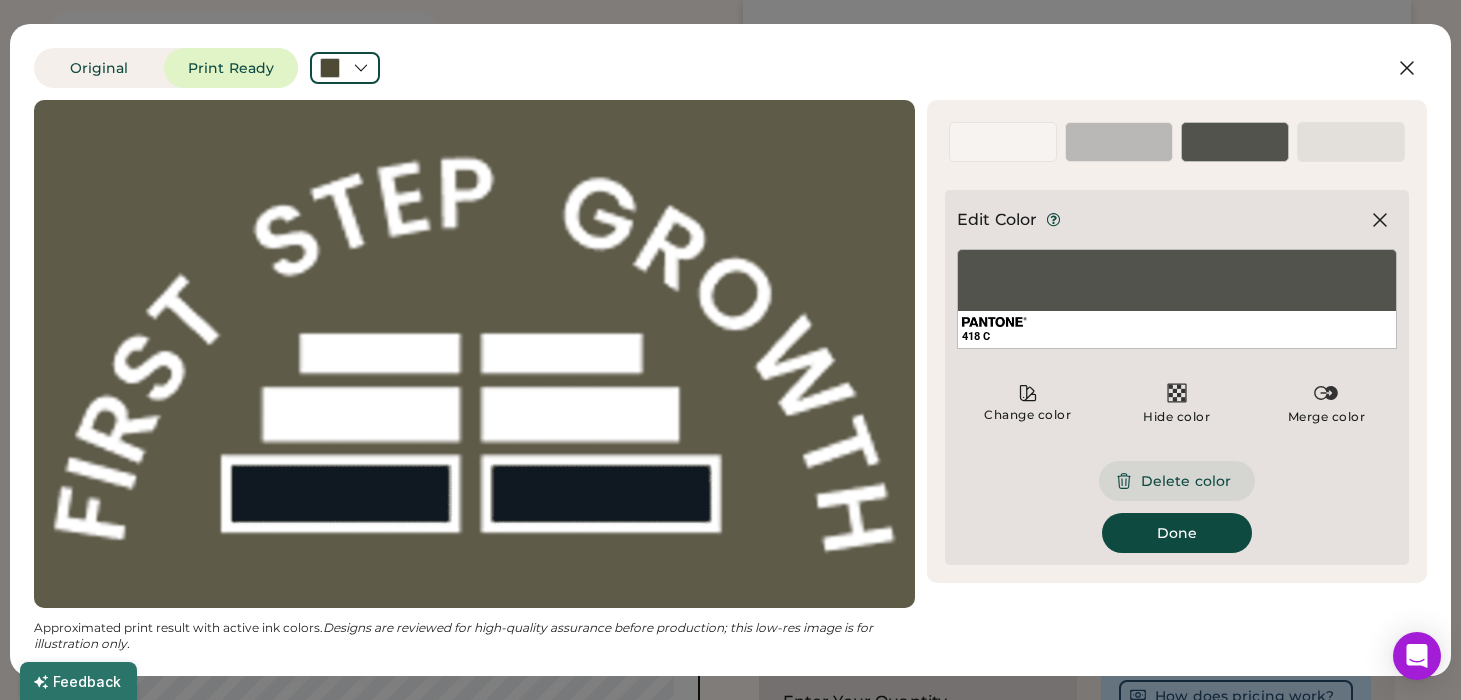 click on "Delete color" at bounding box center [1177, 481] 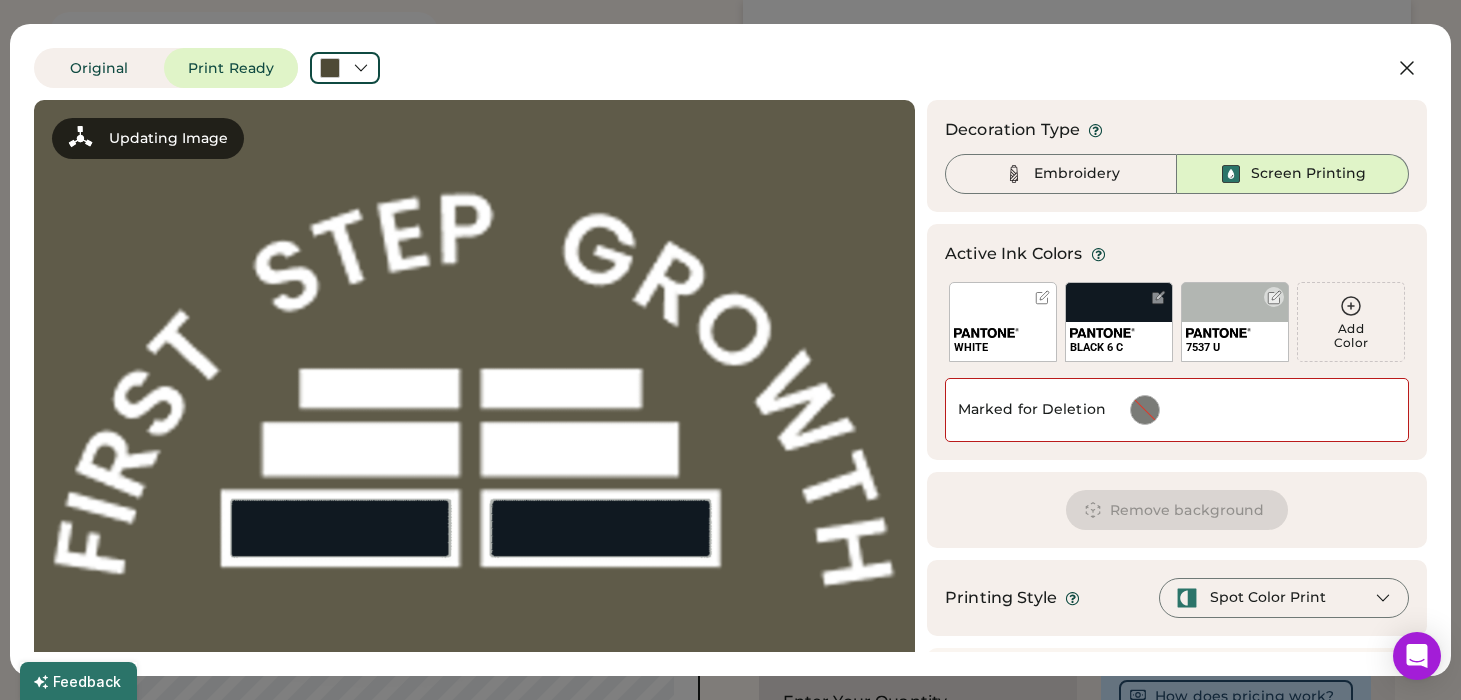 click on "7537 U" at bounding box center (1235, 322) 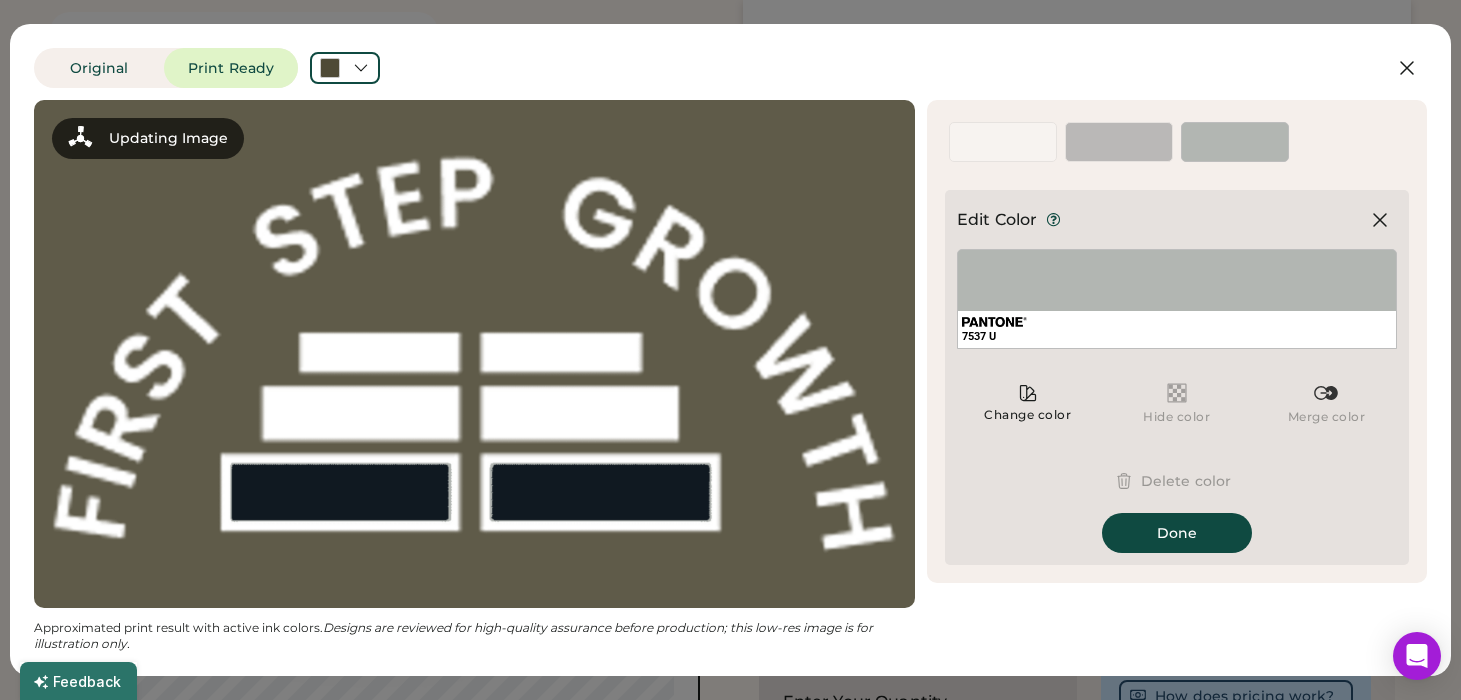 click on "Delete color" at bounding box center (1177, 481) 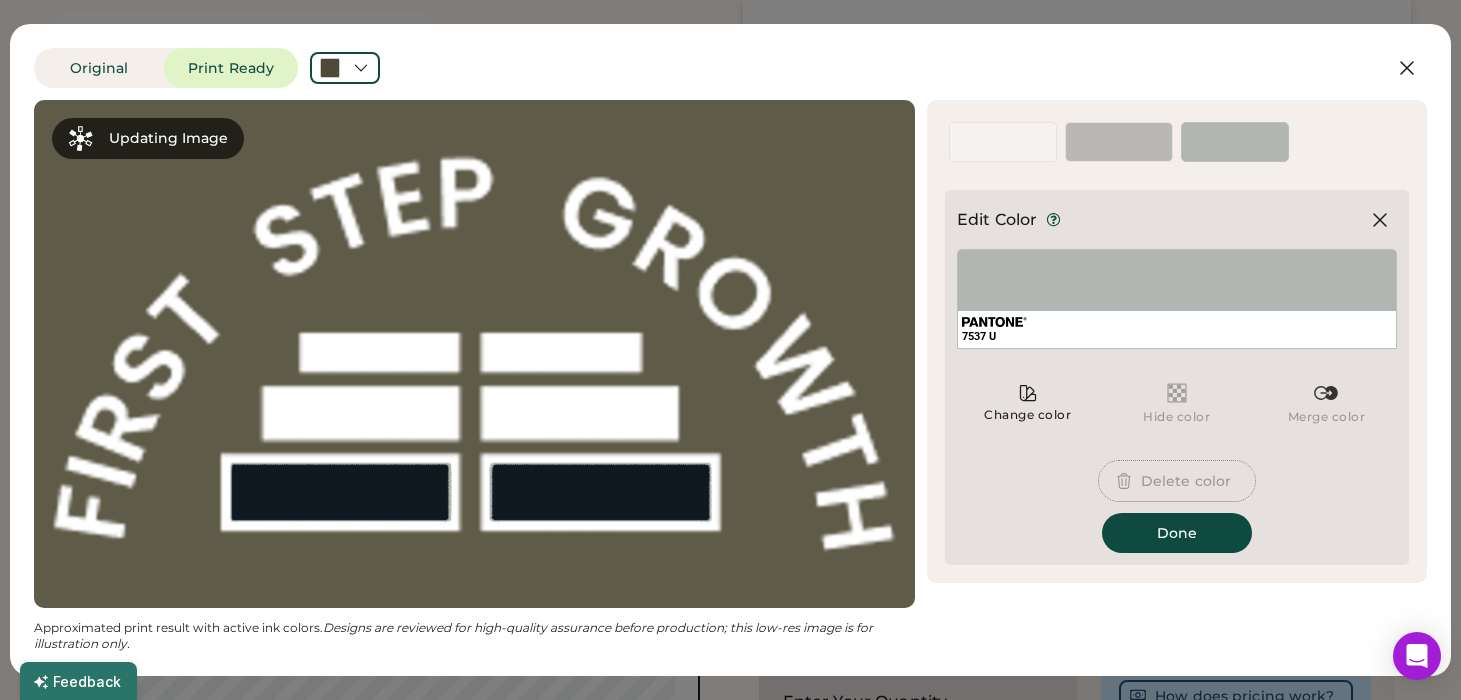 click 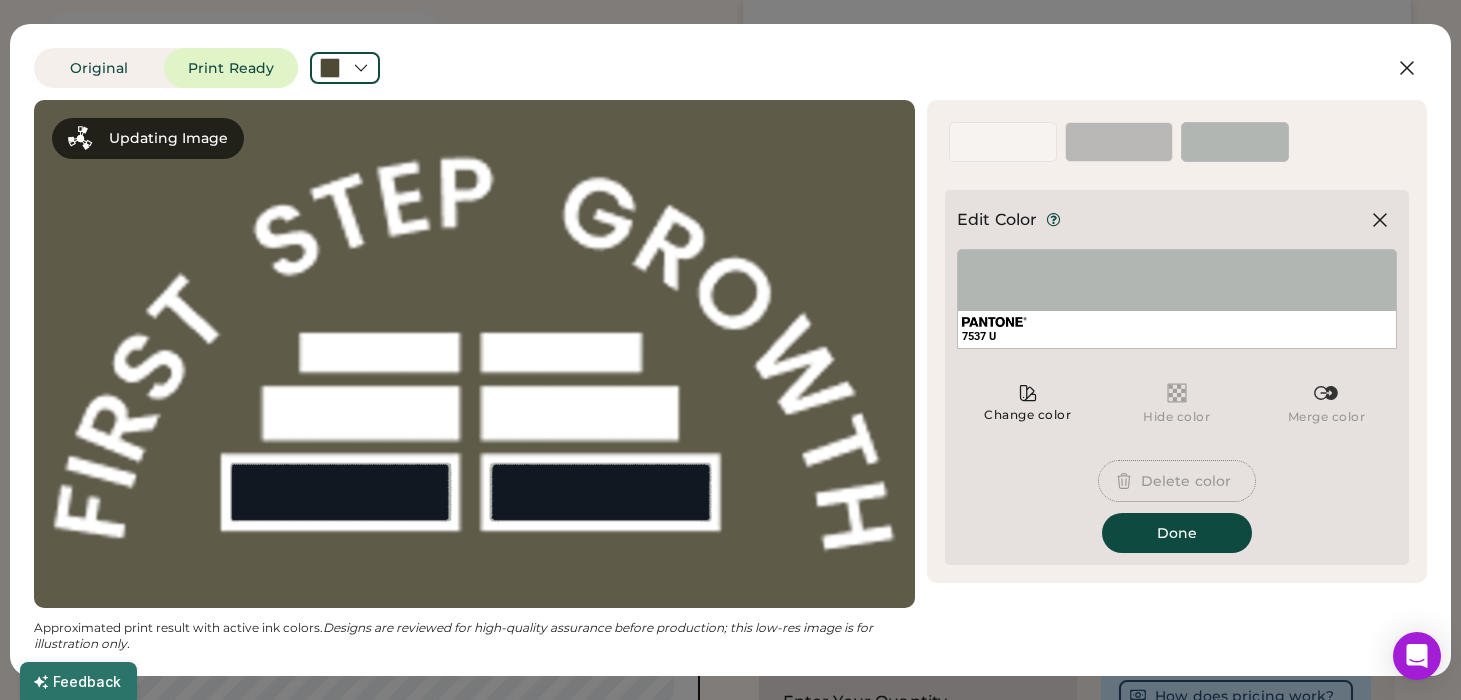 click on "Delete color" at bounding box center [1177, 481] 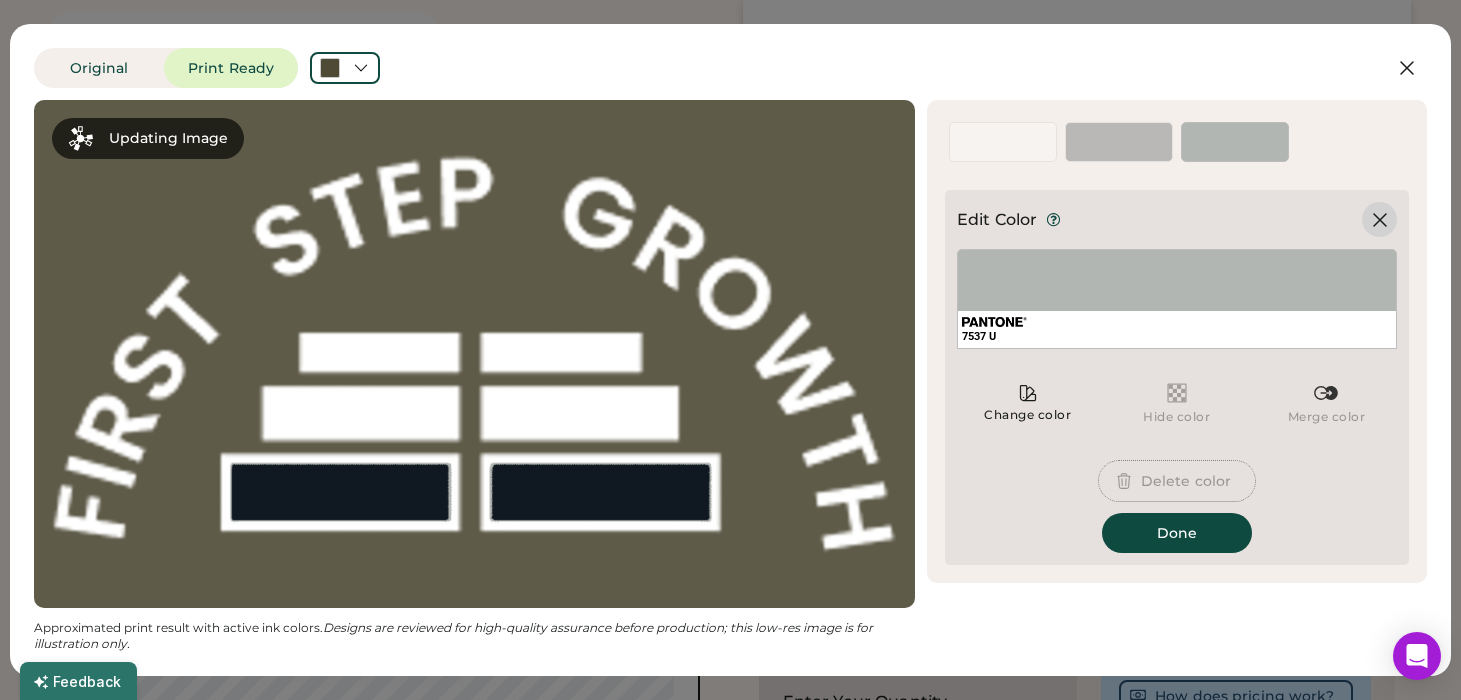 click 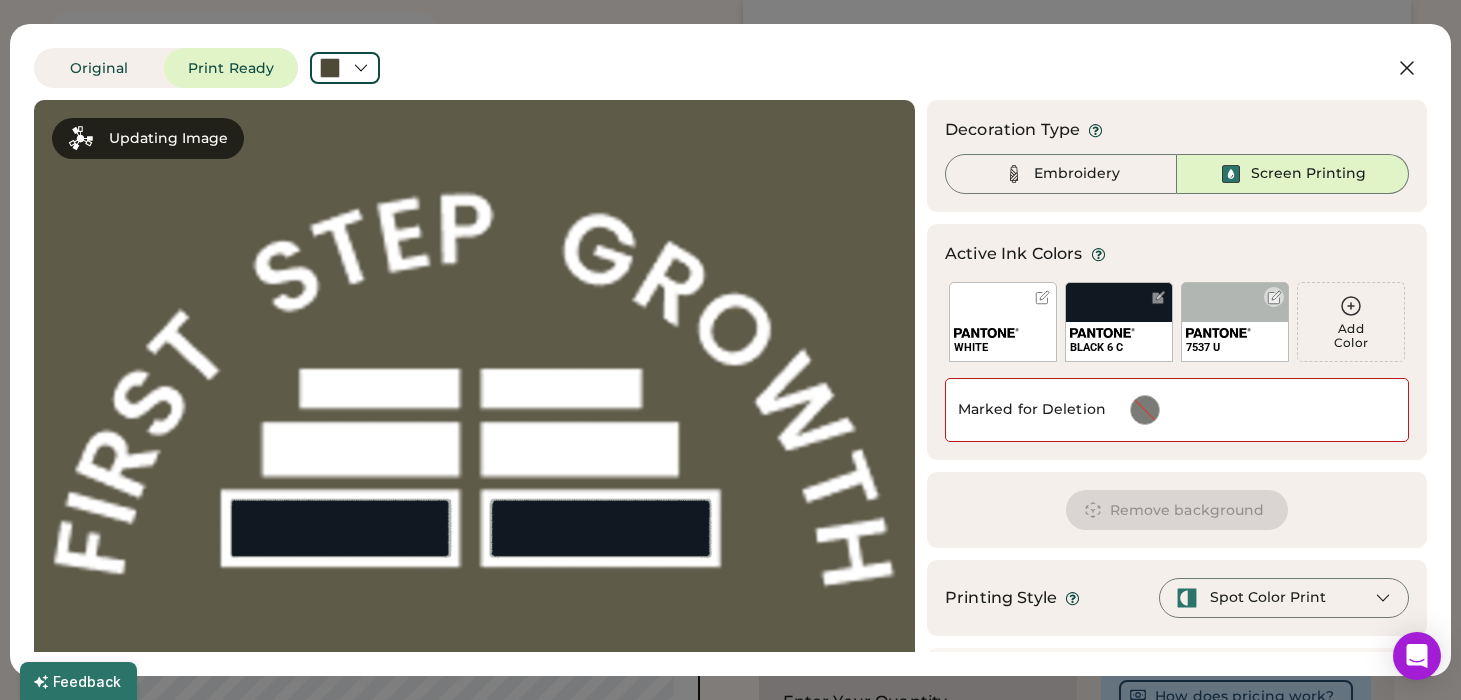 click on "7537 U" at bounding box center (1235, 322) 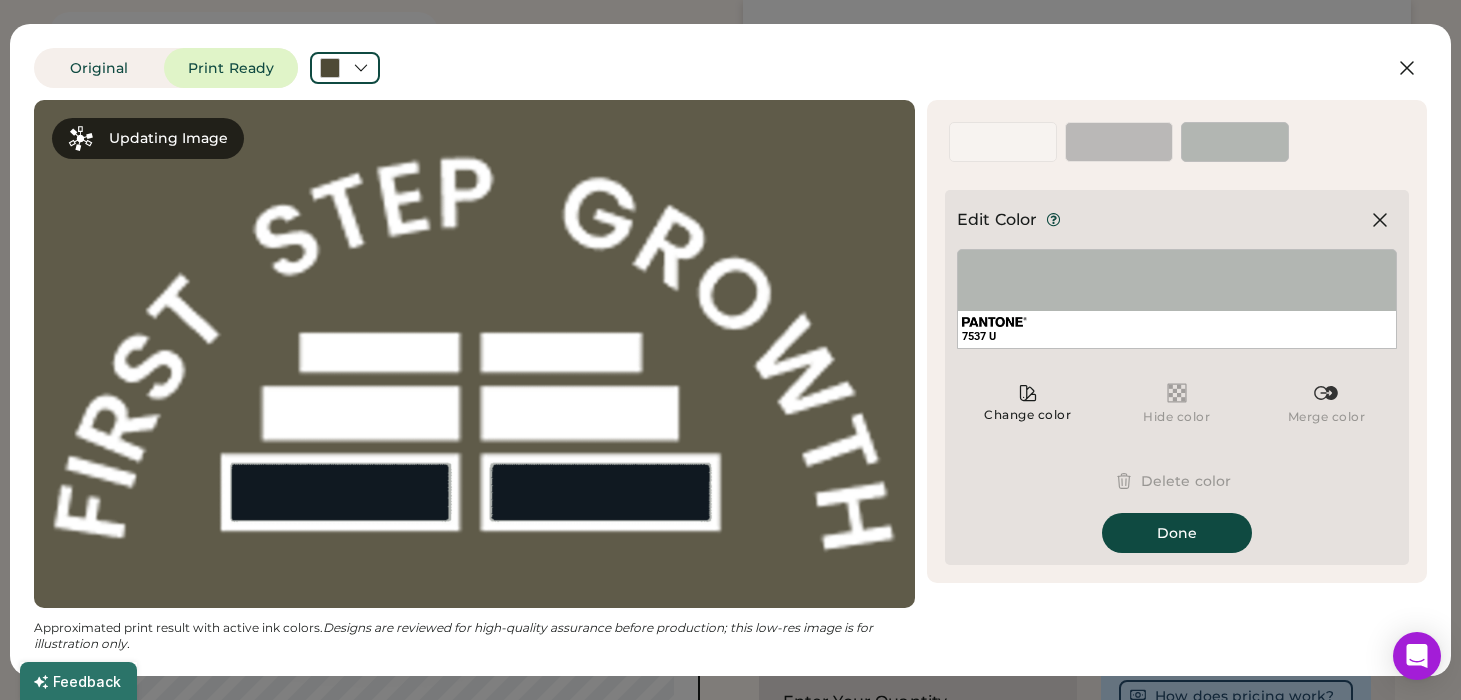 click on "Delete color" at bounding box center [1177, 481] 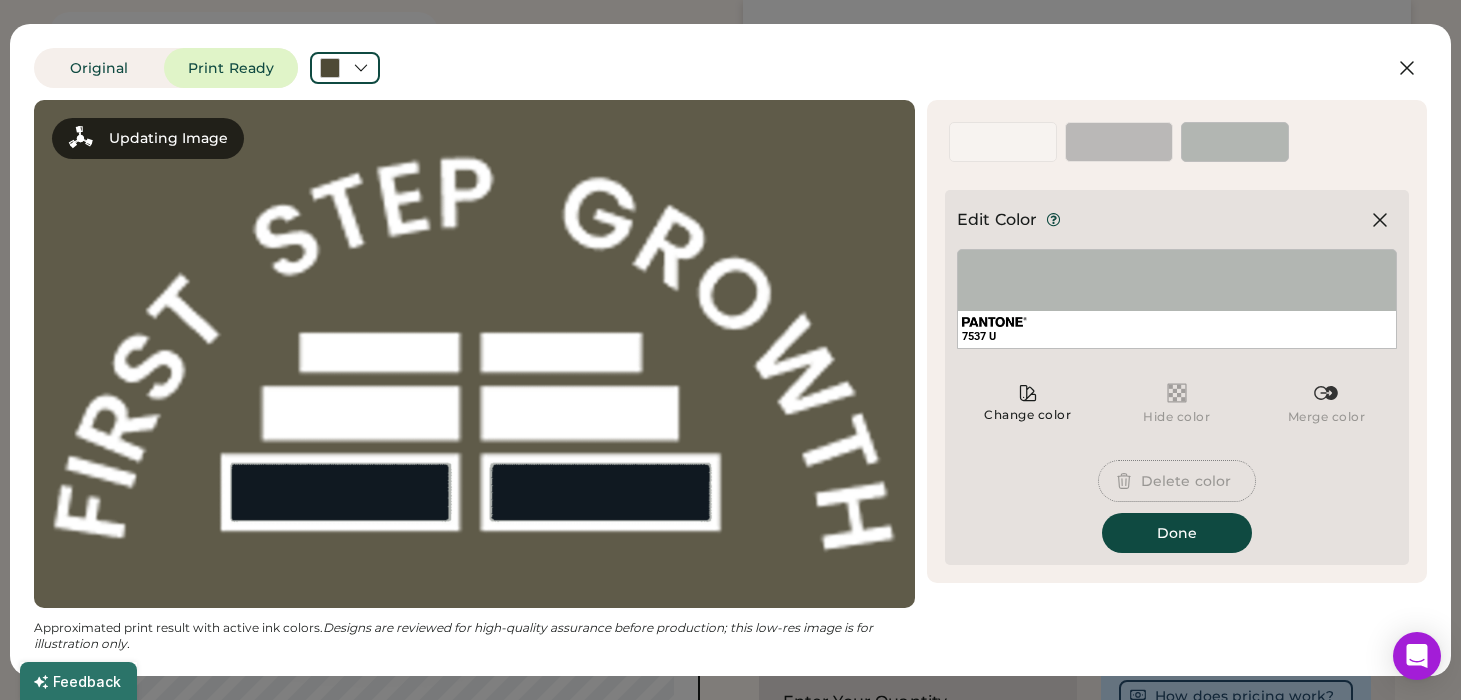 click on "7537 U" at bounding box center (1177, 299) 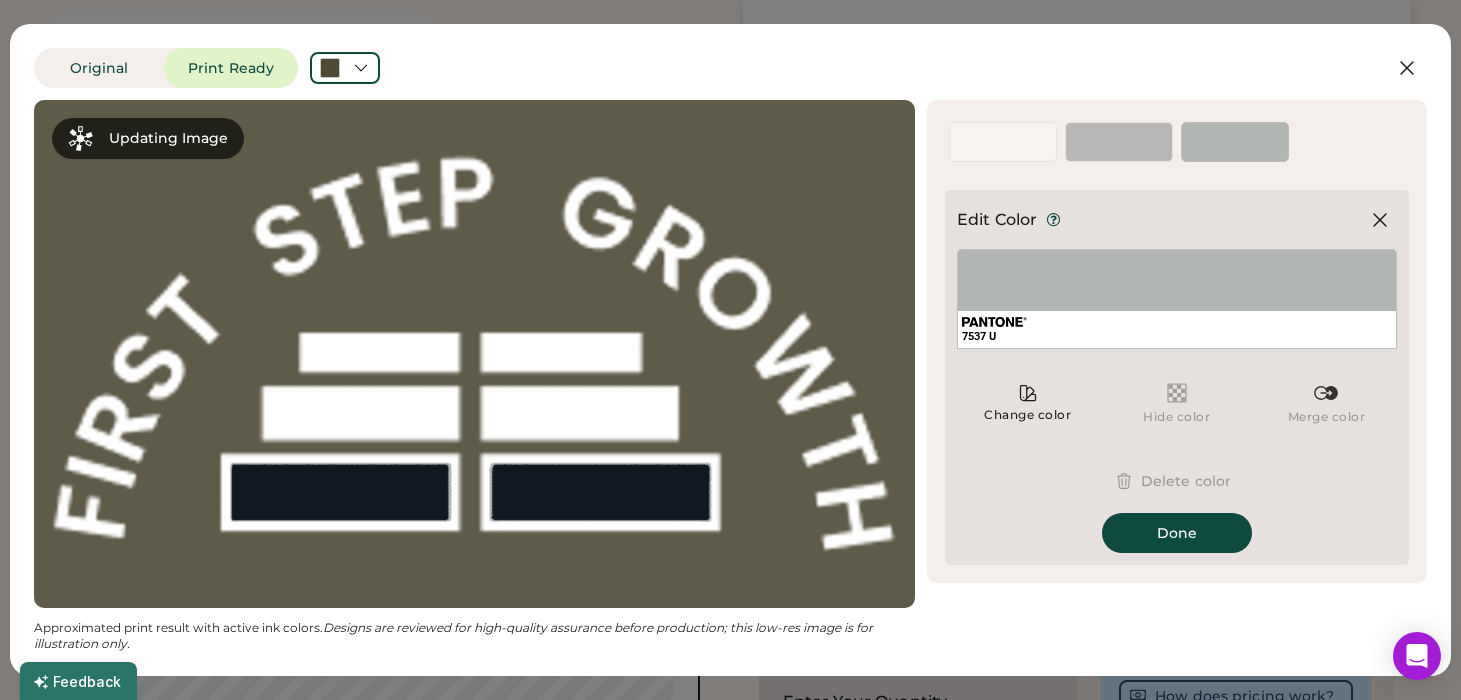 click on "Edit Color    7537 U    Change color Hide color Merge color    Delete color Done" at bounding box center (1177, 377) 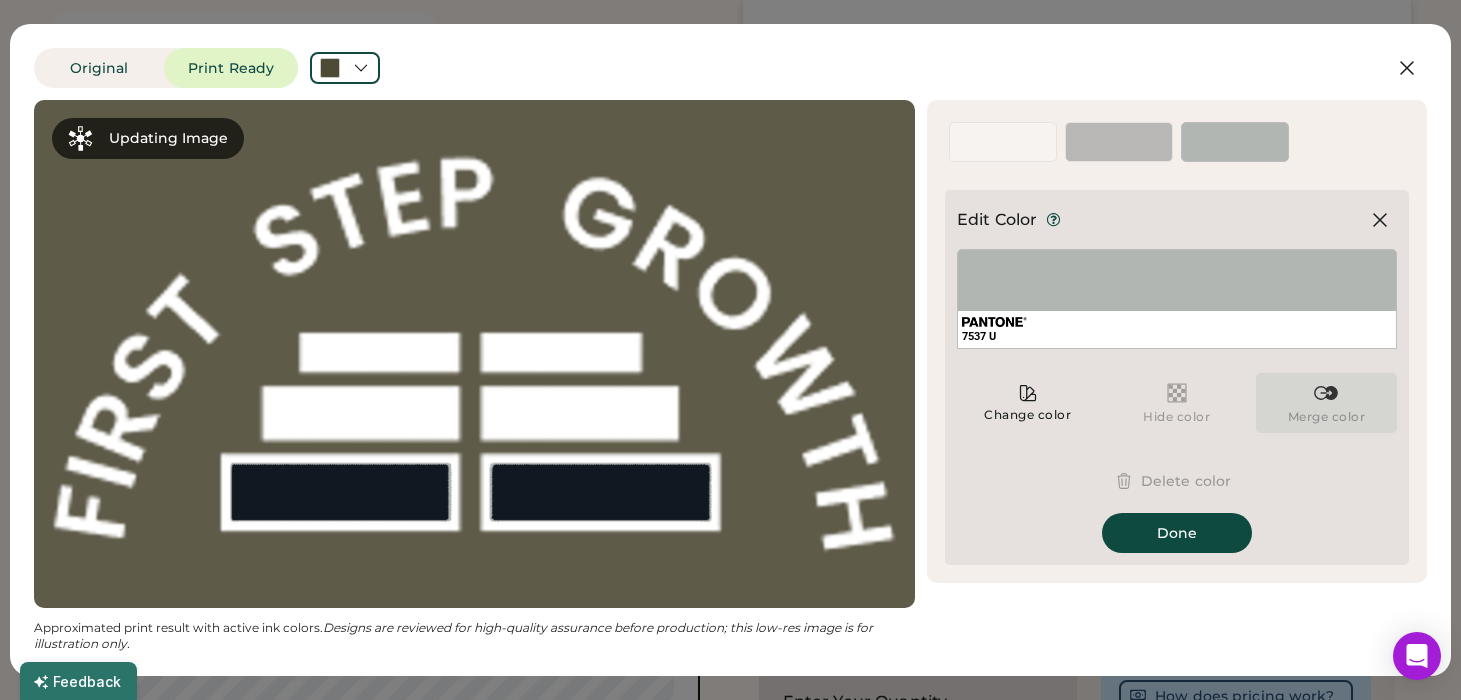 click at bounding box center (1326, 393) 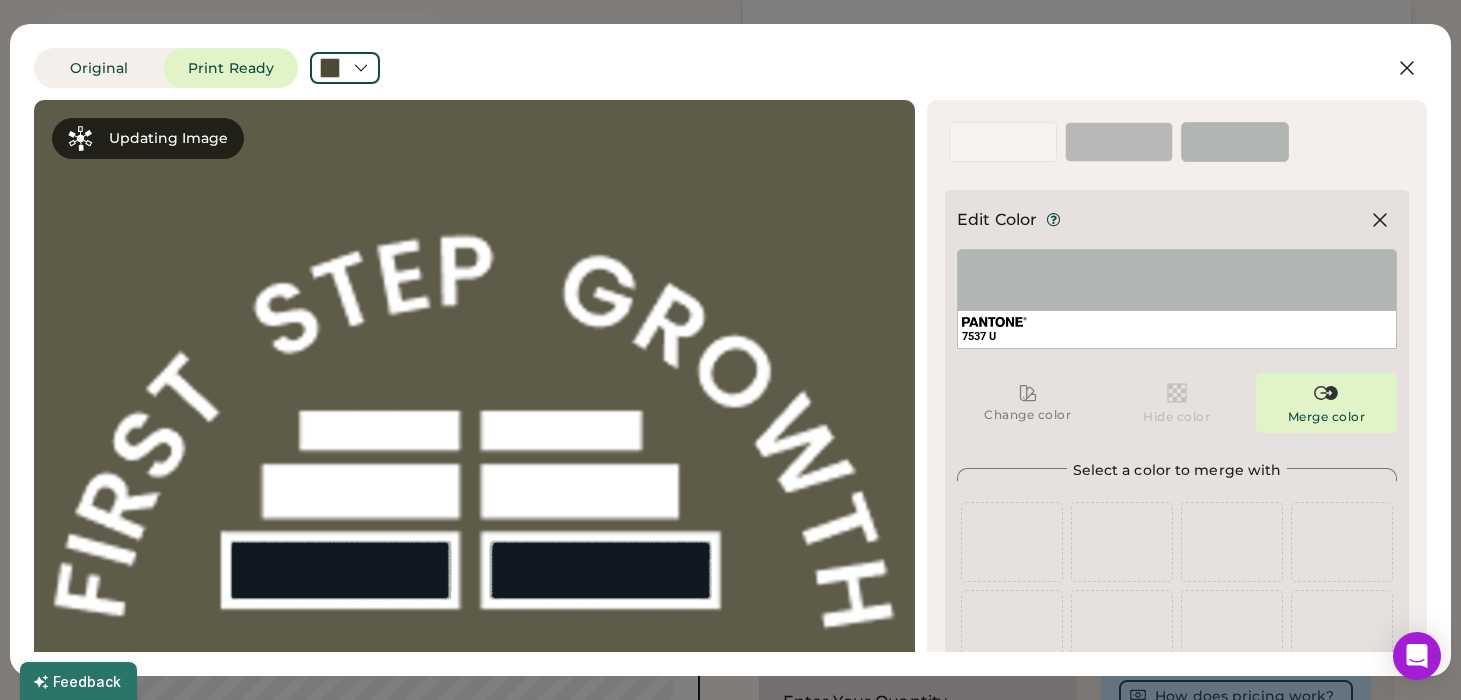 scroll, scrollTop: 156, scrollLeft: 0, axis: vertical 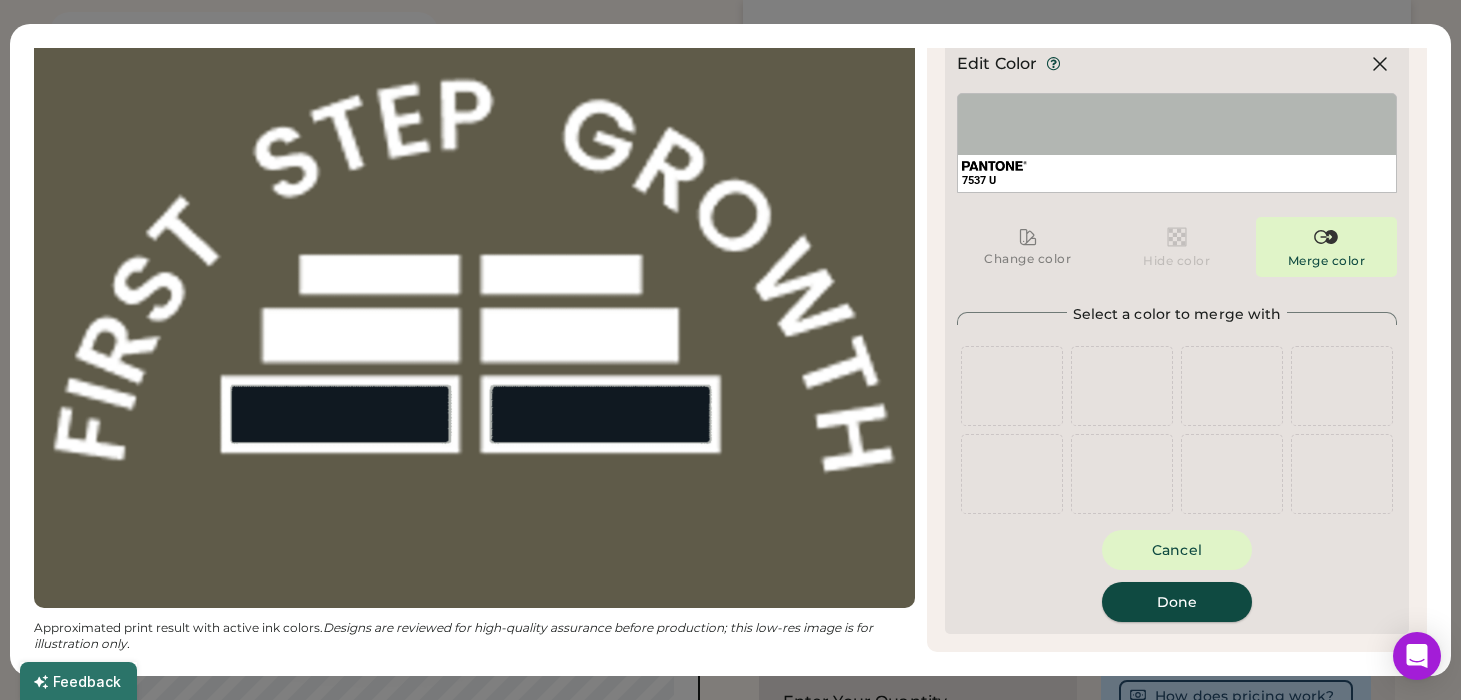 click on "Done" at bounding box center (1177, 602) 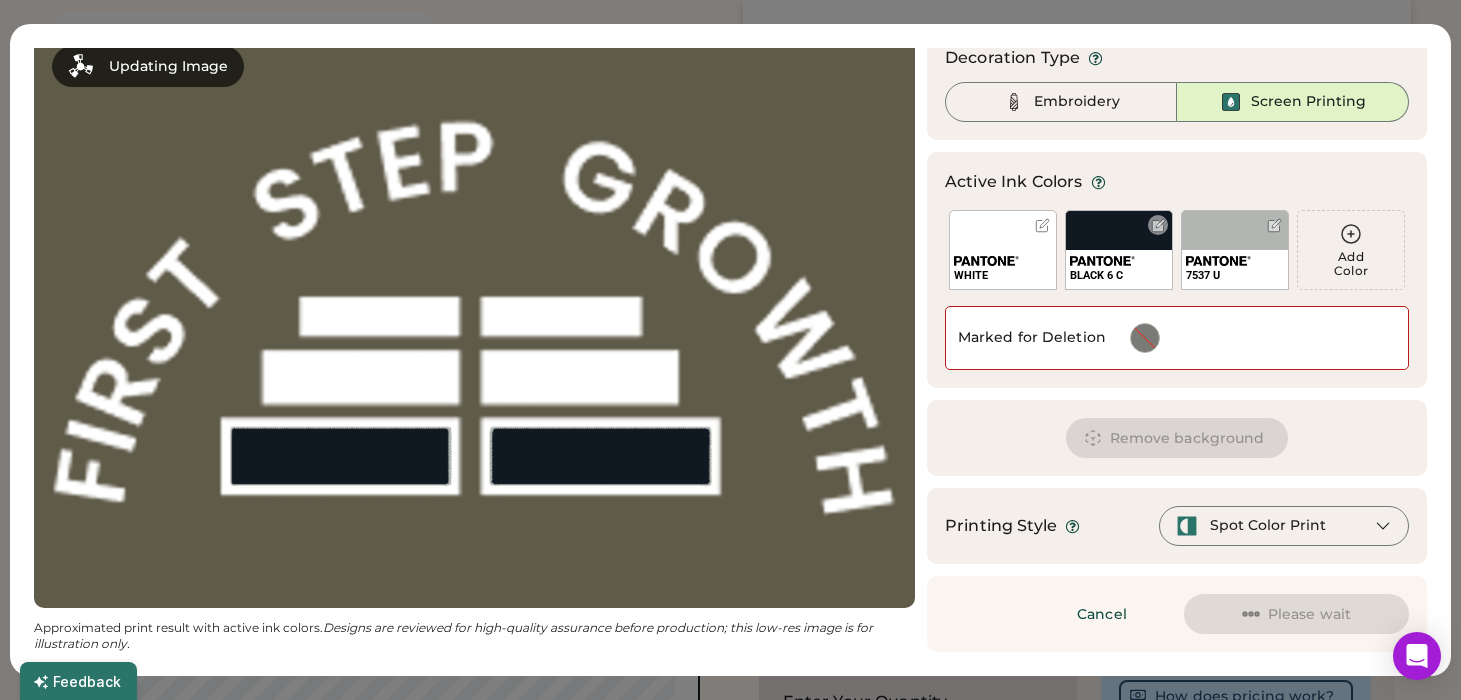click on "BLACK 6 C" at bounding box center [1119, 269] 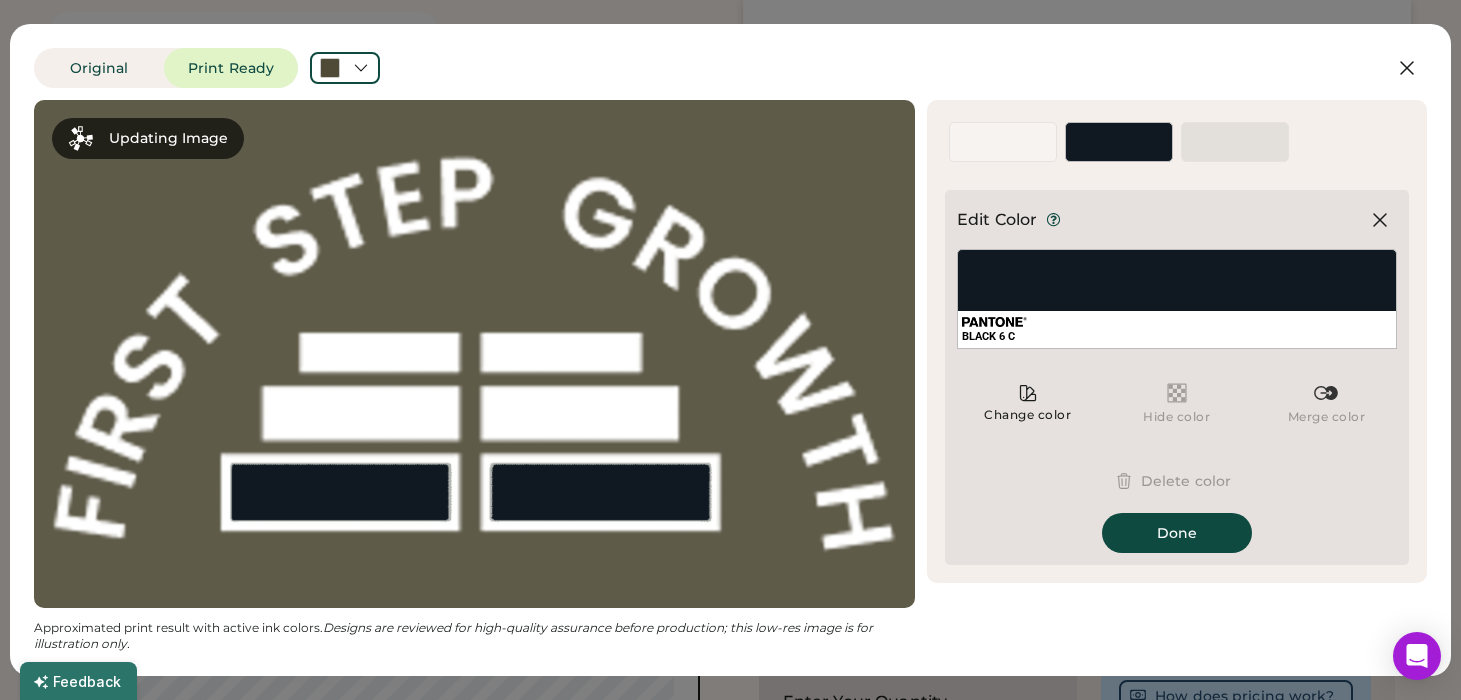 scroll, scrollTop: 0, scrollLeft: 0, axis: both 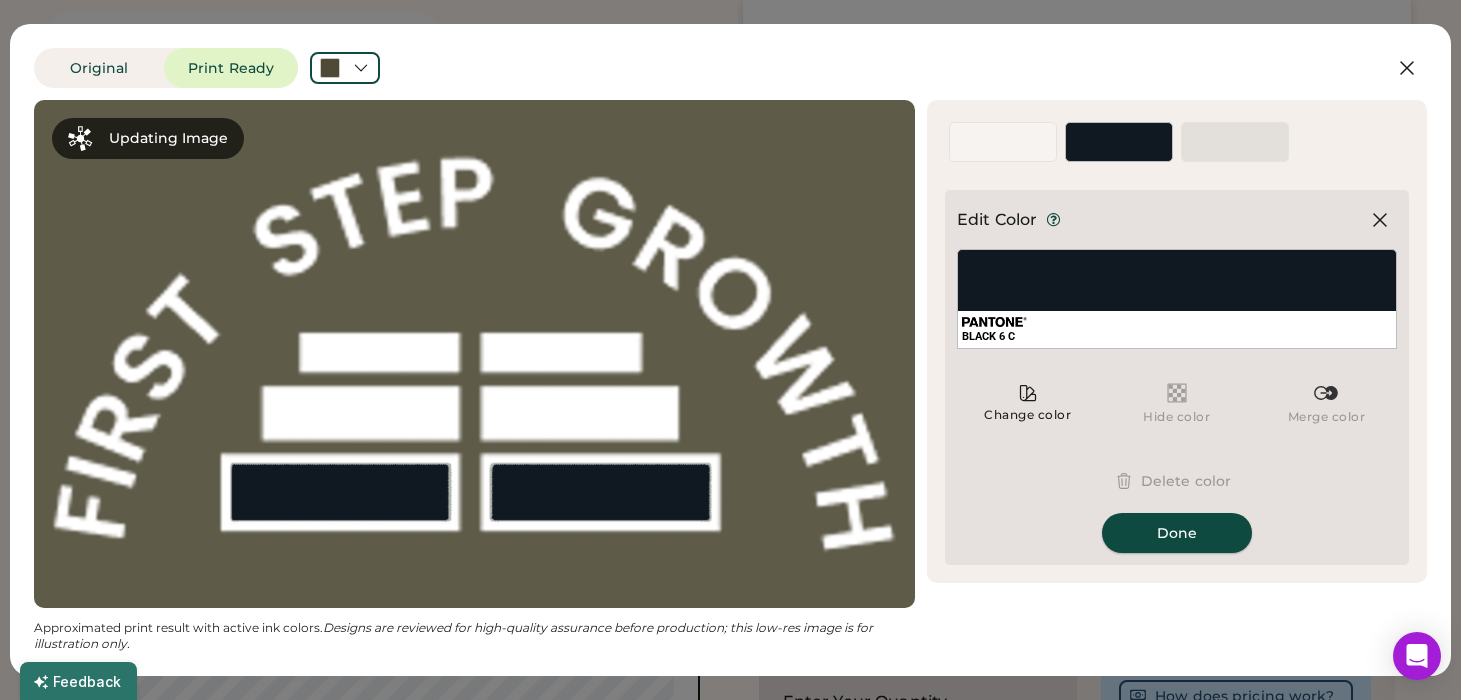click on "Done" at bounding box center [1177, 533] 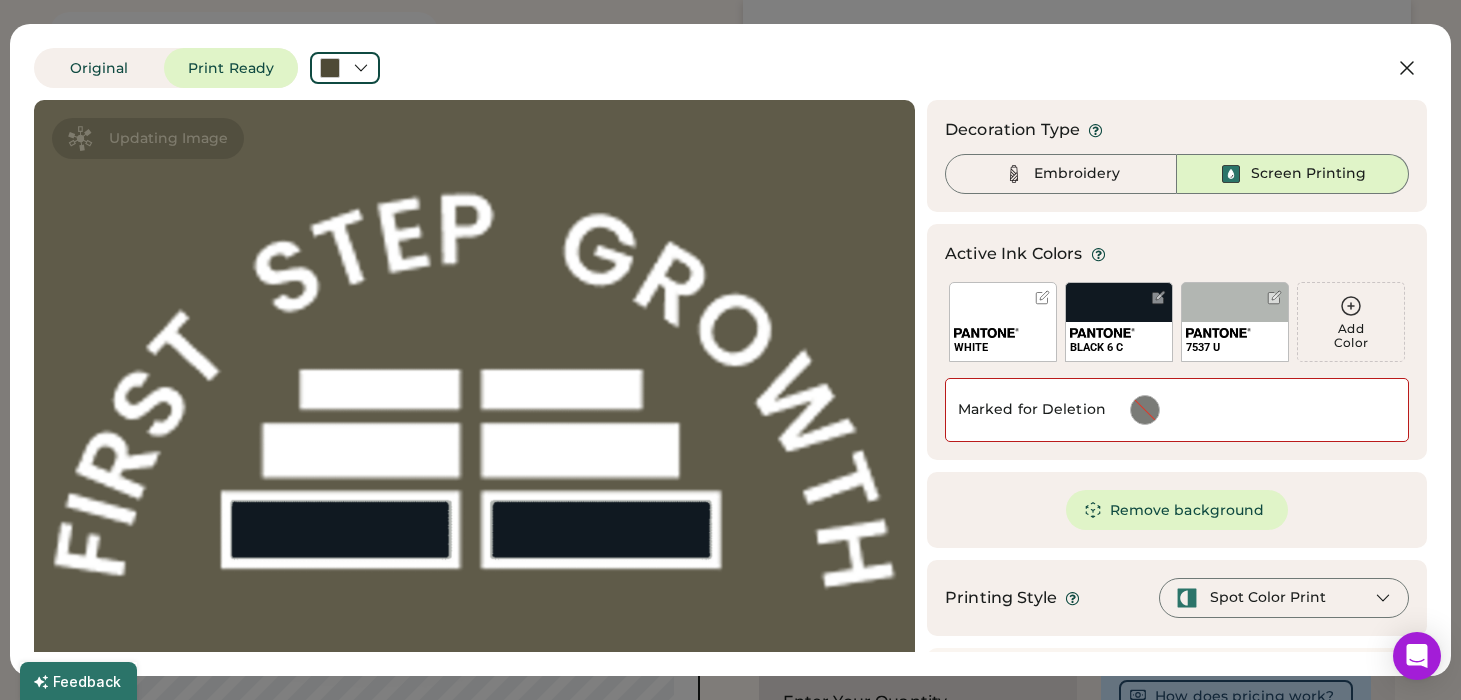 click at bounding box center (986, 333) 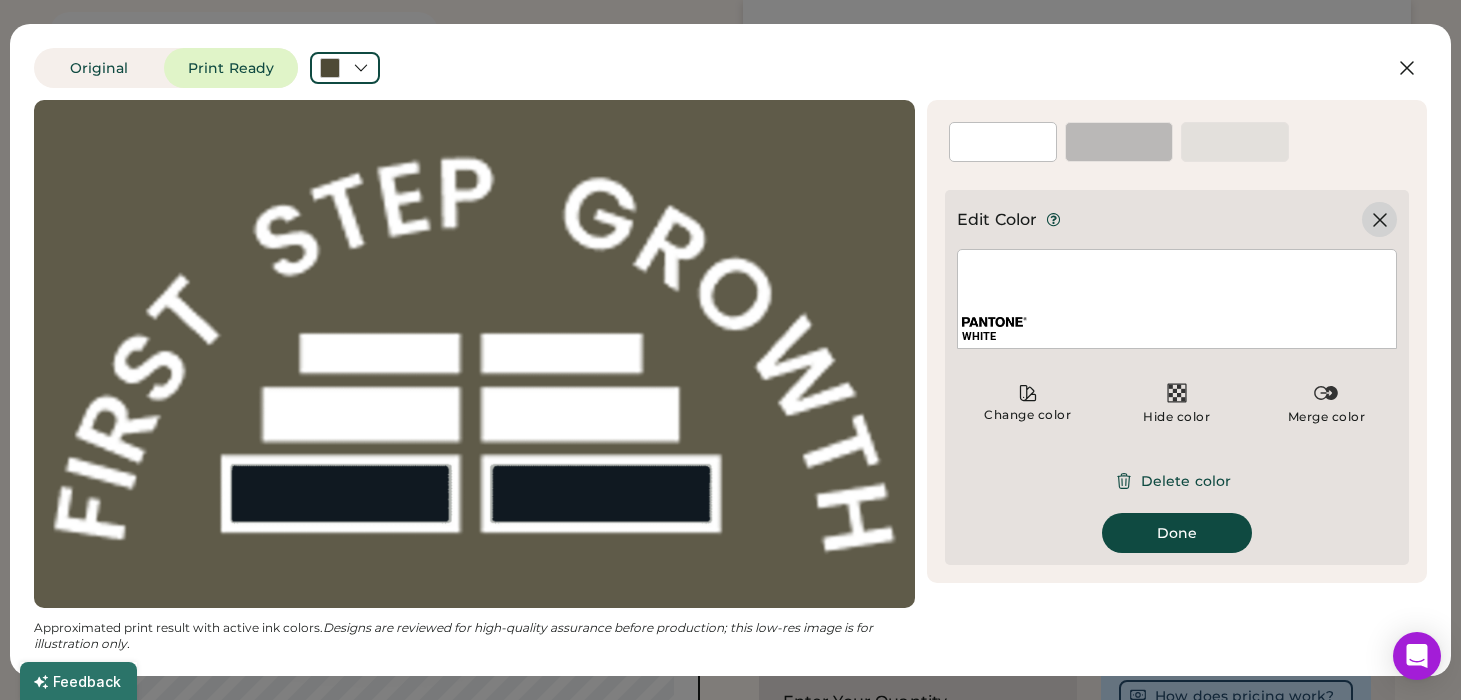 click 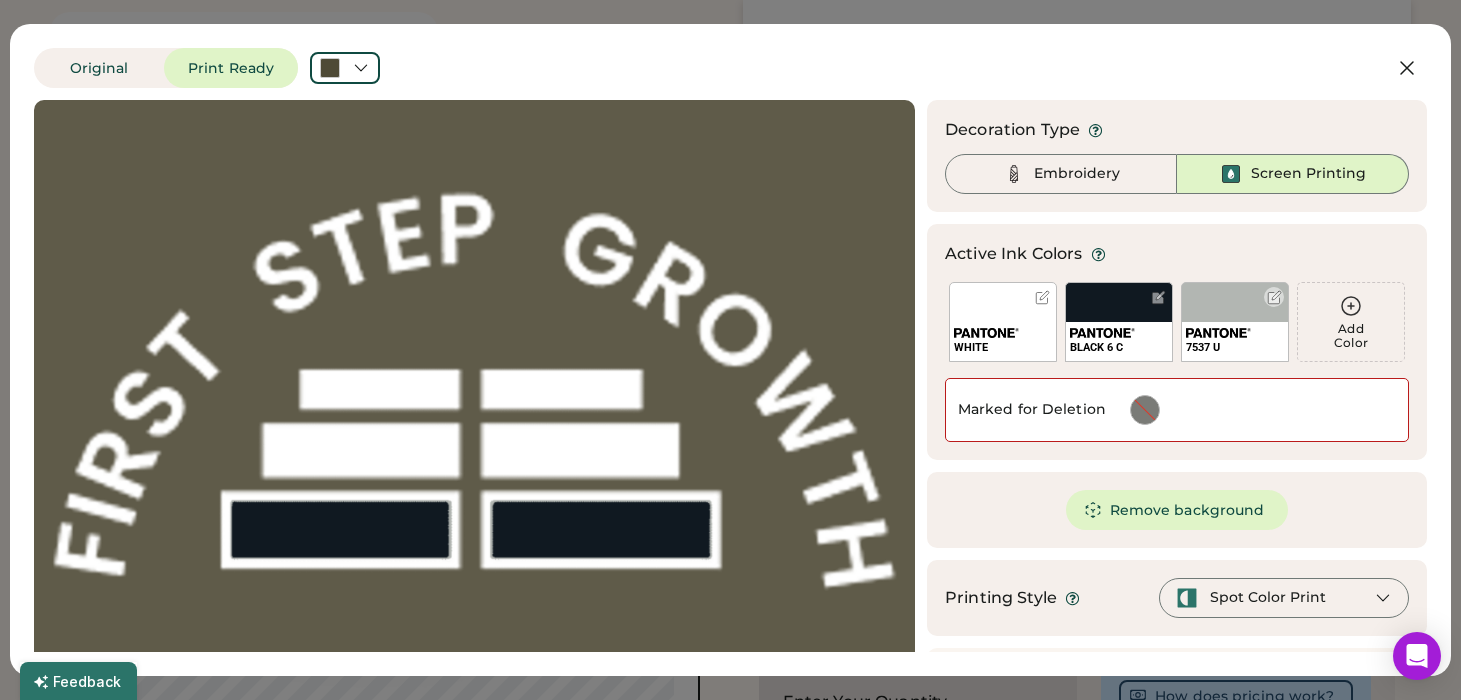 click on "7537 U" at bounding box center (1235, 322) 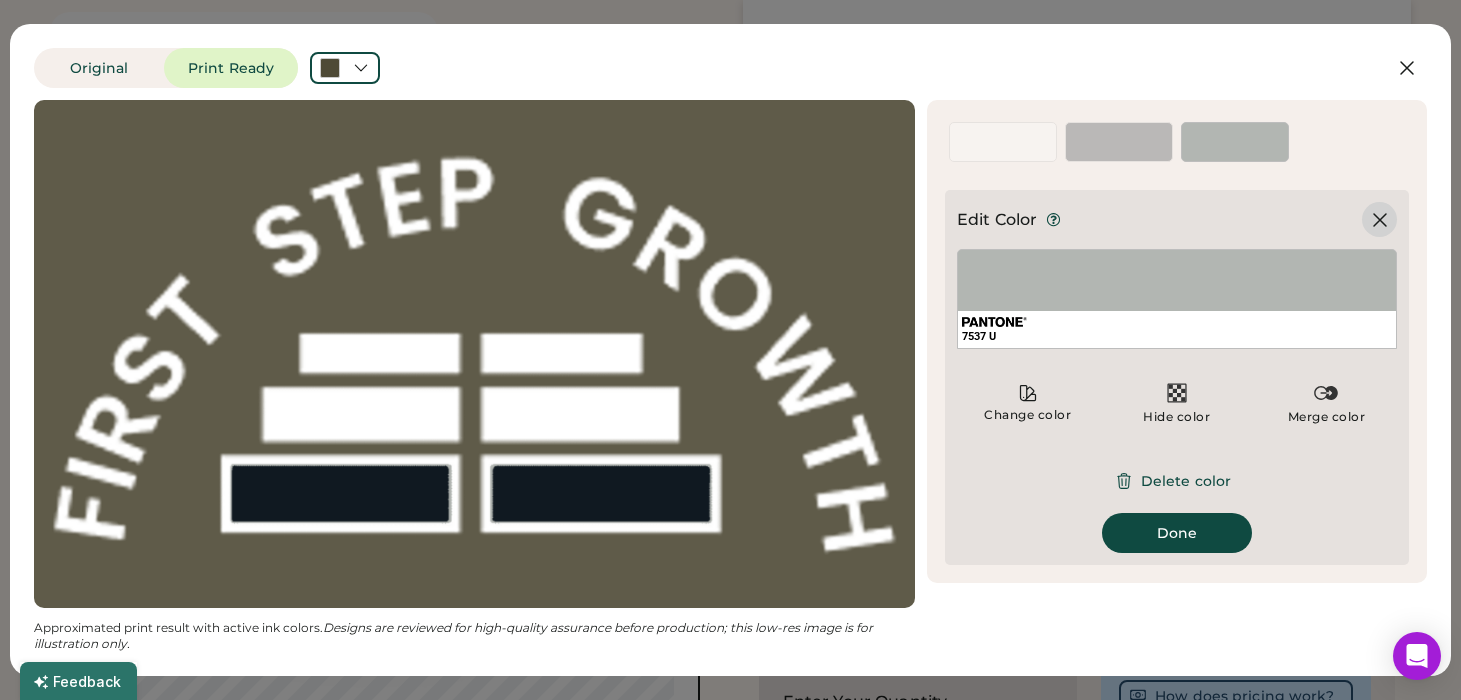 click 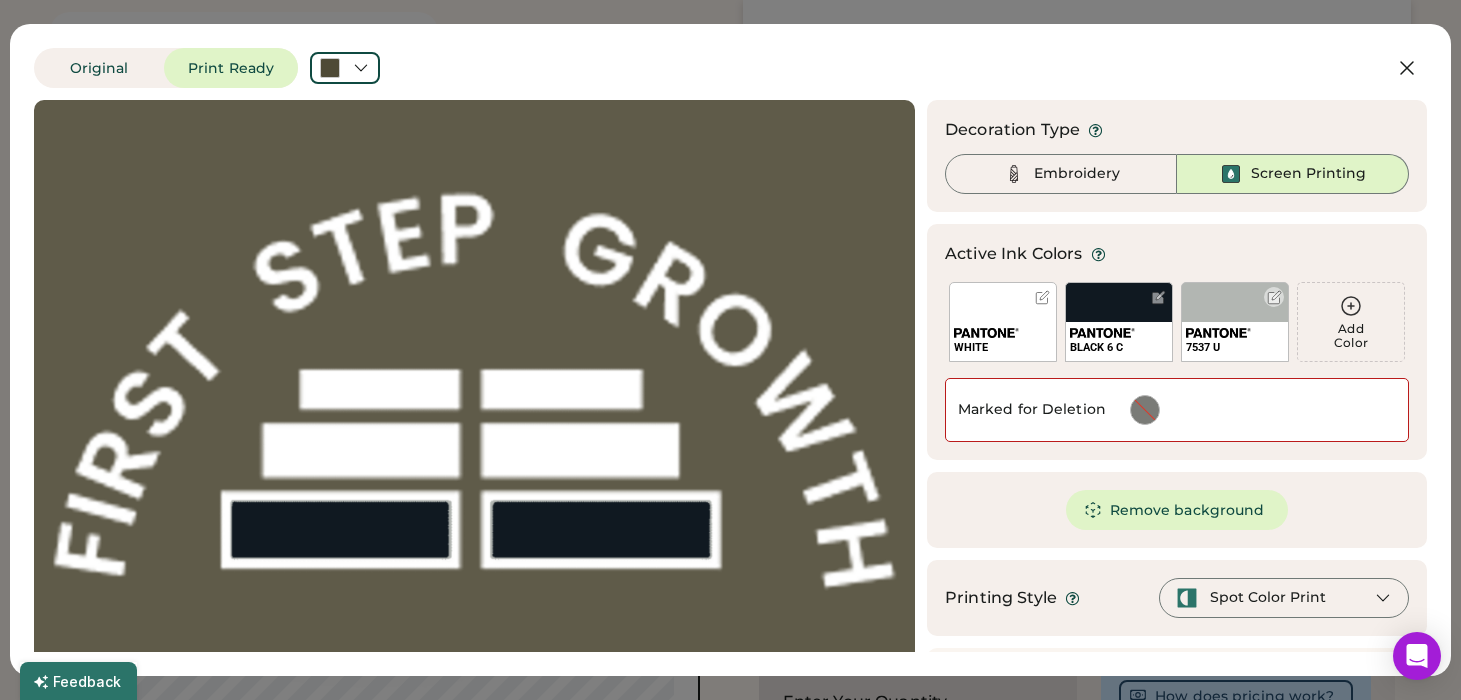 click at bounding box center (1274, 297) 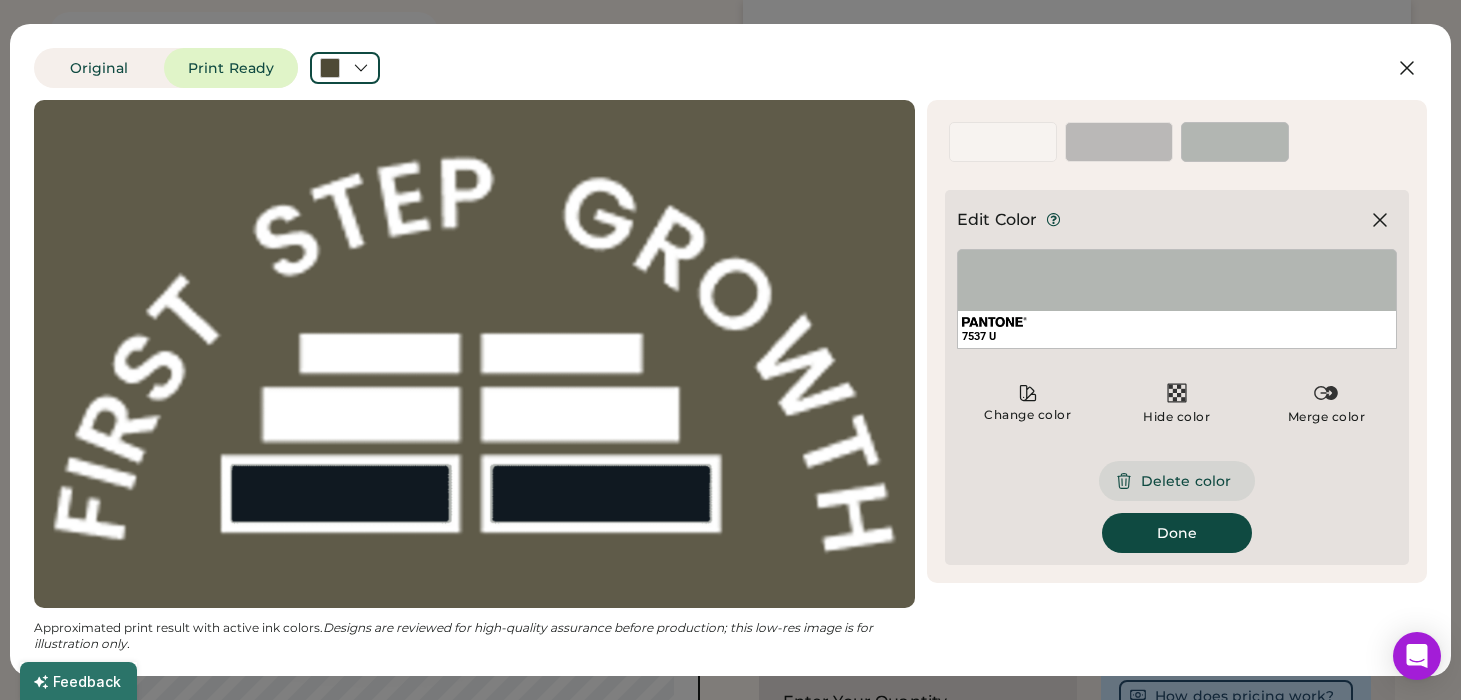 click on "Delete color" at bounding box center [1177, 481] 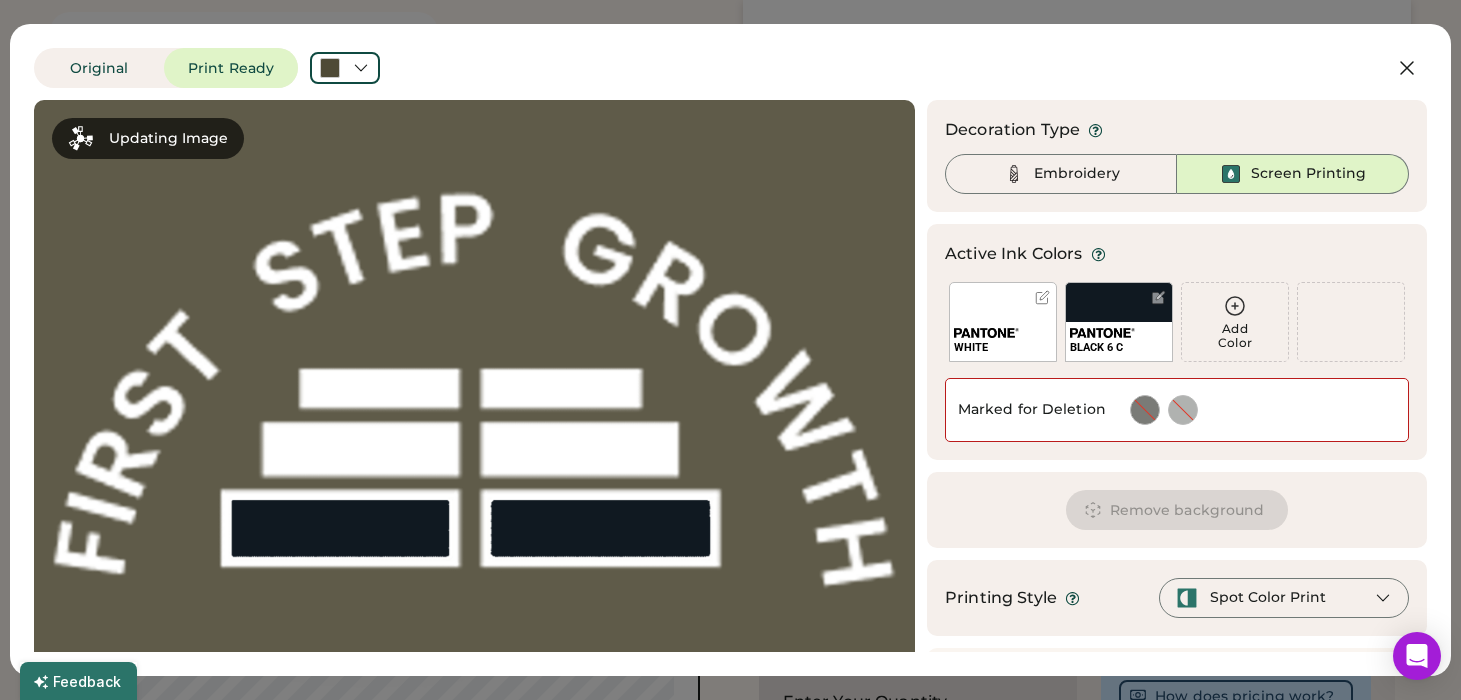 scroll, scrollTop: 72, scrollLeft: 0, axis: vertical 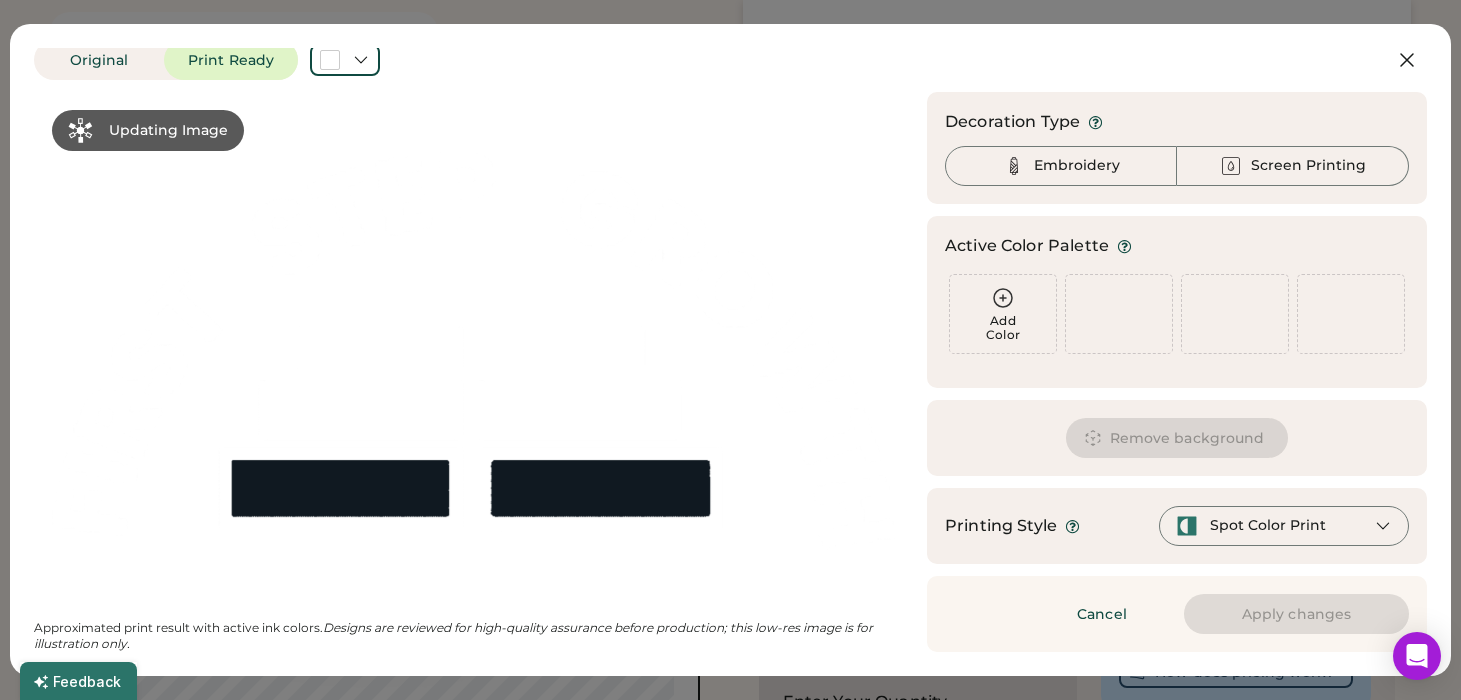 type on "**" 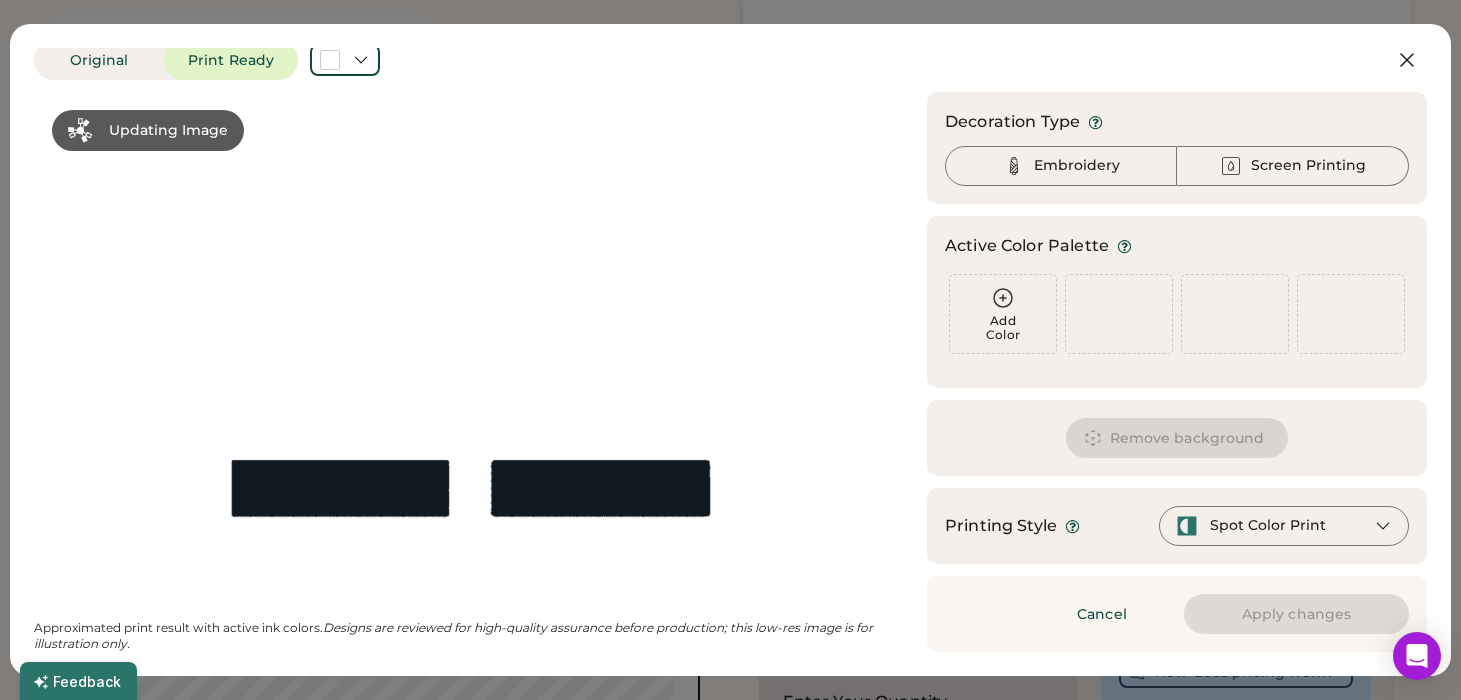 type on "******" 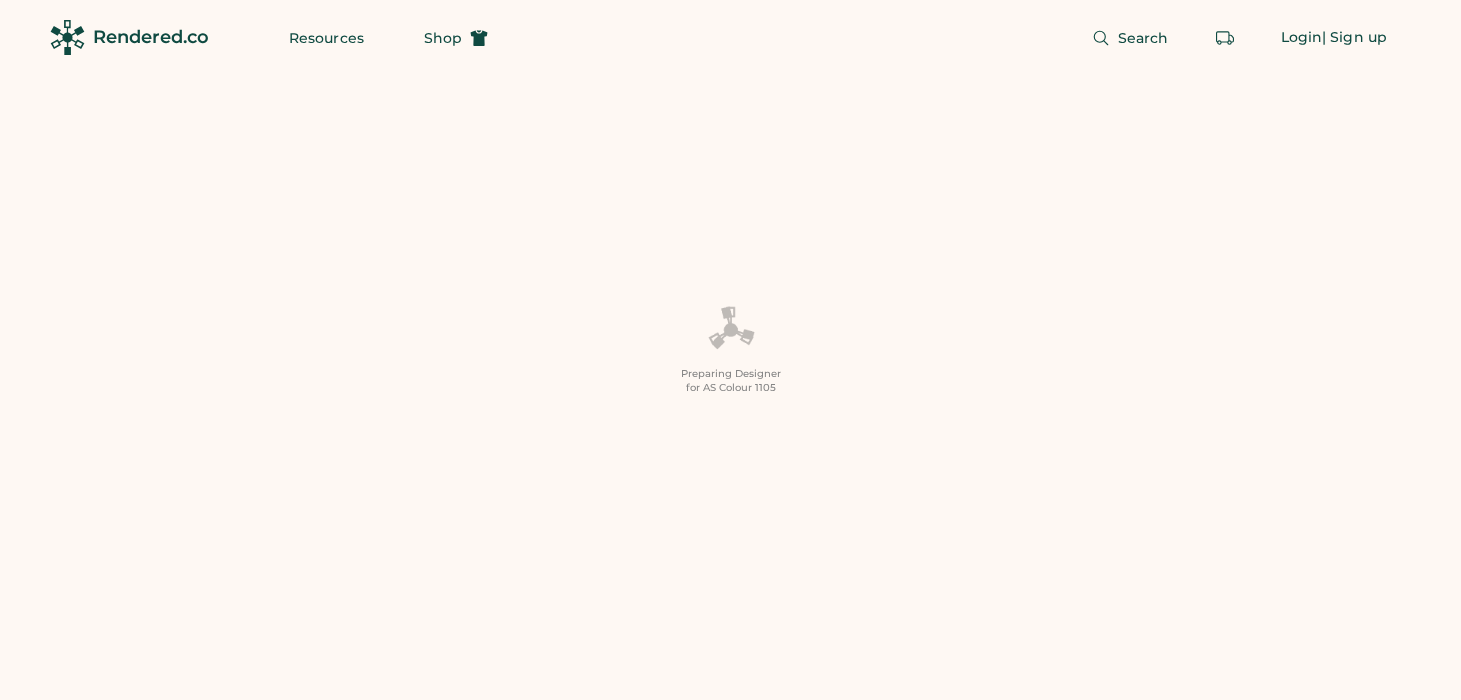 scroll, scrollTop: 0, scrollLeft: 0, axis: both 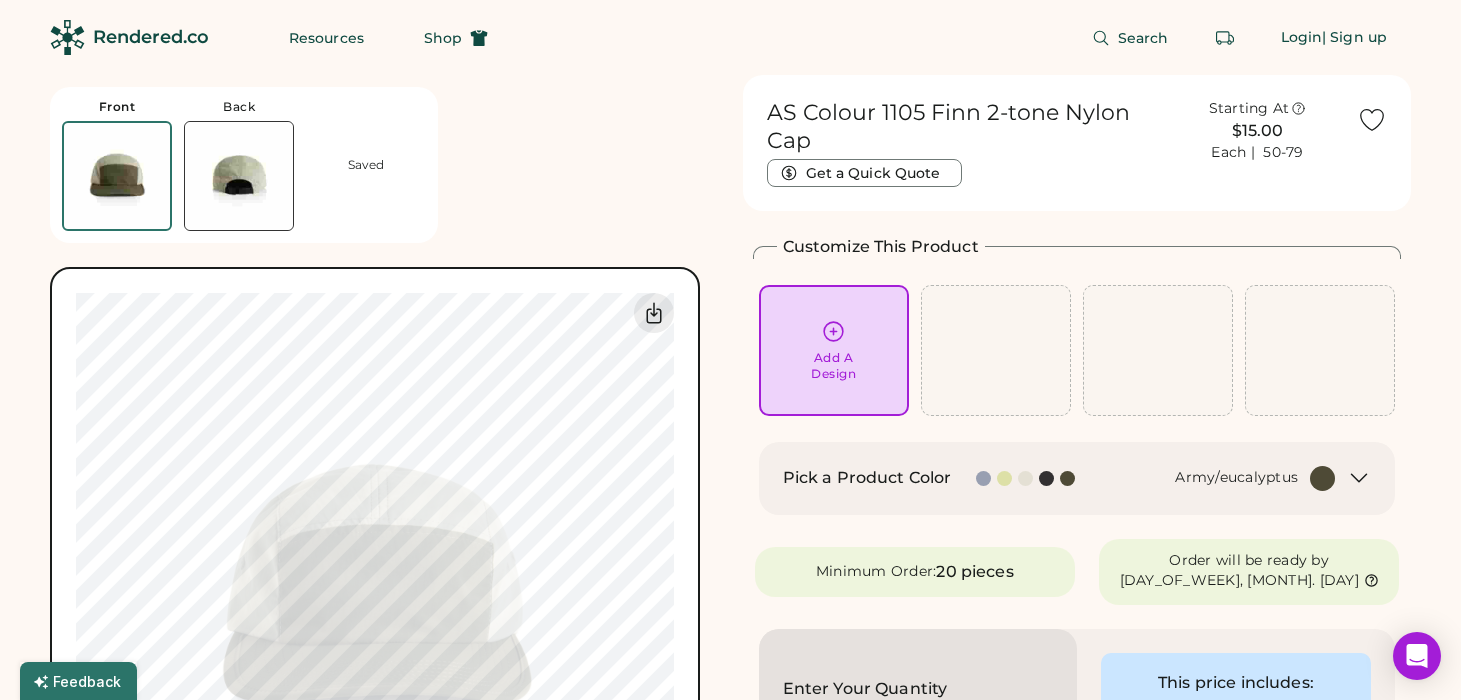 click at bounding box center (239, 176) 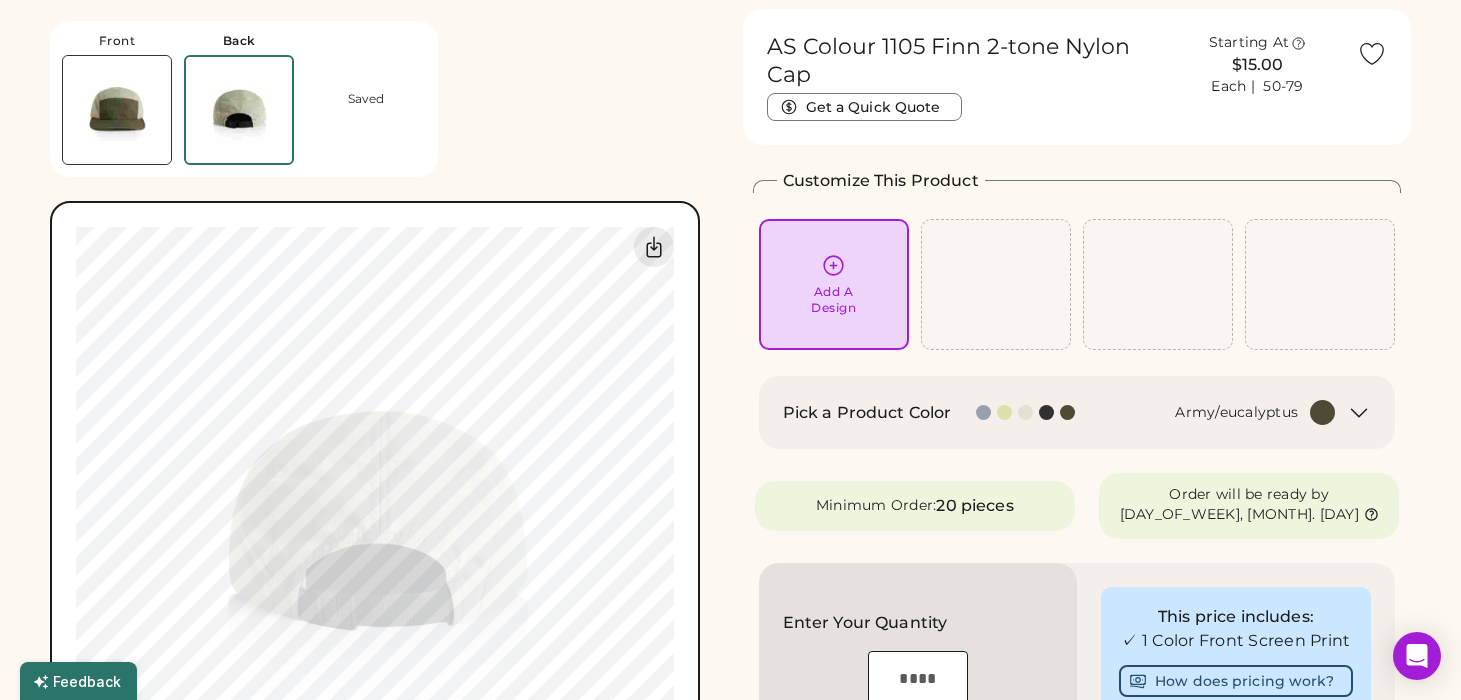 scroll, scrollTop: 0, scrollLeft: 0, axis: both 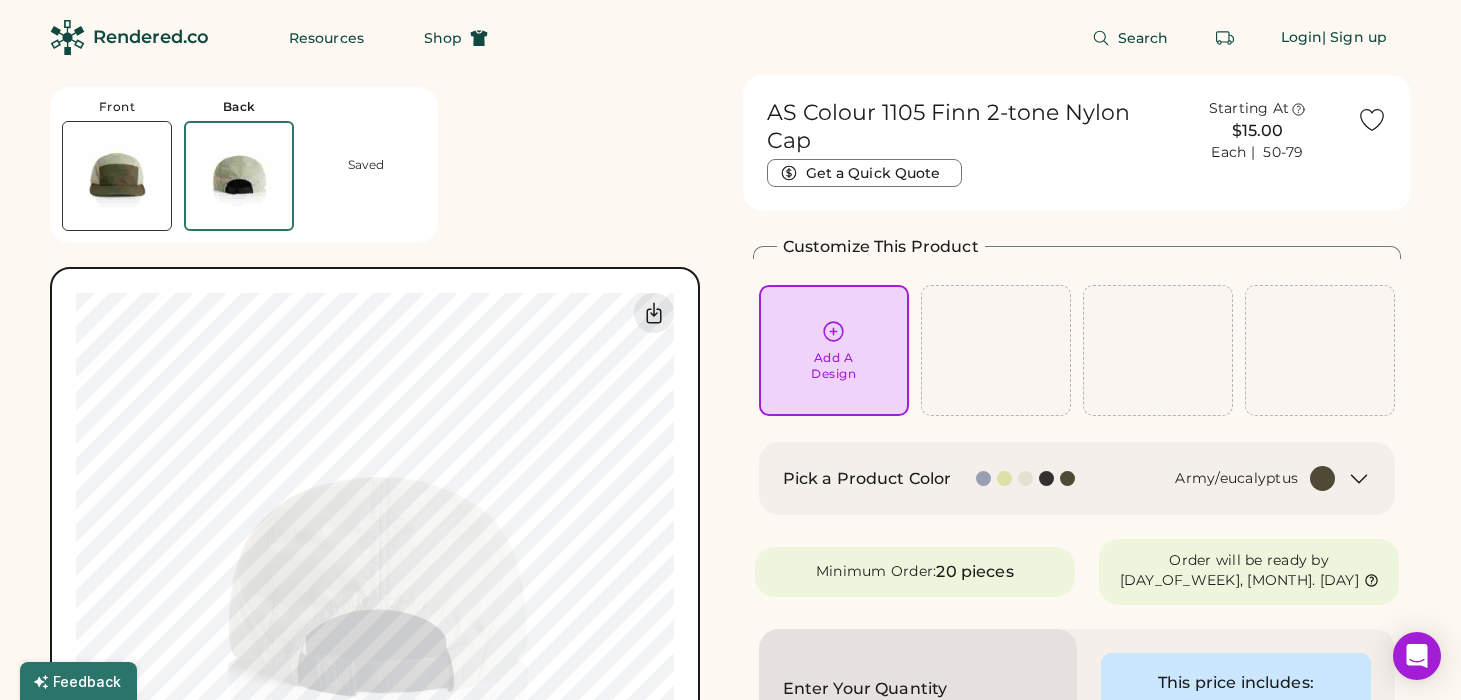 click at bounding box center (1067, 478) 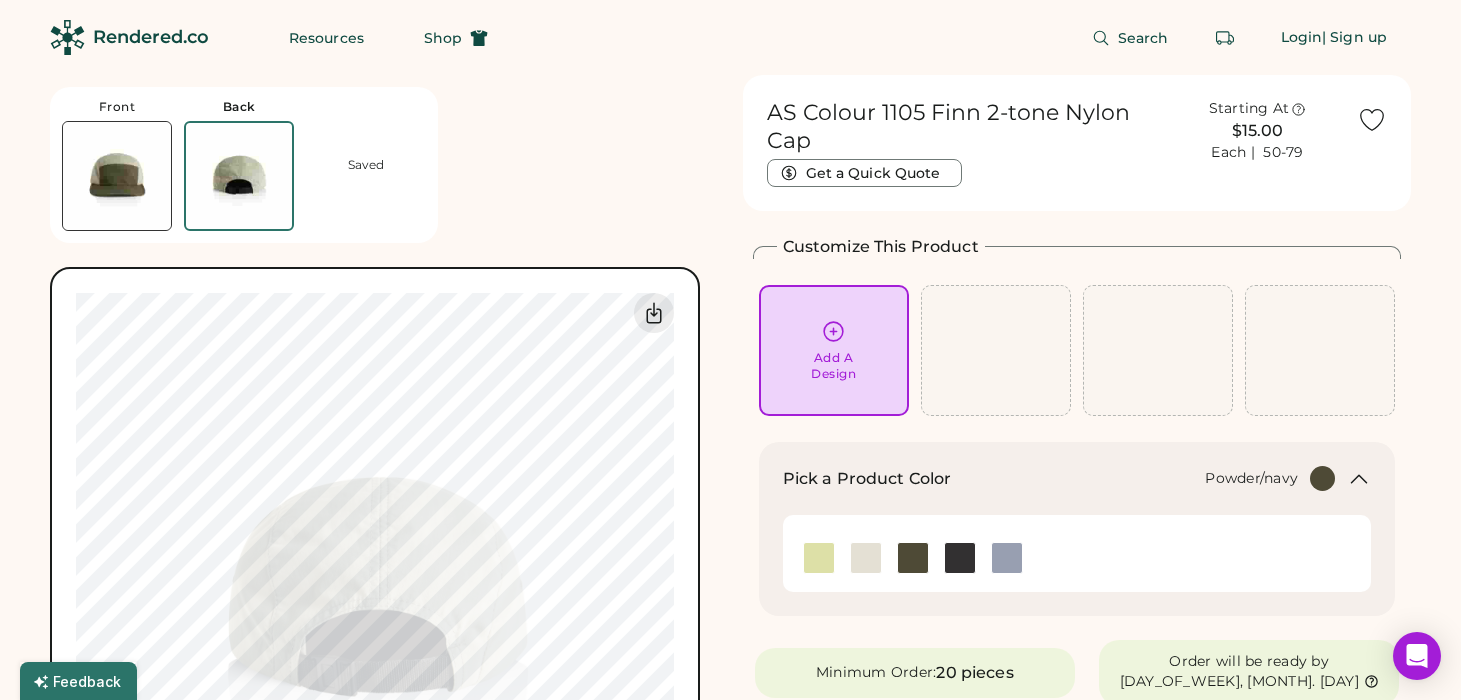 click at bounding box center (1007, 558) 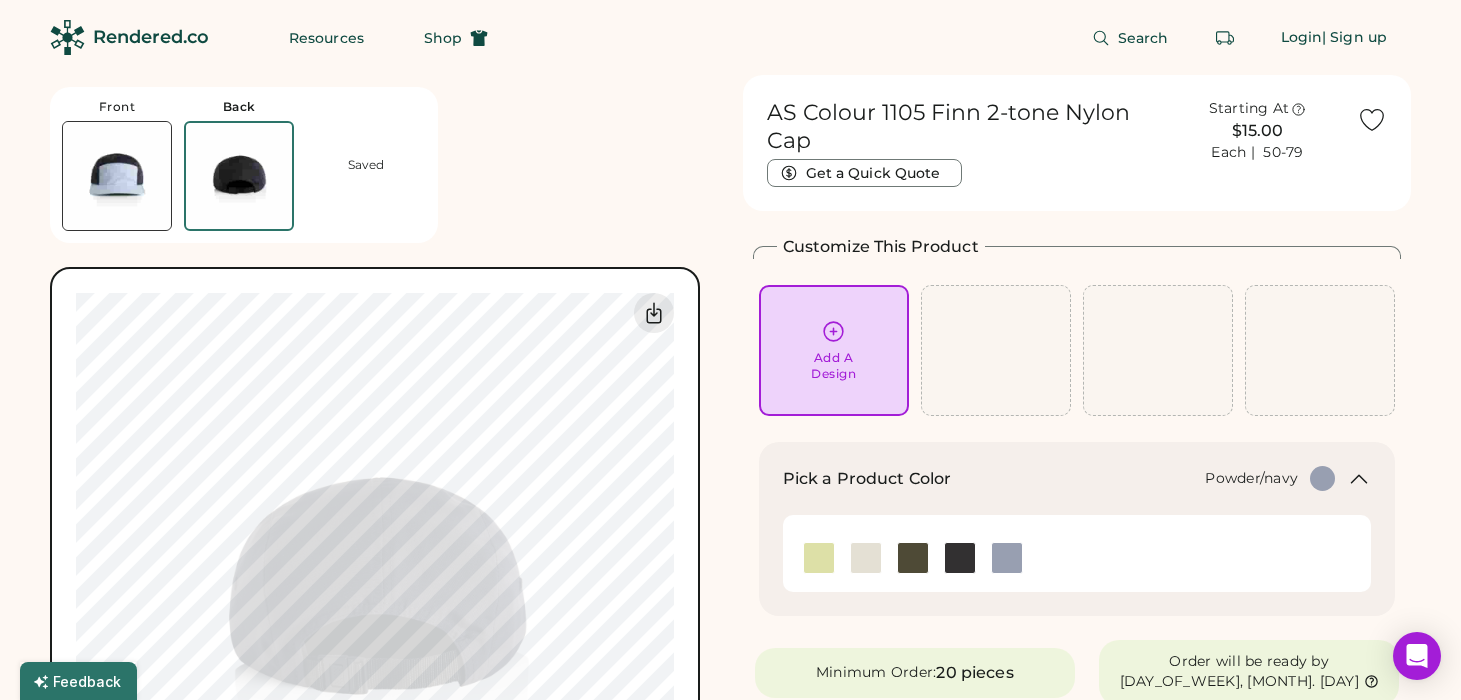 click at bounding box center (117, 176) 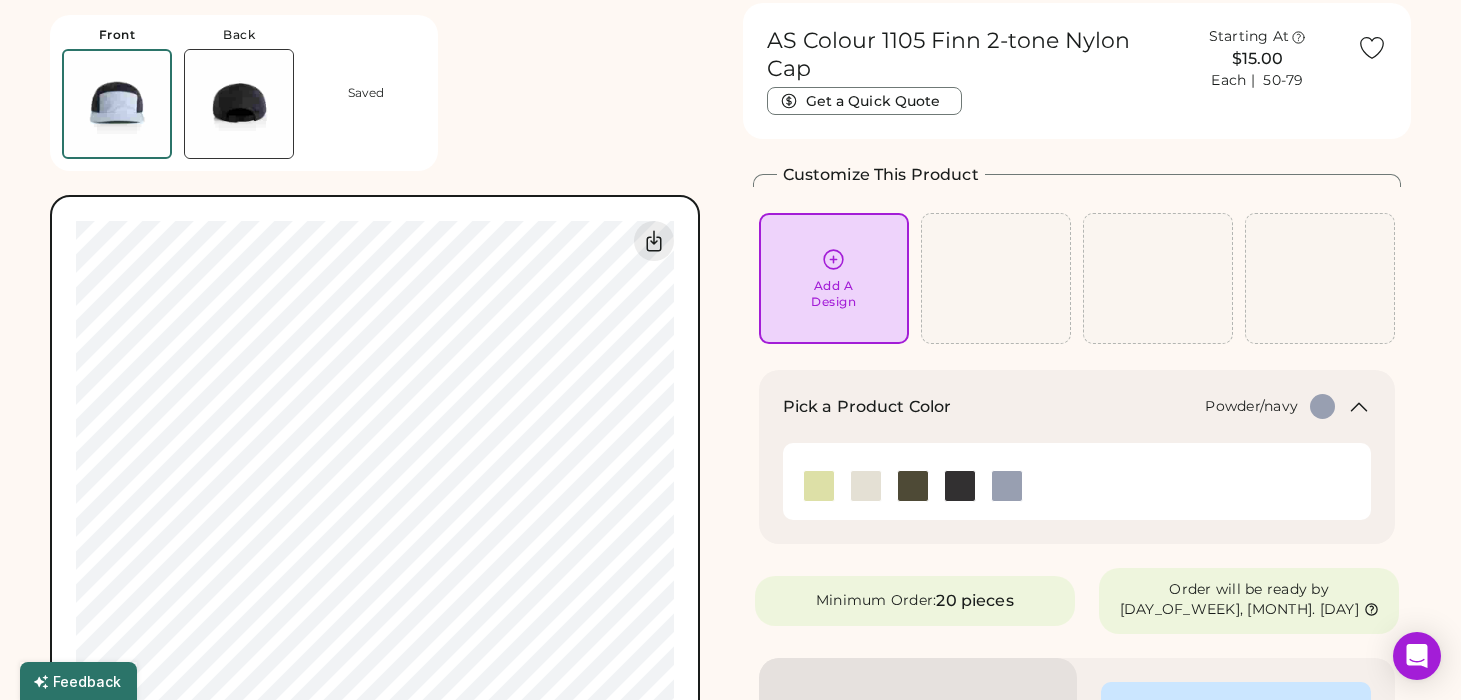 scroll, scrollTop: 75, scrollLeft: 0, axis: vertical 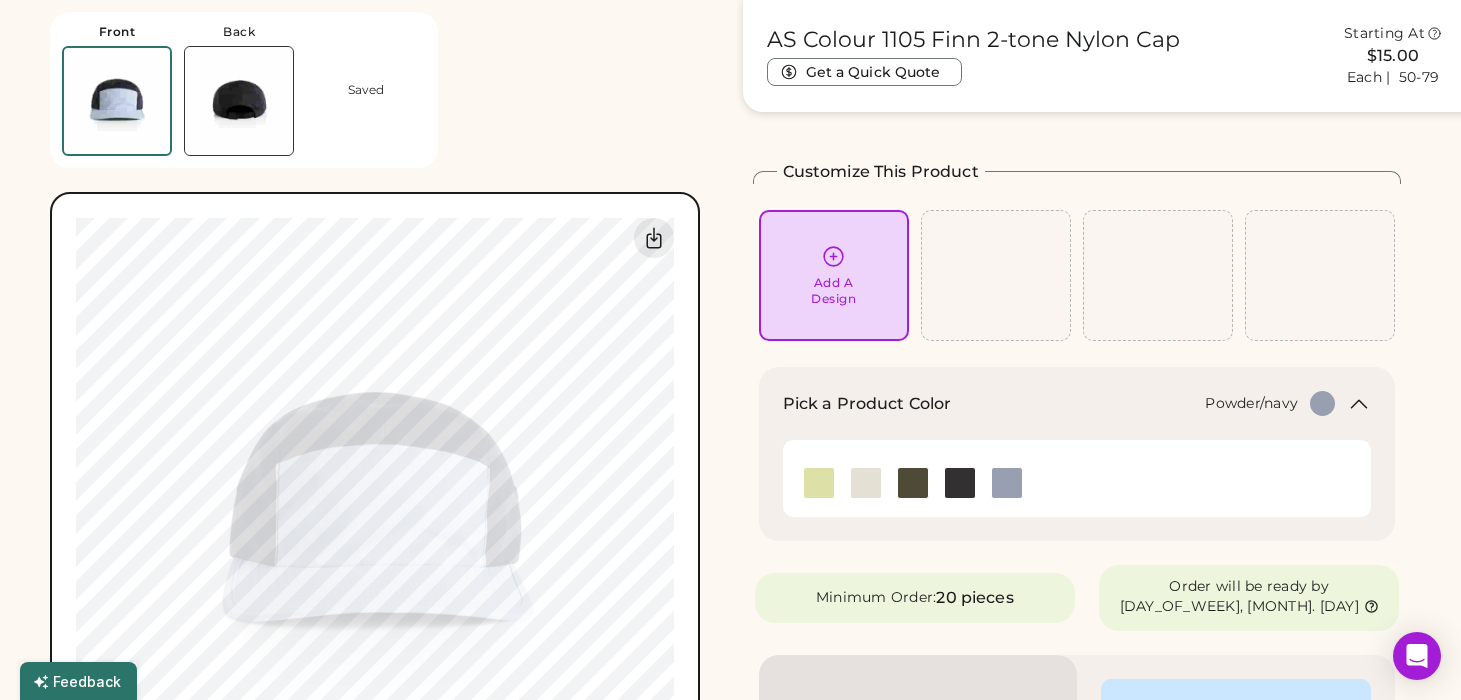 click at bounding box center [239, 101] 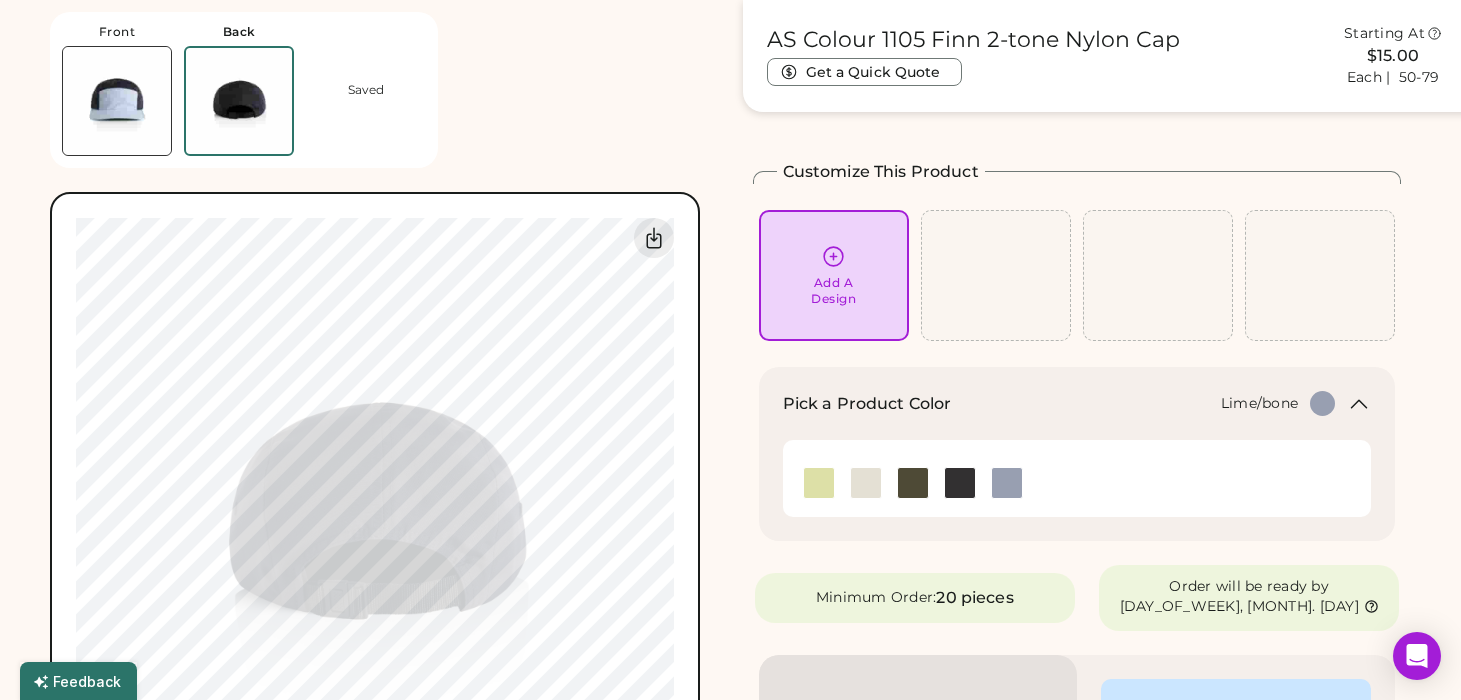 click at bounding box center (819, 483) 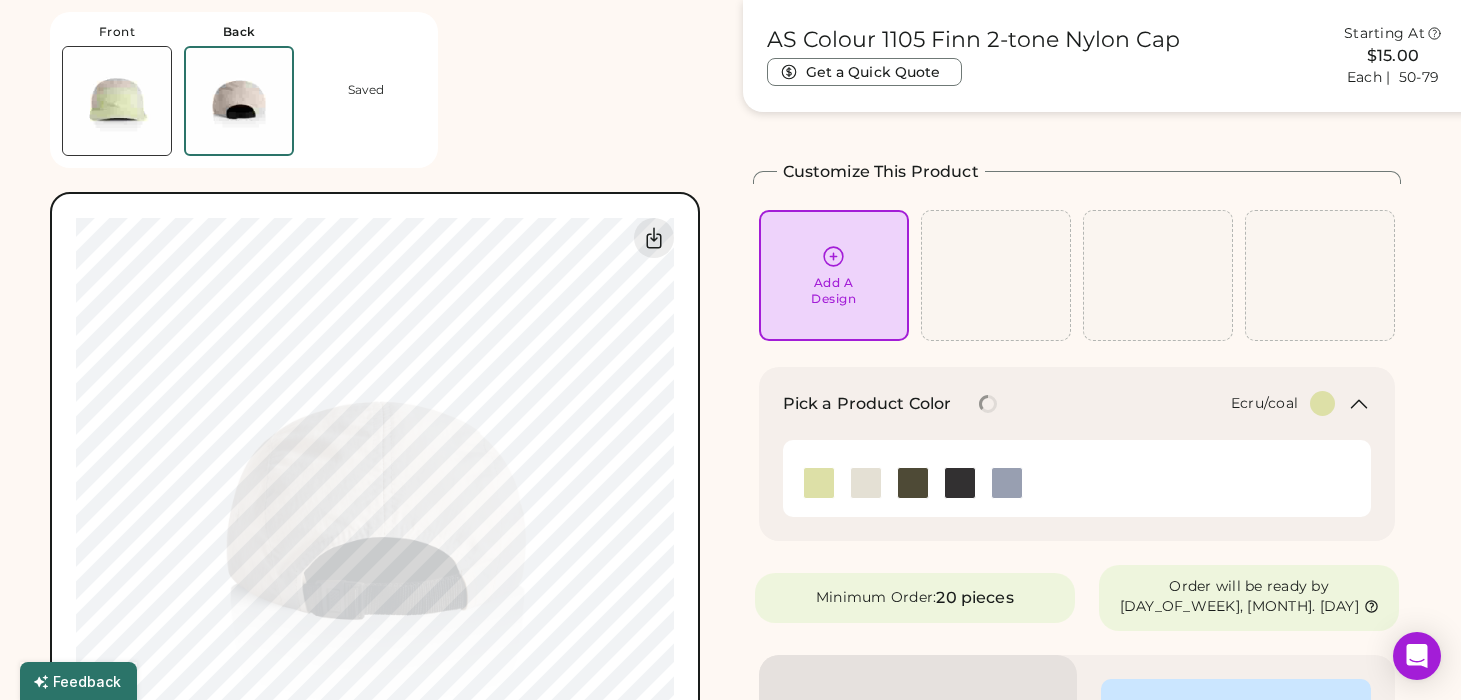 click at bounding box center [866, 483] 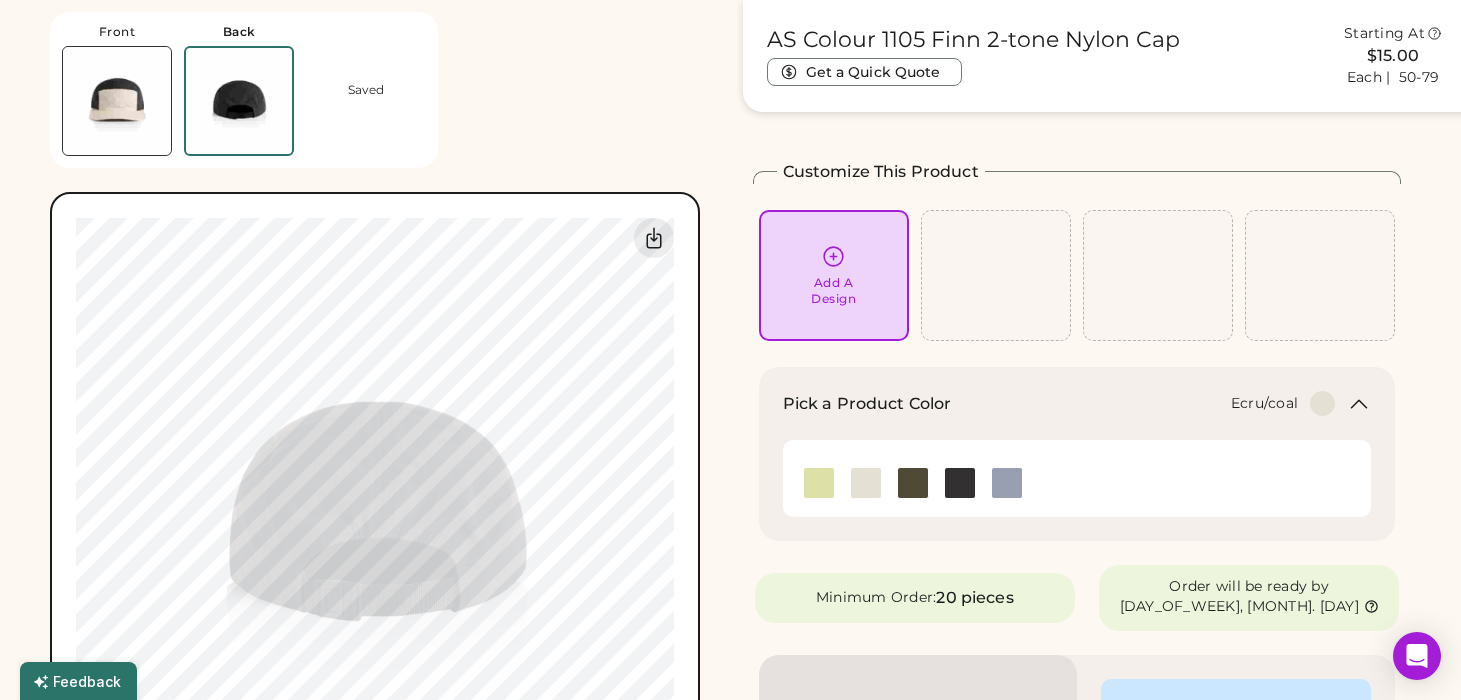 click at bounding box center [117, 101] 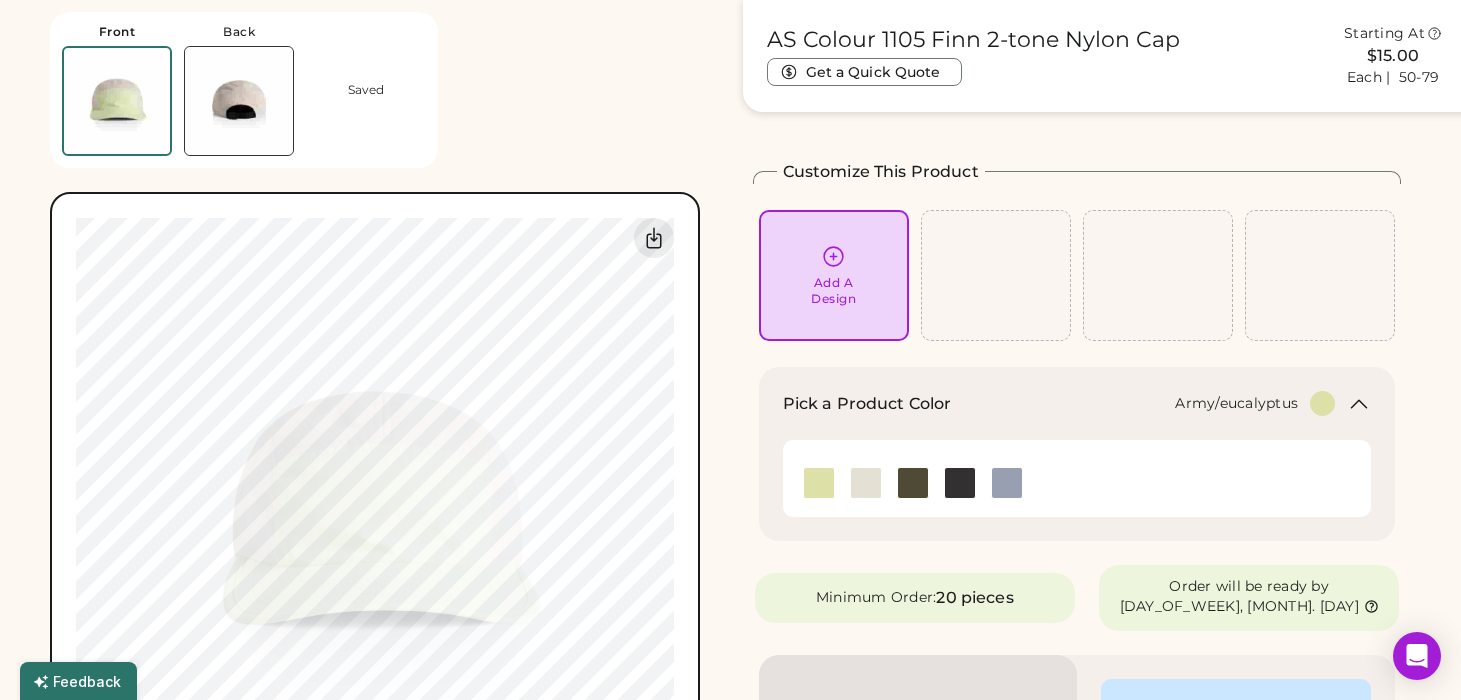 click at bounding box center (913, 483) 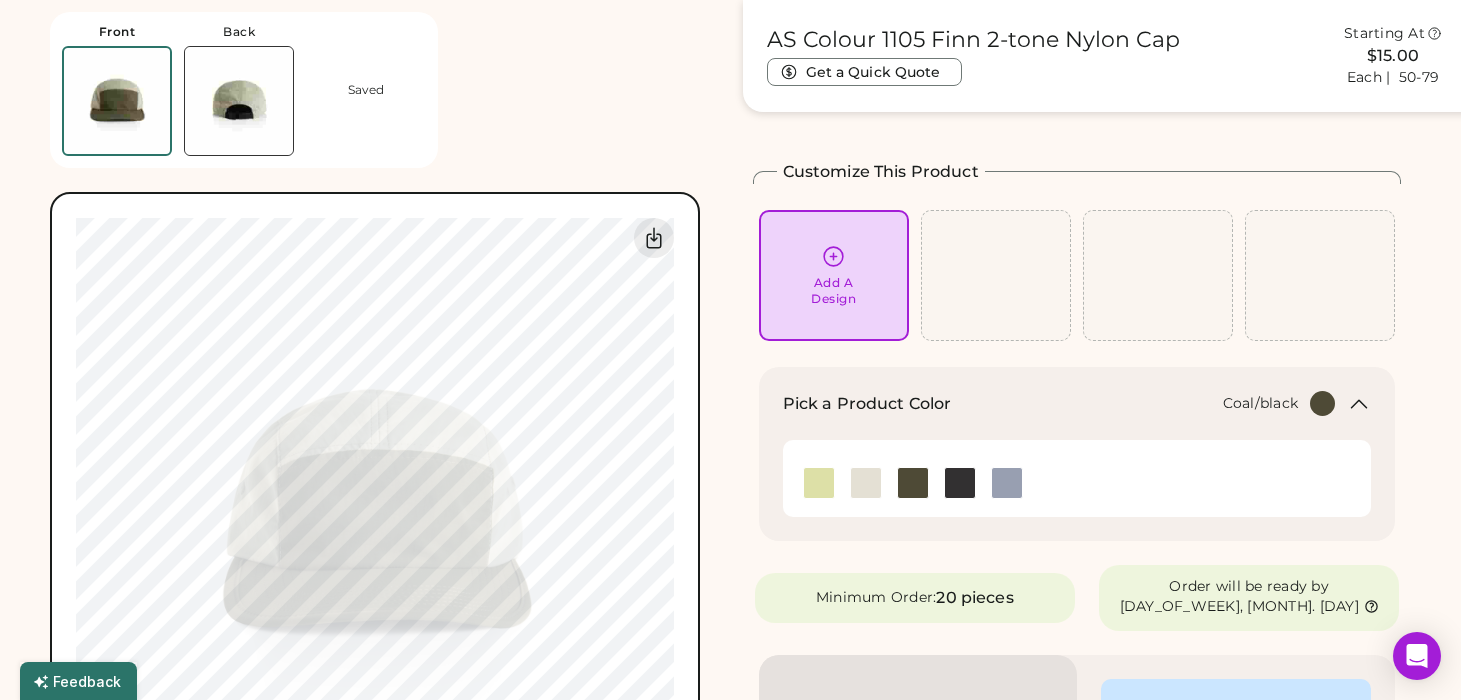 click at bounding box center (960, 483) 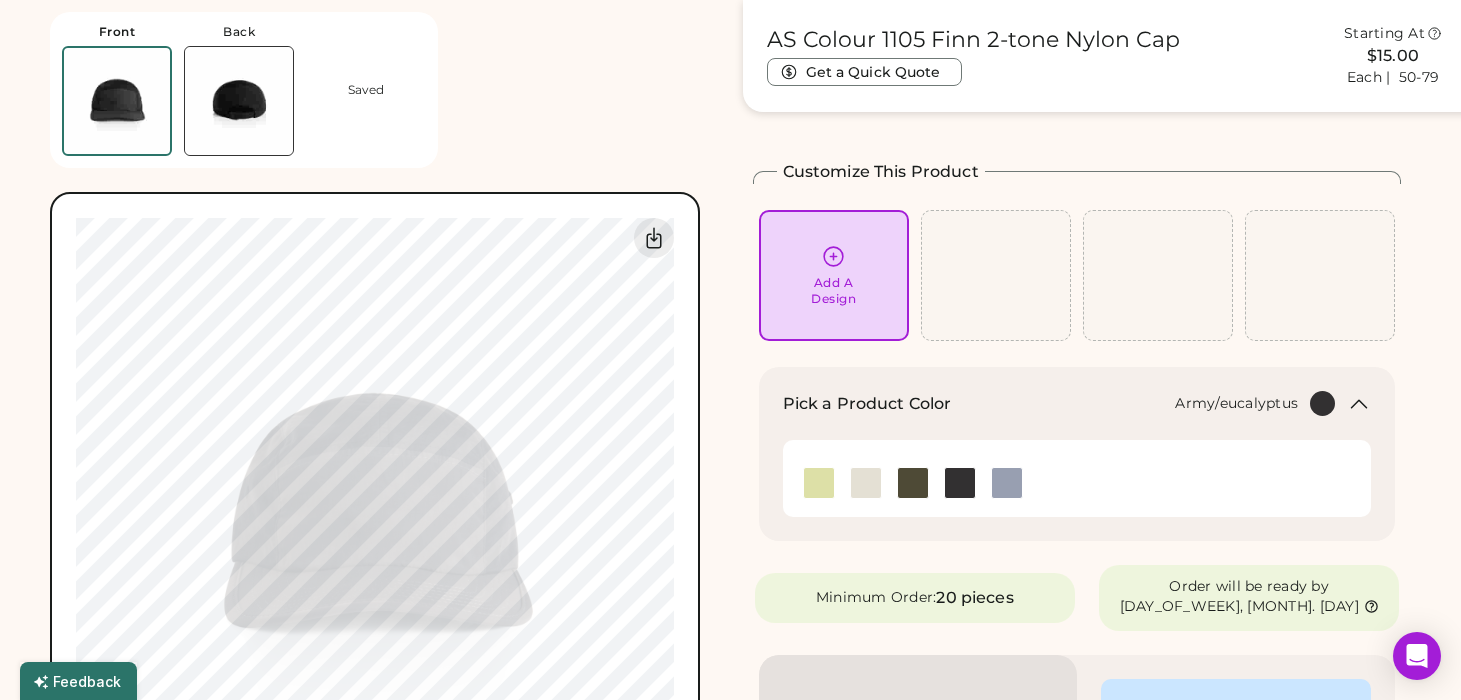 click at bounding box center [913, 483] 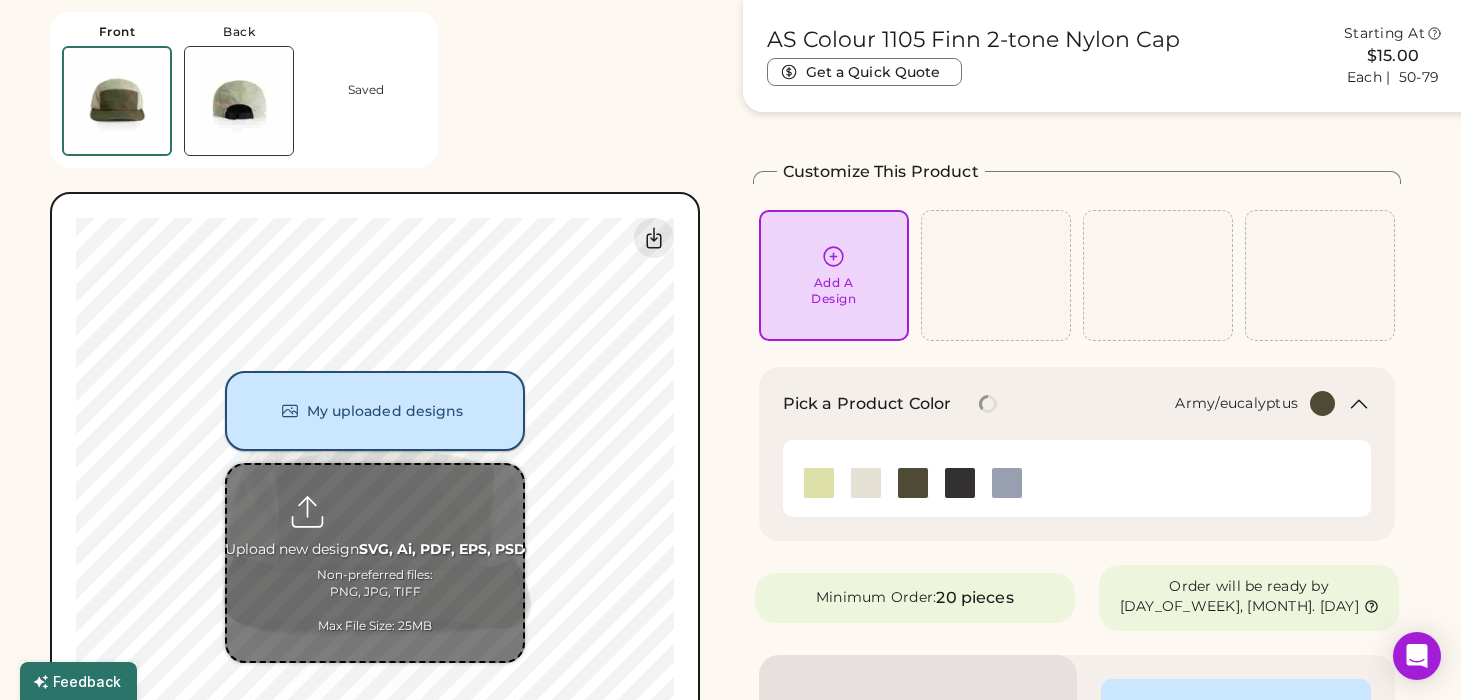click on "My uploaded designs" at bounding box center [375, 411] 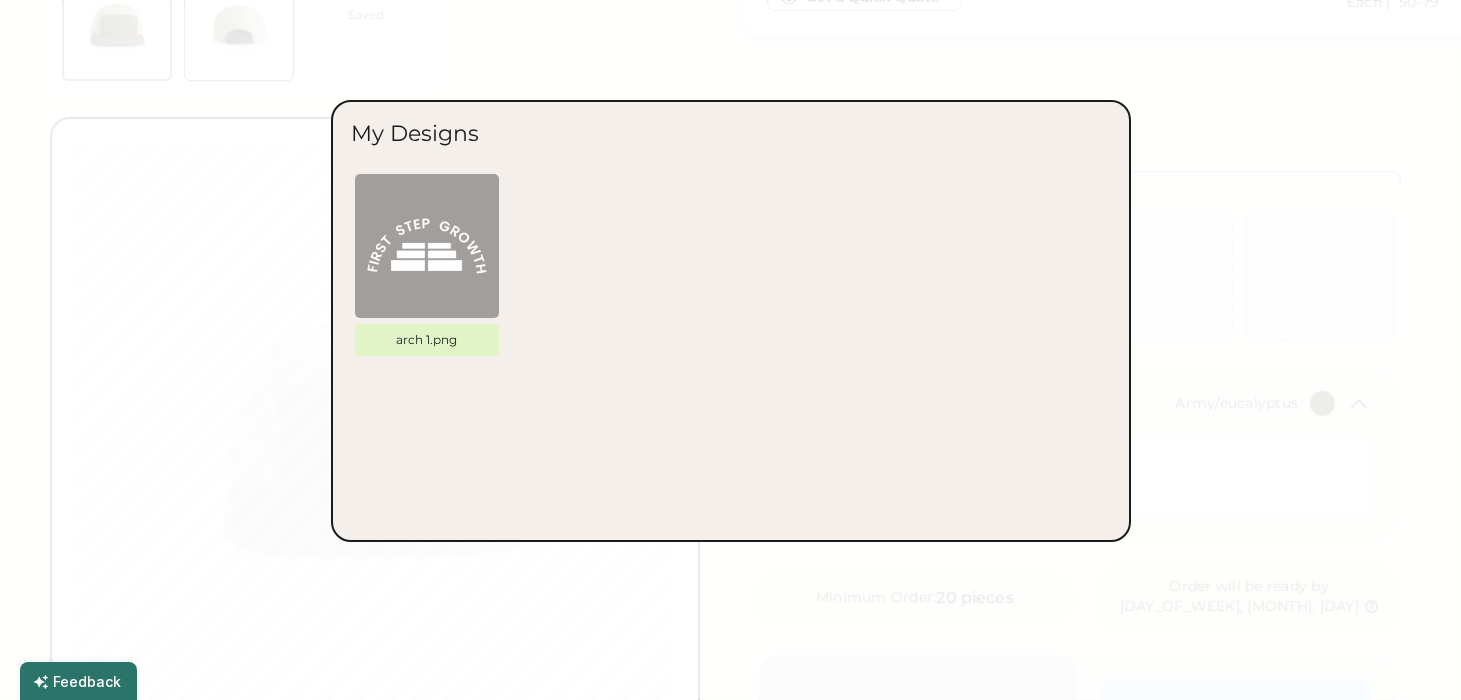click at bounding box center [730, 350] 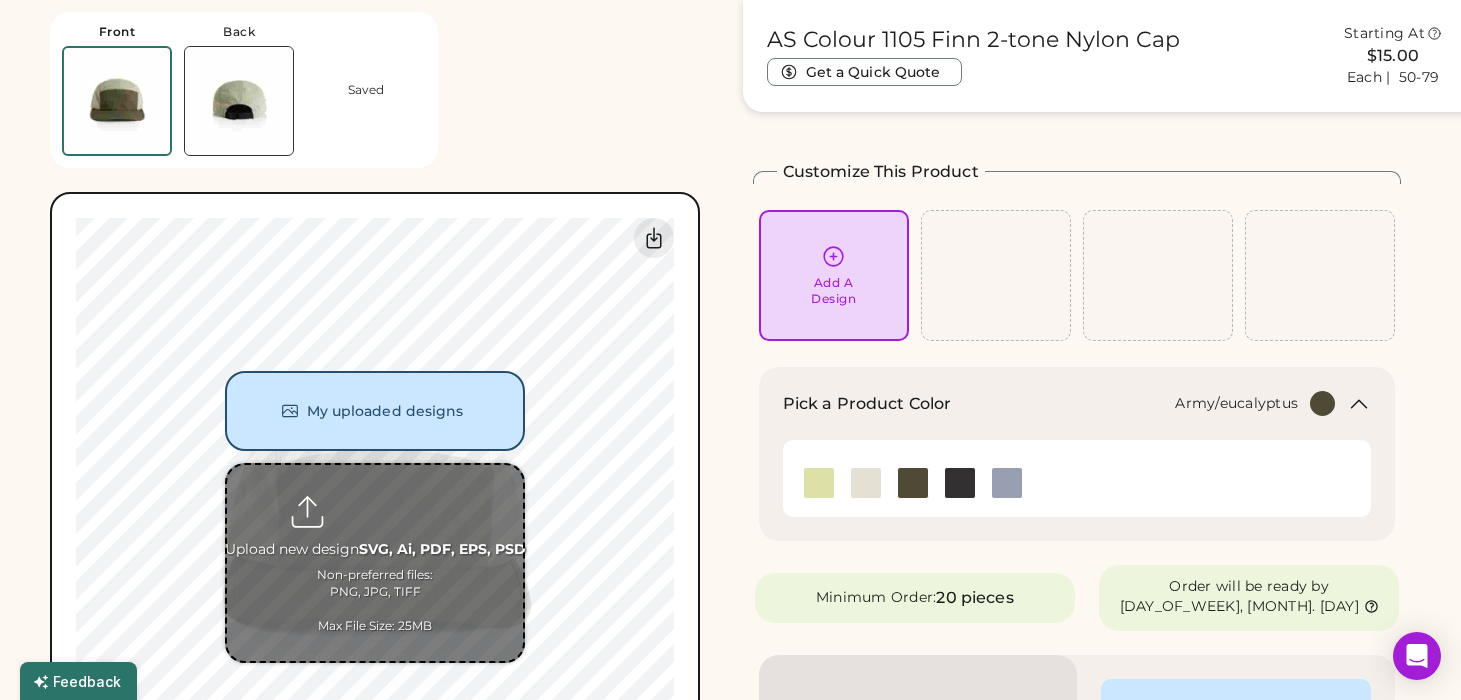 click at bounding box center [375, 563] 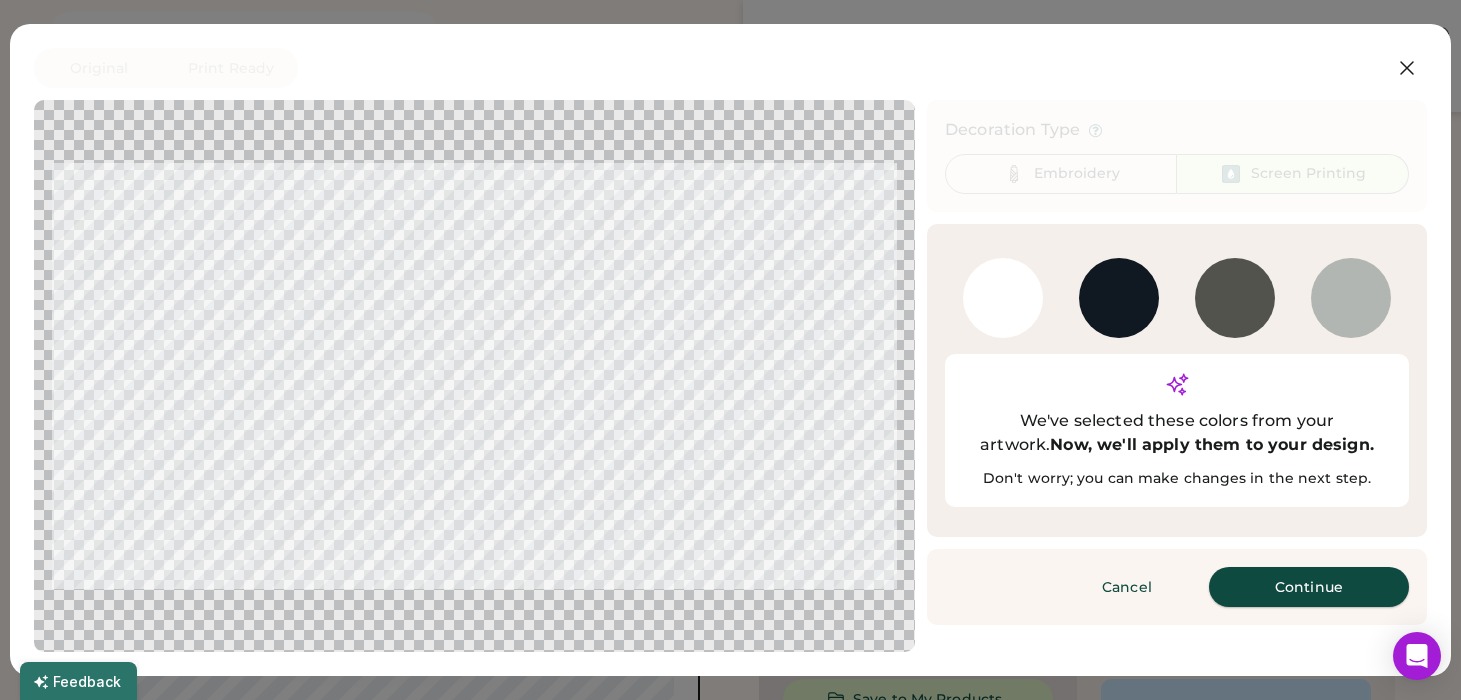 click on "Continue" at bounding box center [1309, 587] 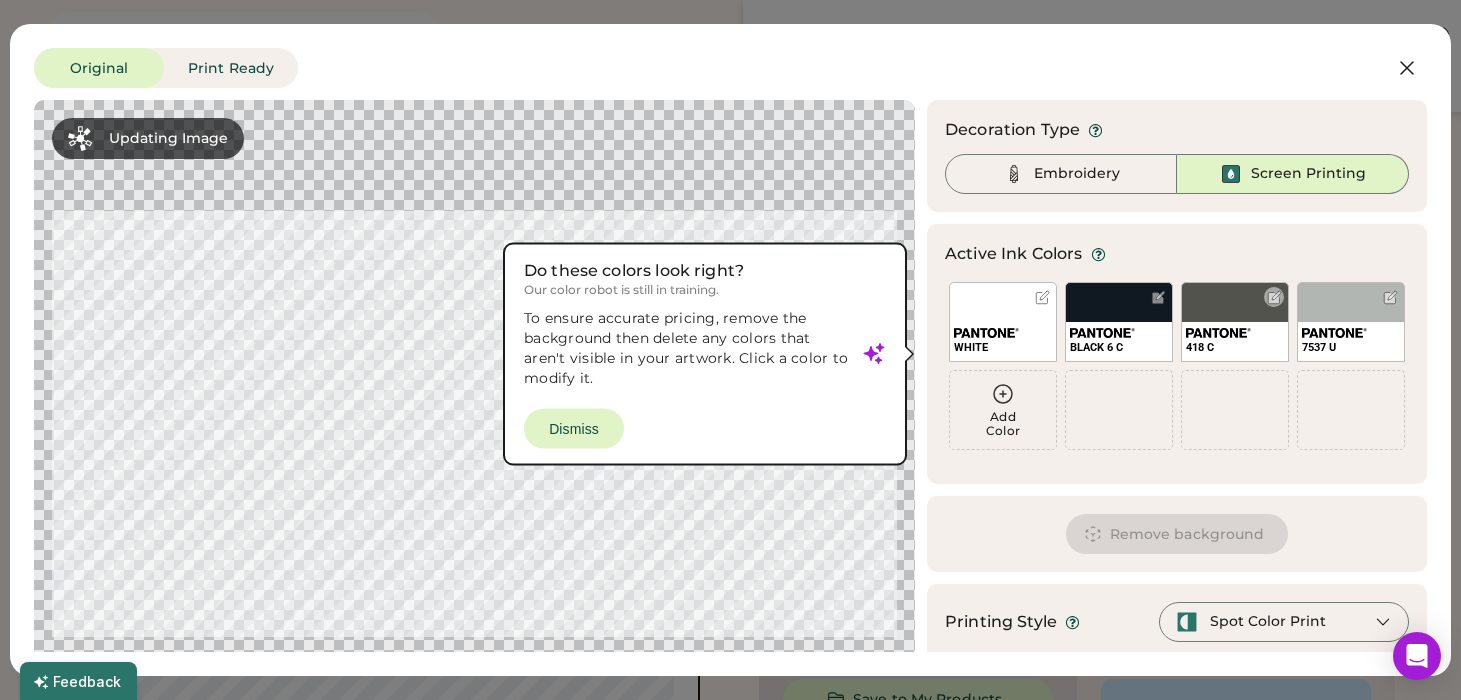 click on "418 C" at bounding box center (1235, 322) 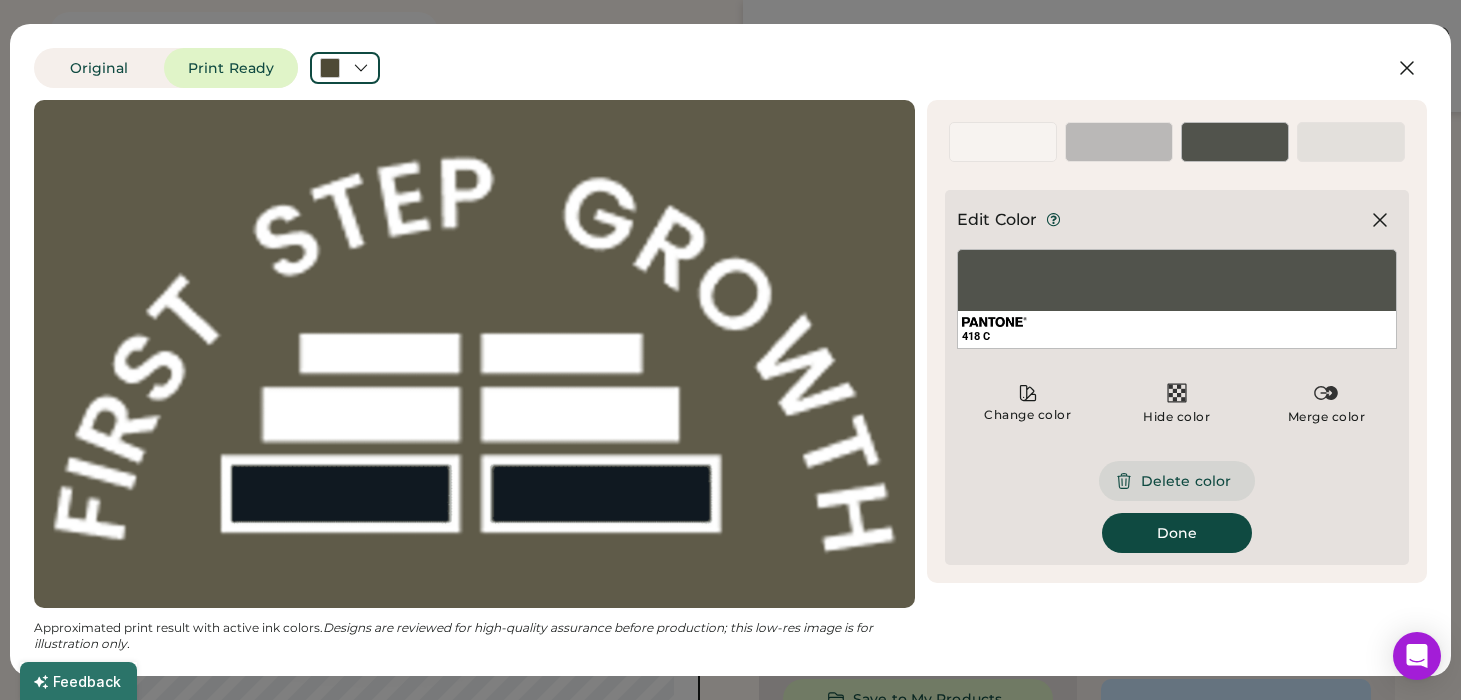 click on "Delete color" at bounding box center (1177, 481) 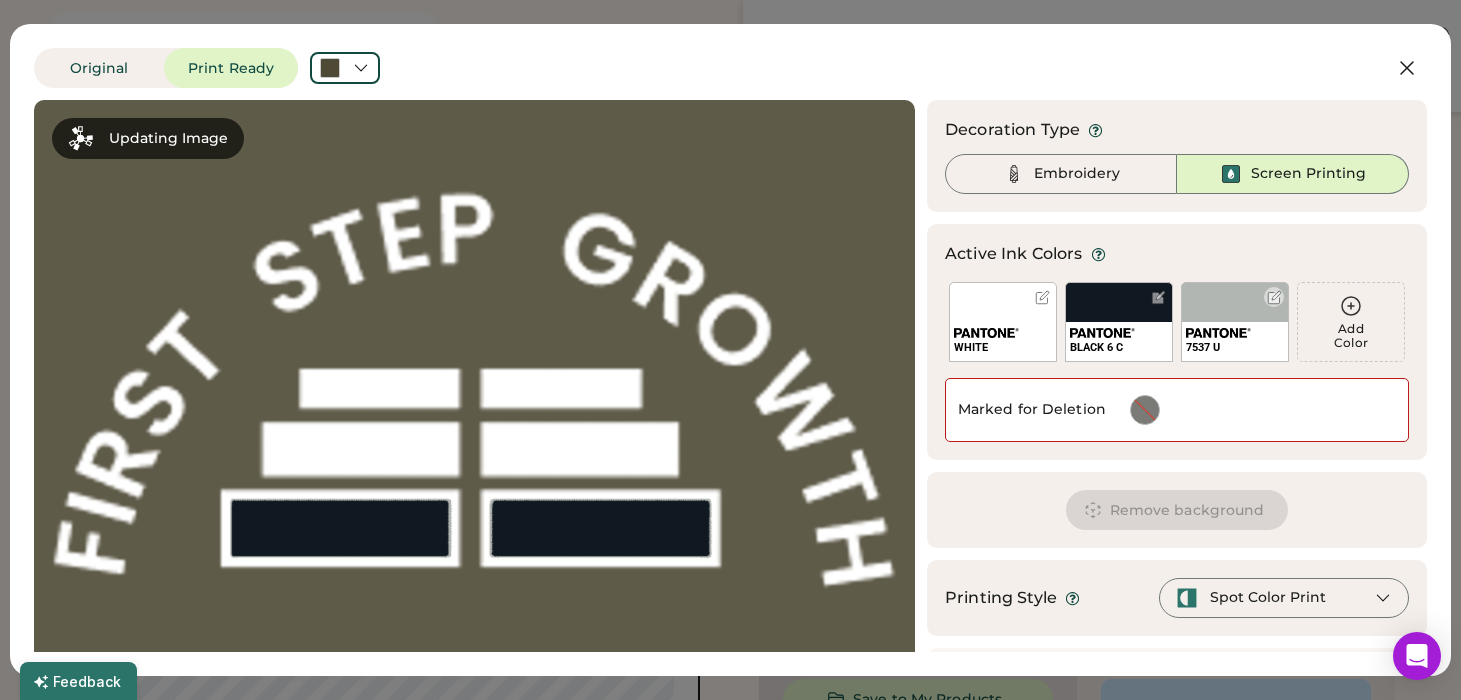 click on "7537 U" at bounding box center [1235, 322] 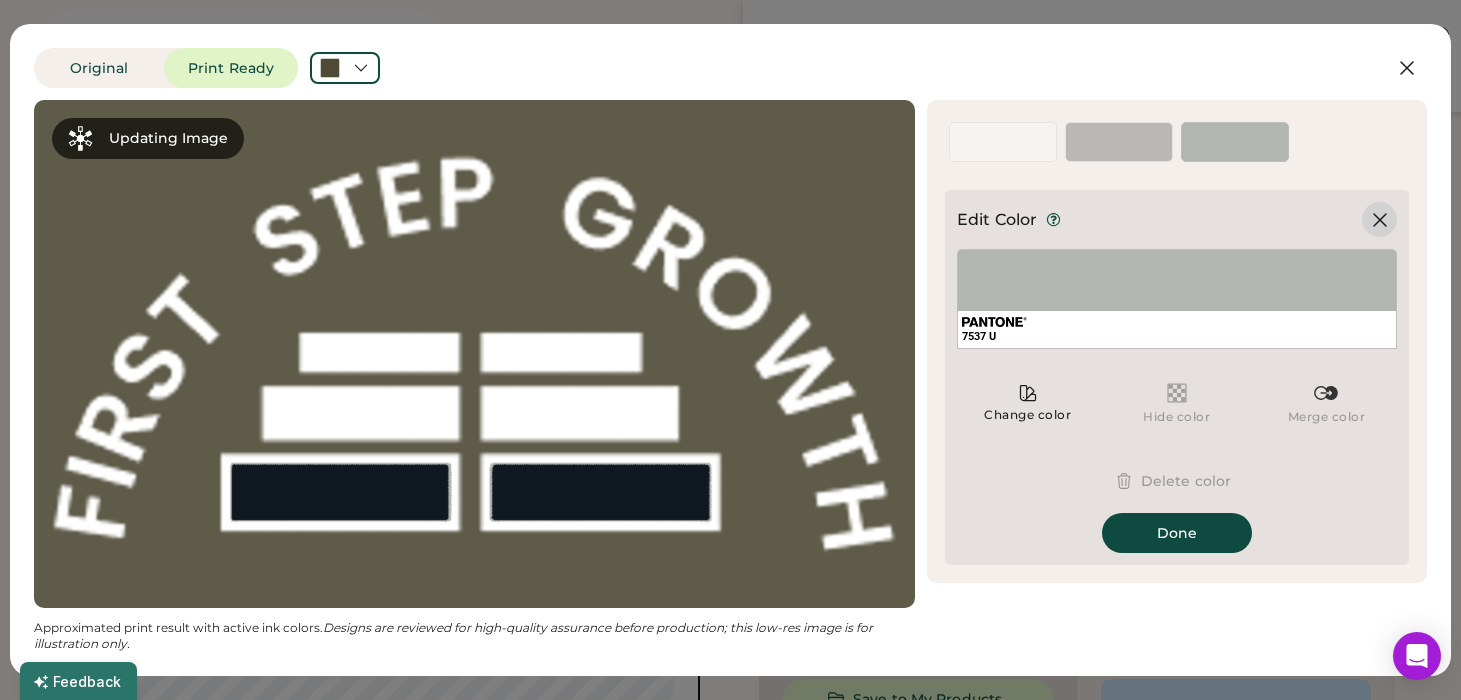 click 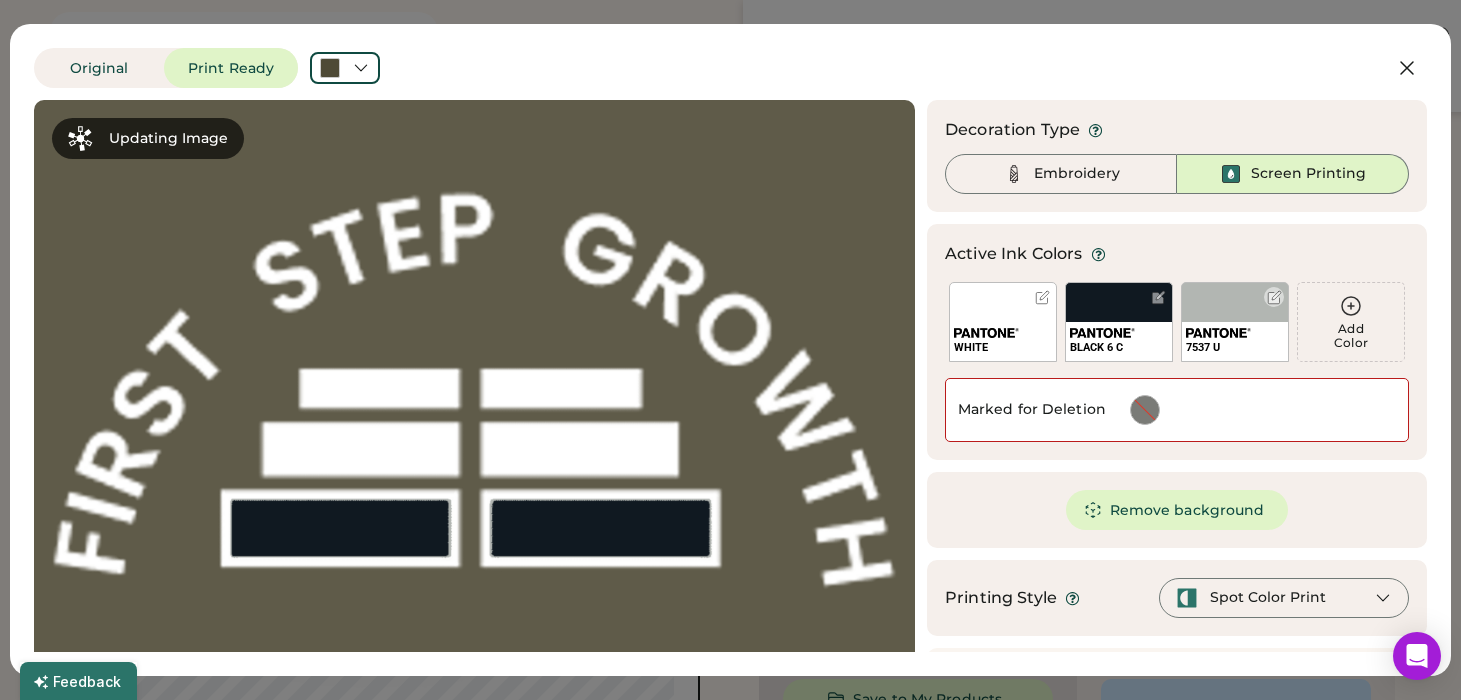 click at bounding box center [1274, 297] 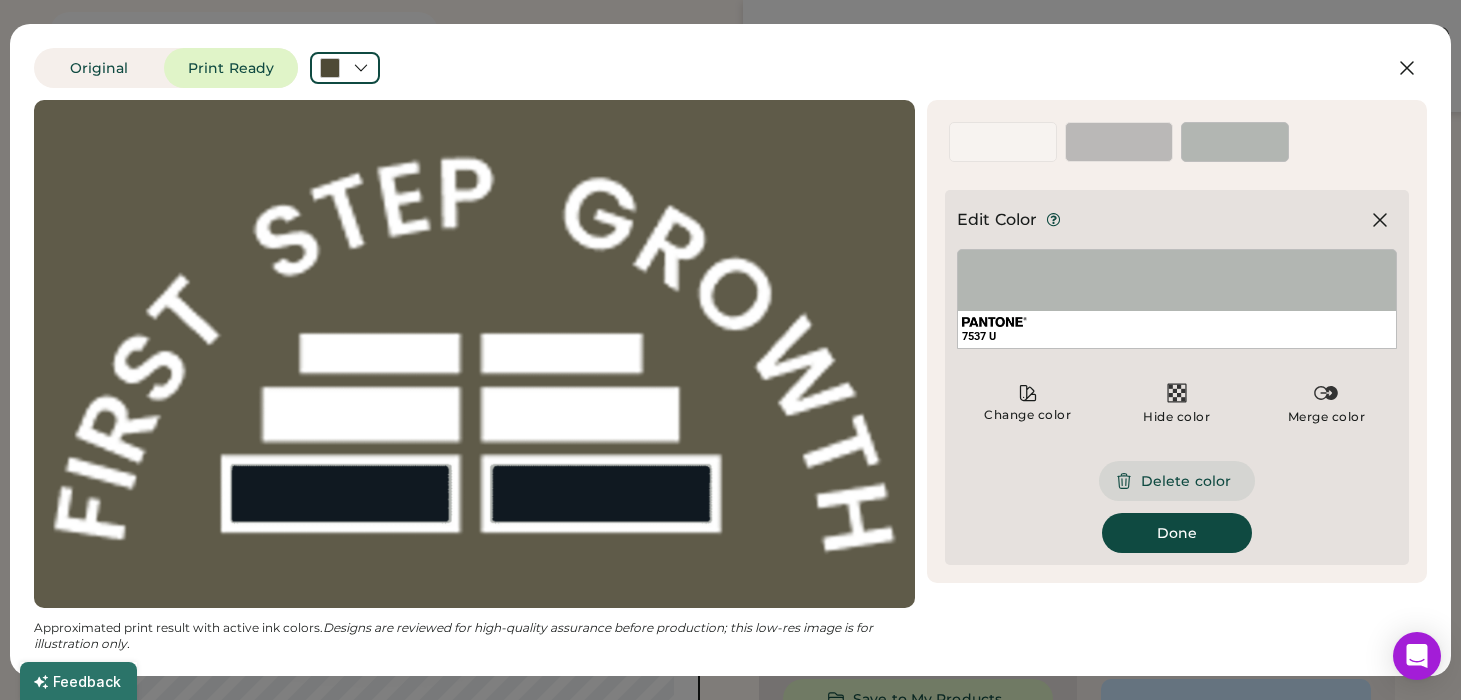 click on "Delete color" at bounding box center [1177, 481] 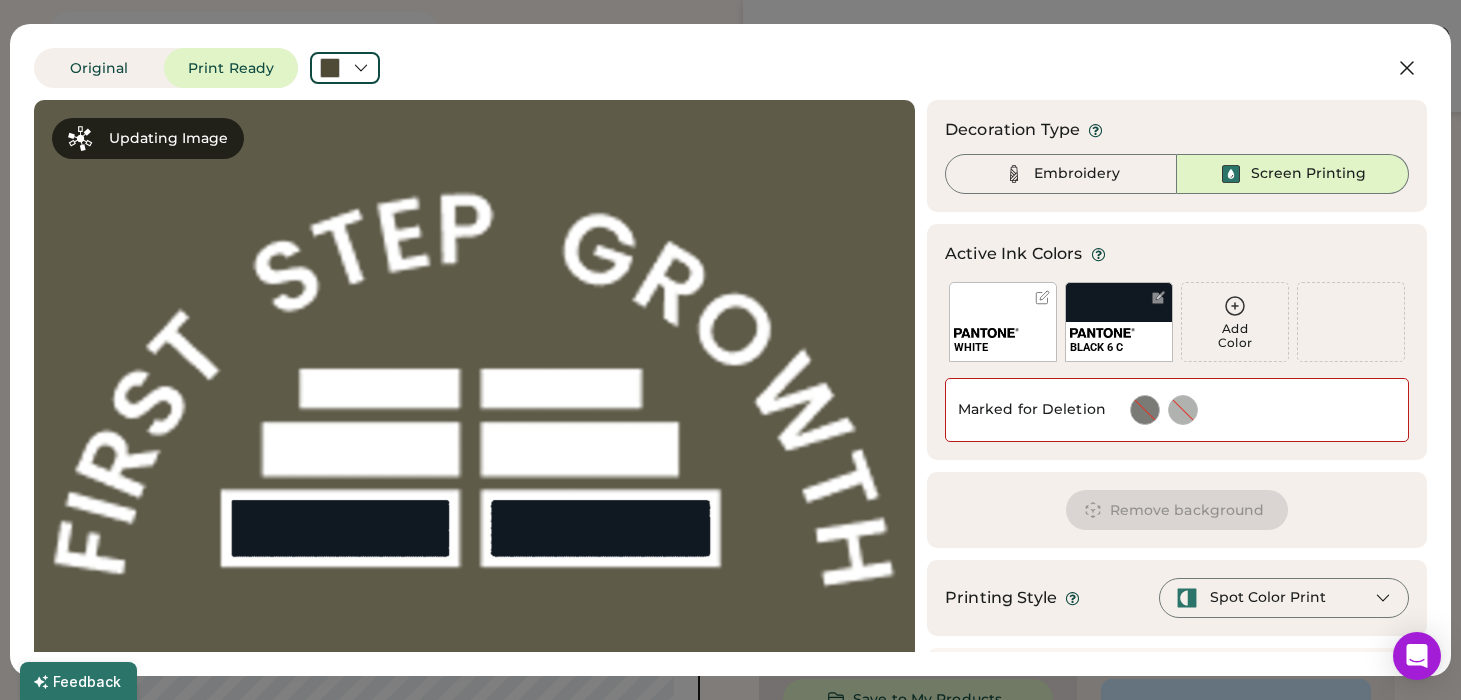 scroll, scrollTop: 72, scrollLeft: 0, axis: vertical 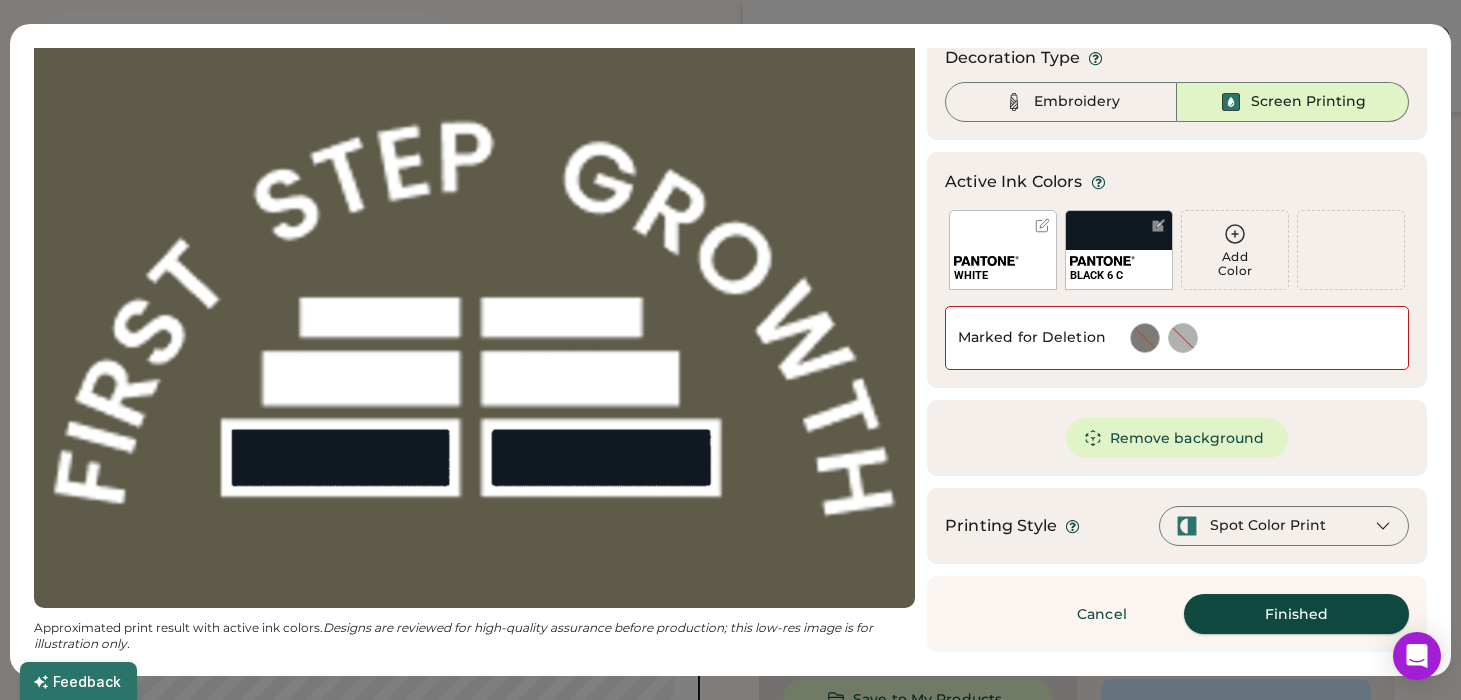 click on "Finished" at bounding box center (1296, 614) 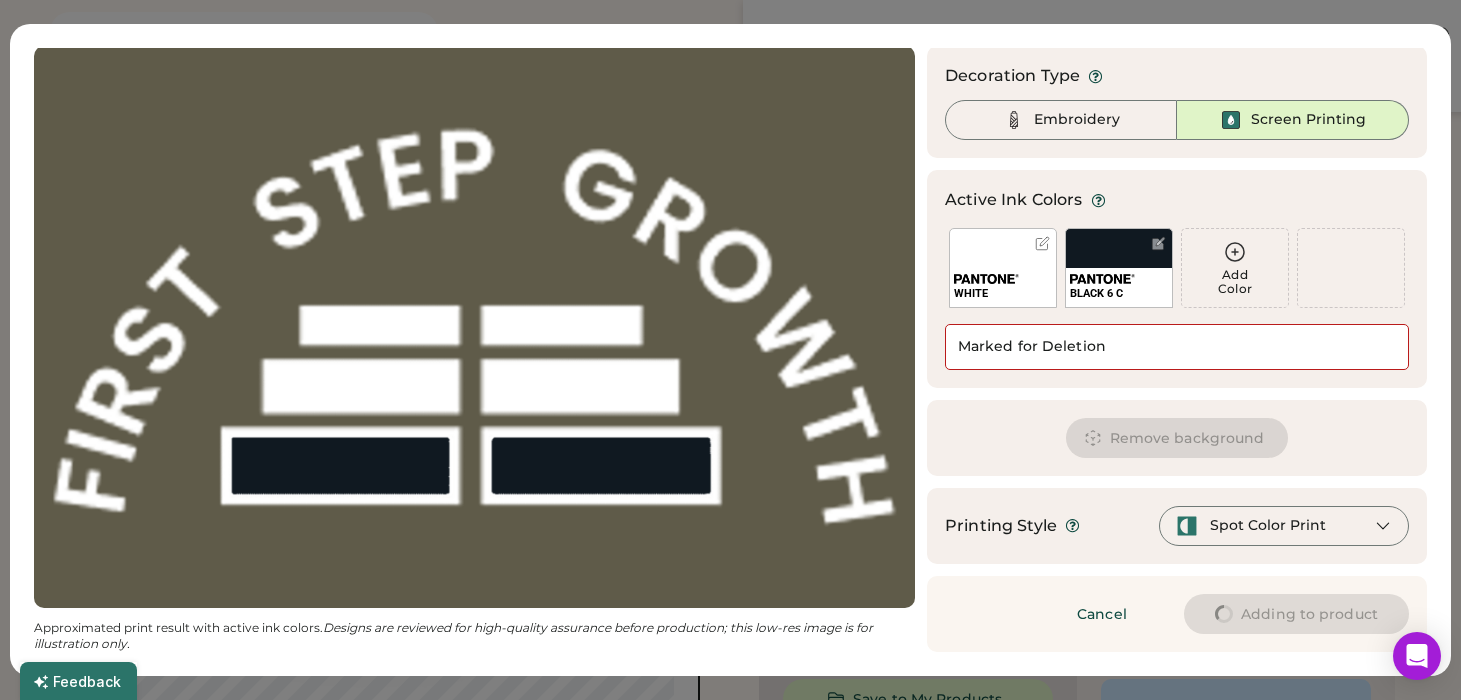 scroll, scrollTop: 8, scrollLeft: 0, axis: vertical 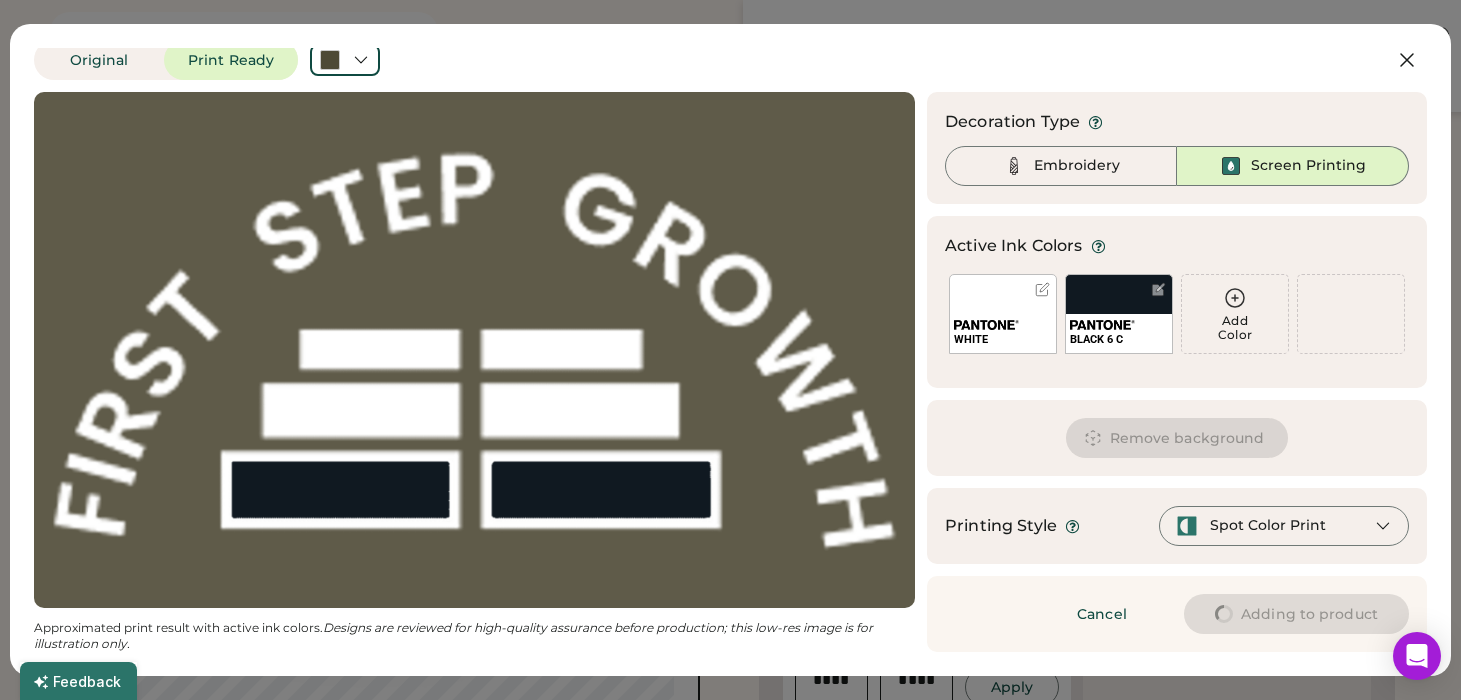 type on "****" 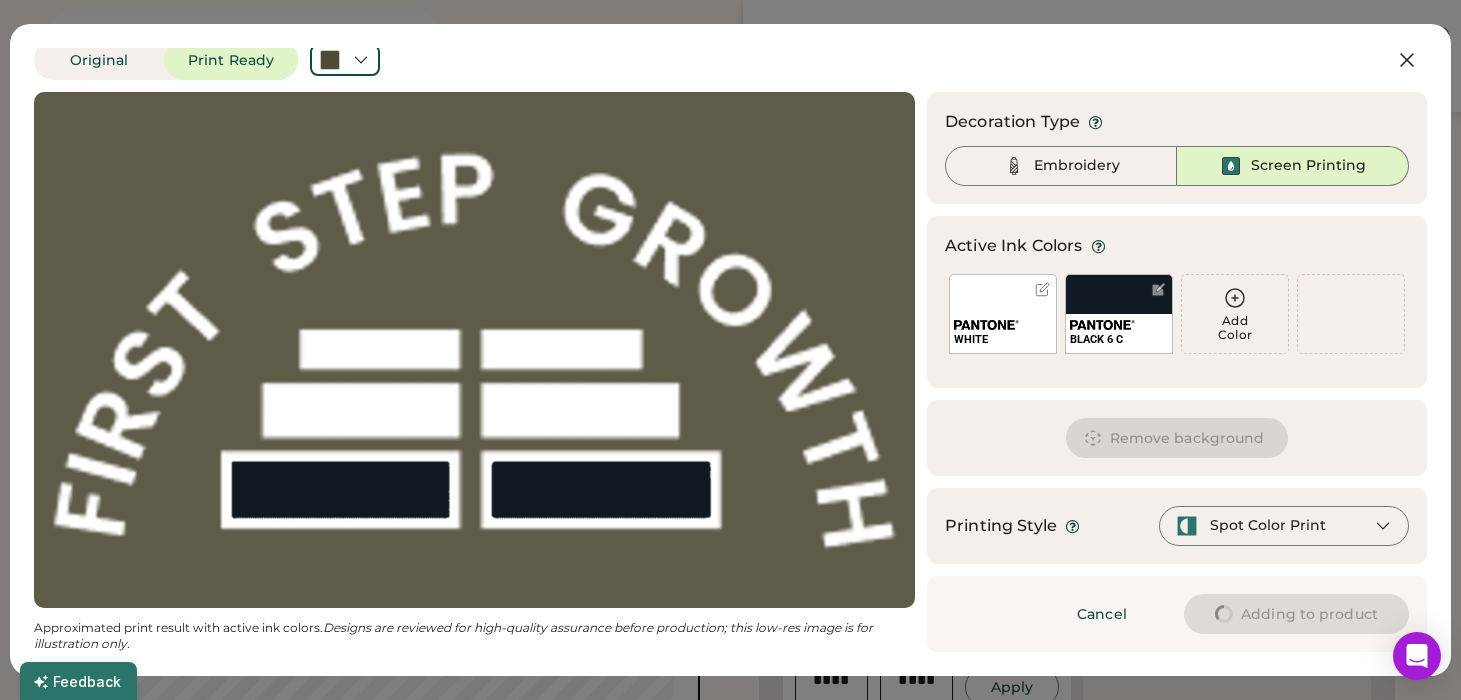 type on "****" 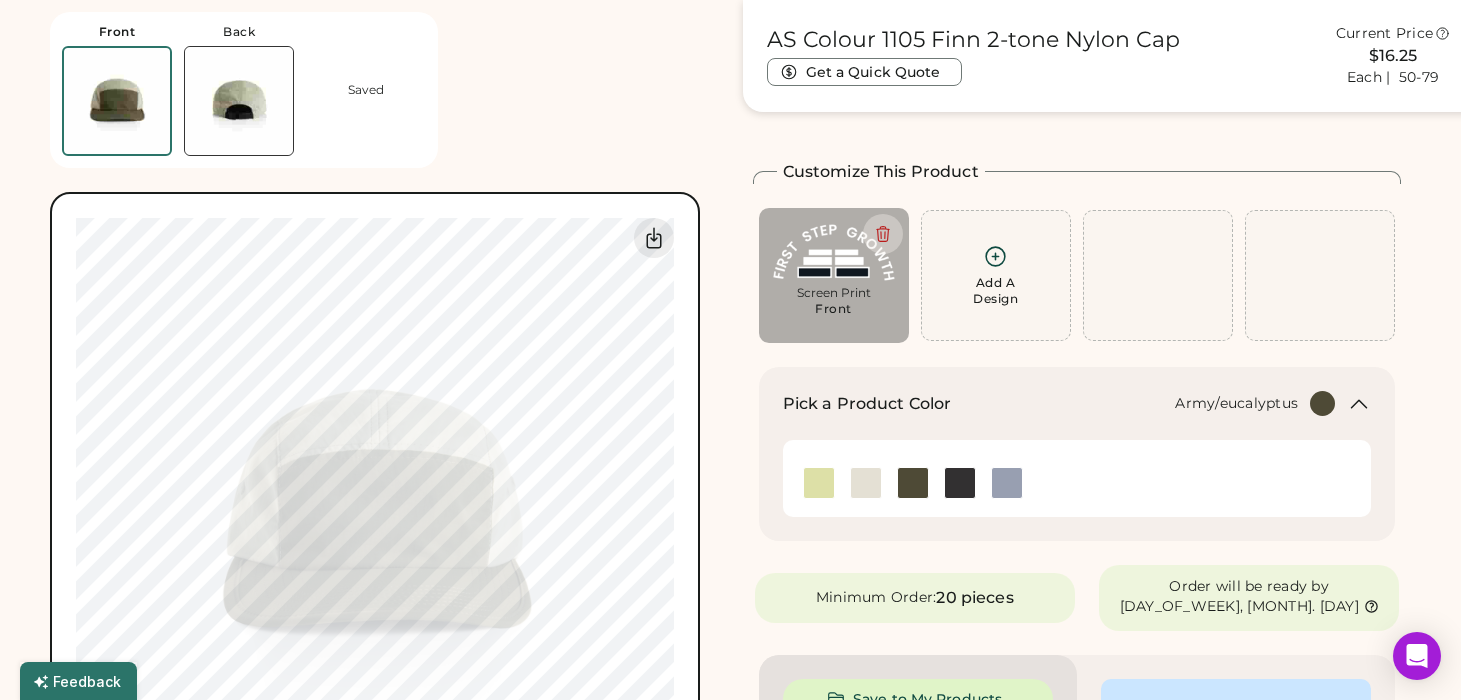 type on "****" 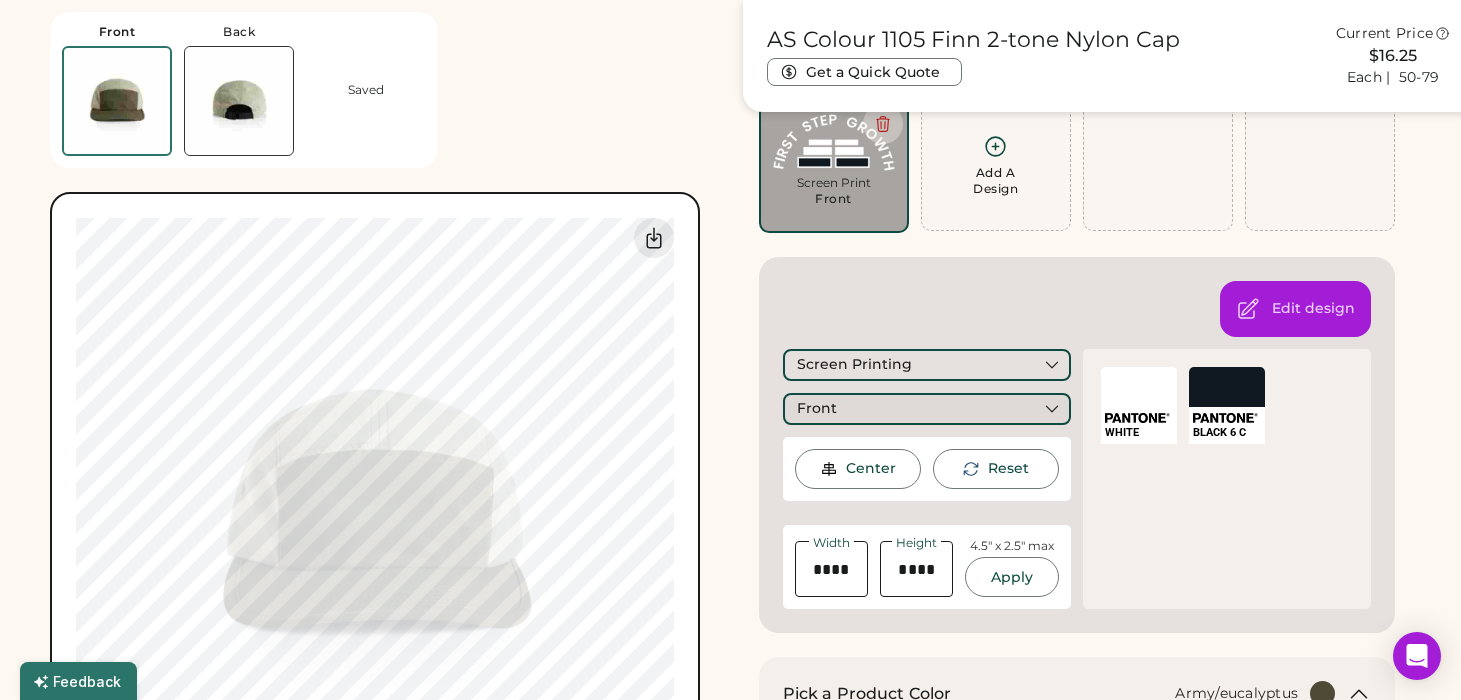 scroll, scrollTop: 0, scrollLeft: 0, axis: both 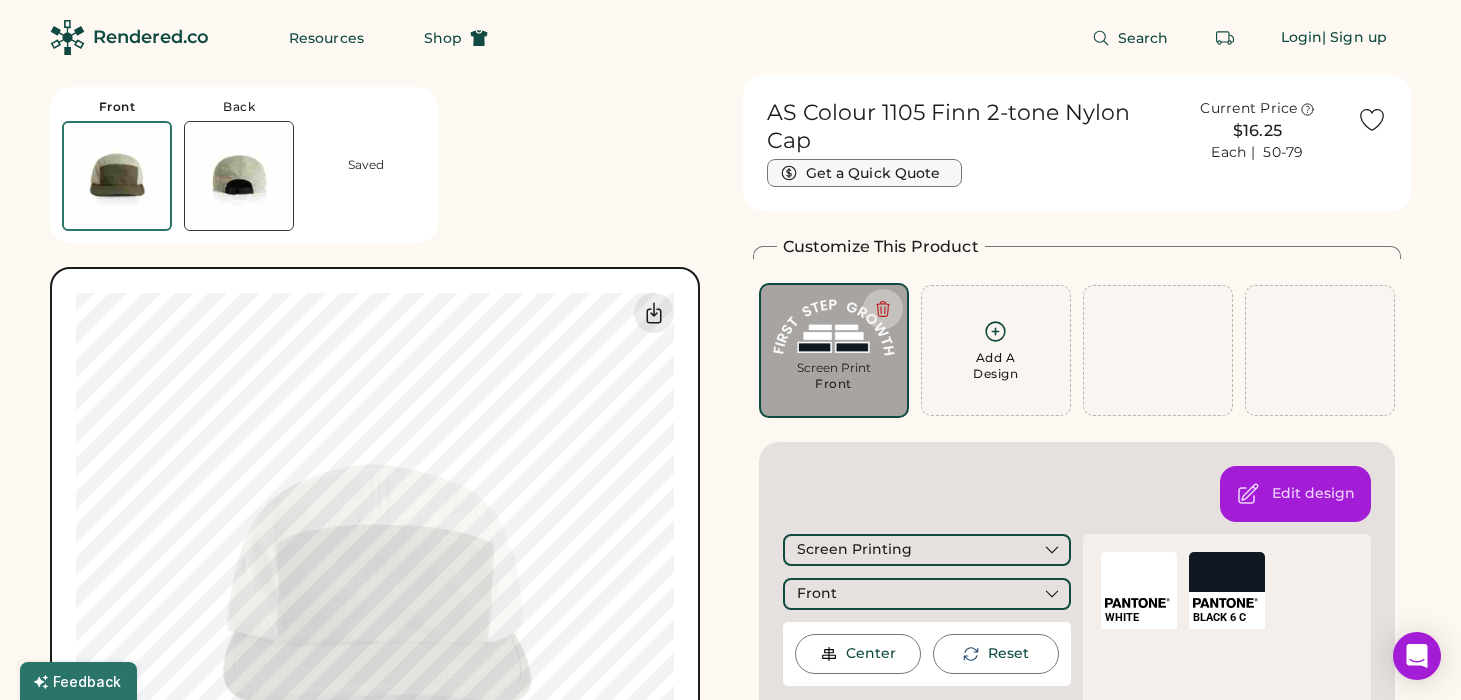 click on "Get a Quick Quote" at bounding box center [864, 173] 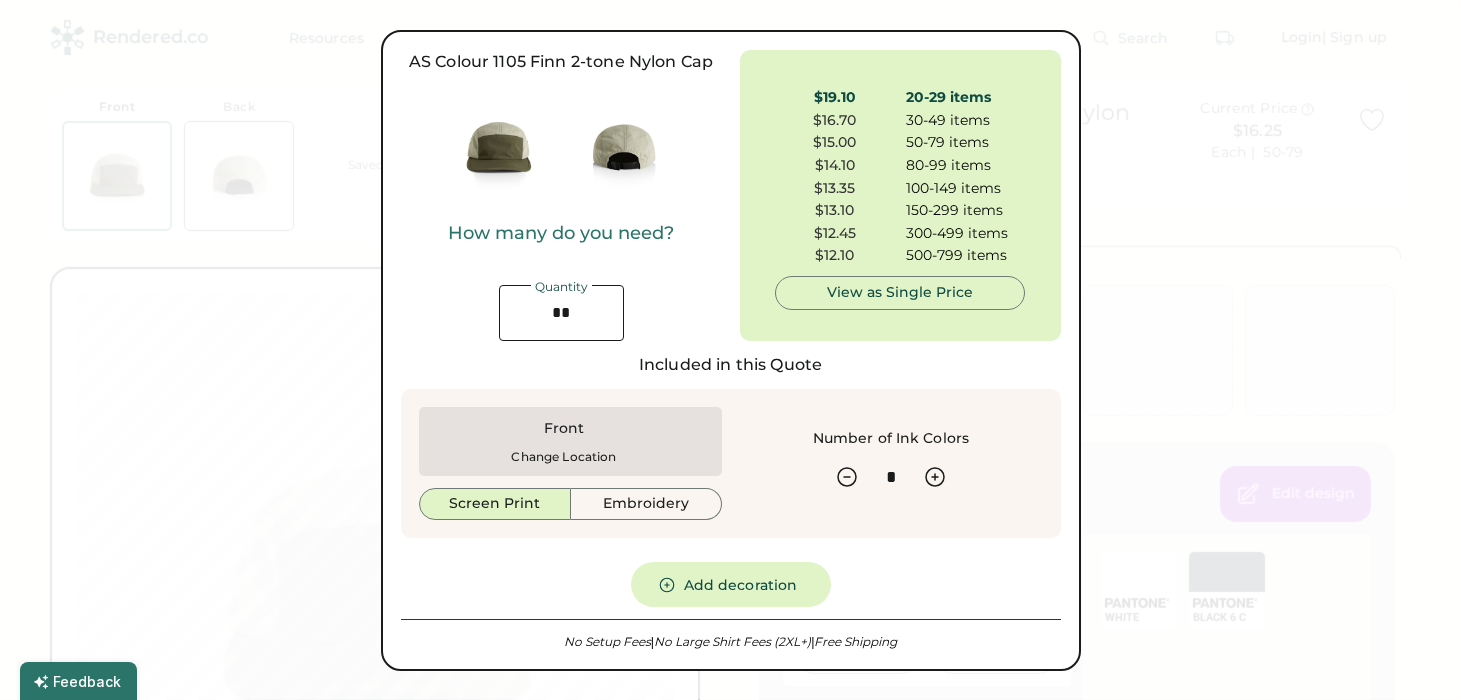 click at bounding box center (730, 350) 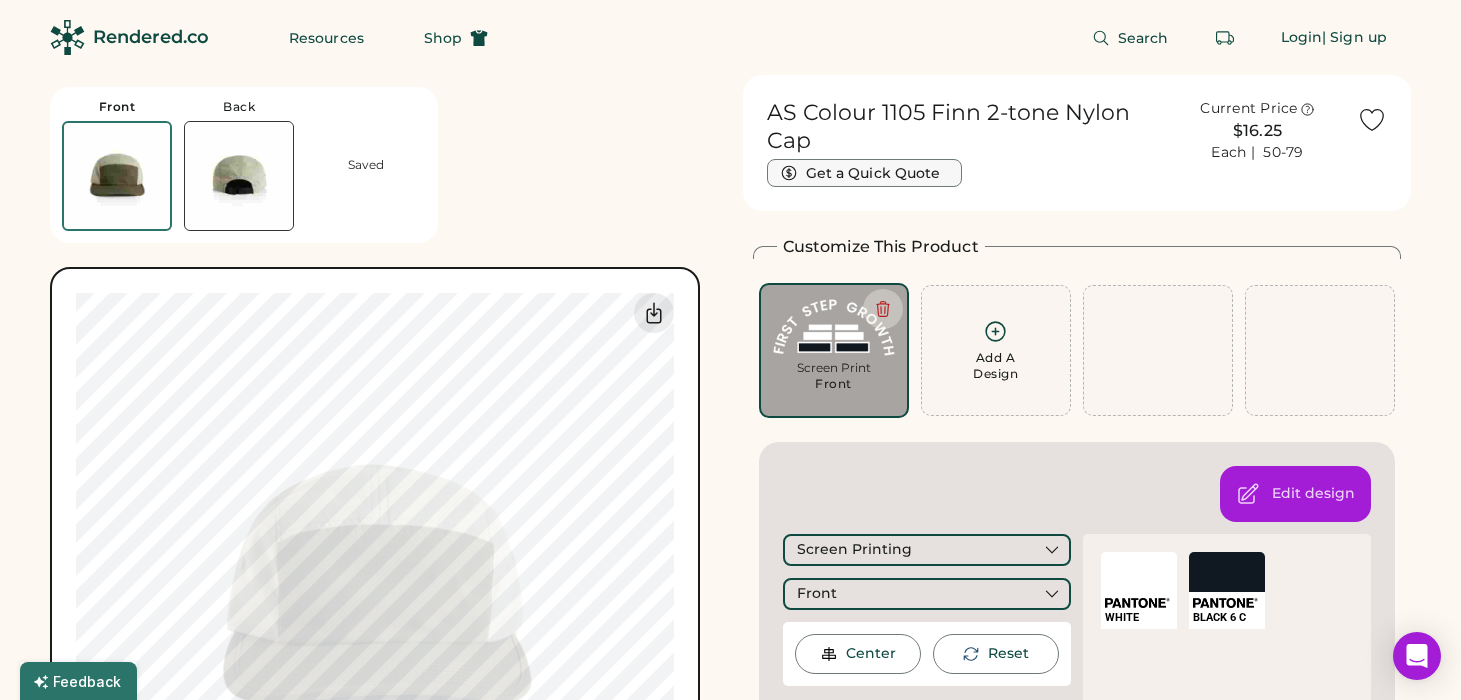 click on "Get a Quick Quote" at bounding box center (864, 173) 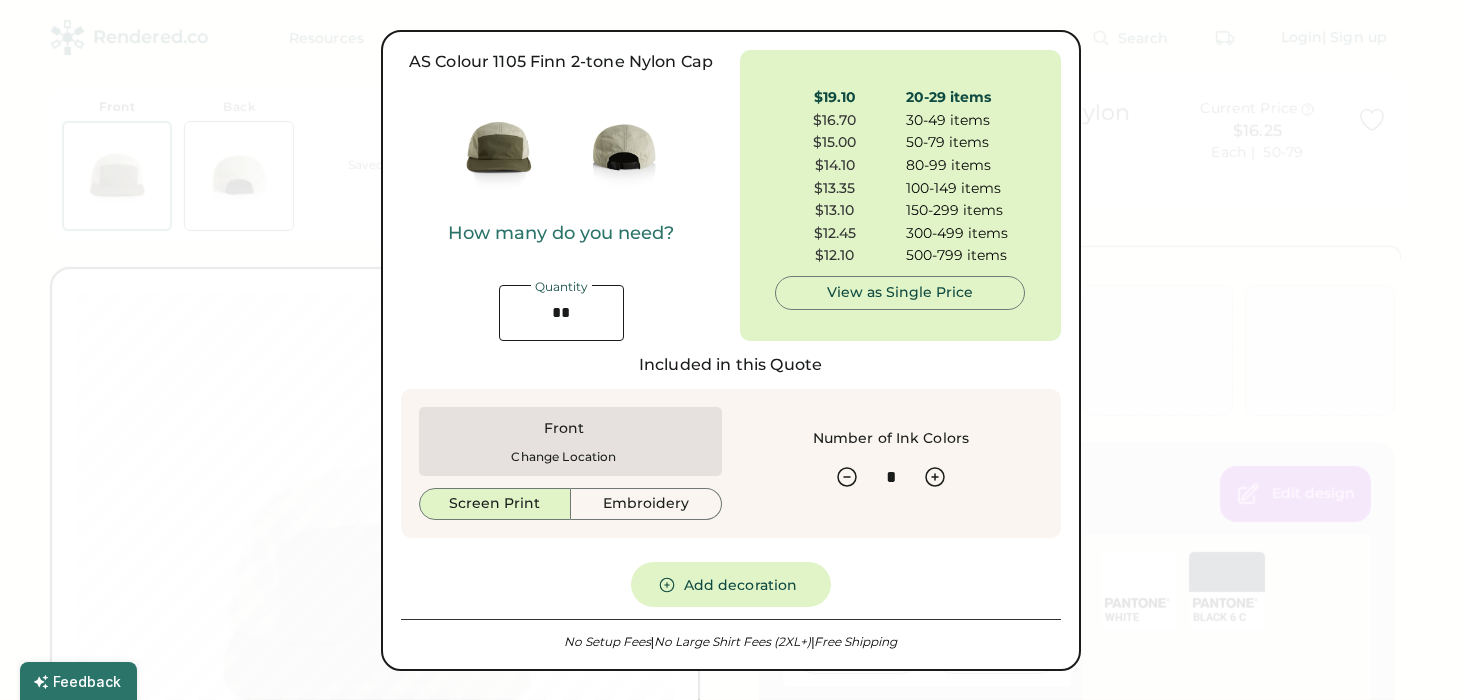 click at bounding box center (561, 313) 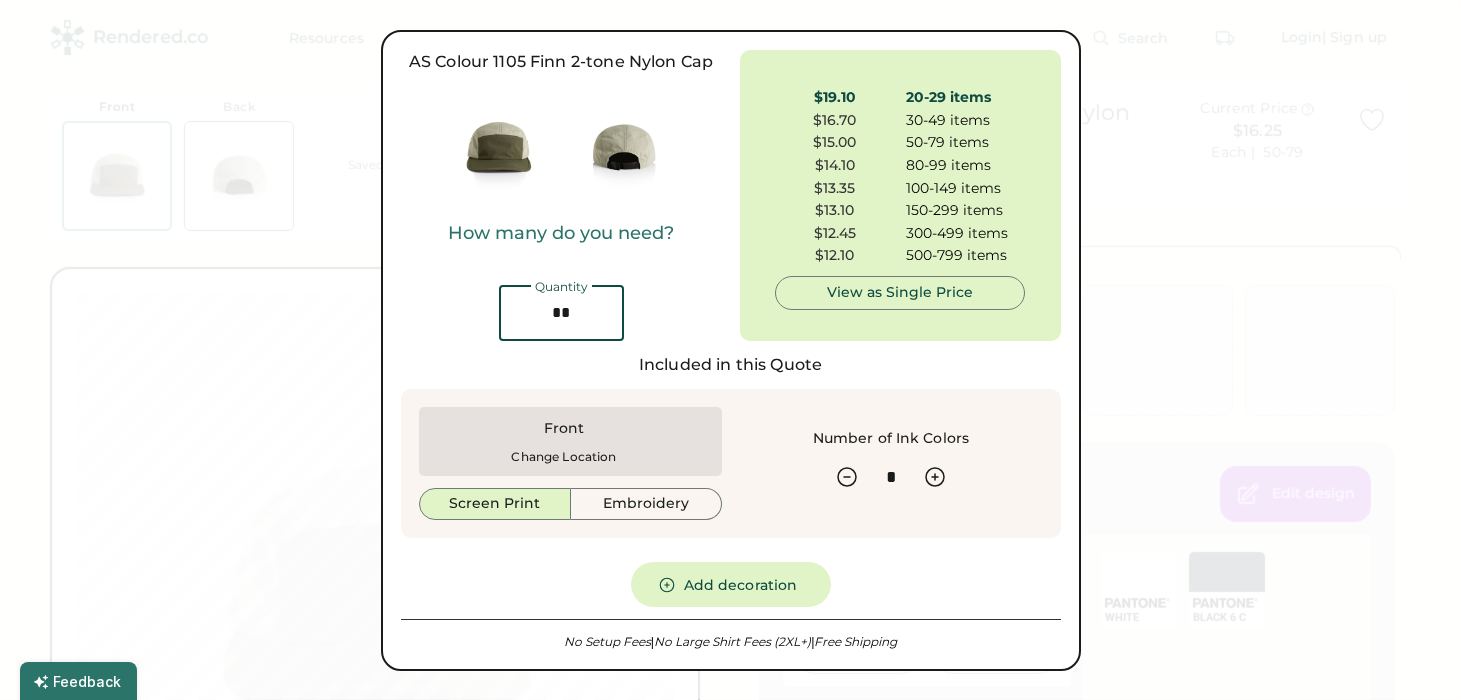 type on "*" 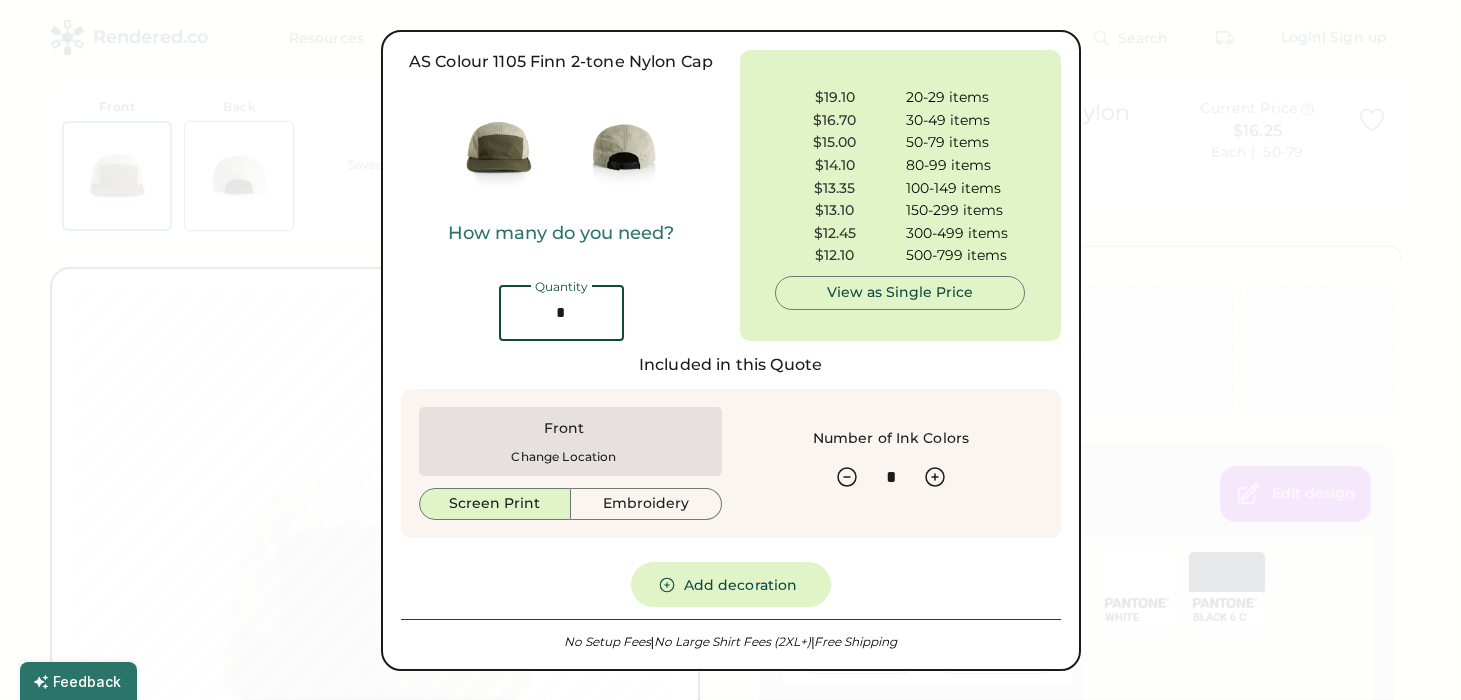 type on "**" 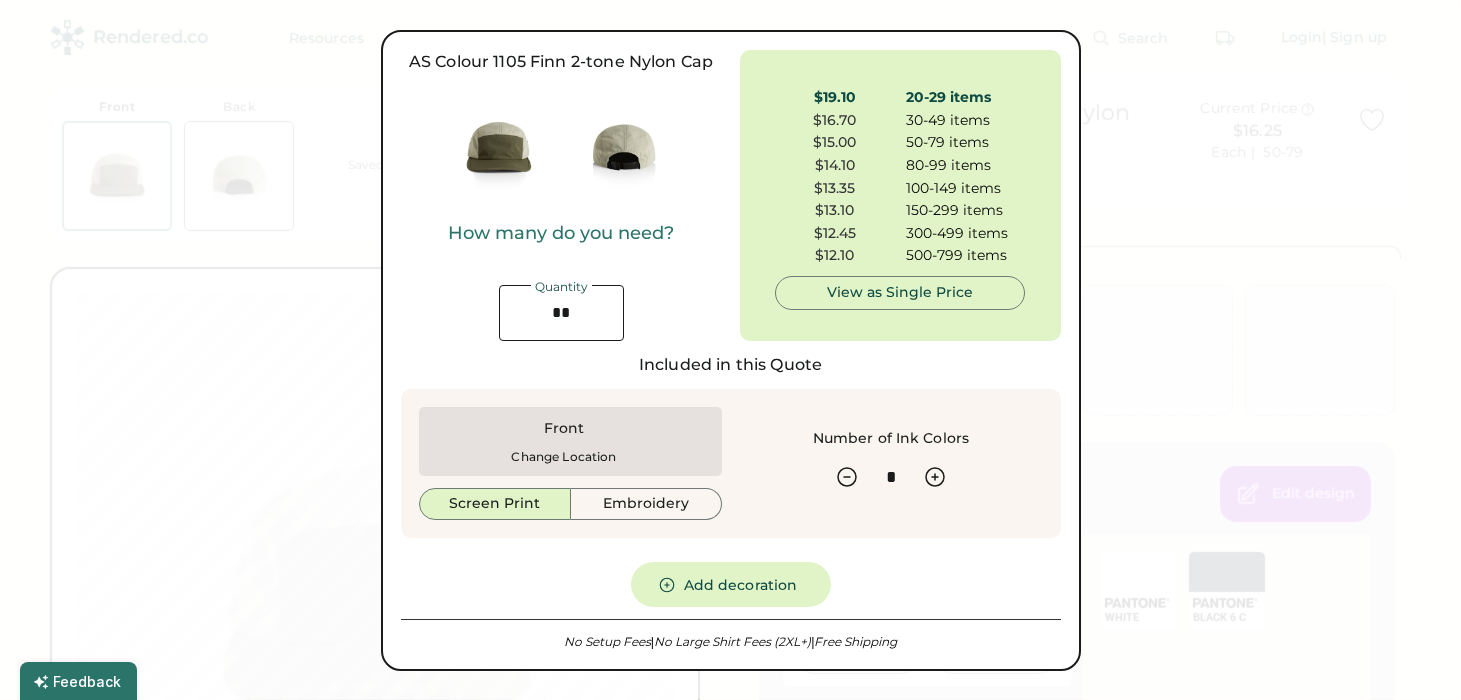 click at bounding box center (730, 350) 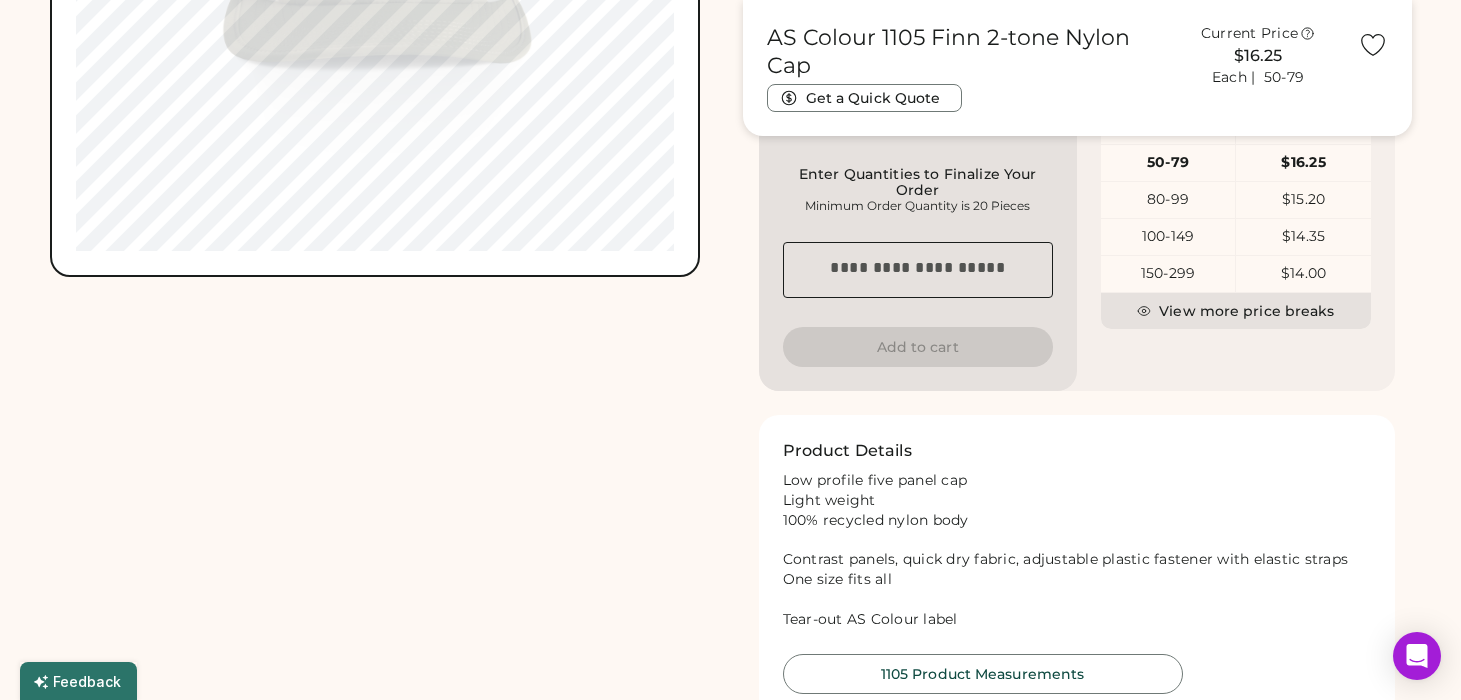 scroll, scrollTop: 1140, scrollLeft: 0, axis: vertical 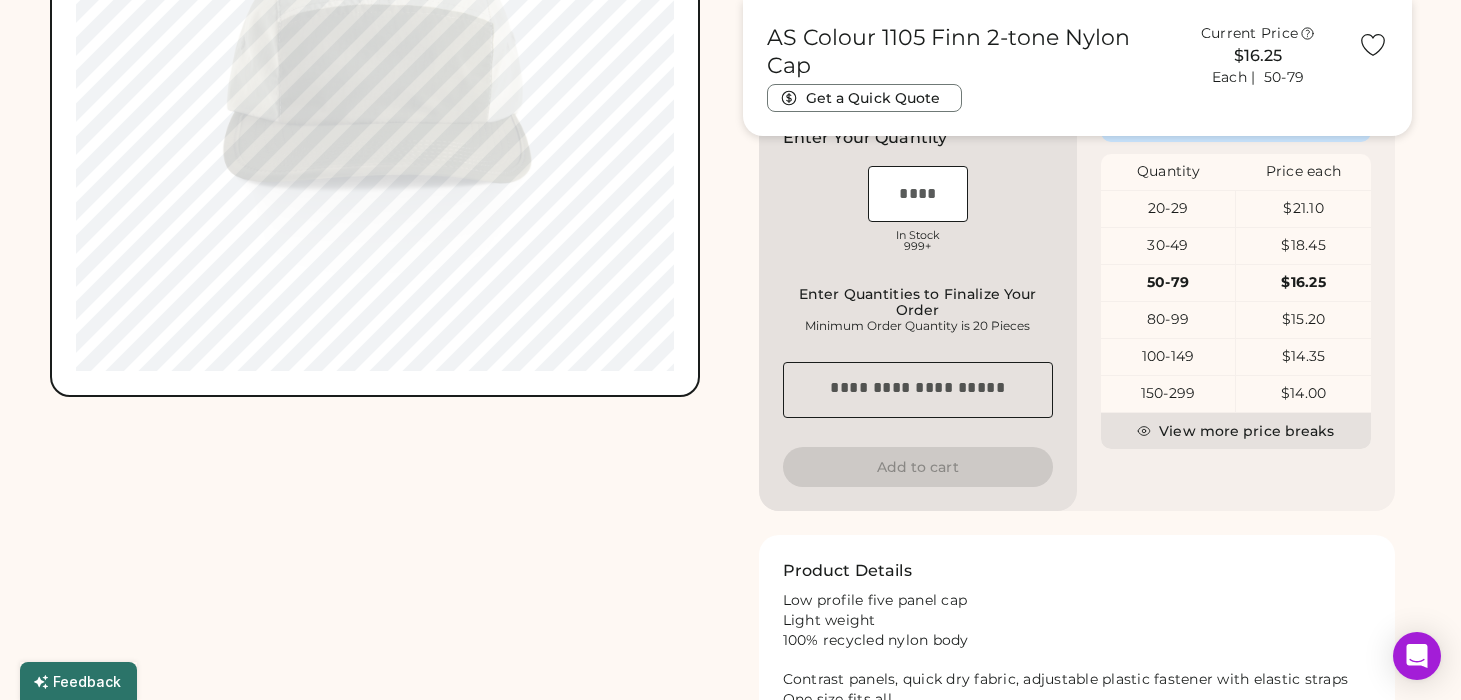 click at bounding box center [918, 194] 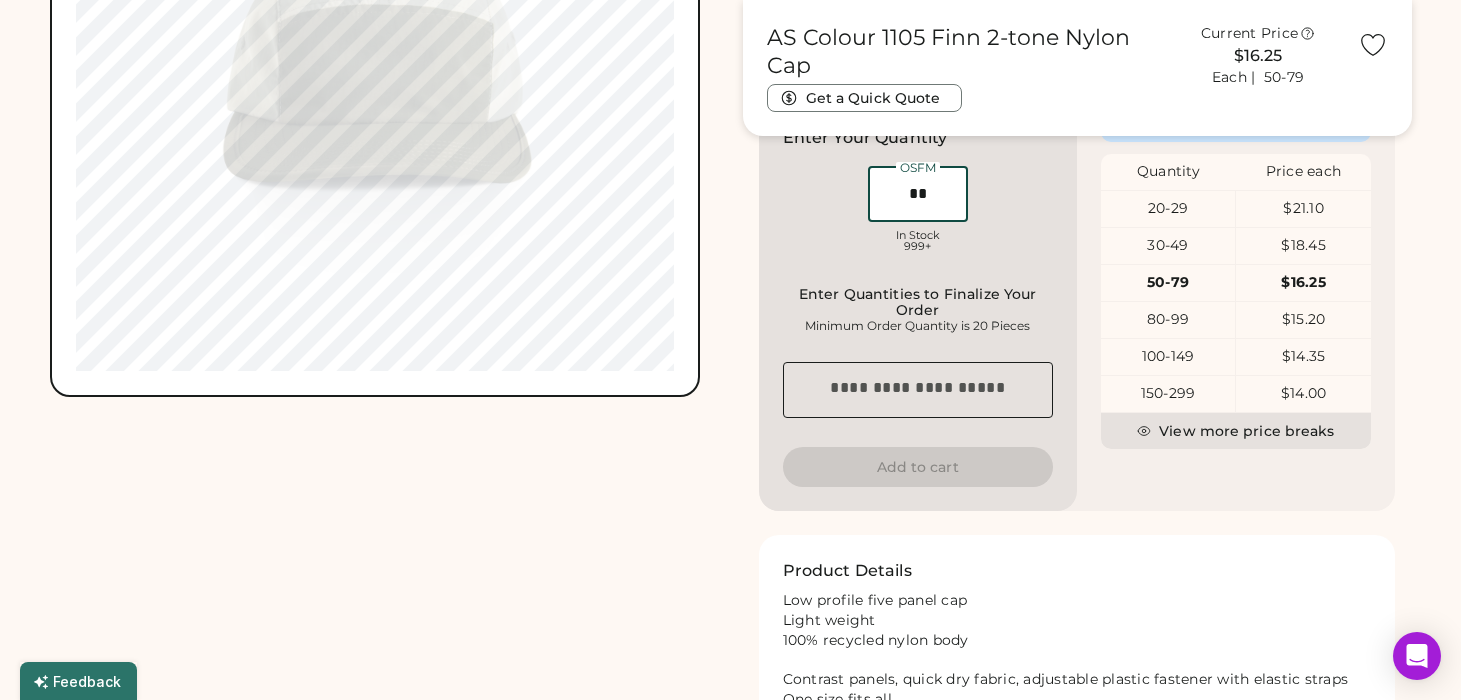 type on "**" 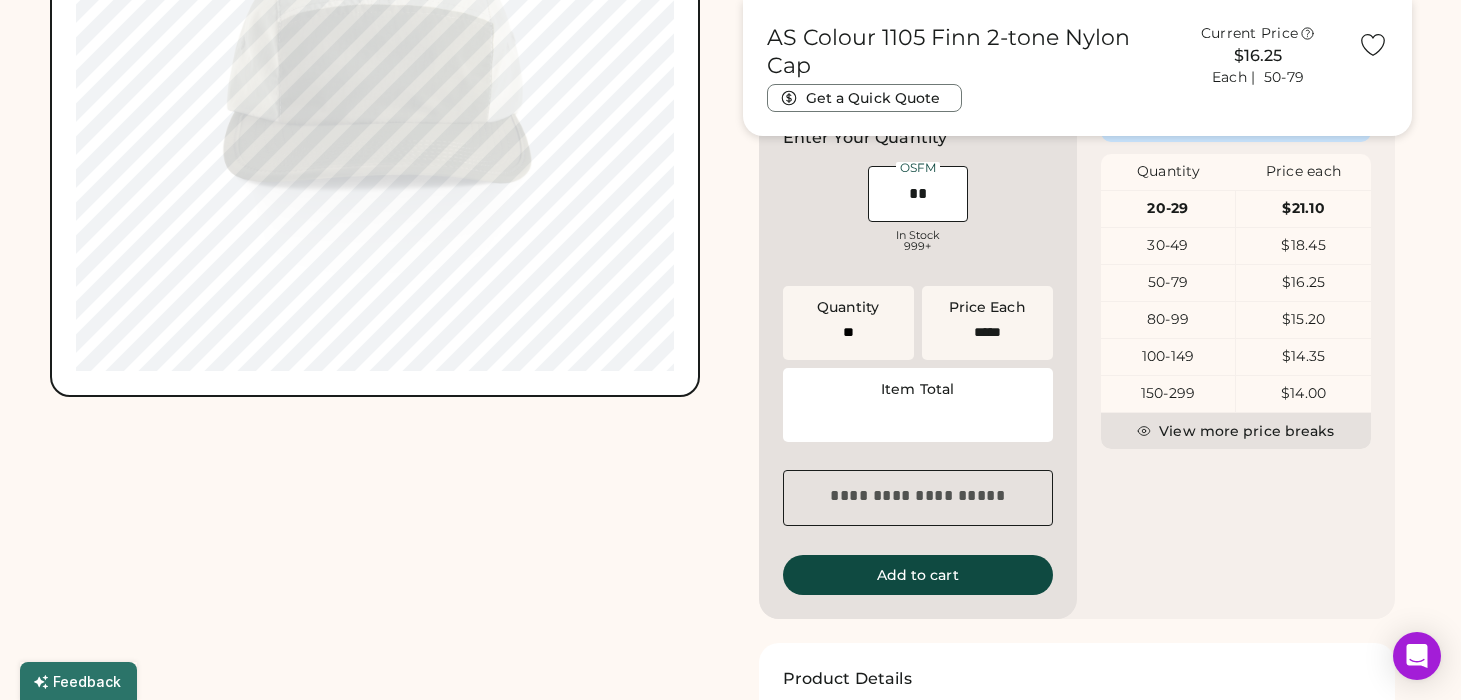 type on "******" 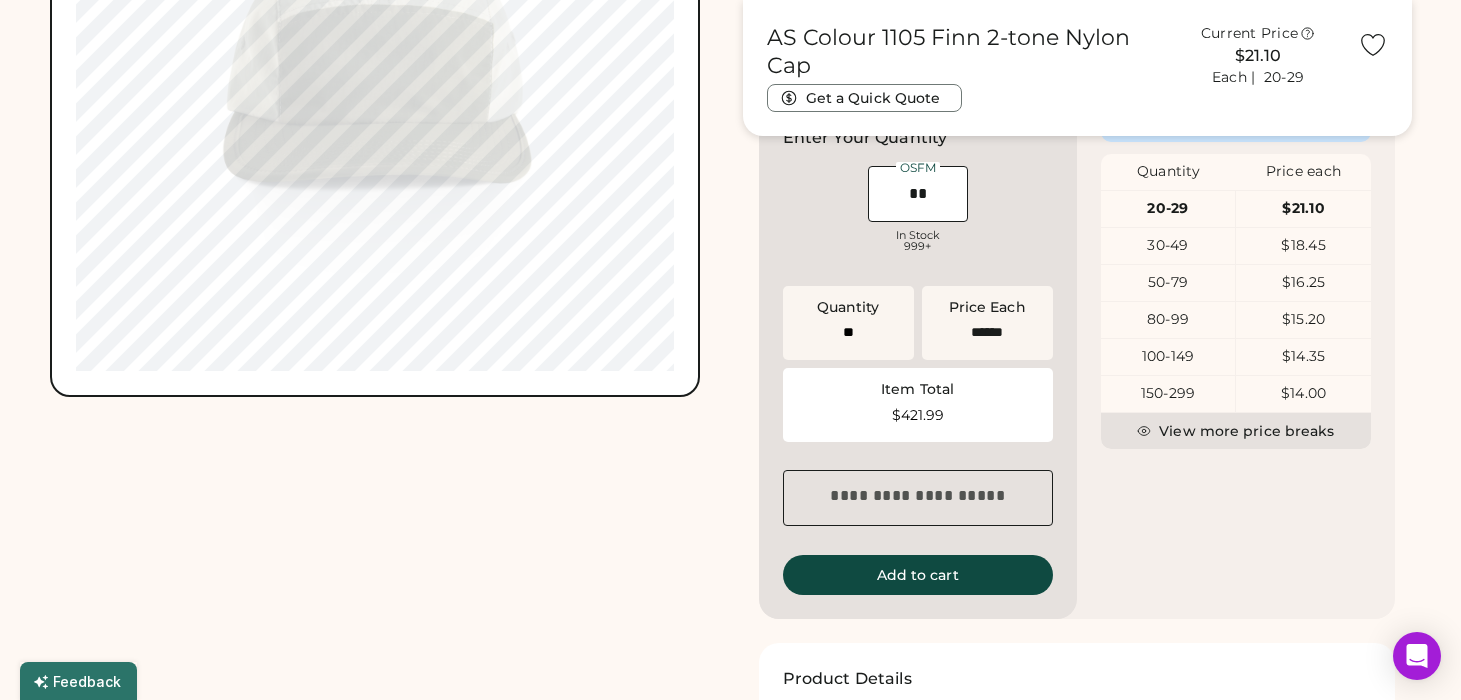 click on "Item Total $421.99" at bounding box center [918, 405] 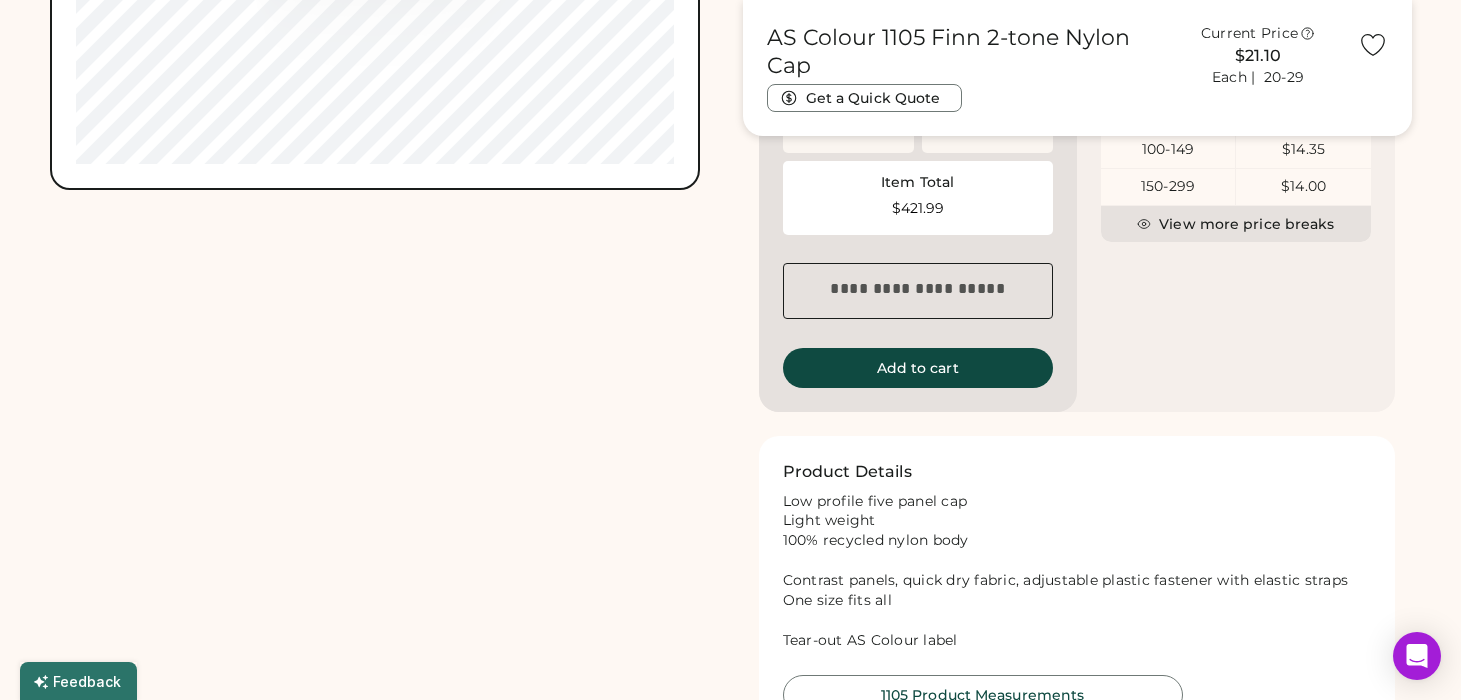 scroll, scrollTop: 1494, scrollLeft: 0, axis: vertical 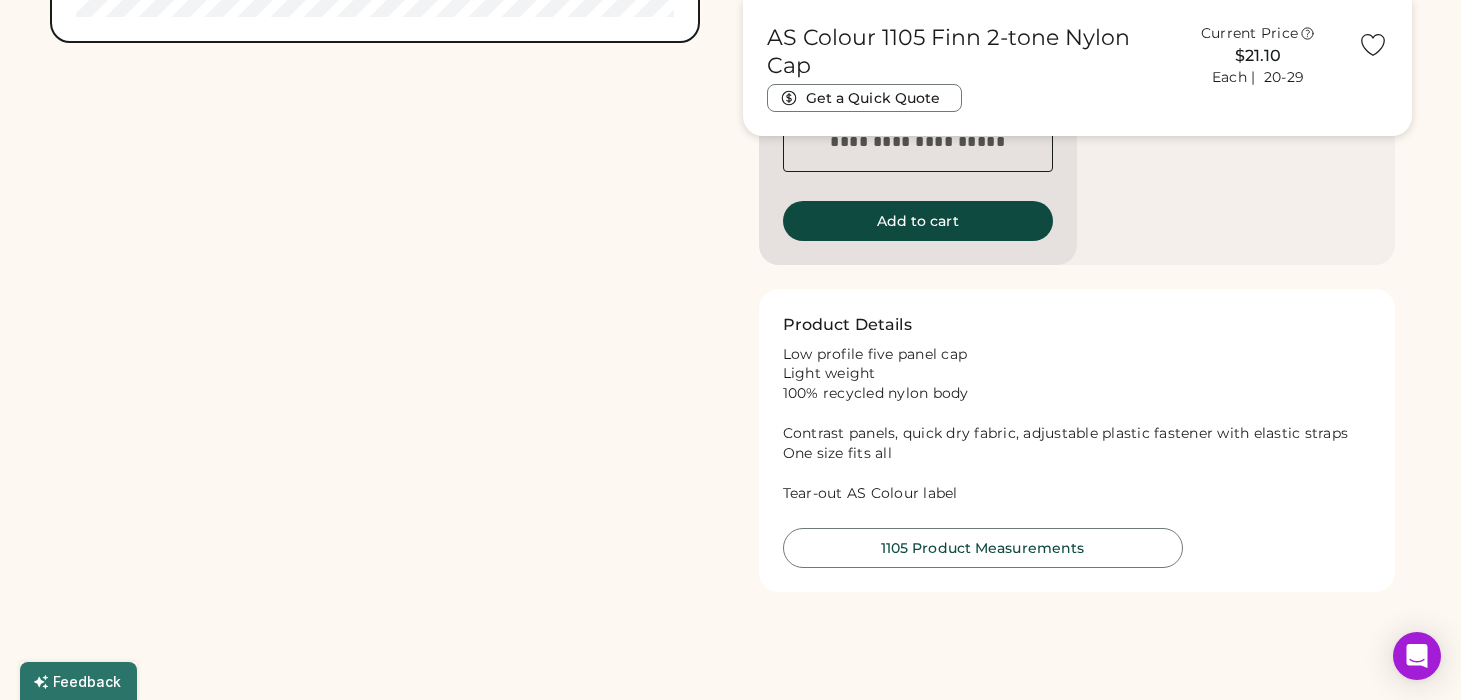 click on "Low profile five panel cap
Light weight 100% recycled nylon body Contrast panels, quick dry fabric, adjustable plastic fastener with elastic straps One size fits all Tear-out AS Colour label" at bounding box center (1077, 424) 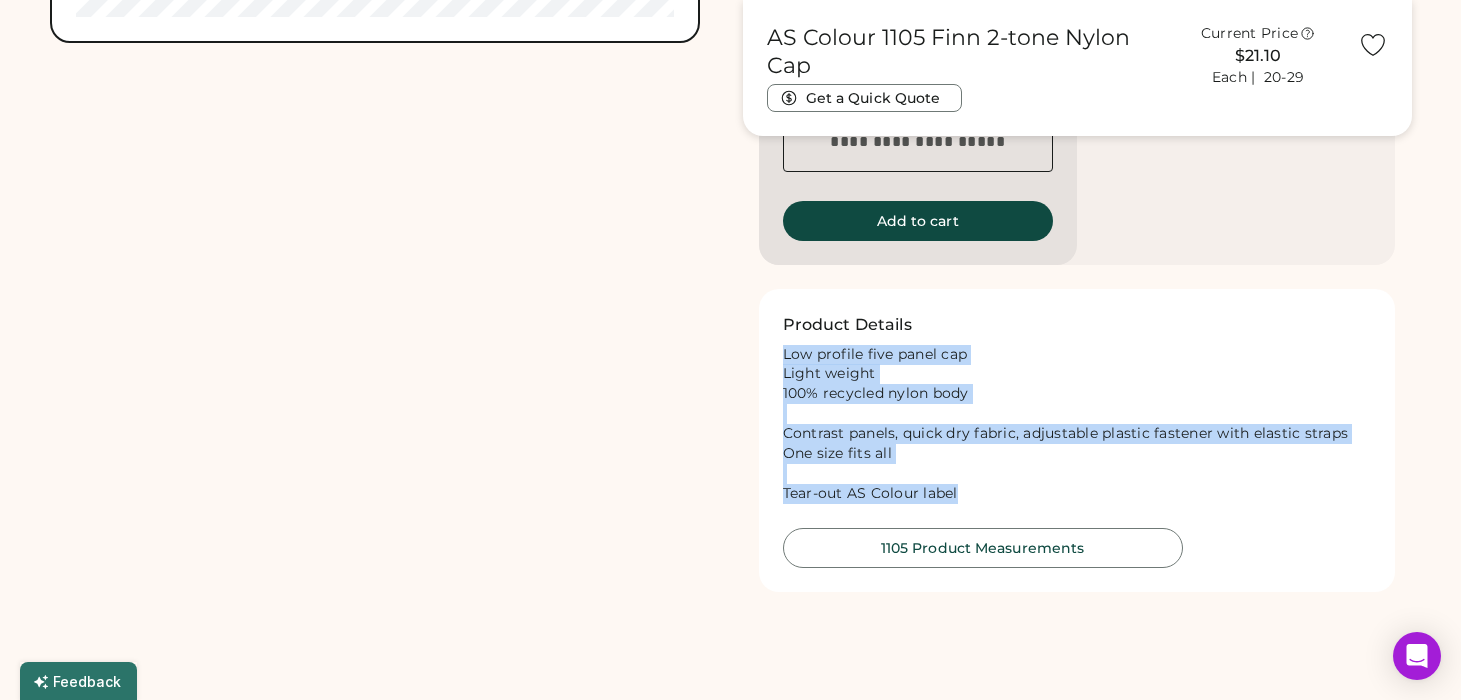 drag, startPoint x: 981, startPoint y: 490, endPoint x: 781, endPoint y: 347, distance: 245.86378 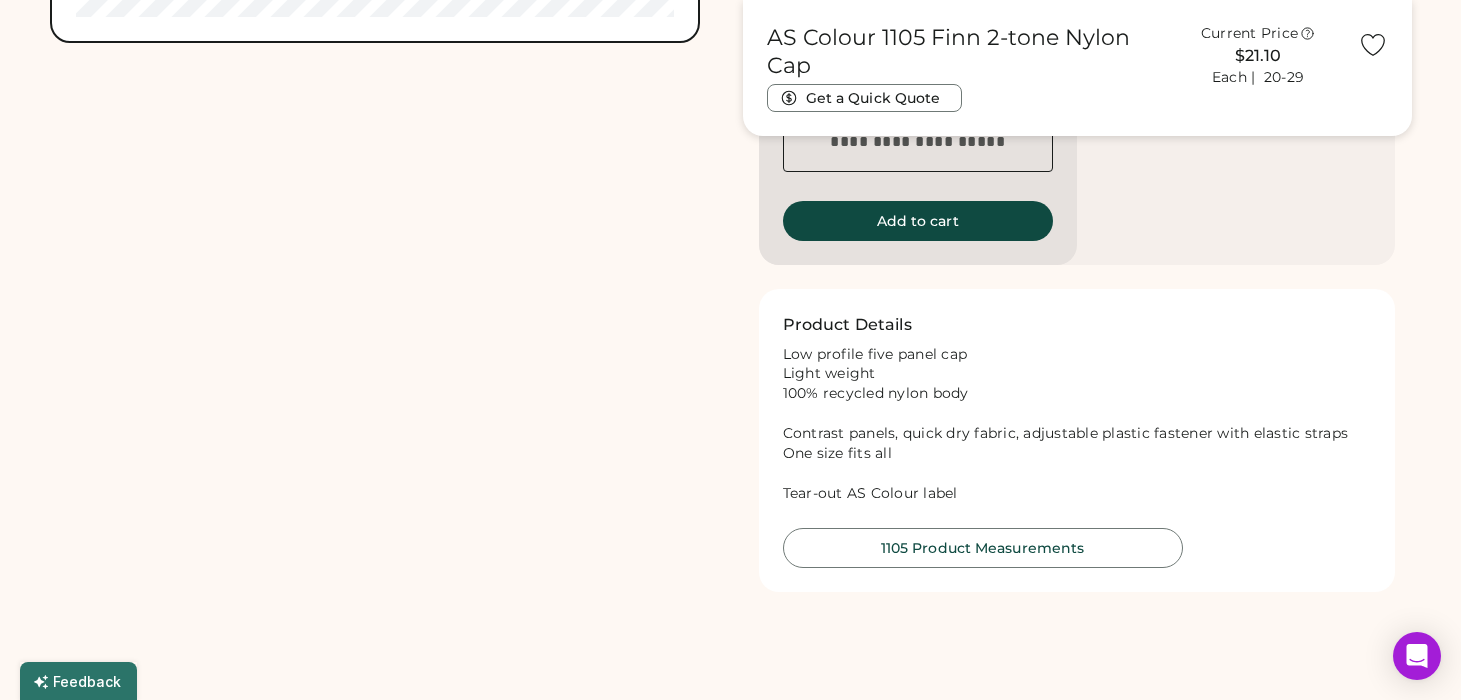 click on "Front Back Saved    My uploaded designs Upload new design
SVG, Ai, PDF, EPS, PSD Non-preferred files:
PNG, JPG, TIFF Max File Size: 25MB    Guidelines are approximate; our team will confirm the correct placement.    My uploaded designs Upload Your Design
Ai, PDF, EPS, SVG, PSD Non-preferred files:
PNG, JPG, TIFF Max File Size: 25MB 0% 0%" at bounding box center (384, -396) 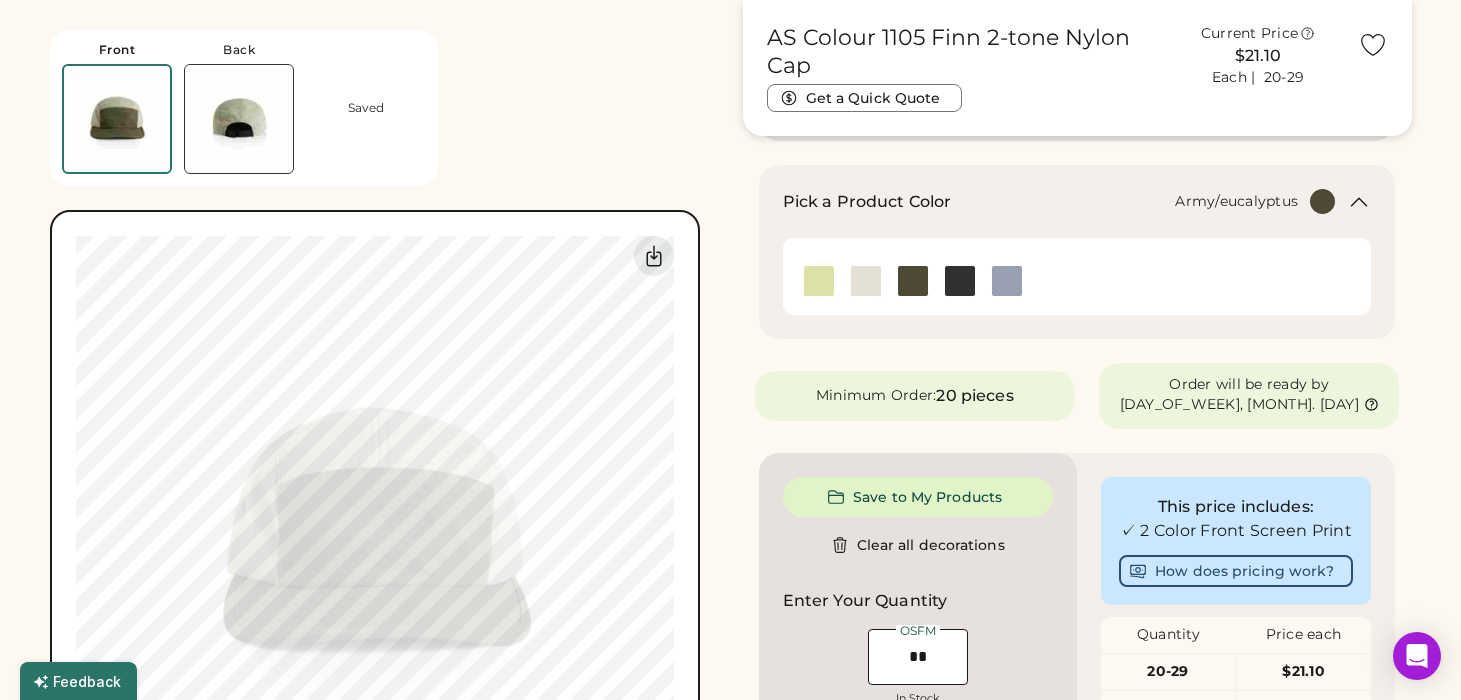 scroll, scrollTop: 0, scrollLeft: 0, axis: both 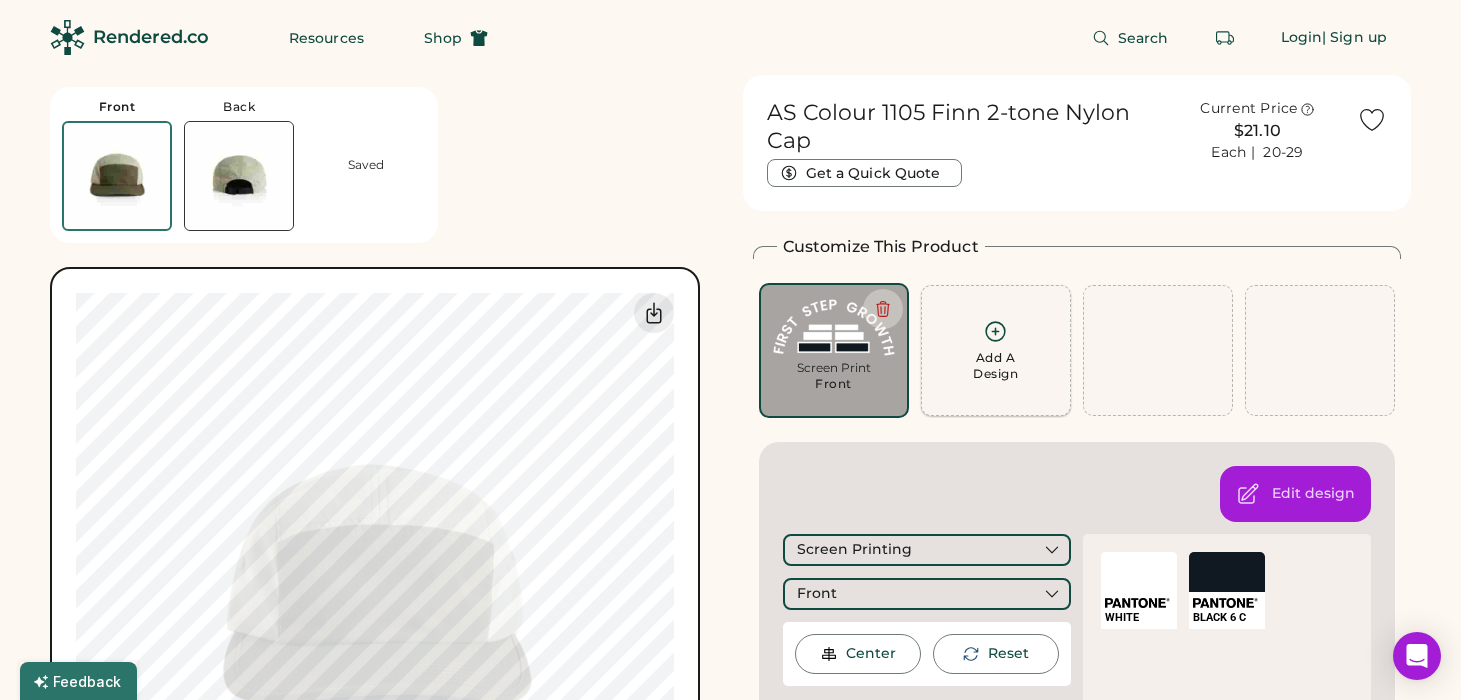 click 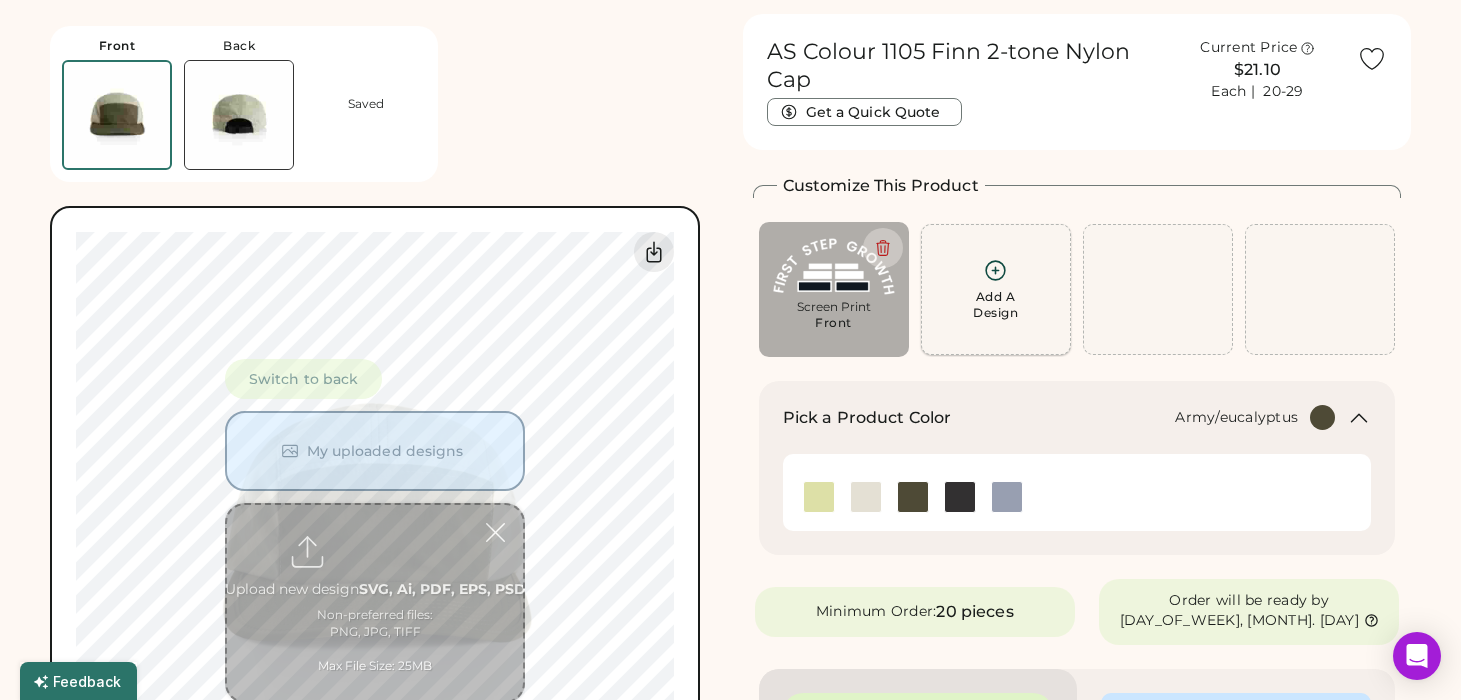 scroll, scrollTop: 75, scrollLeft: 0, axis: vertical 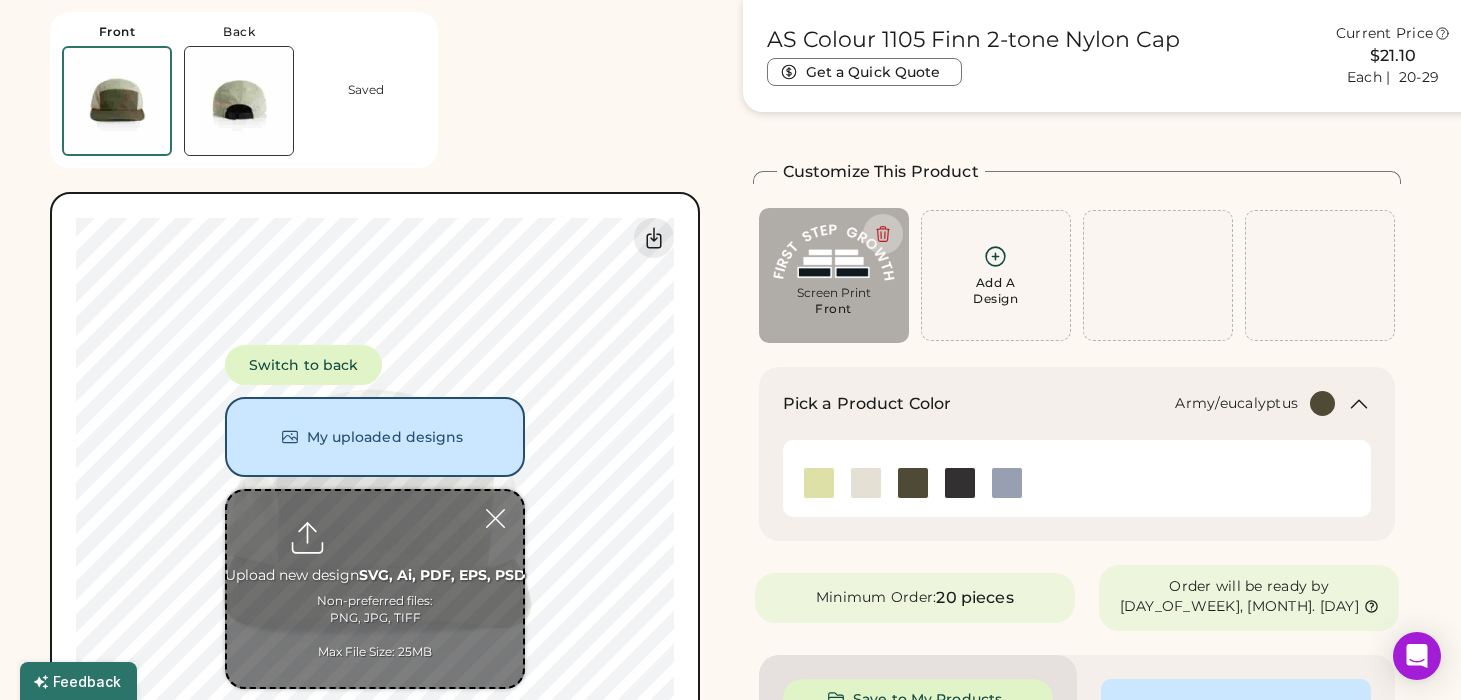 click at bounding box center [375, 589] 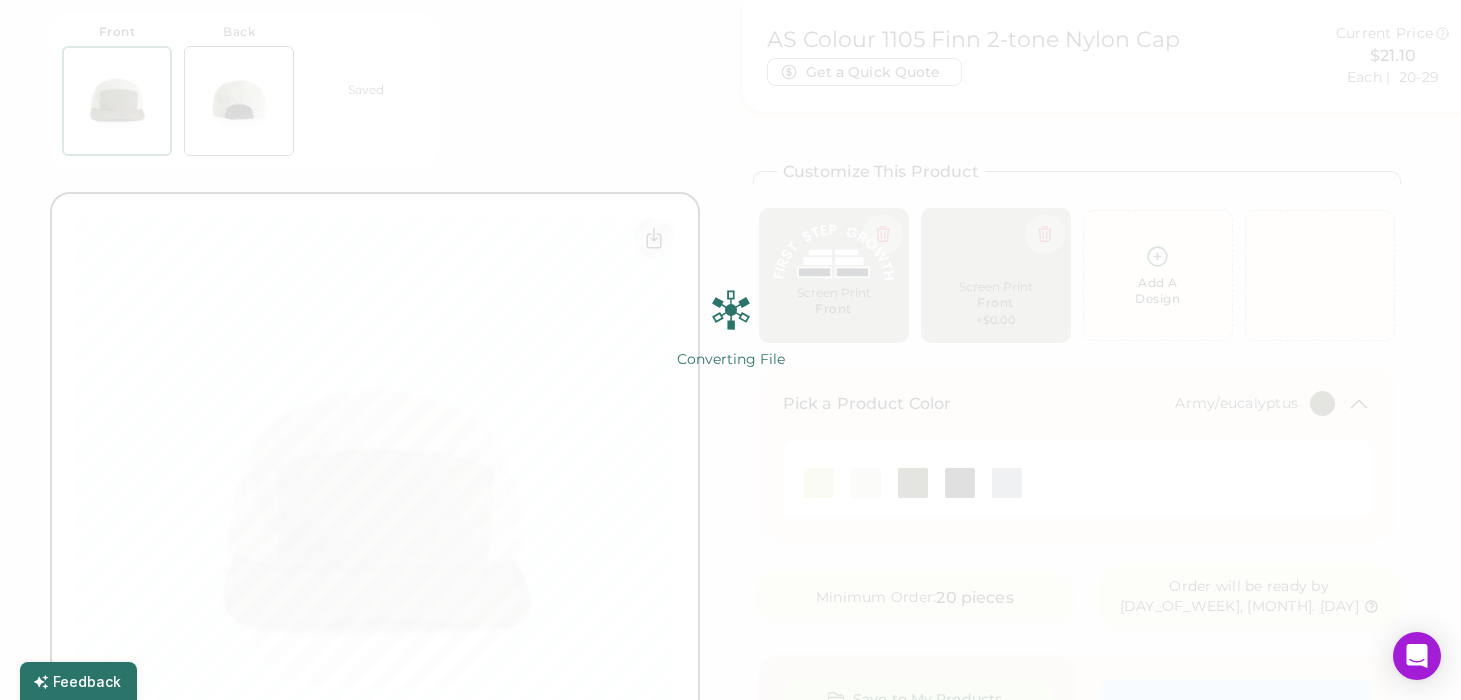 type on "******" 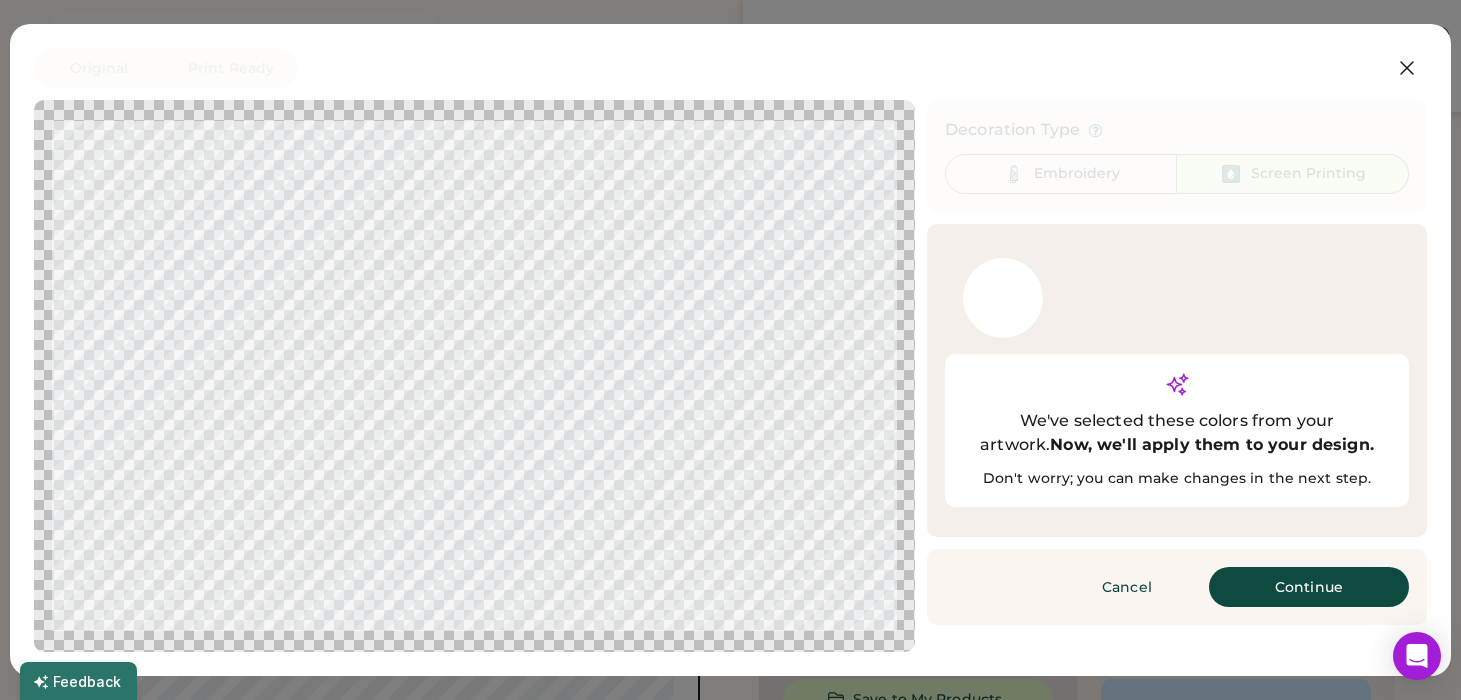scroll, scrollTop: 0, scrollLeft: 0, axis: both 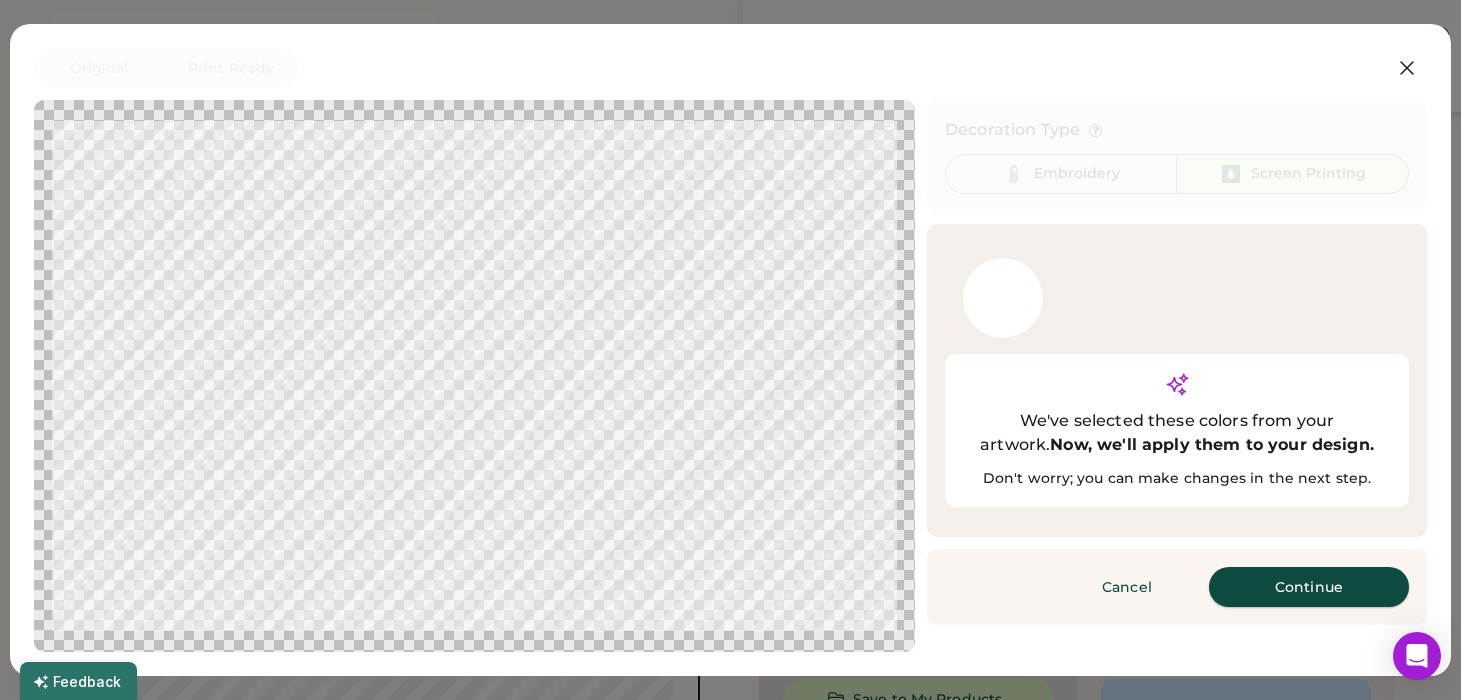 click on "Continue" at bounding box center [1309, 587] 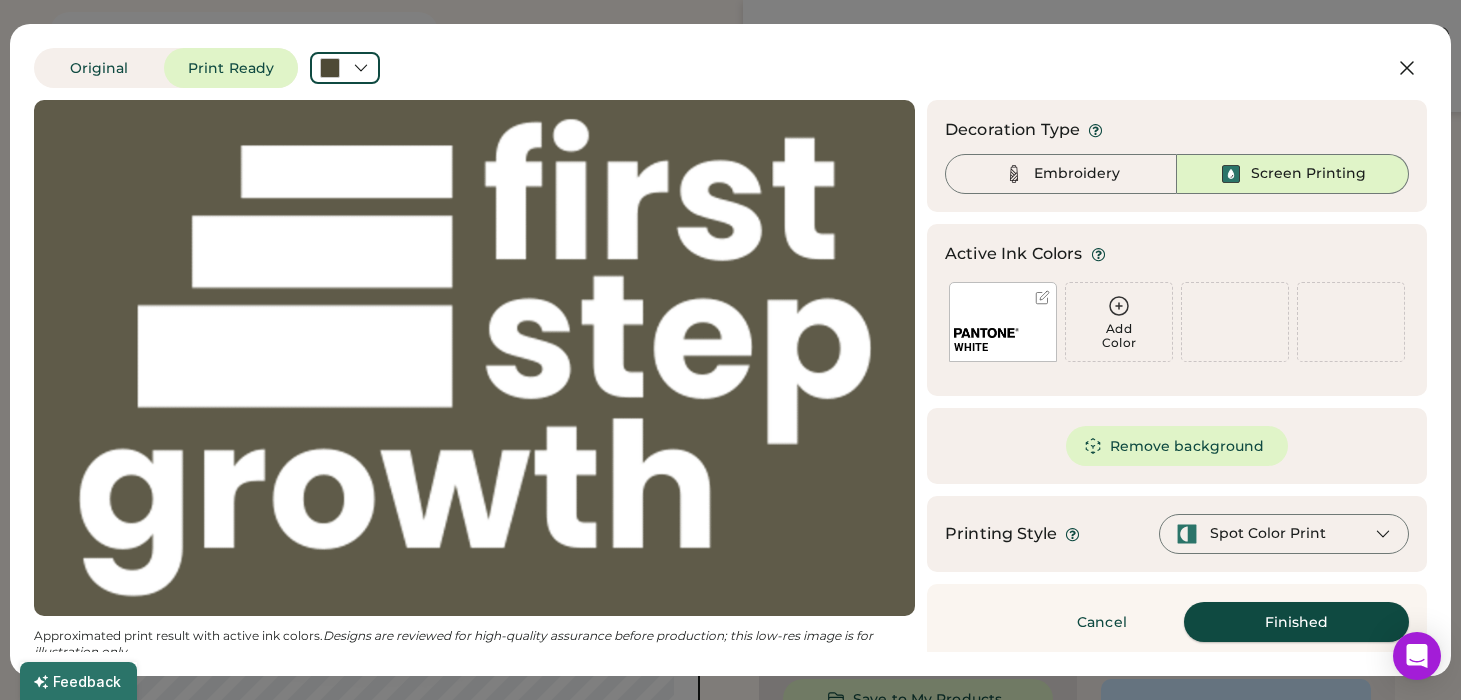 click on "Finished" at bounding box center (1296, 622) 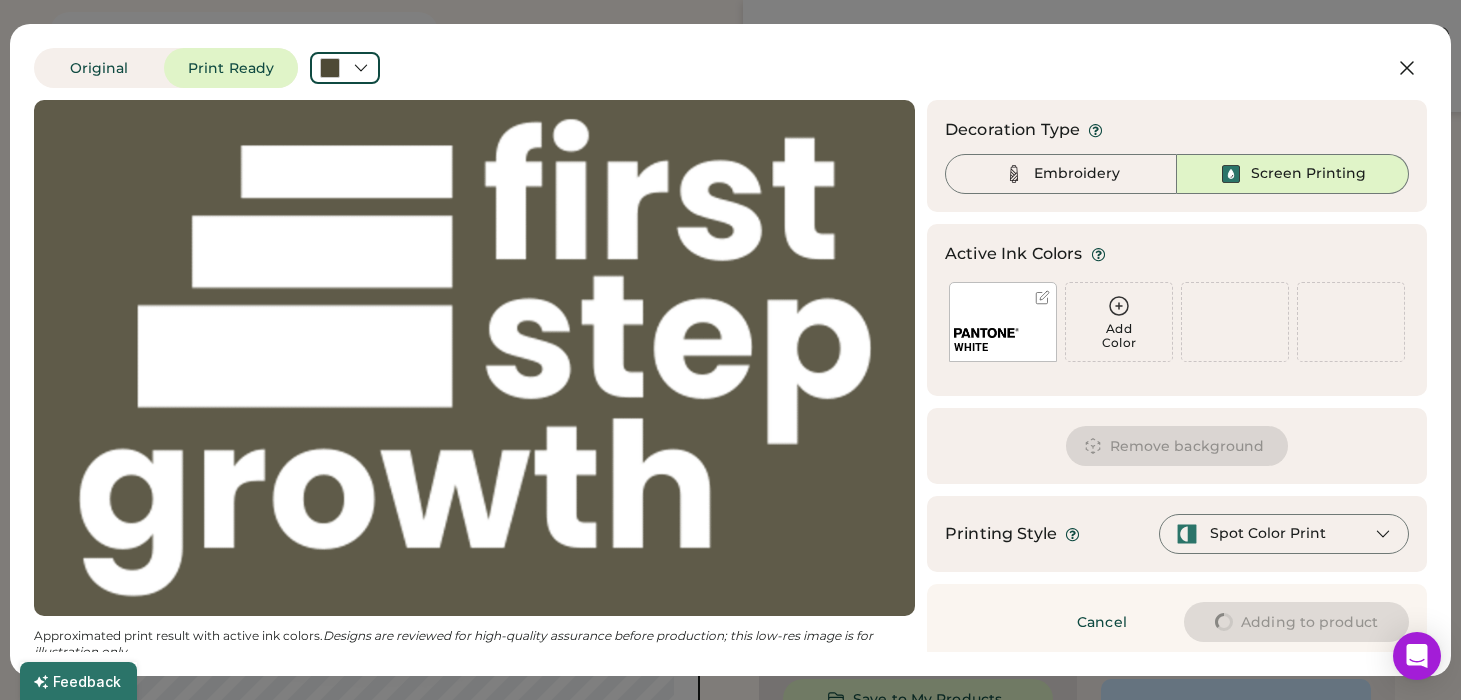 type on "****" 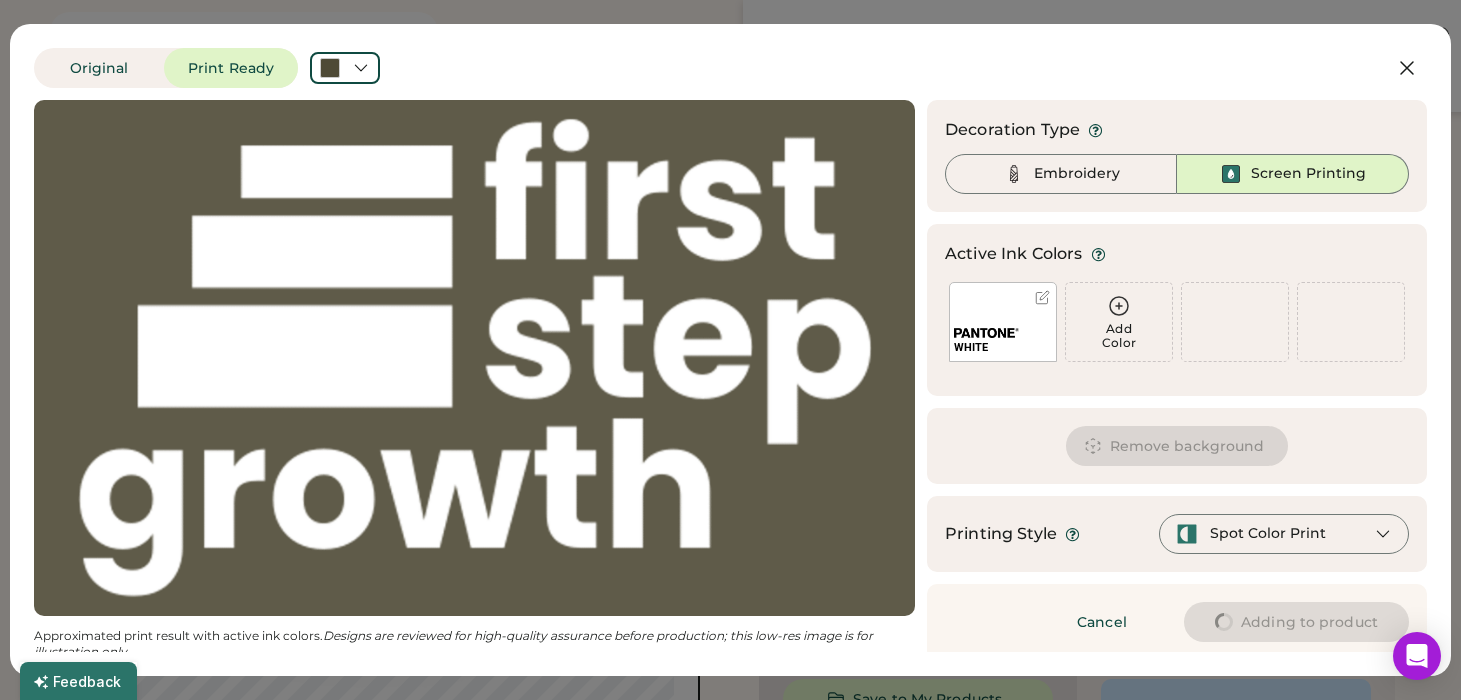 type on "****" 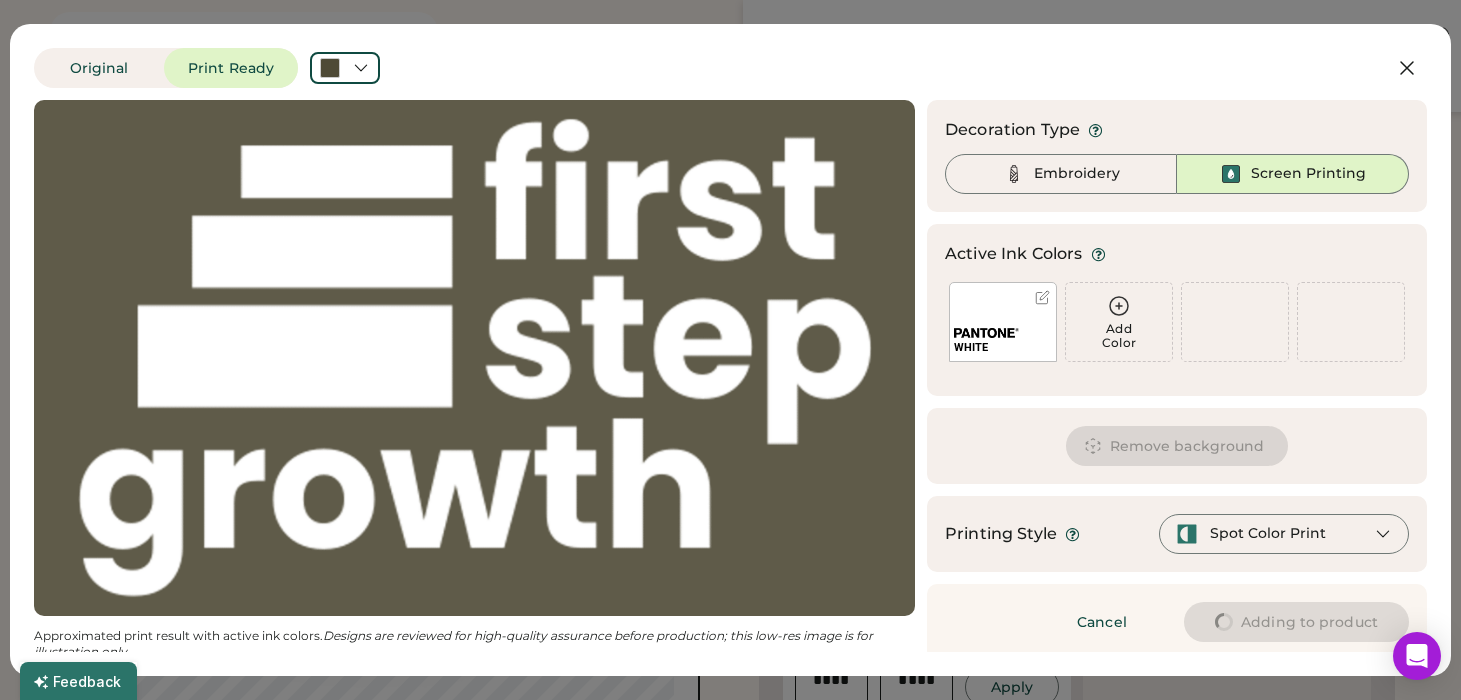 type on "****" 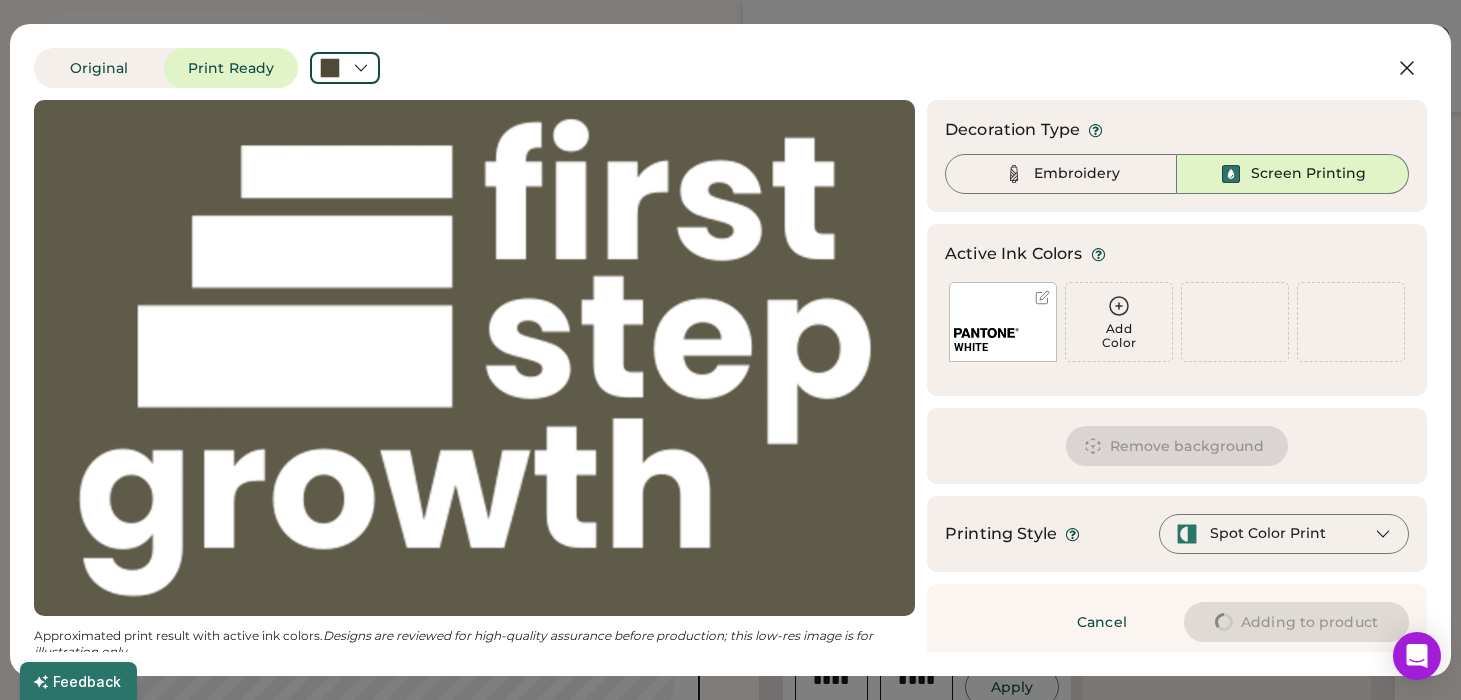 type on "****" 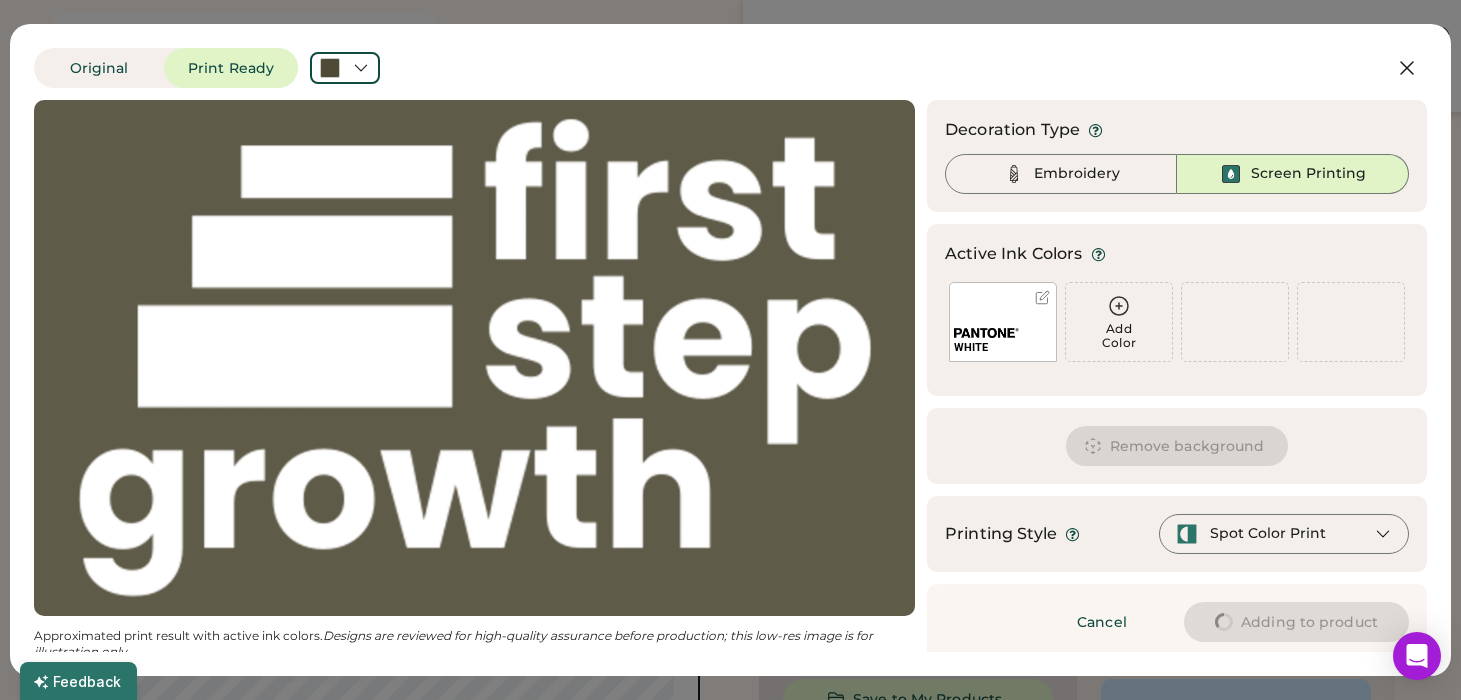 type on "******" 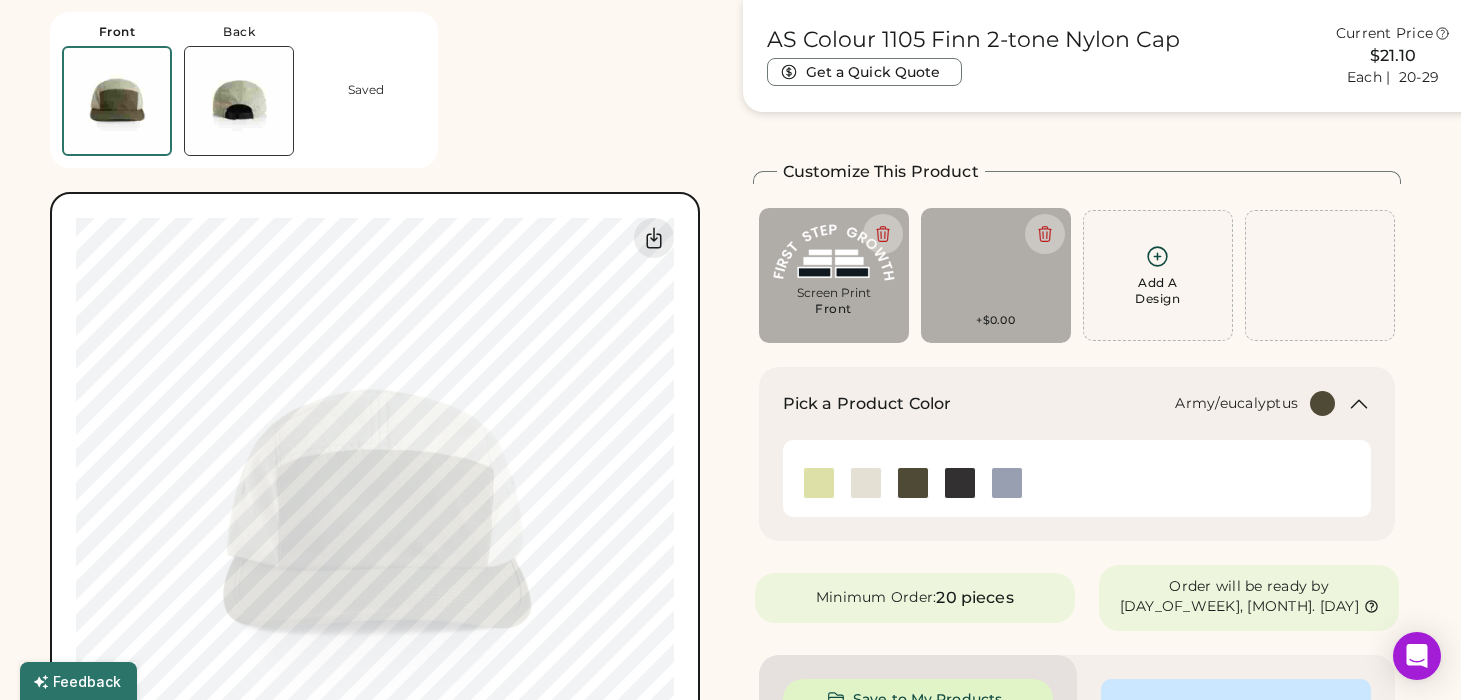 type on "****" 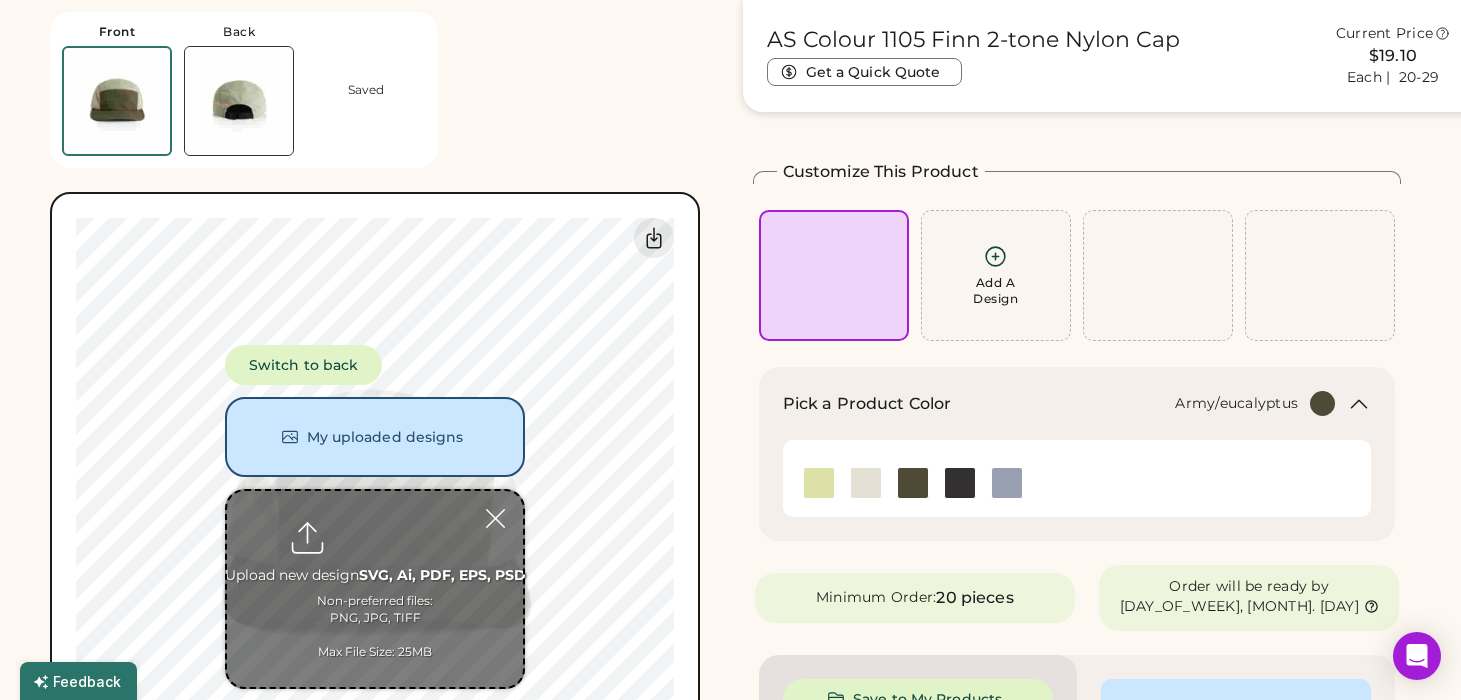 click on "Switch to back    My uploaded designs Upload new design
SVG, Ai, PDF, EPS, PSD Non-preferred files:
PNG, JPG, TIFF Max File Size: 25MB    Guidelines are approximate; our team will confirm the correct placement." at bounding box center (375, 517) 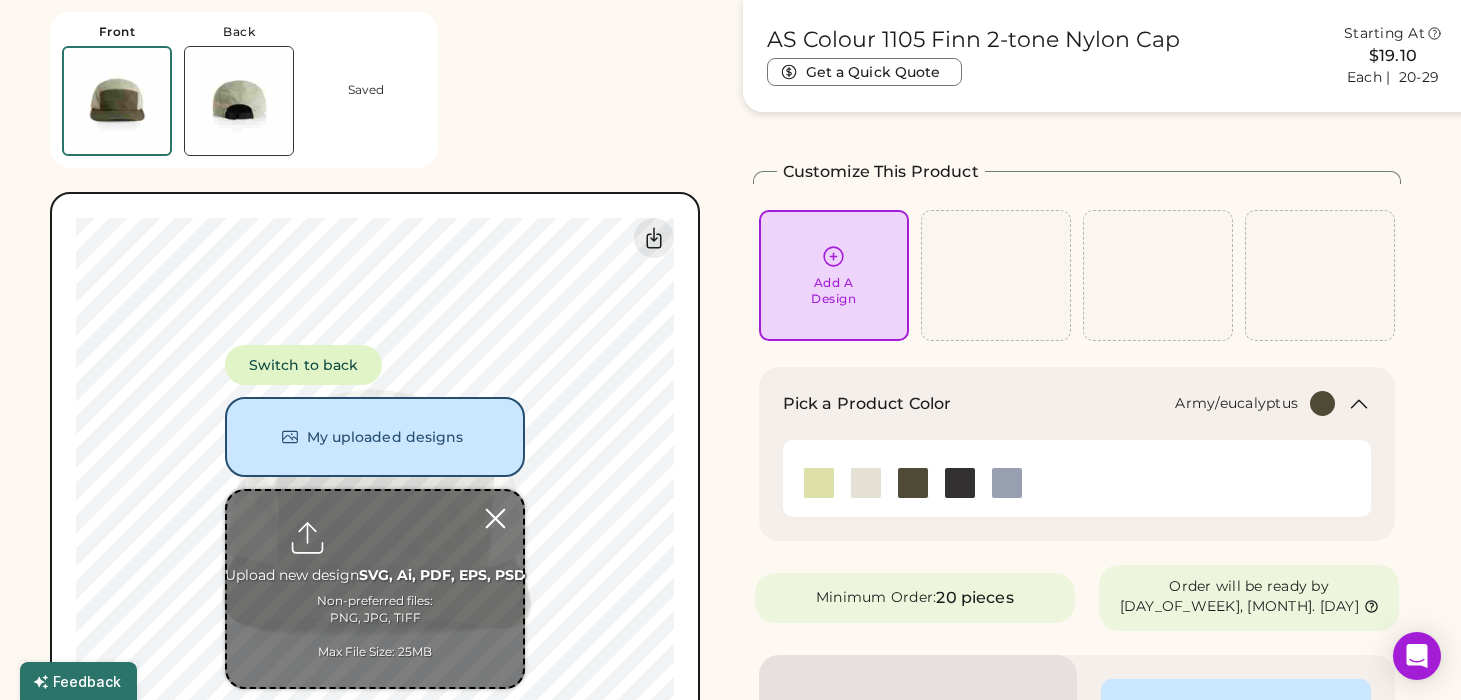 click at bounding box center [495, 518] 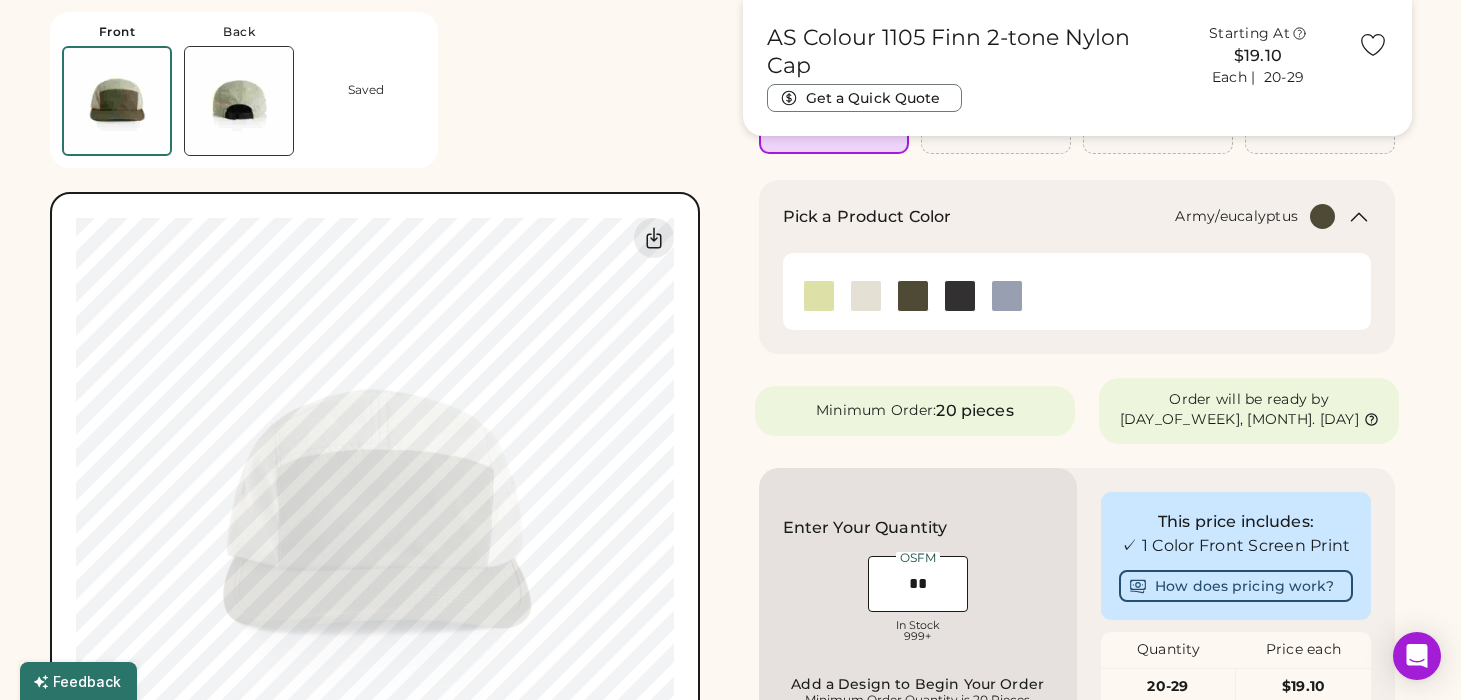 scroll, scrollTop: 0, scrollLeft: 0, axis: both 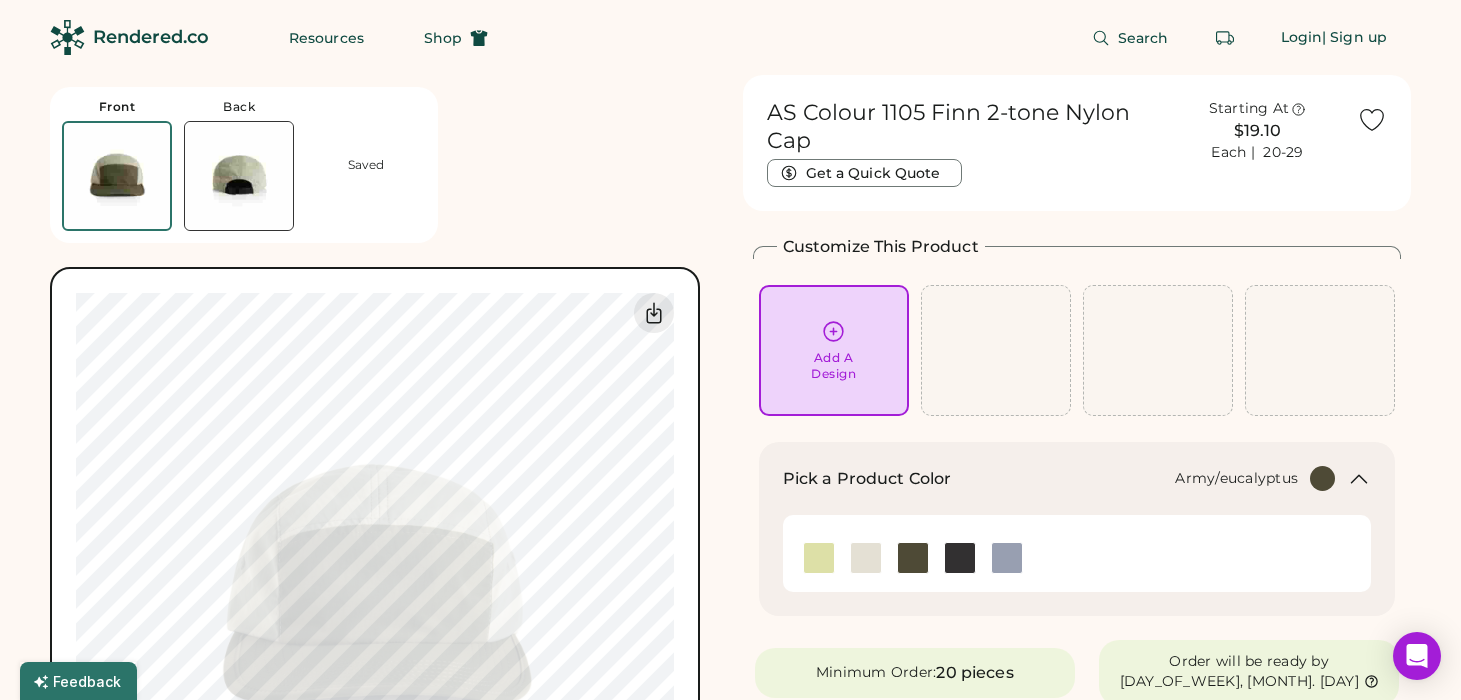 click on "$19.10" at bounding box center (1257, 131) 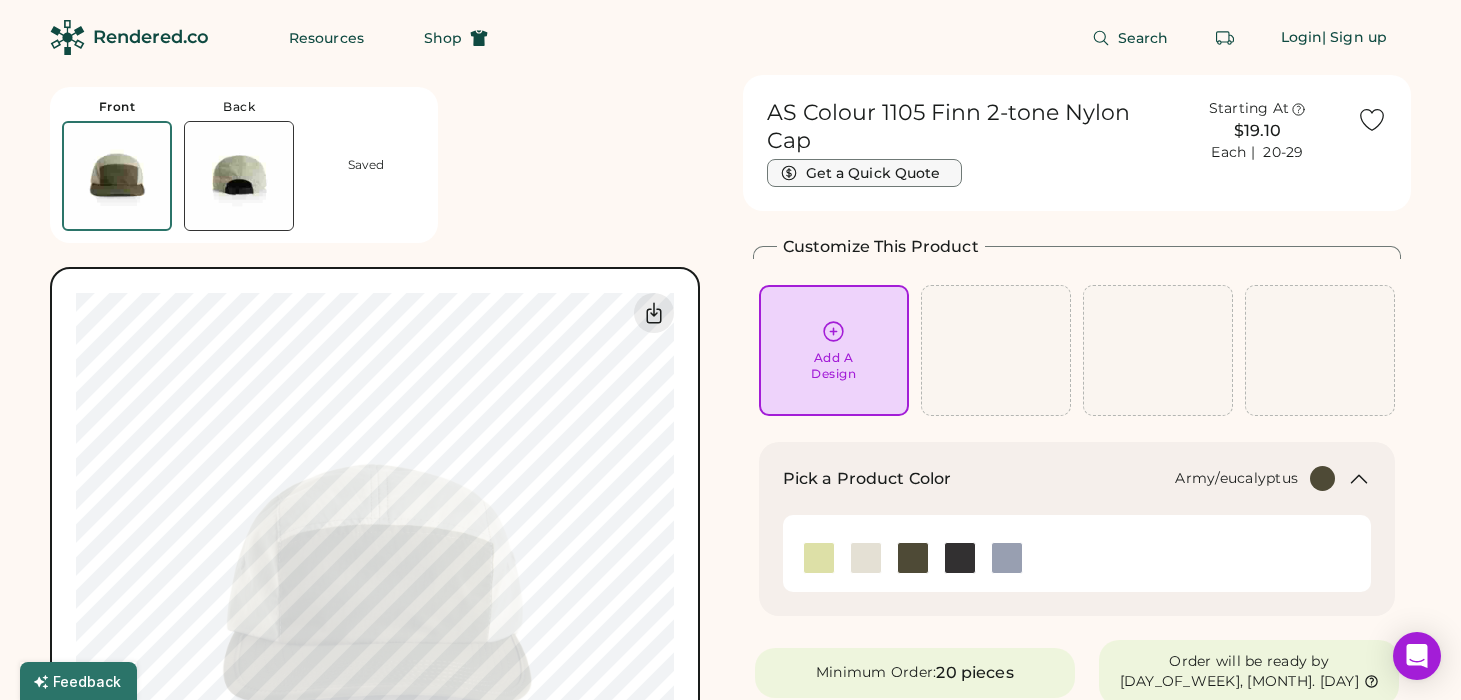 click on "Get a Quick Quote" at bounding box center (864, 173) 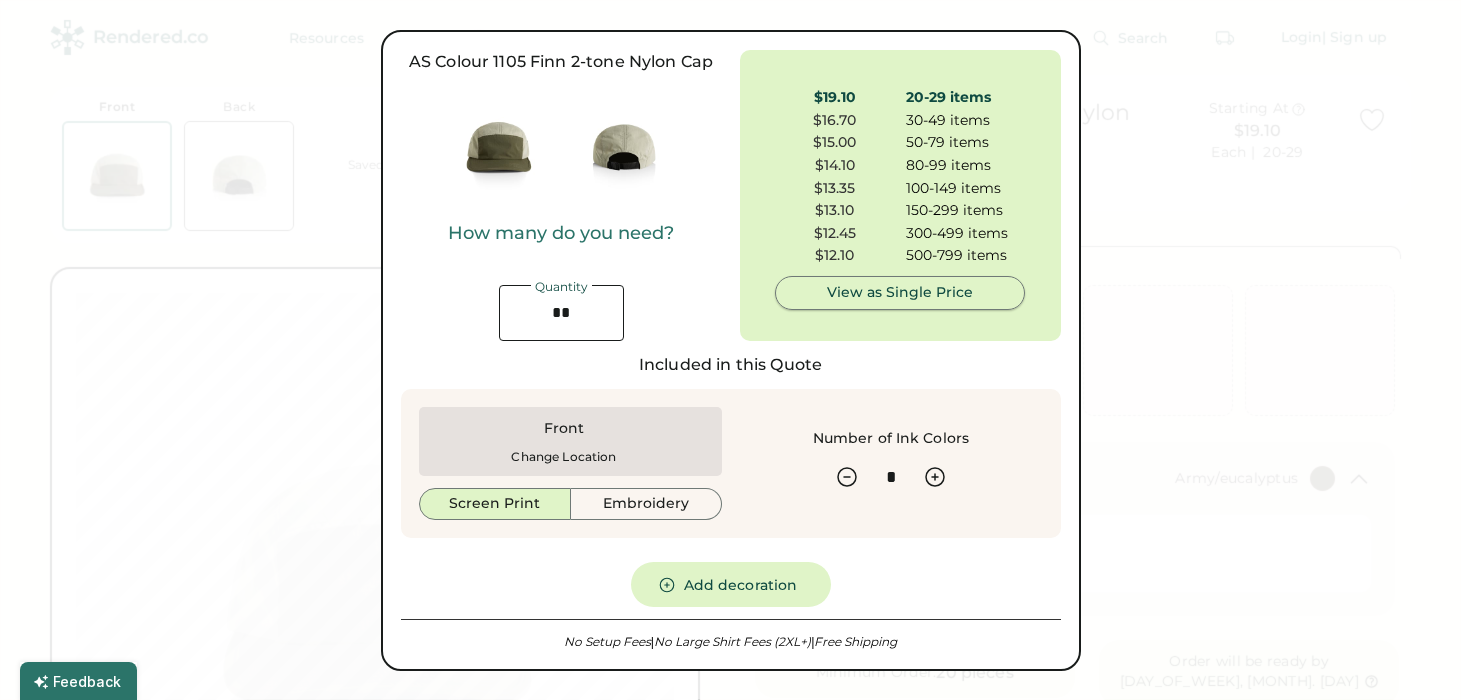 click on "View as Single Price" at bounding box center (900, 293) 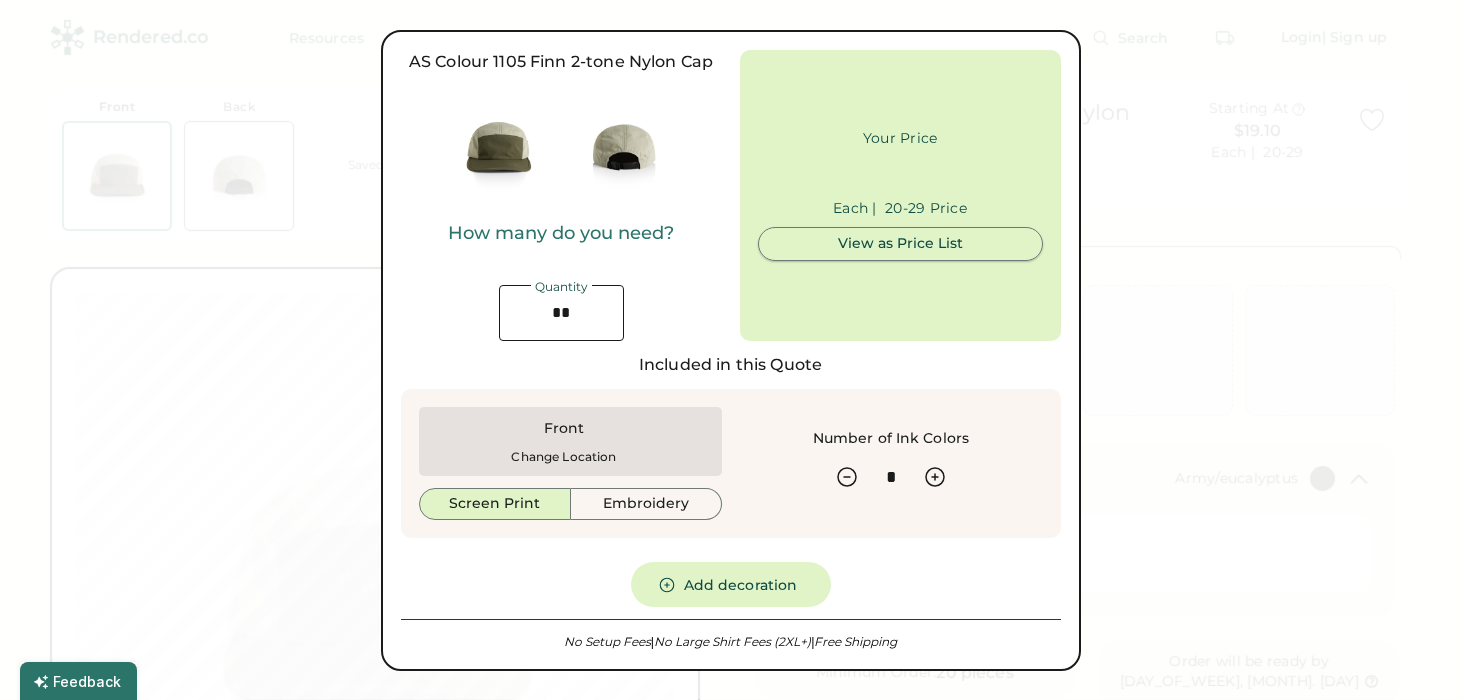 type on "******" 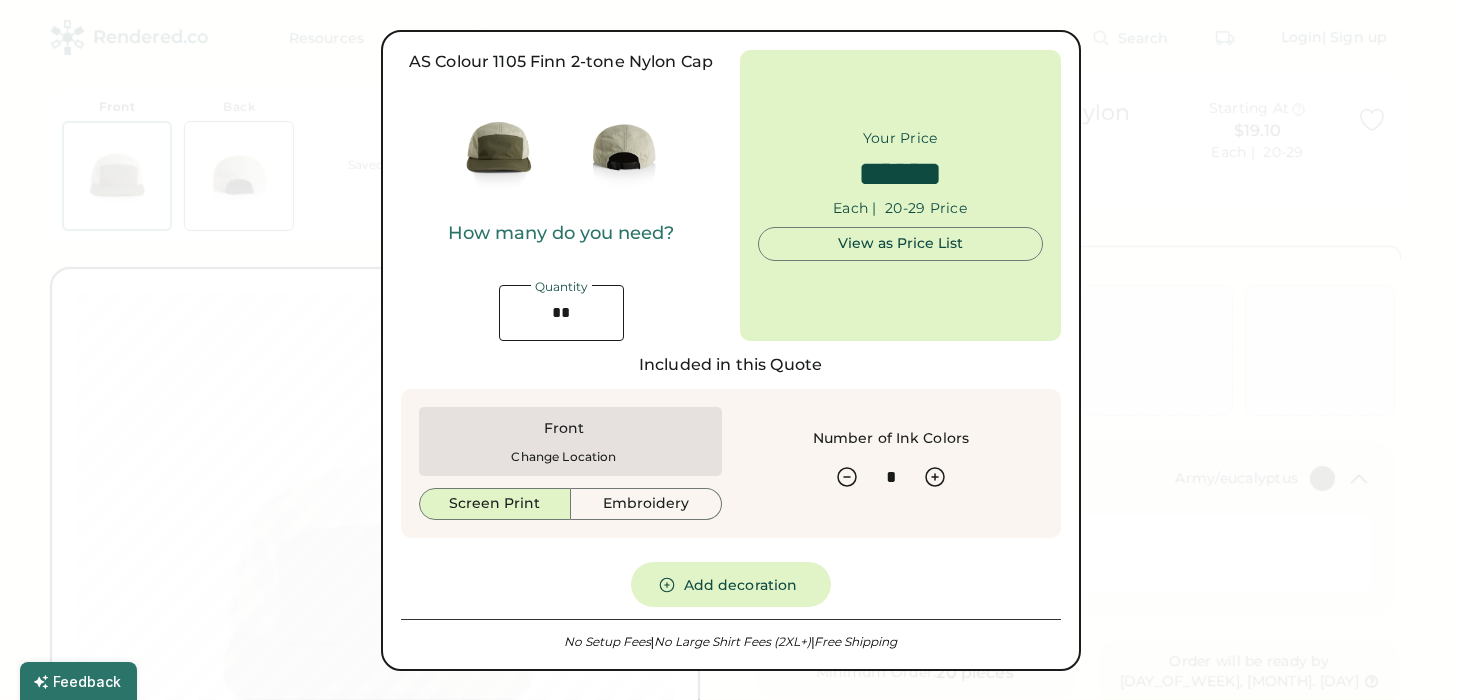 click on "AS Colour 1105 Finn 2-tone Nylon Cap How many do you need? Quantity Your Price Each |  20-29 Price $19.10 20-29 items $16.70 30-49 items $15.00 50-79 items $14.10 80-99 items $13.35 100-149 items $13.10 150-299 items $12.45 300-499 items $12.10 500-799 items $11.85 800-1199 items $11.55 1200-2399 items $11.08 2400-4999 items View as Price List Included in this Quote Front Change Location Screen Print Embroidery Number of Ink Colors          Add decoration  No Setup Fees   |   No Large Shirt Fees (2XL+)   |   Free Shipping" at bounding box center [731, 350] 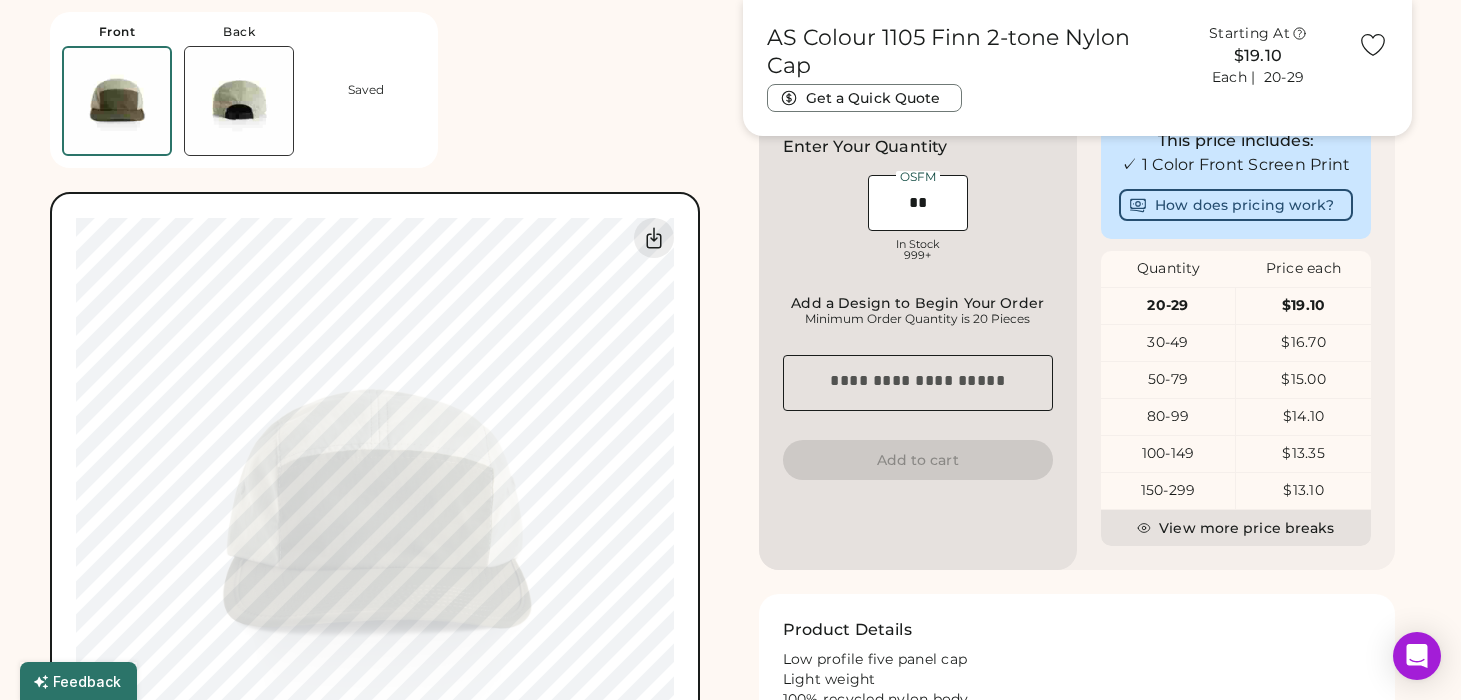 scroll, scrollTop: 636, scrollLeft: 0, axis: vertical 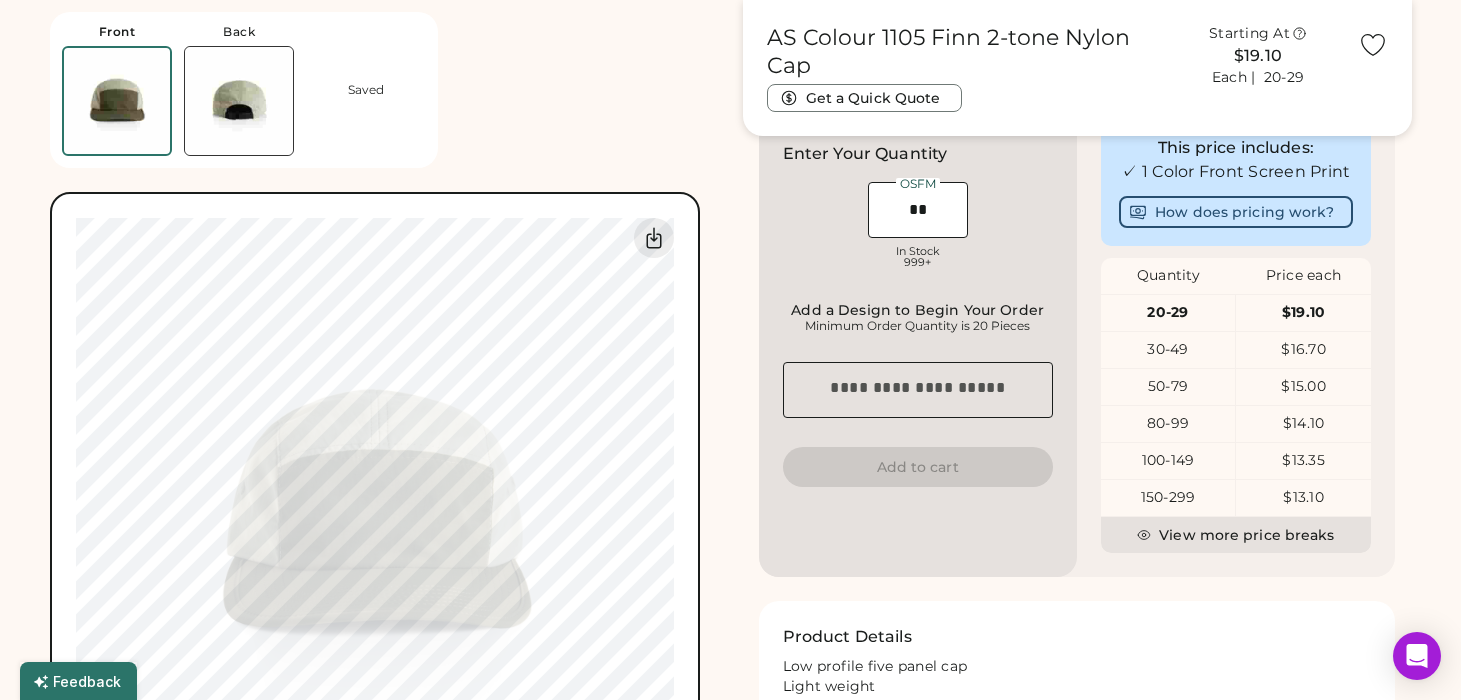 click at bounding box center [918, 210] 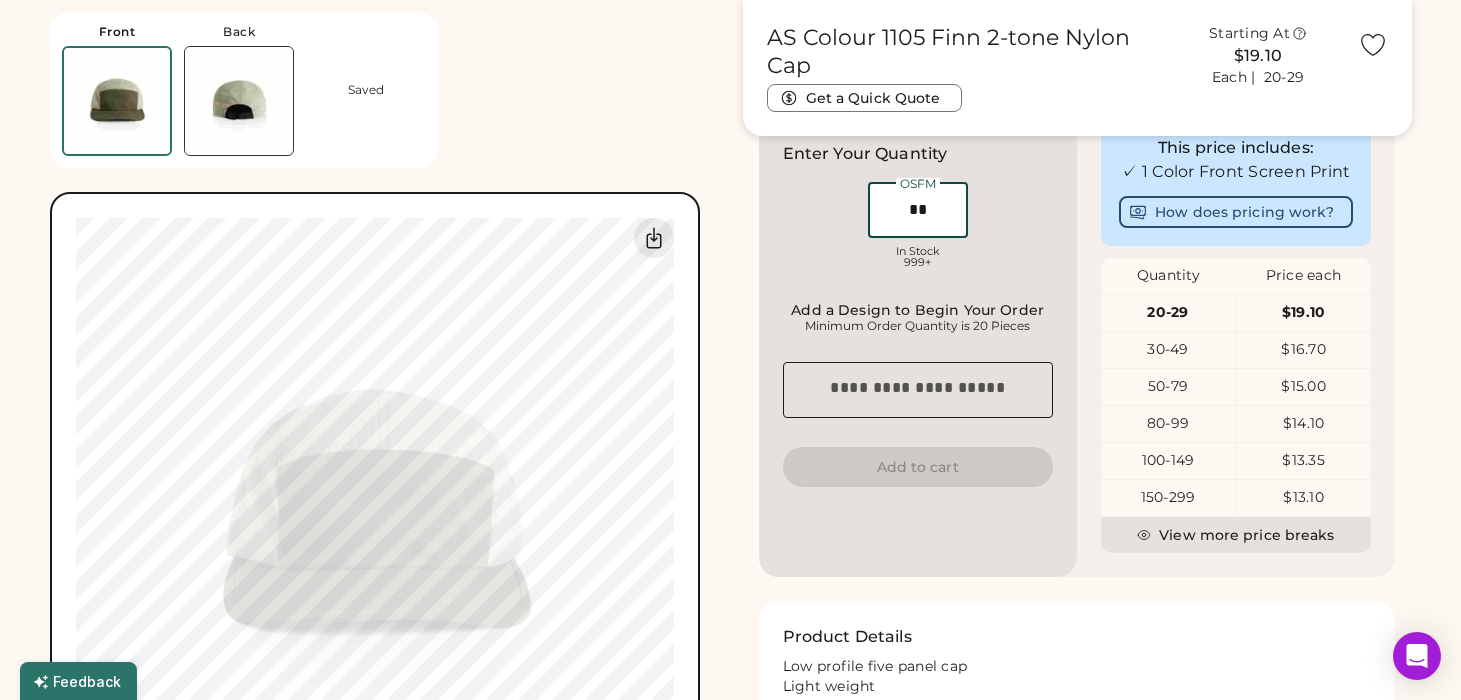 click on "Add to cart" at bounding box center (918, 467) 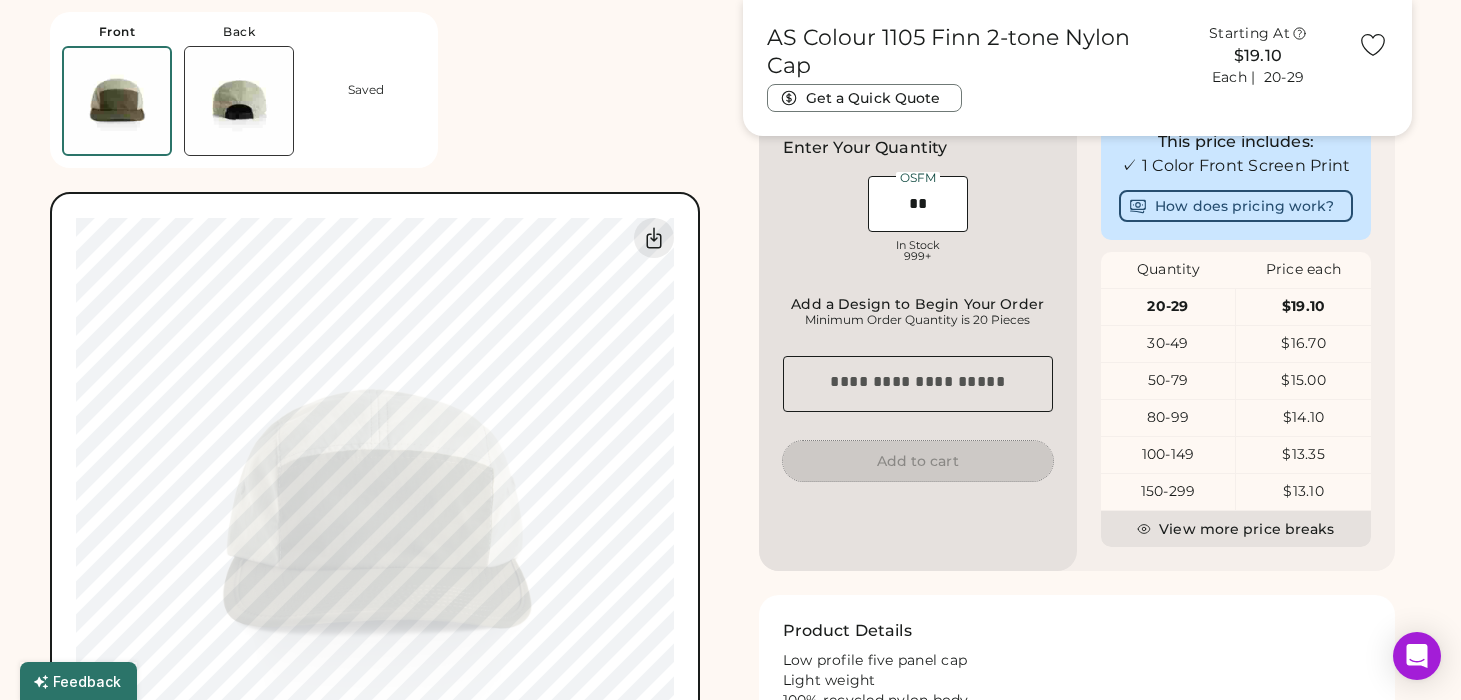 scroll, scrollTop: 681, scrollLeft: 0, axis: vertical 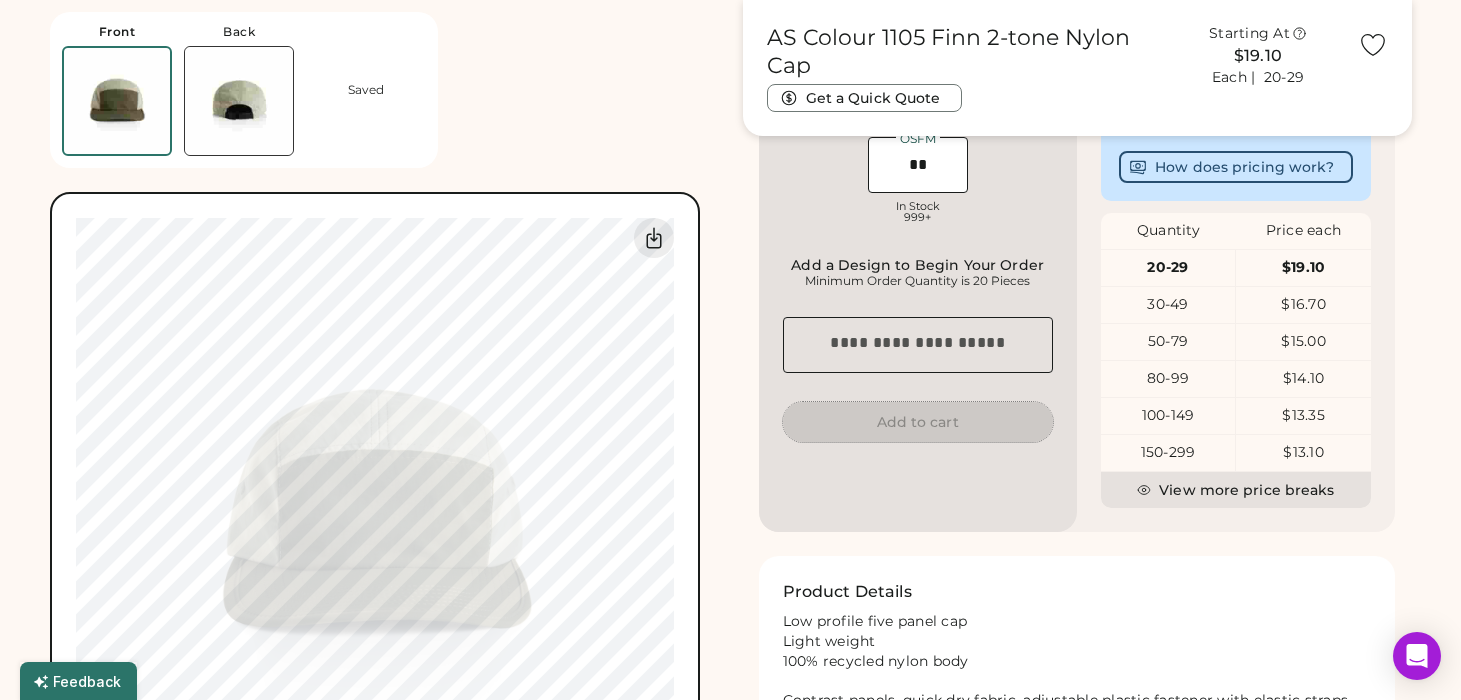 click at bounding box center [918, 345] 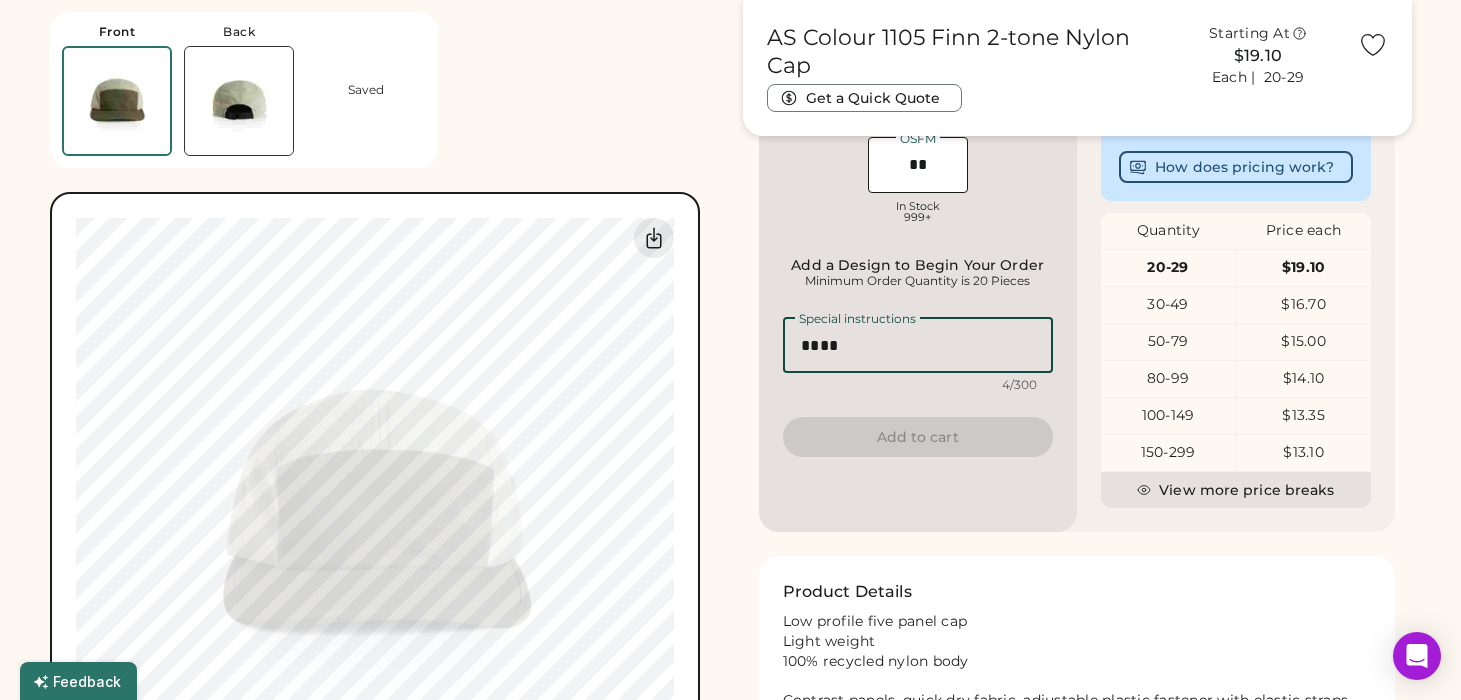 type on "****" 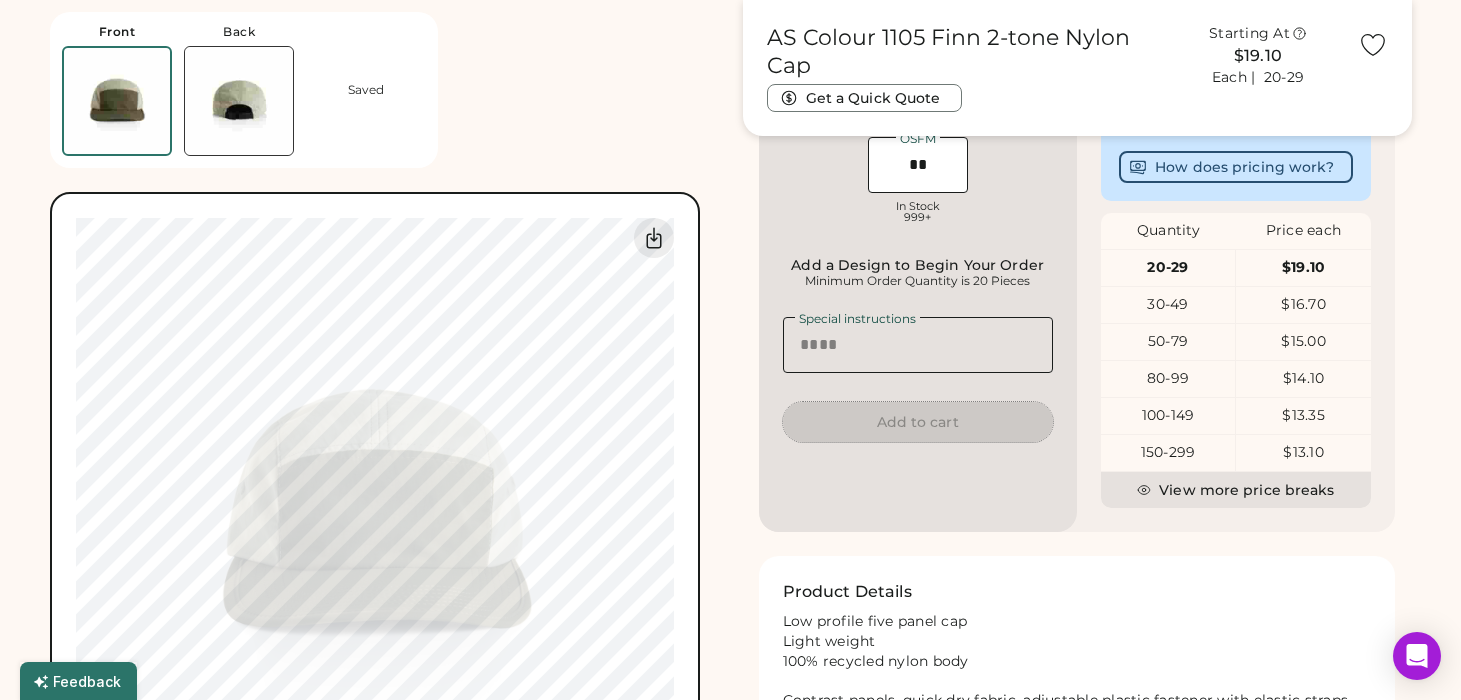 click on "Add to cart" at bounding box center (918, 422) 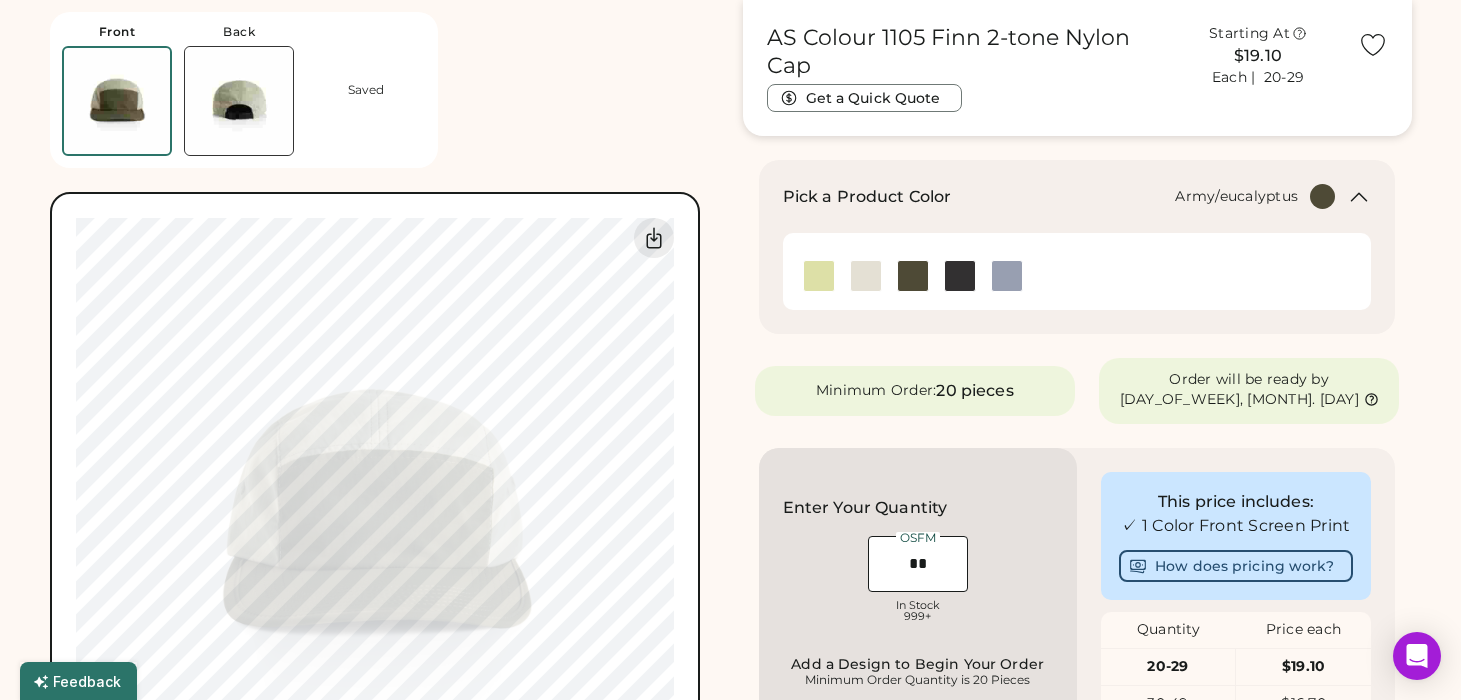 scroll, scrollTop: 279, scrollLeft: 0, axis: vertical 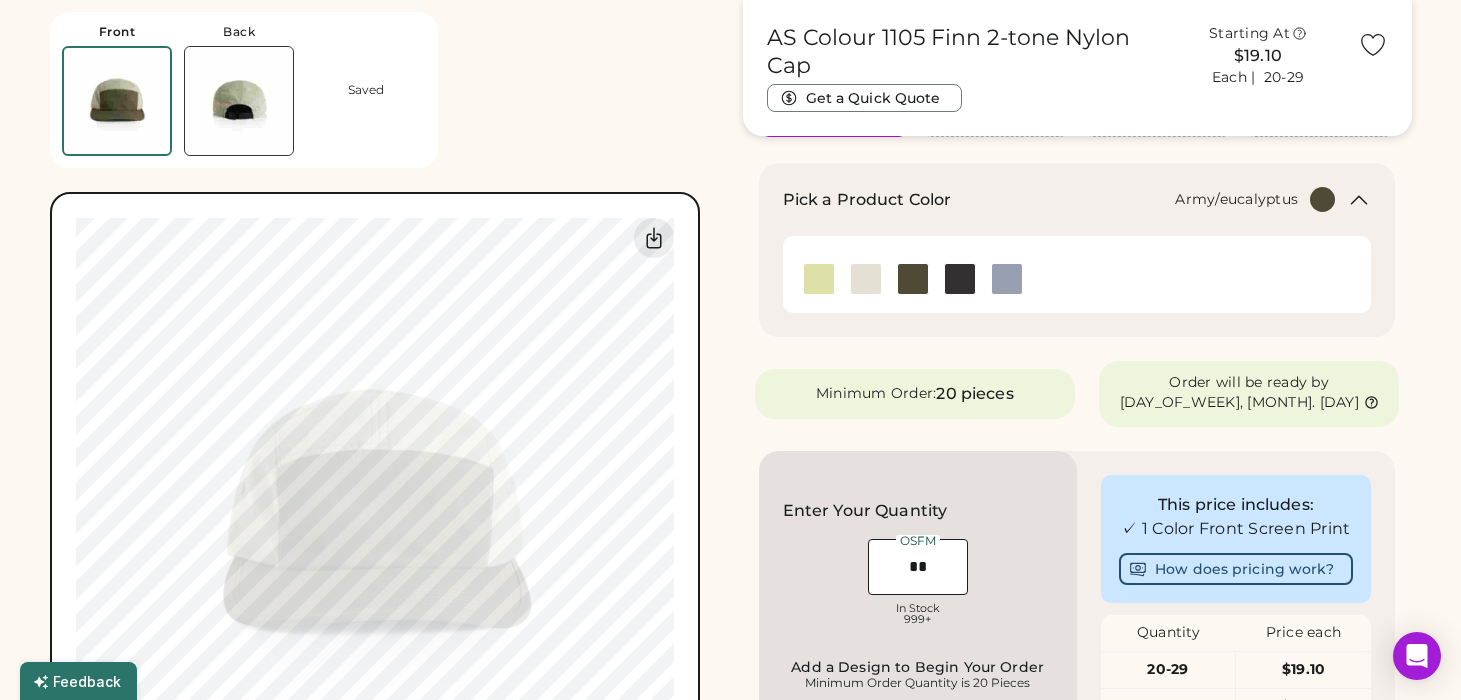 click at bounding box center [918, 567] 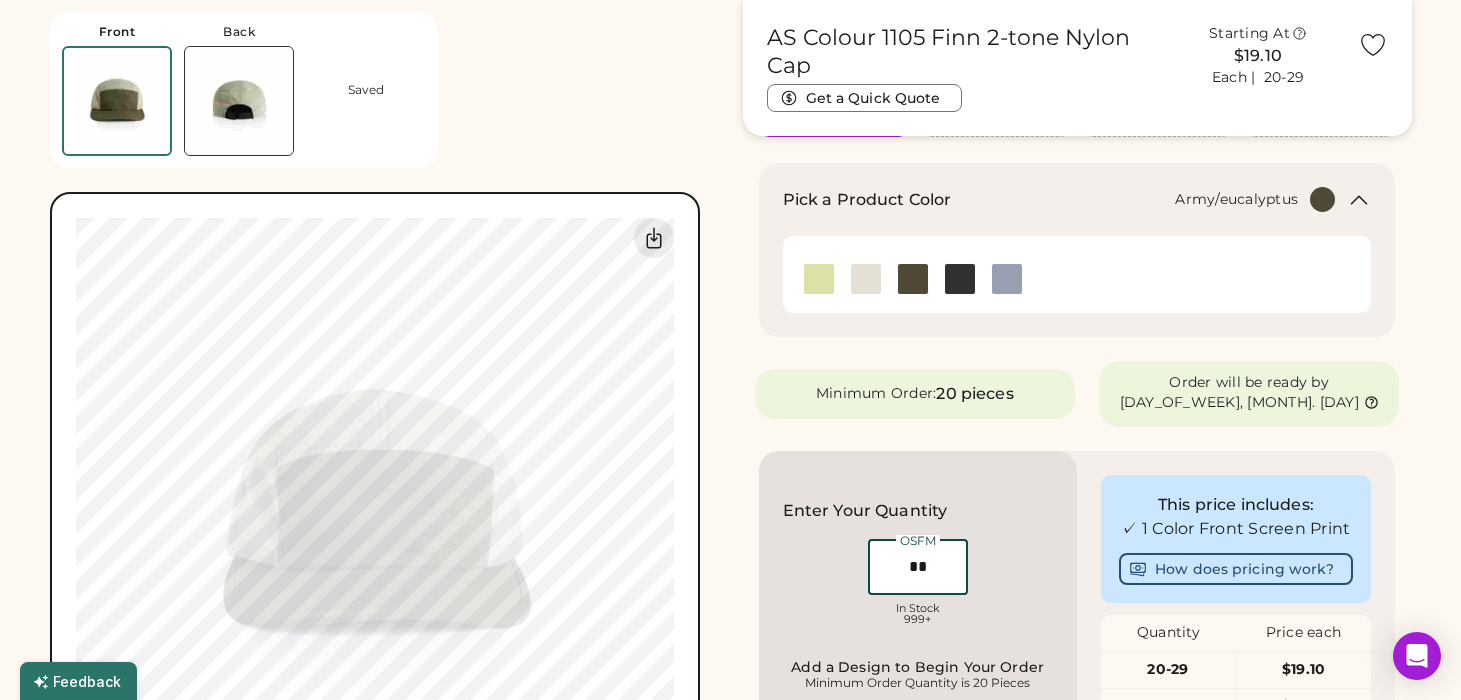 scroll, scrollTop: 279, scrollLeft: 0, axis: vertical 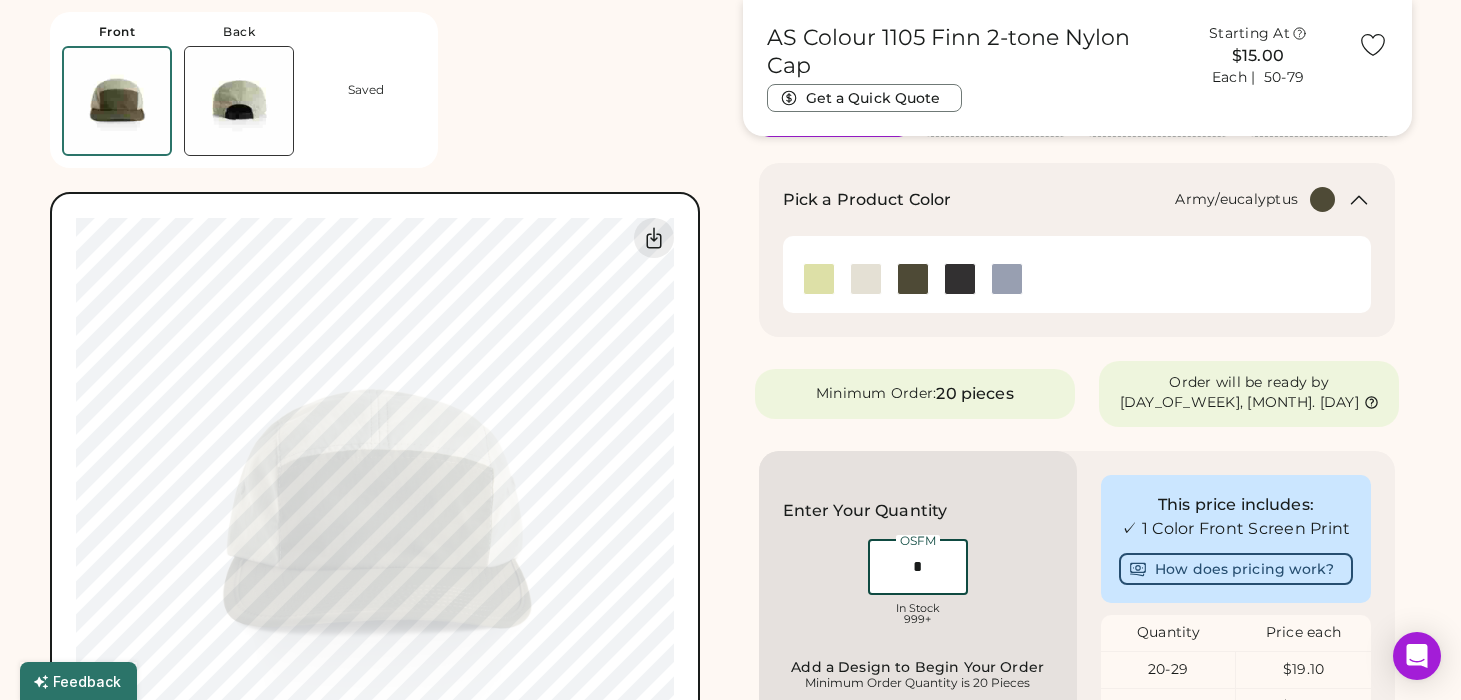 type on "**" 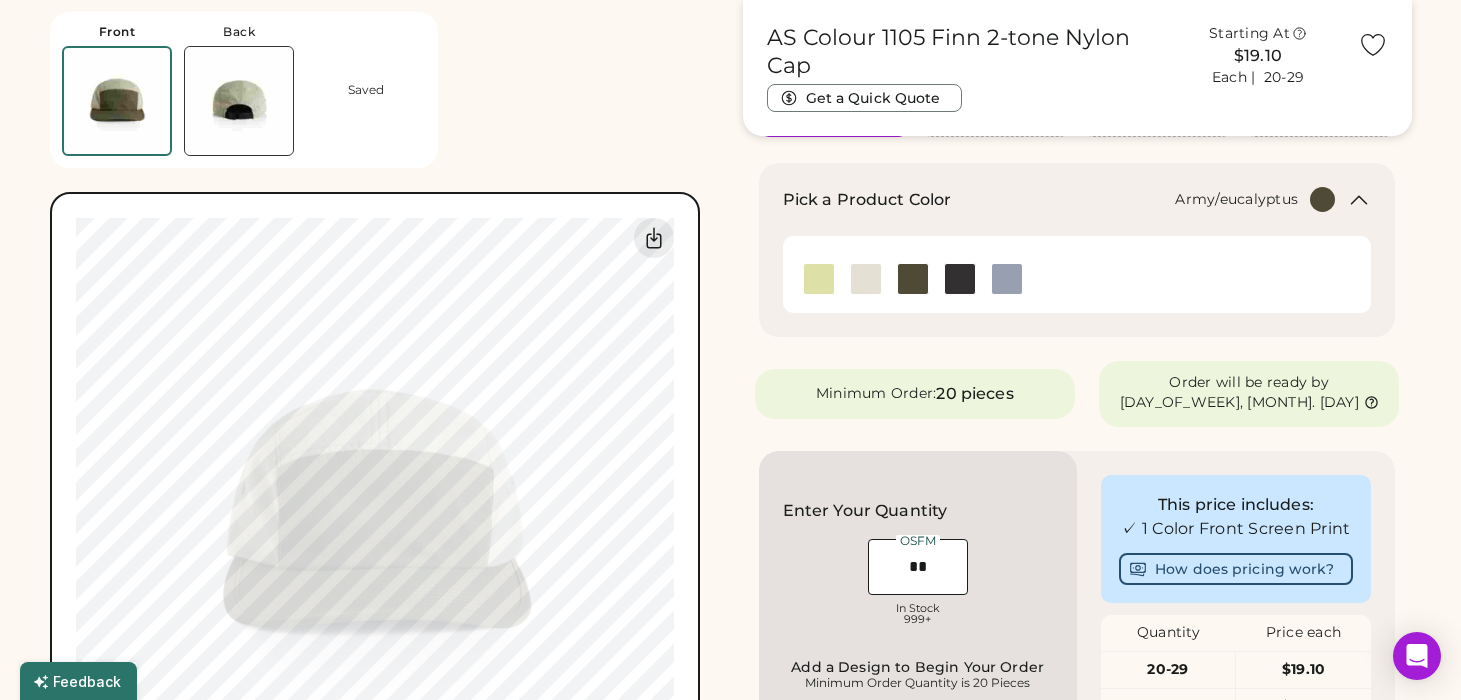 click at bounding box center [913, 279] 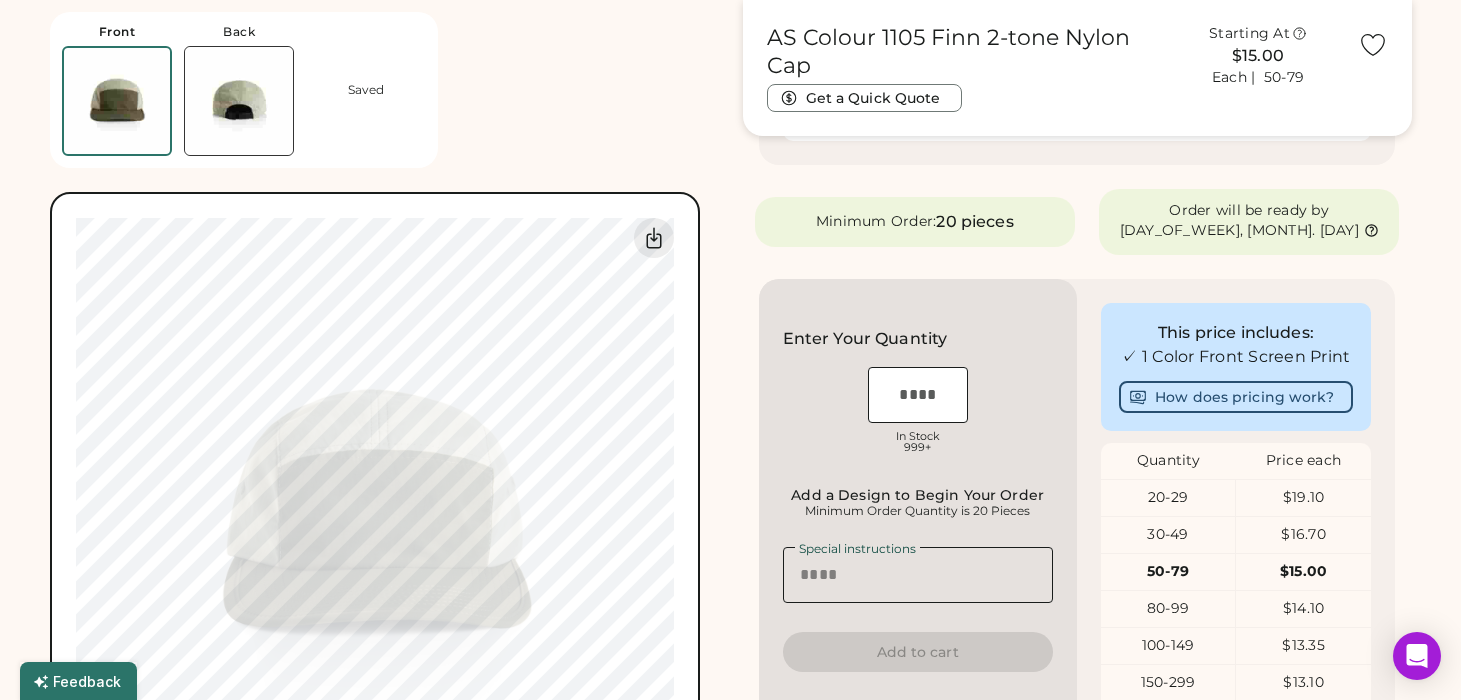 scroll, scrollTop: 450, scrollLeft: 0, axis: vertical 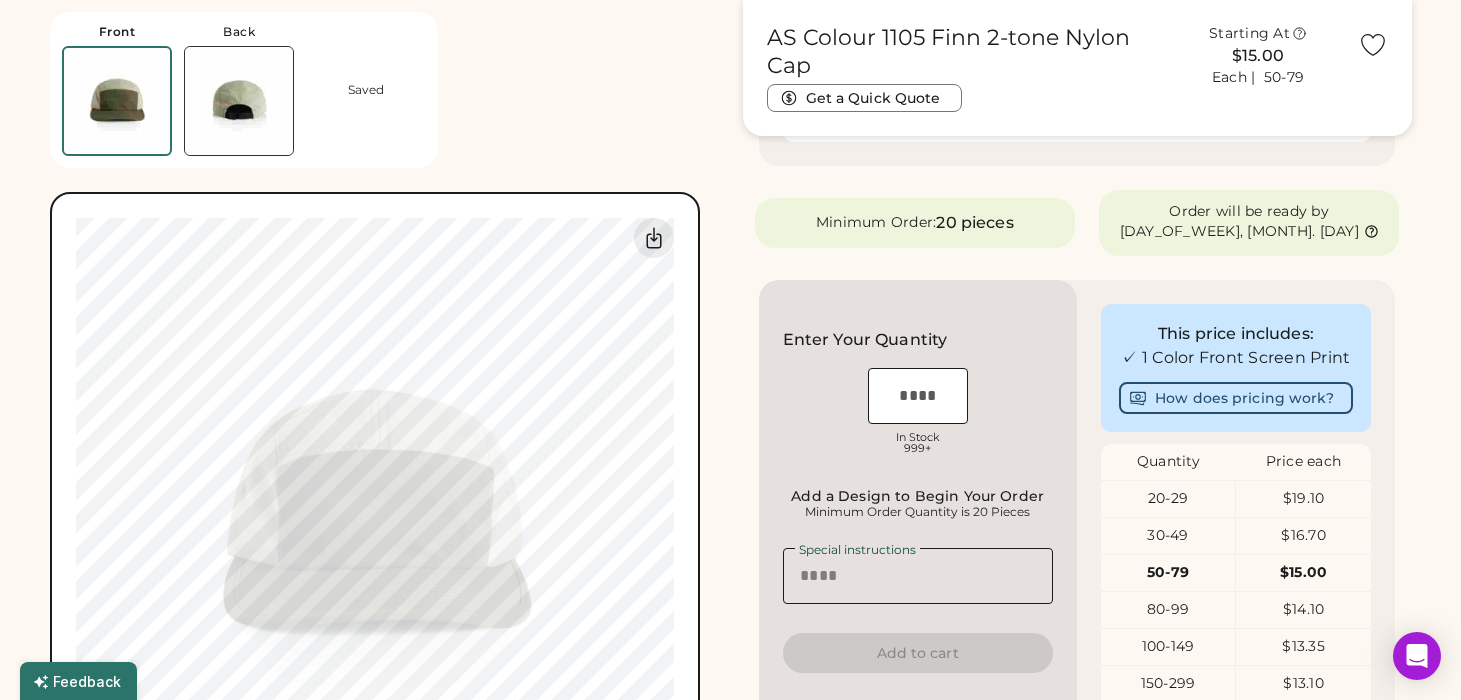 click at bounding box center [918, 396] 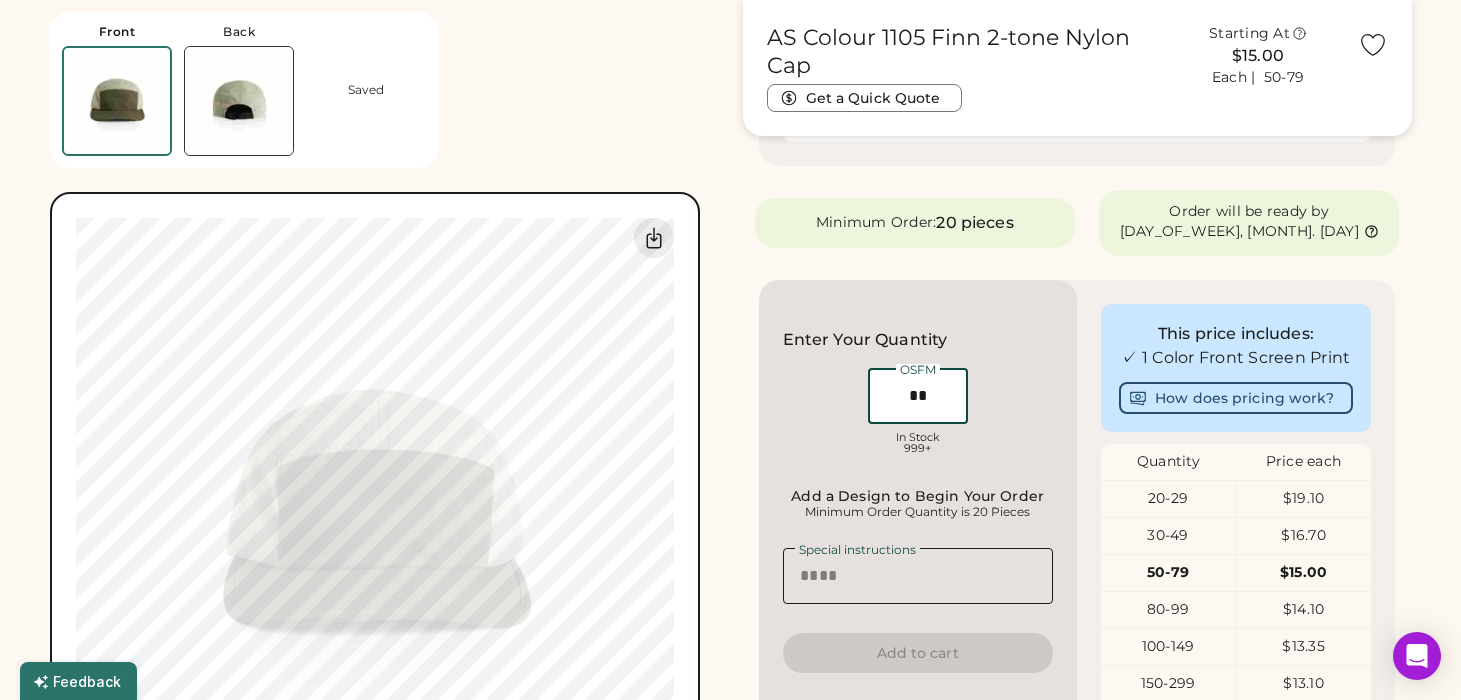 type on "**" 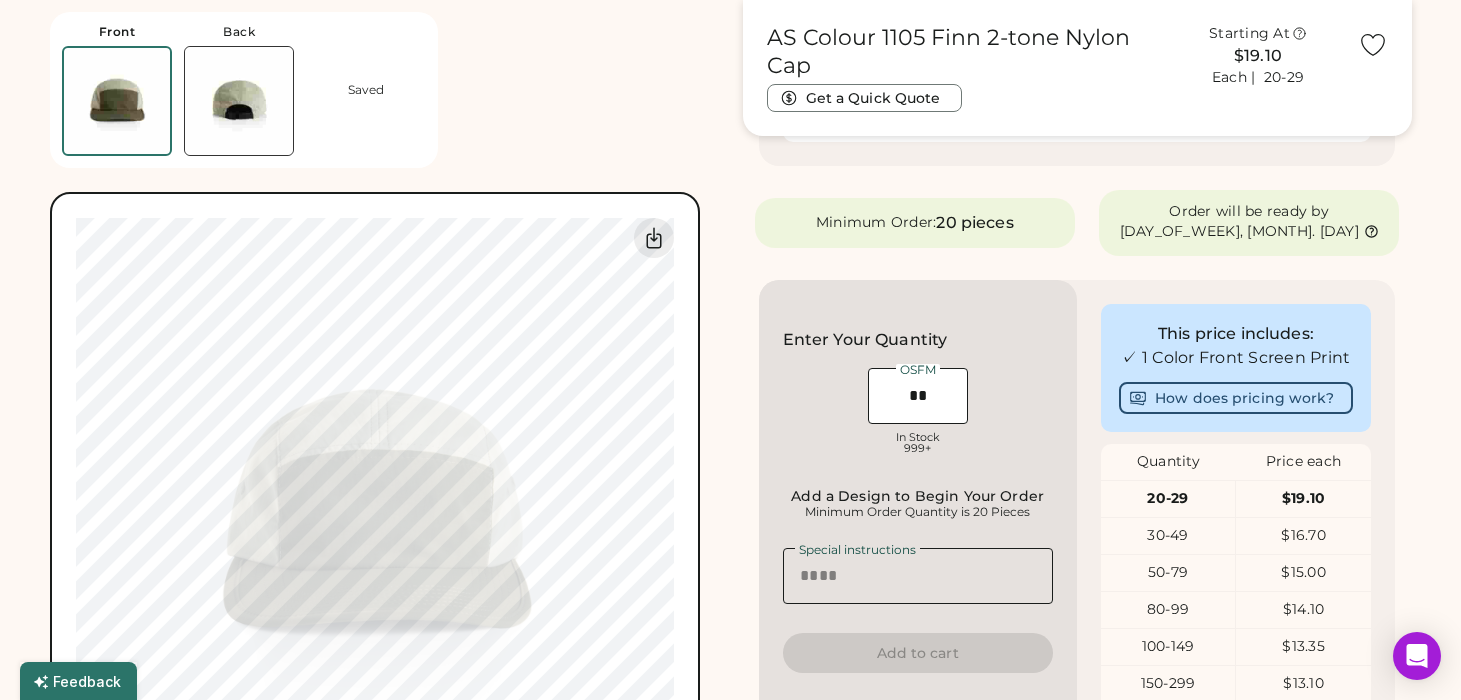 click on "Save to My Products    Clear all decorations Enter Your Quantity OSFM In Stock
999+ Add a Design to Begin Your Order Minimum Order Quantity is 20 Pieces Quantity Price Each Item Total $0.00 **** Special instructions 4/300 Add to cart" at bounding box center (918, 521) 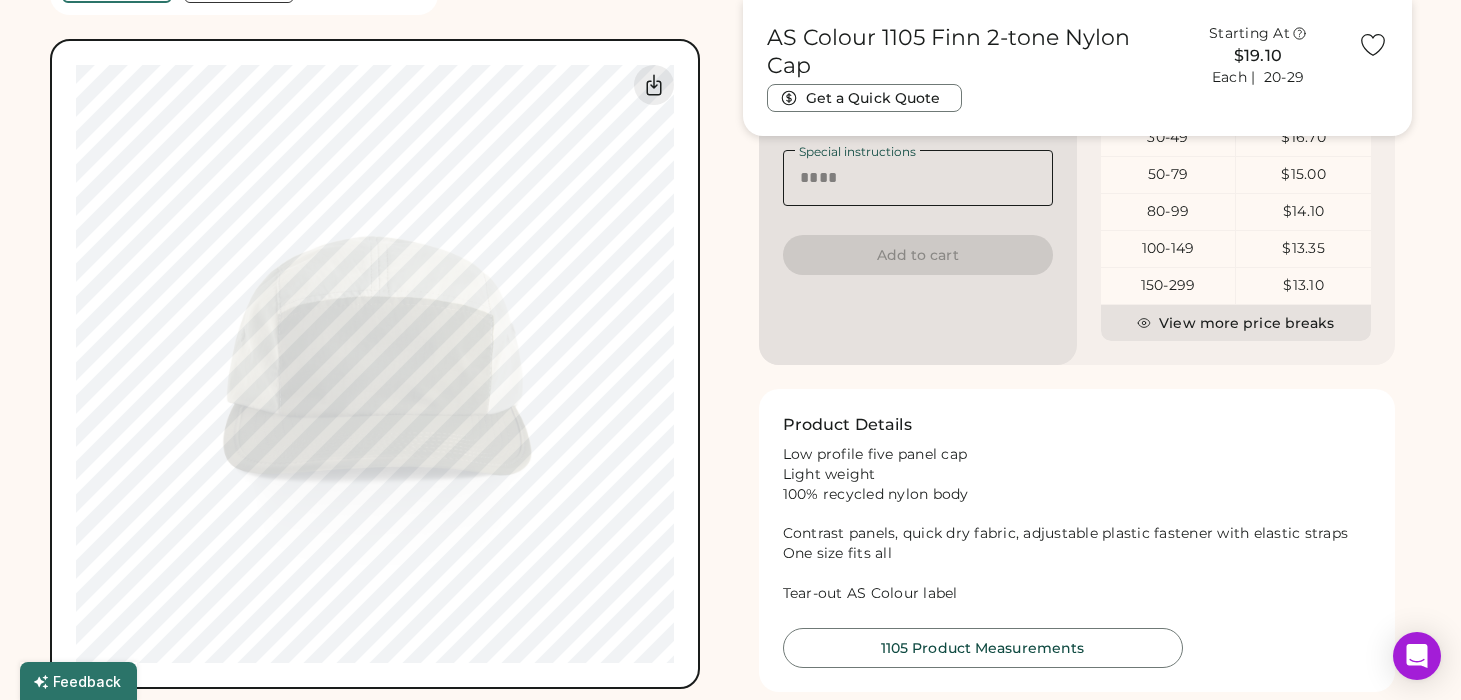 scroll, scrollTop: 762, scrollLeft: 0, axis: vertical 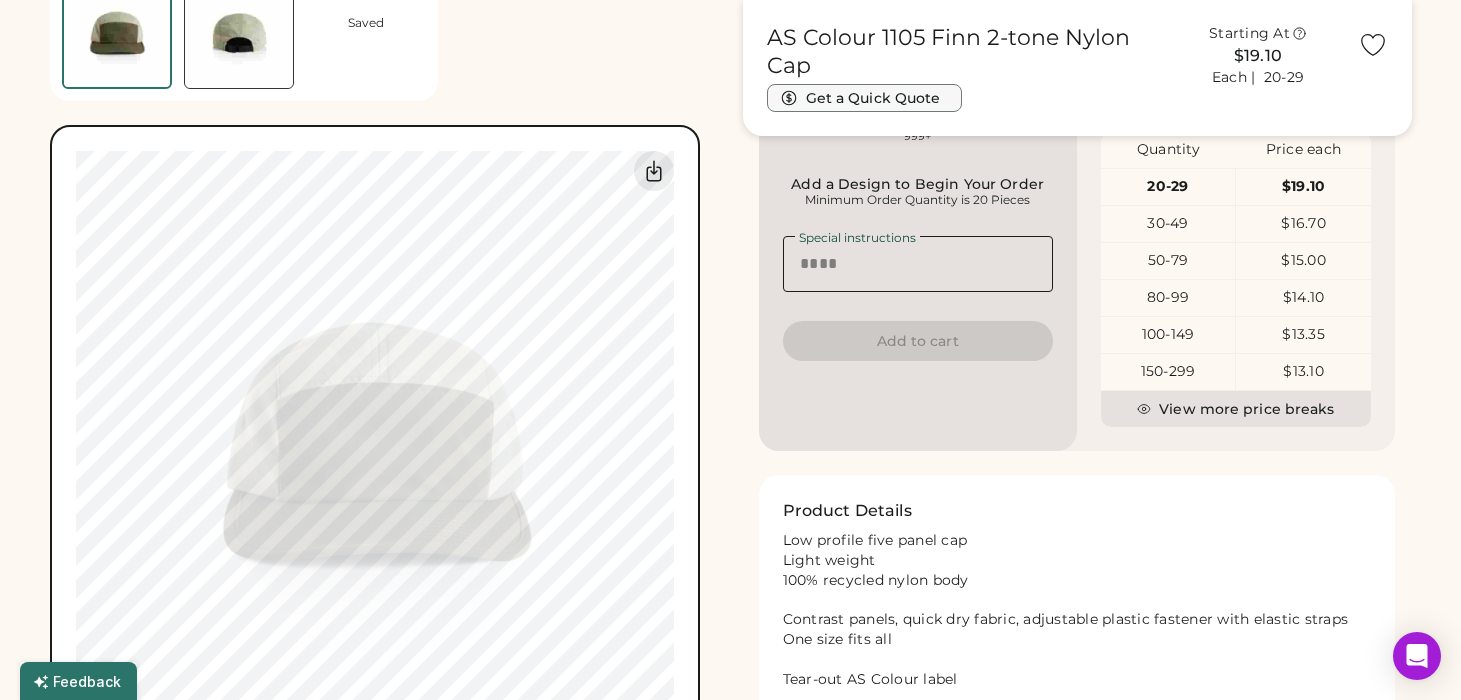 click on "Get a Quick Quote" at bounding box center (864, 98) 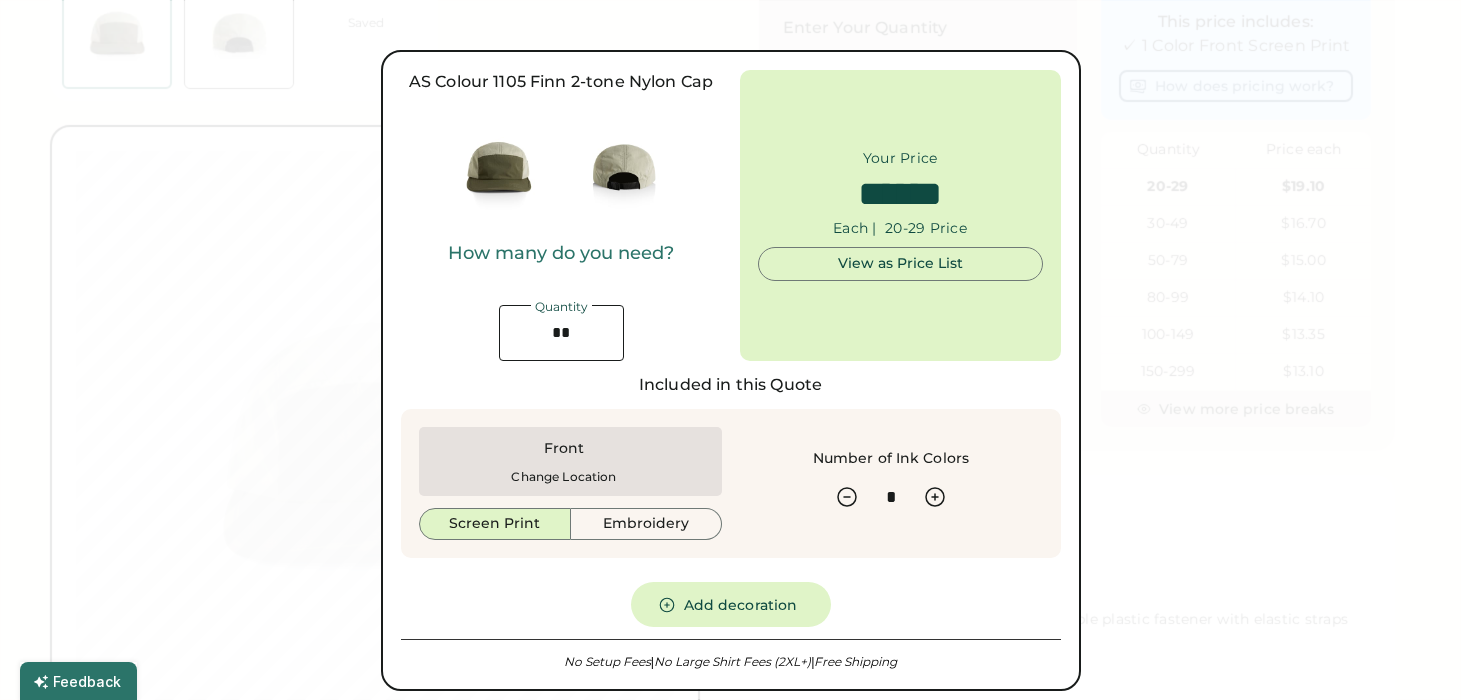 click on "Front" at bounding box center [564, 449] 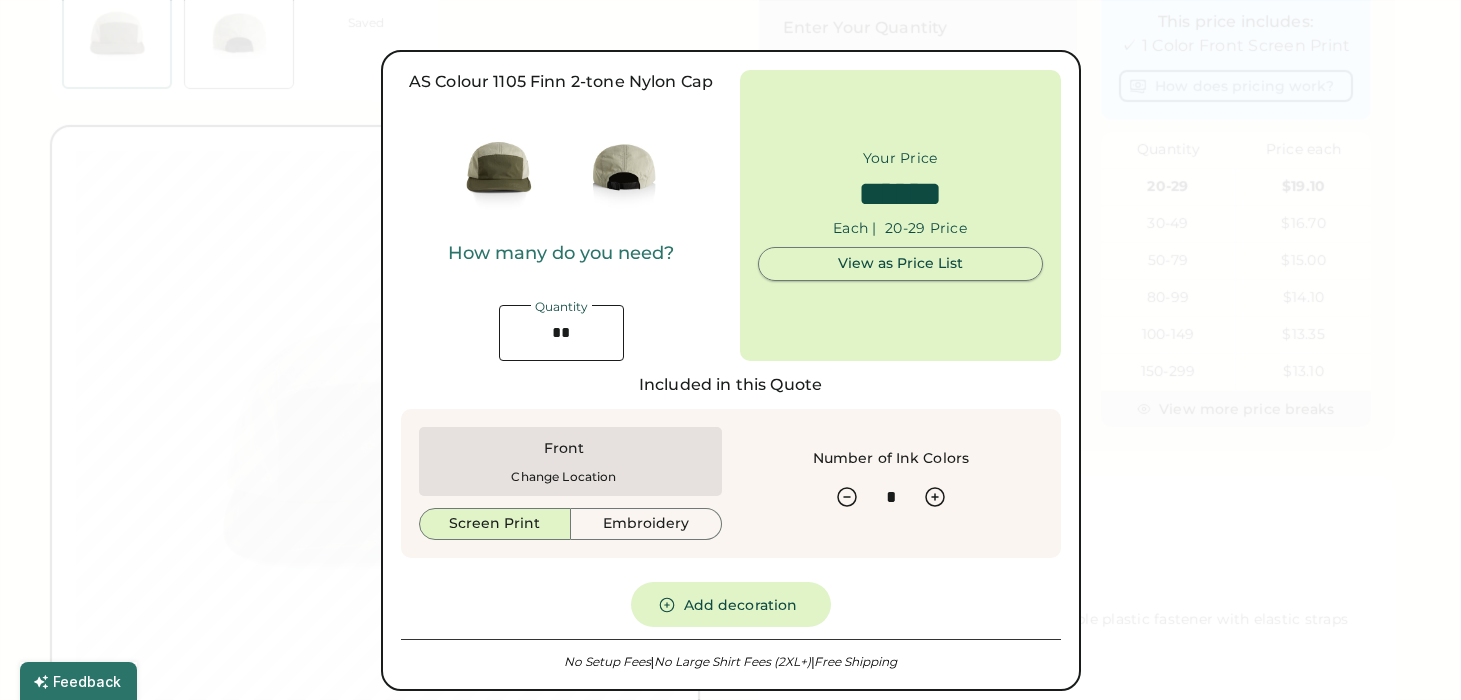 click on "View as Price List" at bounding box center [900, 264] 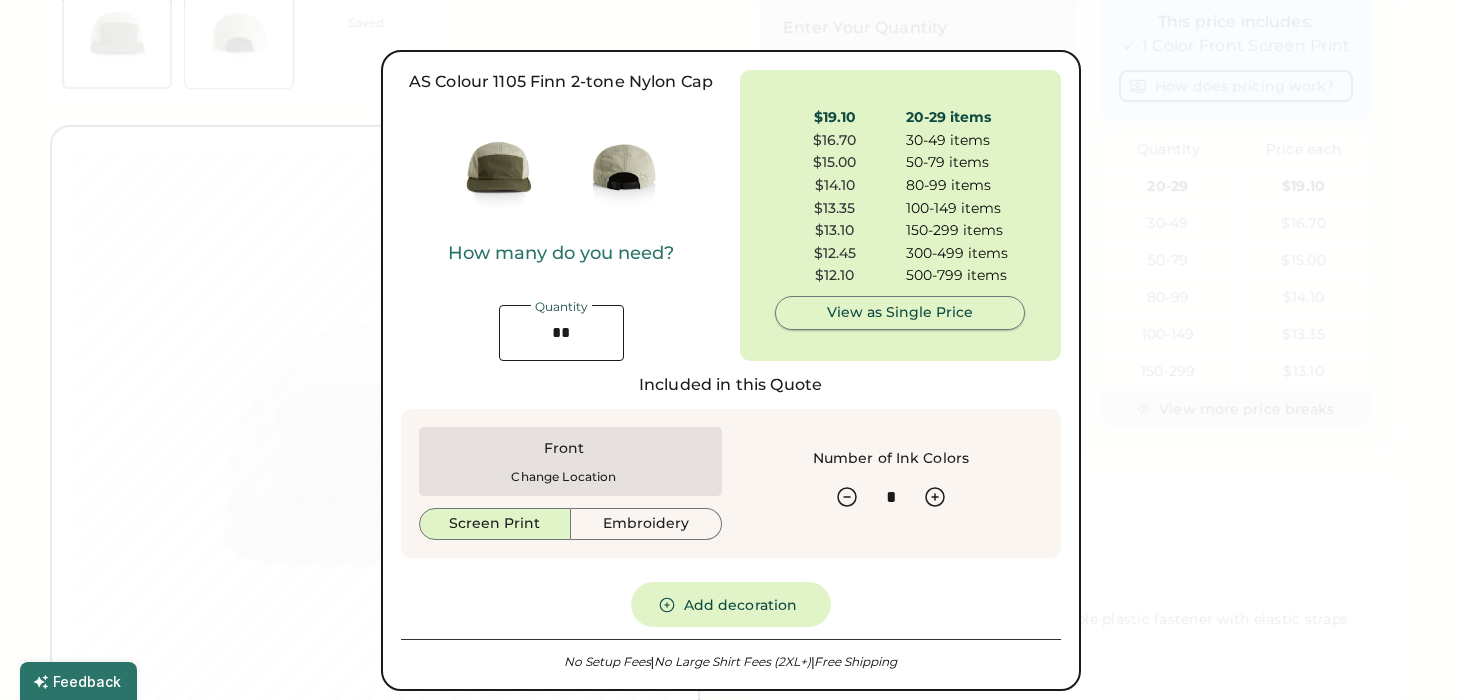 click on "View as Single Price" at bounding box center (900, 313) 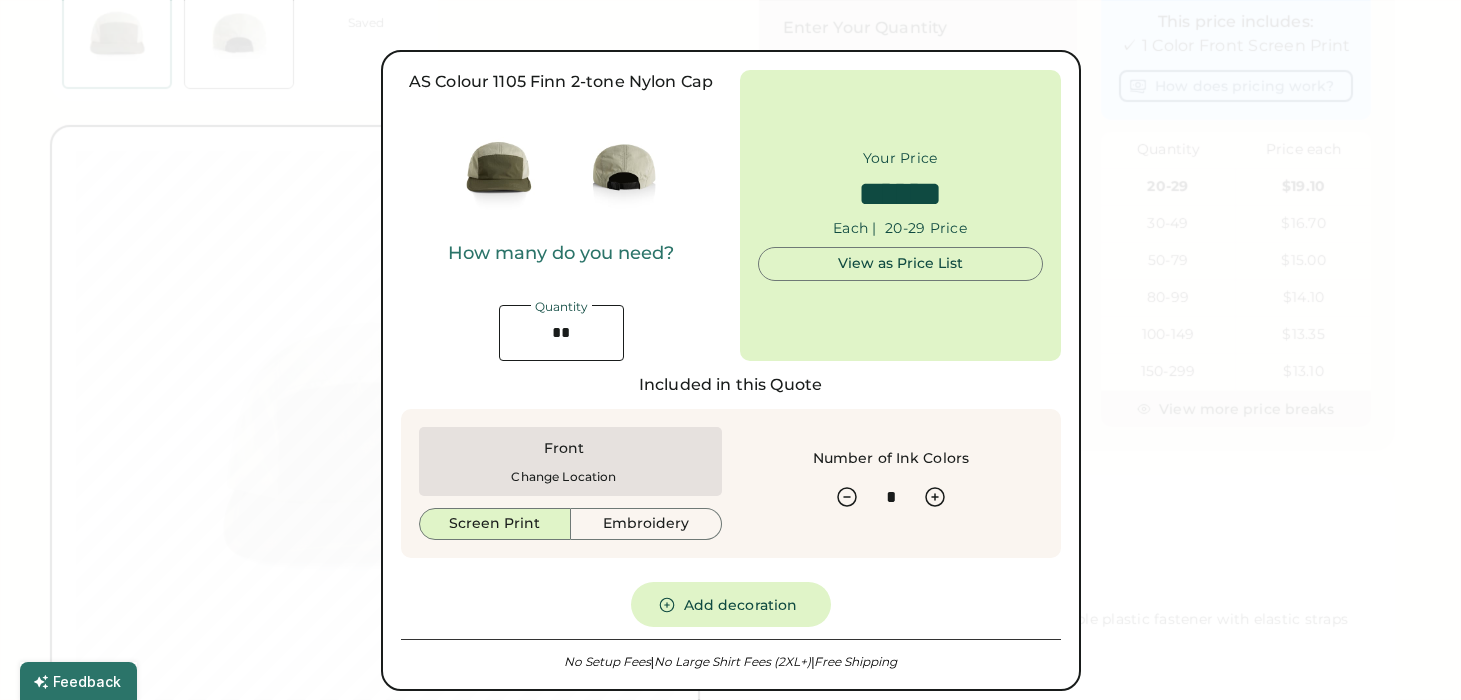click at bounding box center (730, 350) 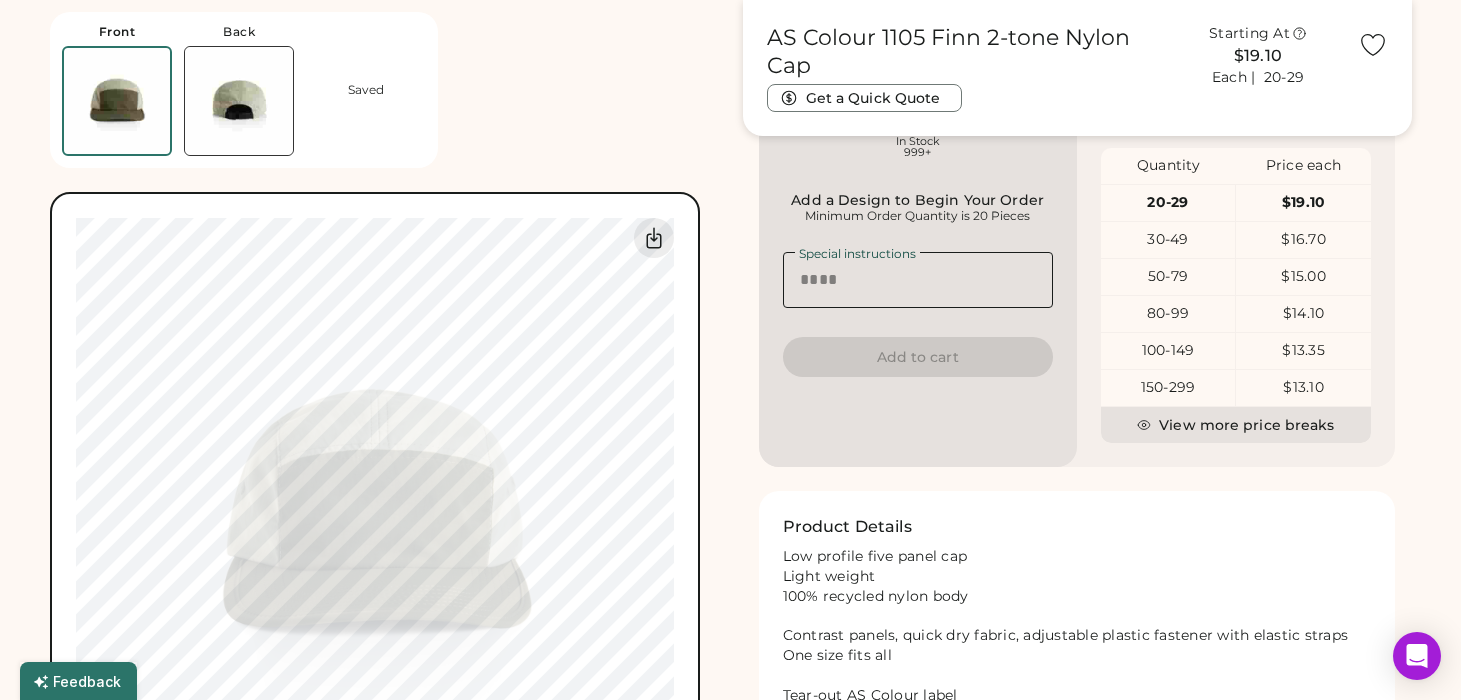 scroll, scrollTop: 0, scrollLeft: 0, axis: both 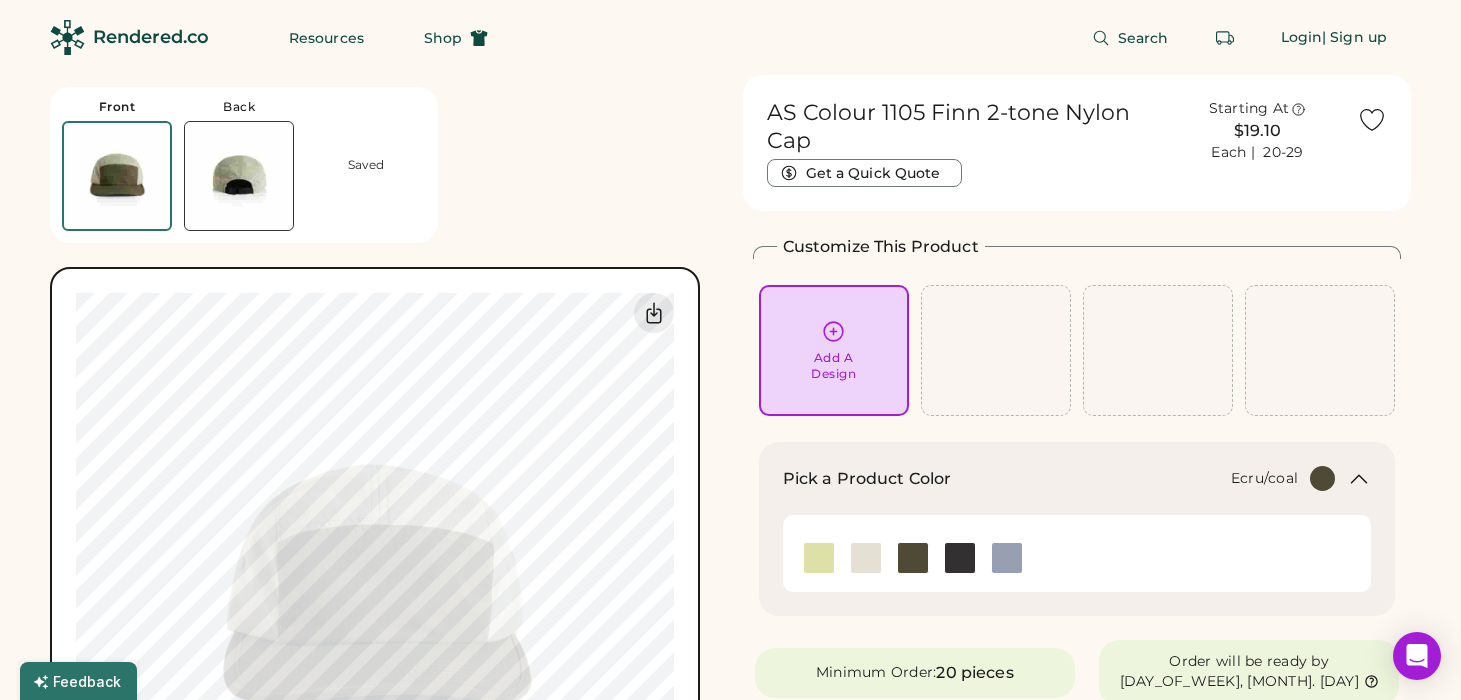 click at bounding box center [866, 558] 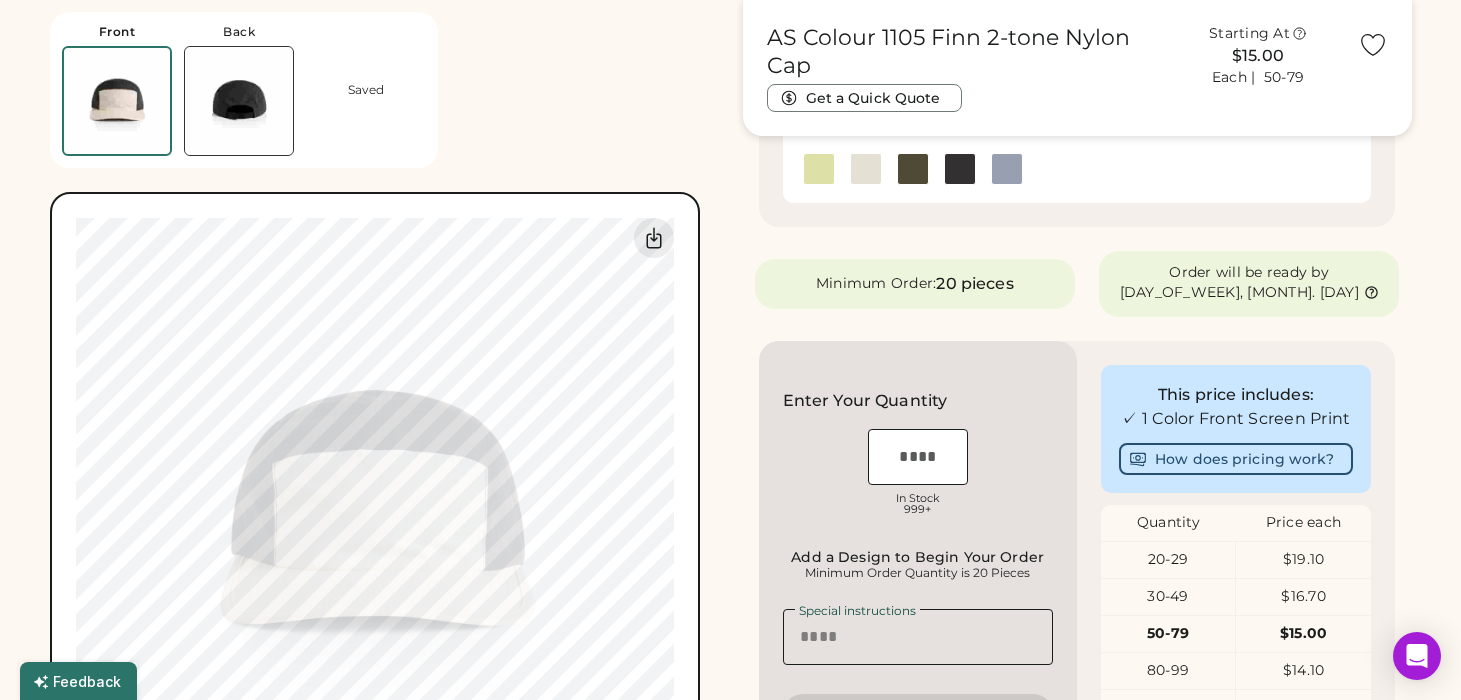 scroll, scrollTop: 365, scrollLeft: 0, axis: vertical 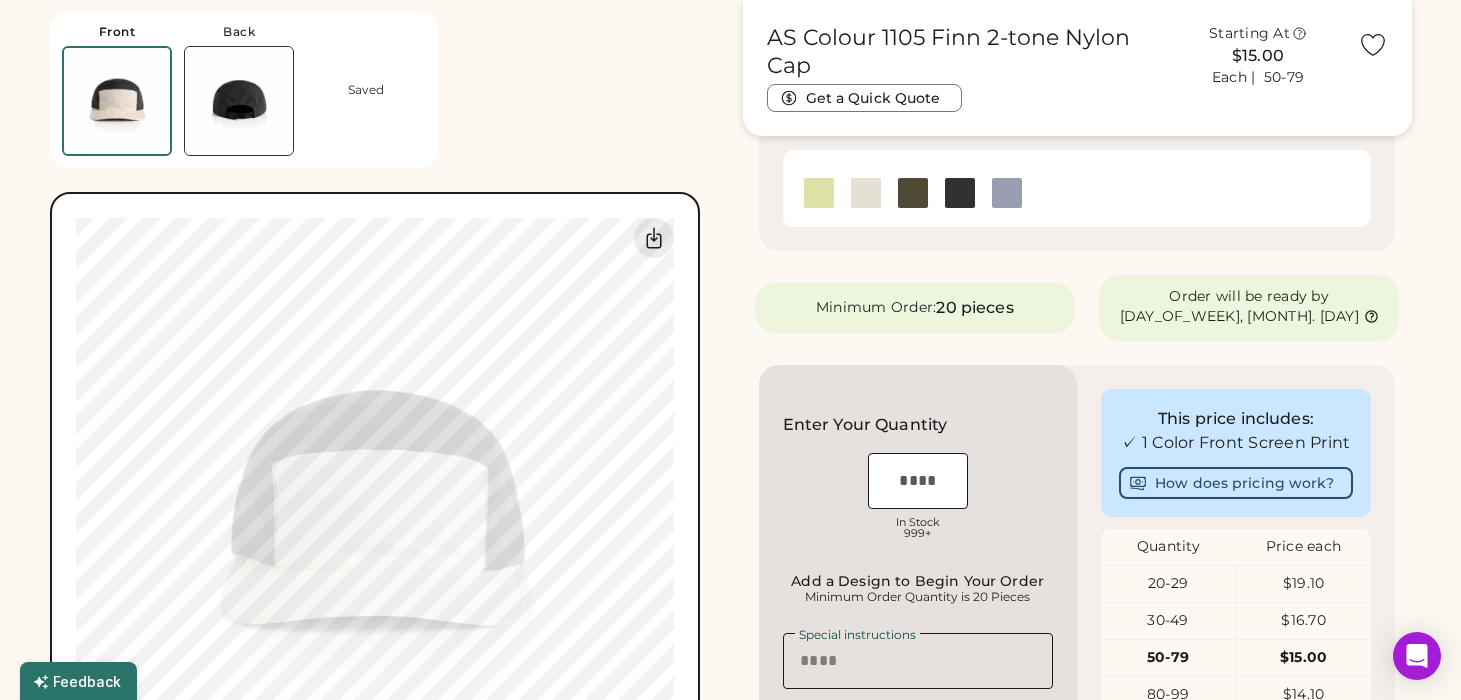 click at bounding box center (918, 481) 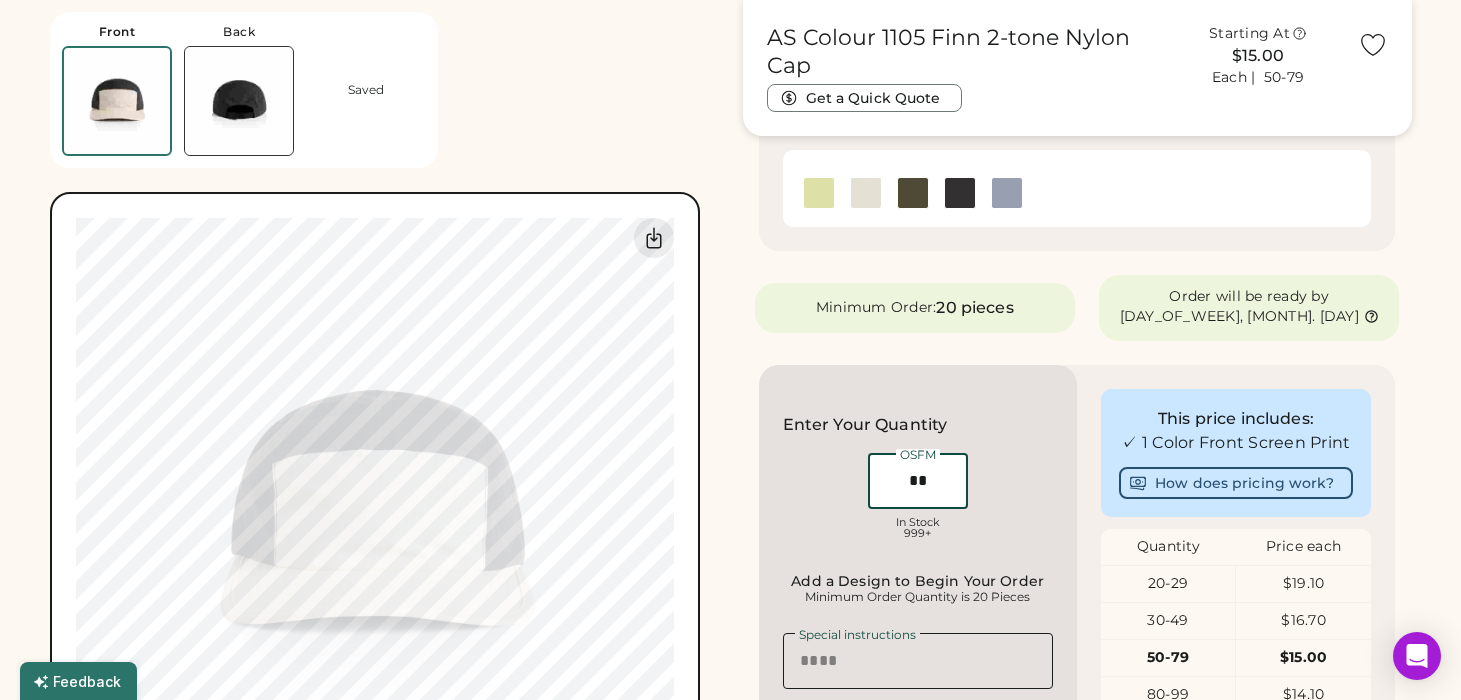 type on "**" 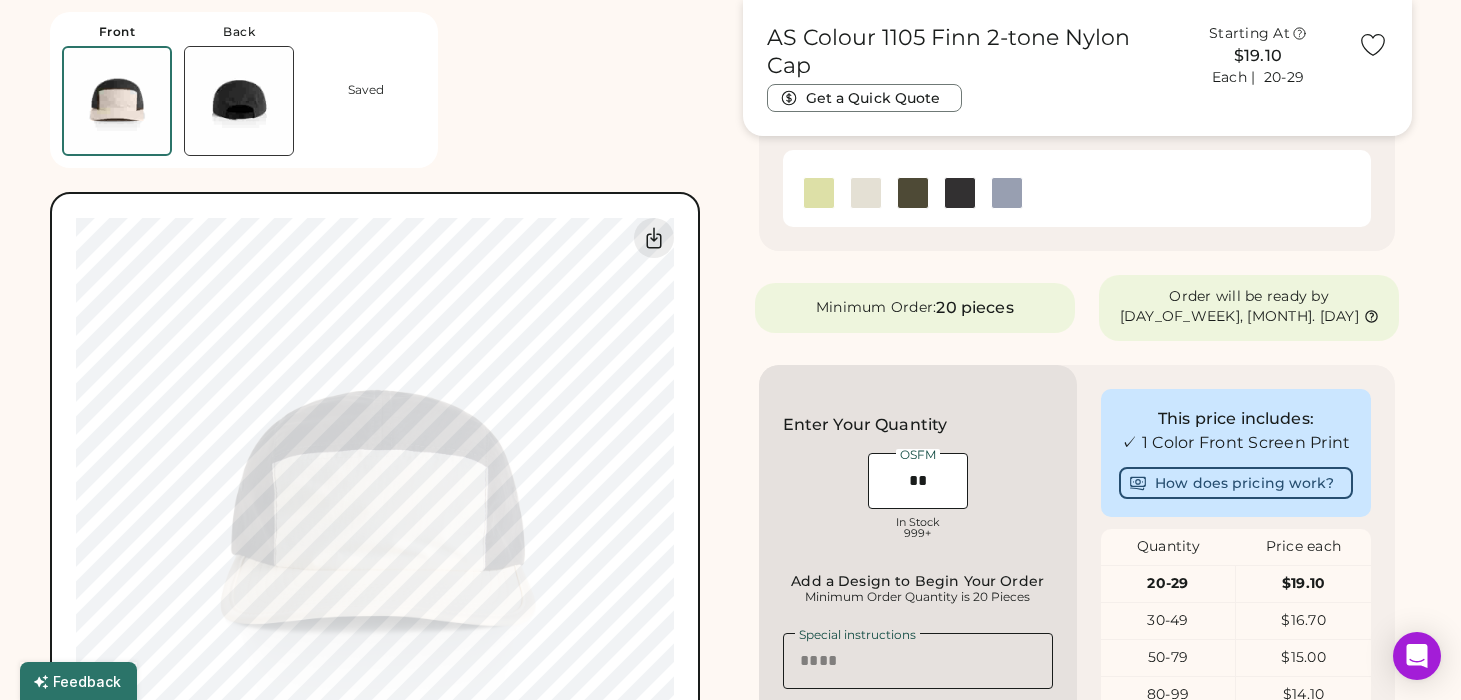 click on "OSFM In Stock
999+" at bounding box center (918, 499) 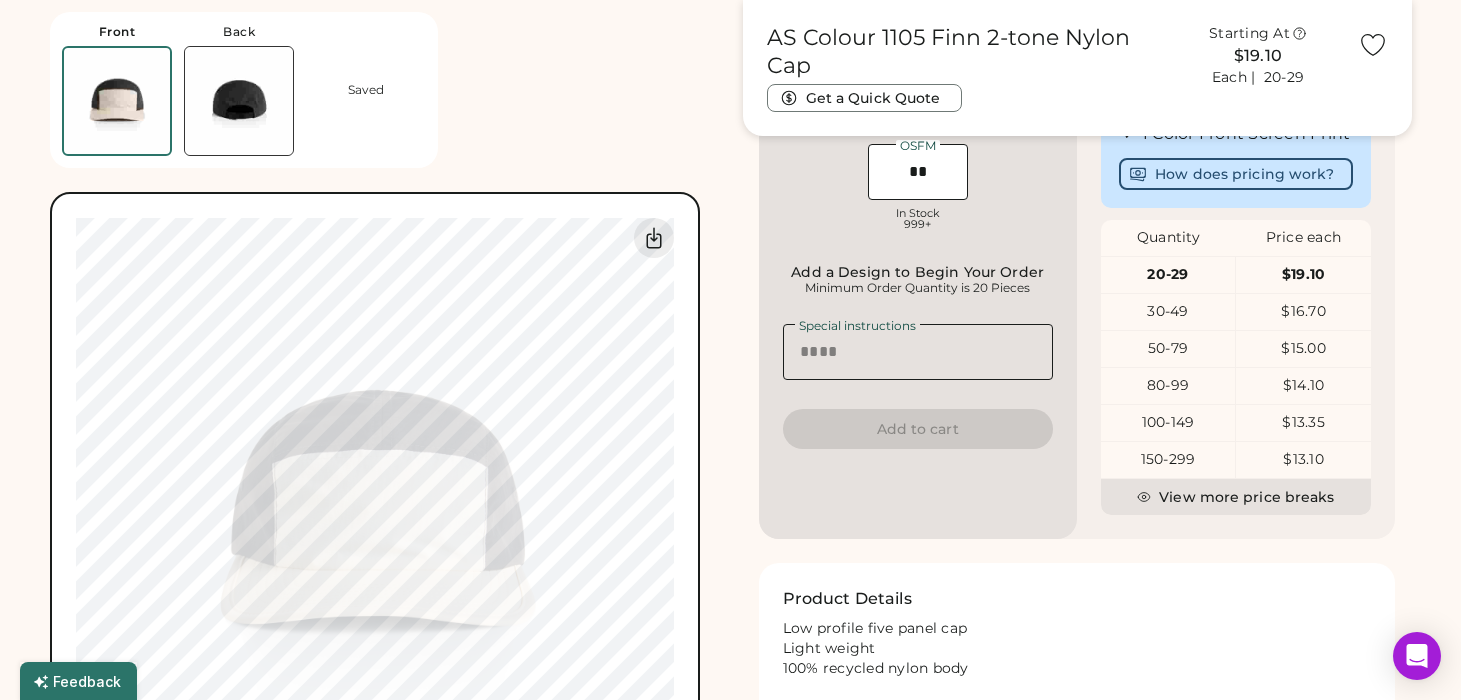 scroll, scrollTop: 675, scrollLeft: 0, axis: vertical 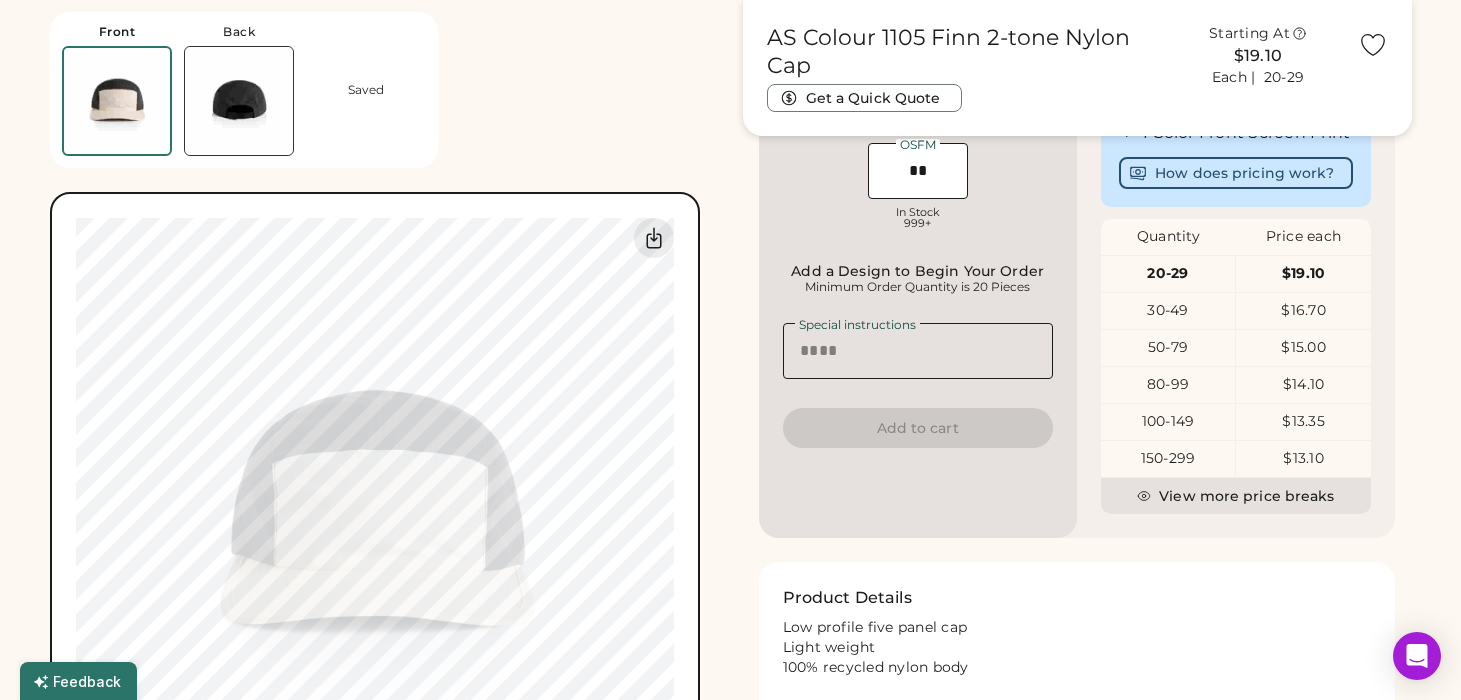 click on "Save to My Products    Clear all decorations Enter Your Quantity OSFM In Stock
999+ Add a Design to Begin Your Order Minimum Order Quantity is 20 Pieces Quantity Price Each Item Total $0.00 **** Special instructions 4/300 Add to cart" at bounding box center [918, 296] 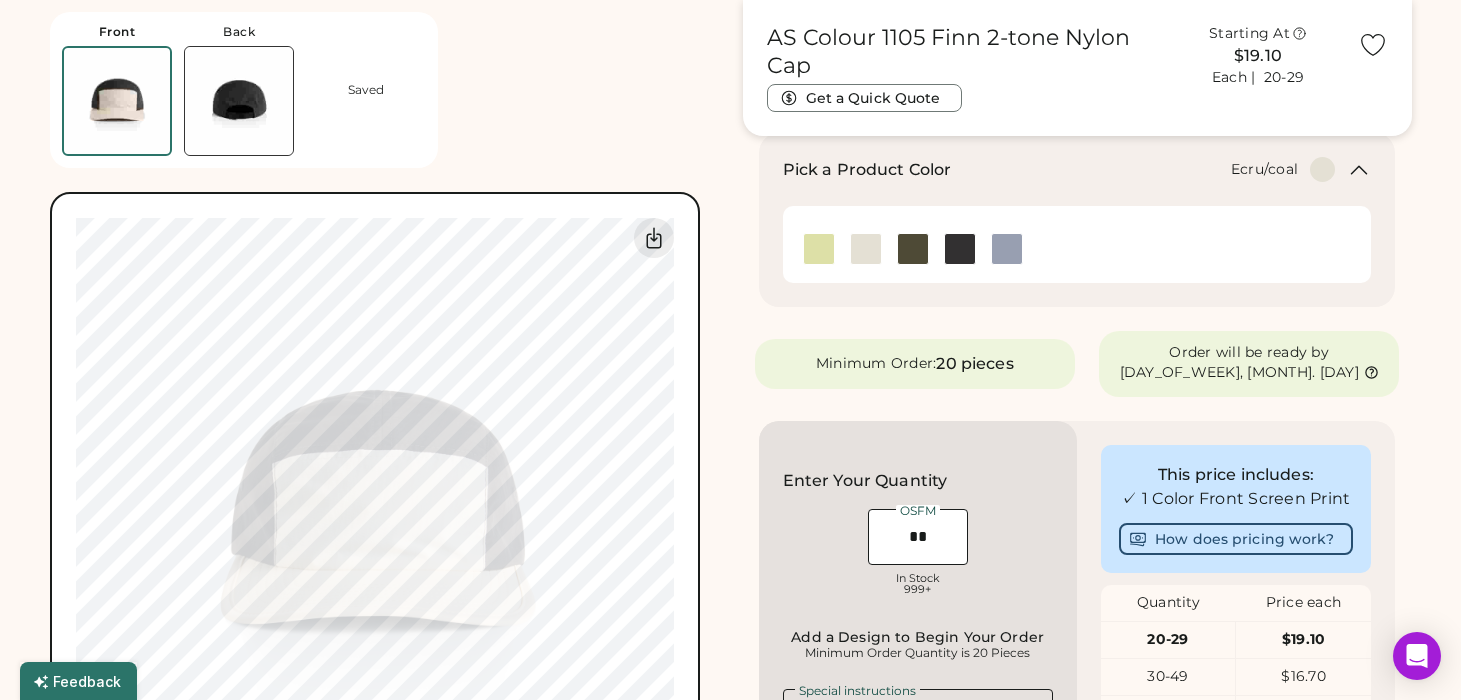 scroll, scrollTop: 0, scrollLeft: 0, axis: both 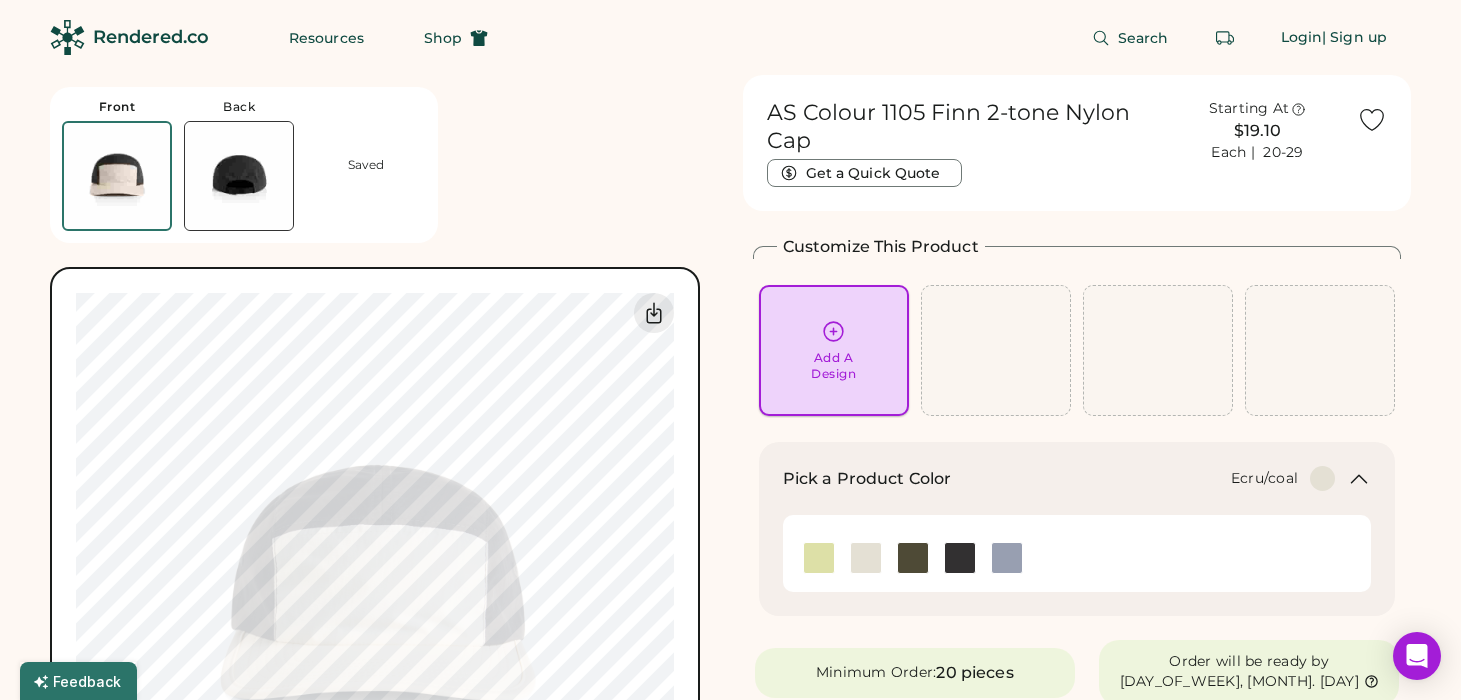 click 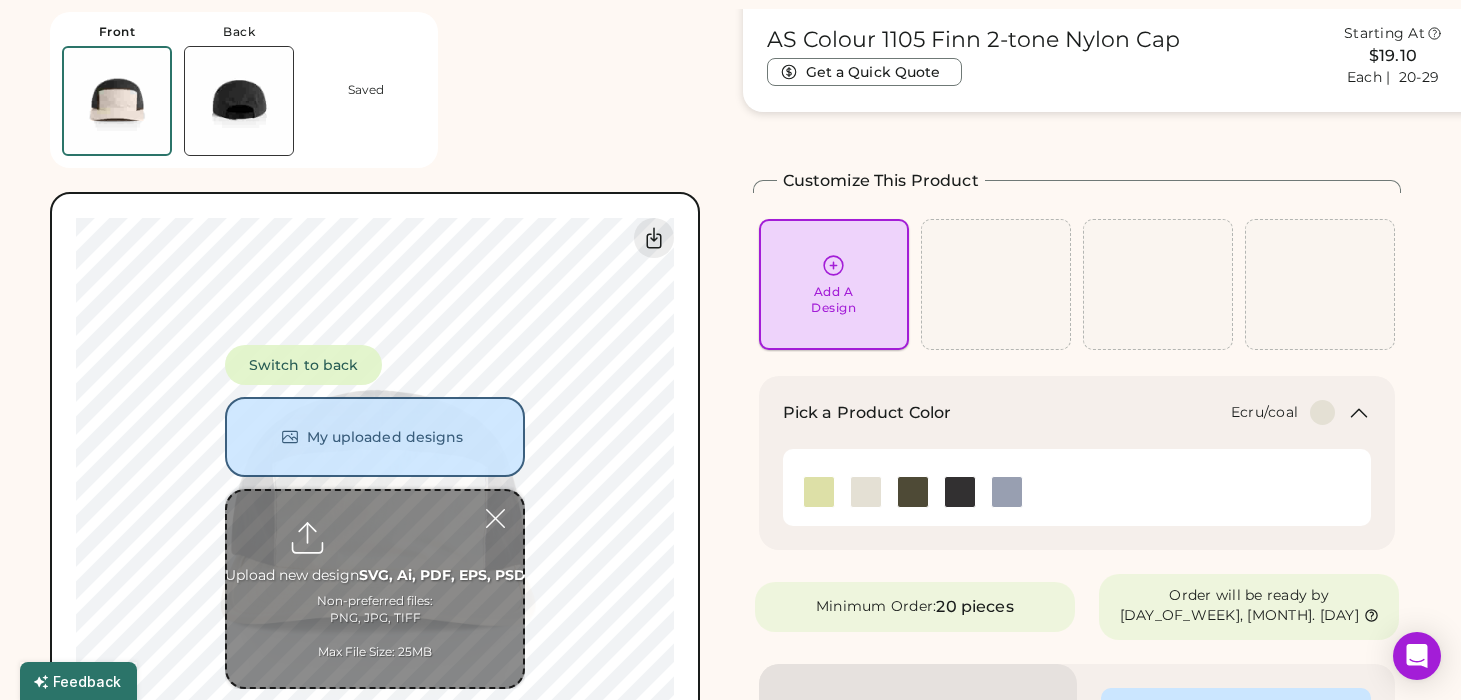 scroll, scrollTop: 75, scrollLeft: 0, axis: vertical 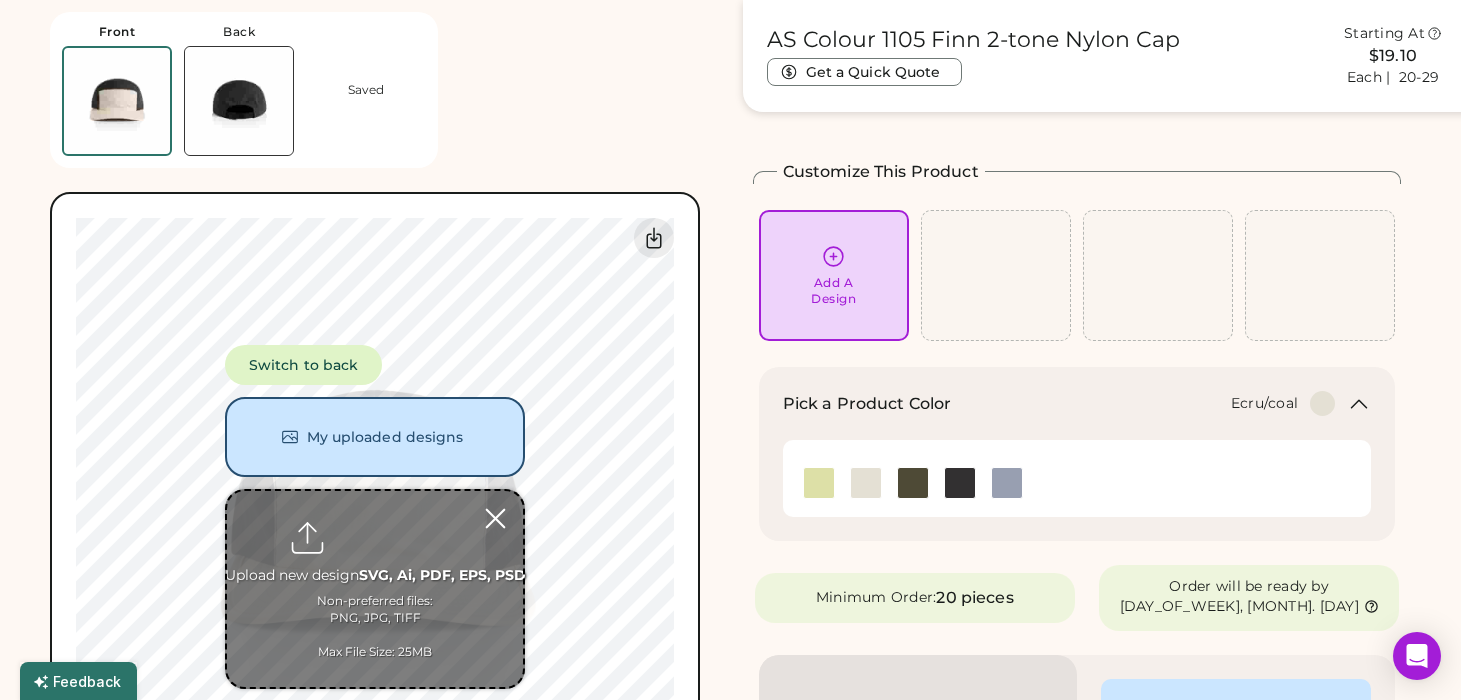 click at bounding box center (495, 518) 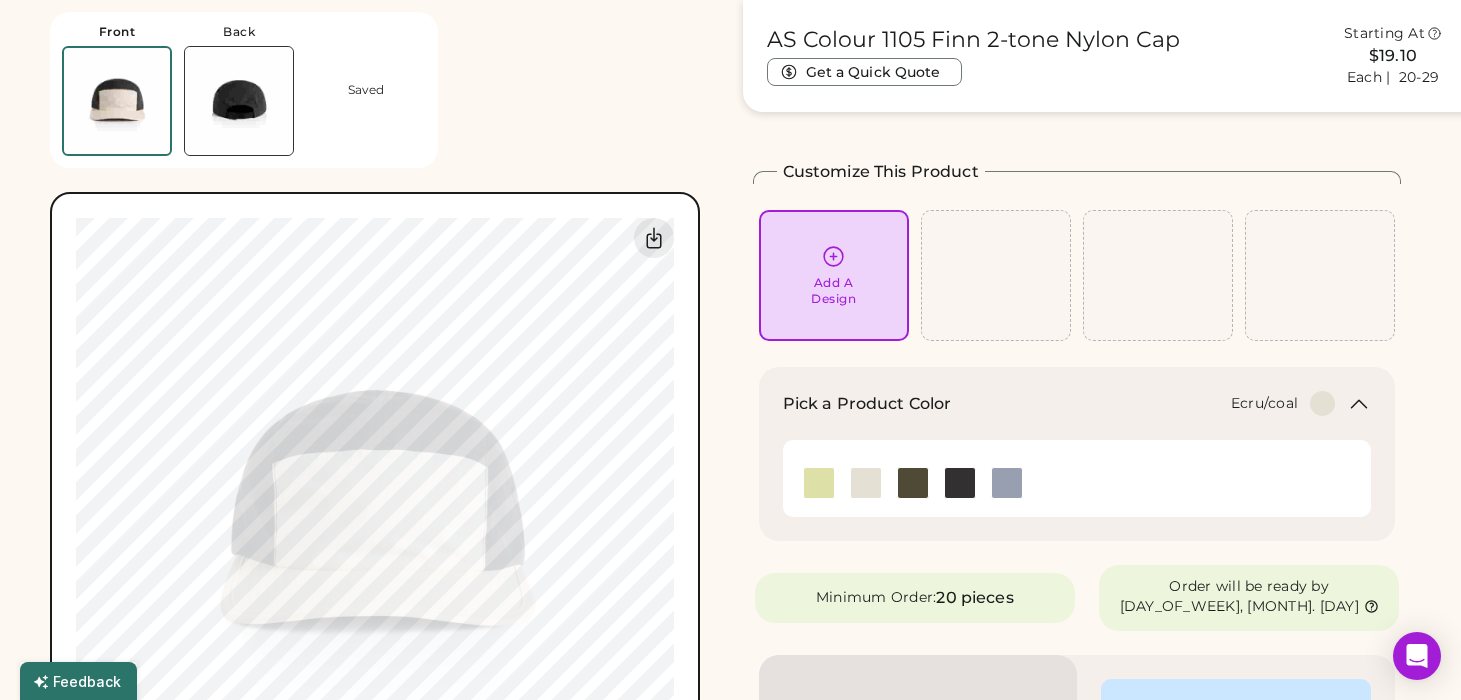 click 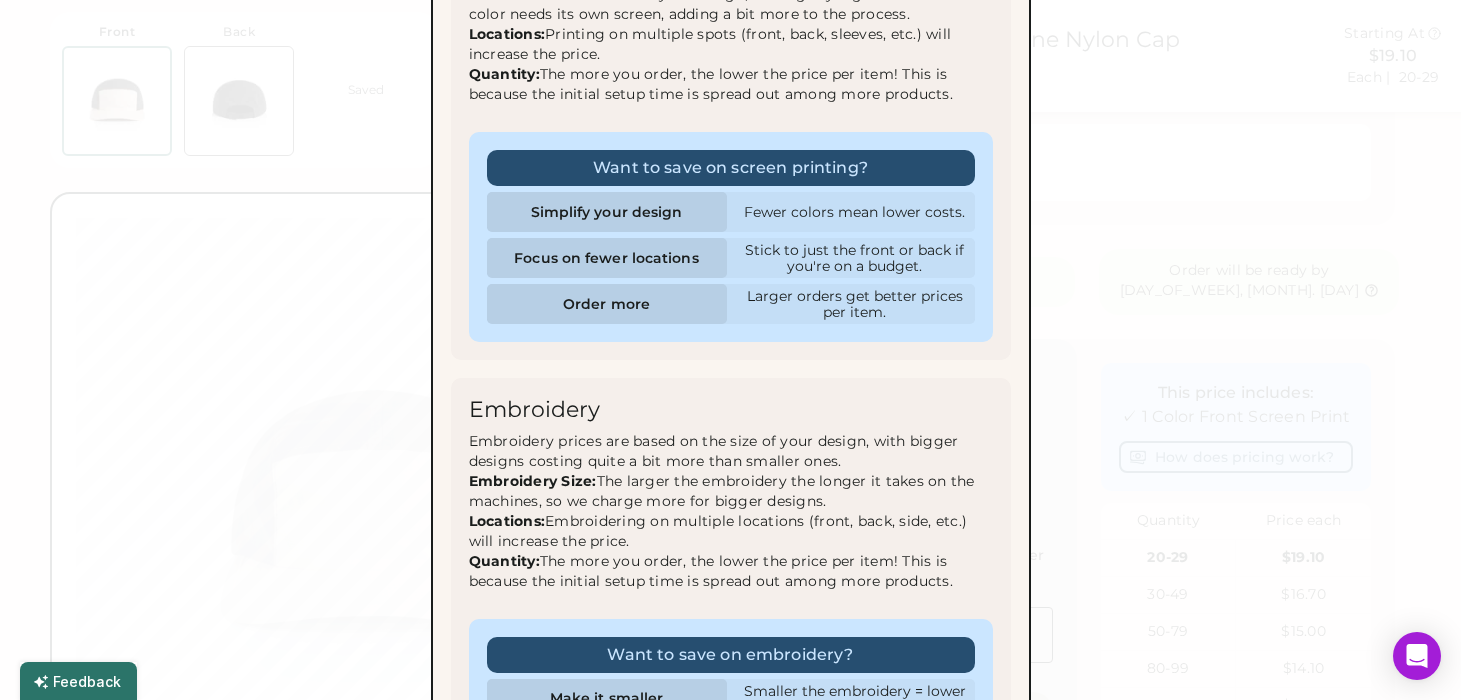 scroll, scrollTop: 0, scrollLeft: 0, axis: both 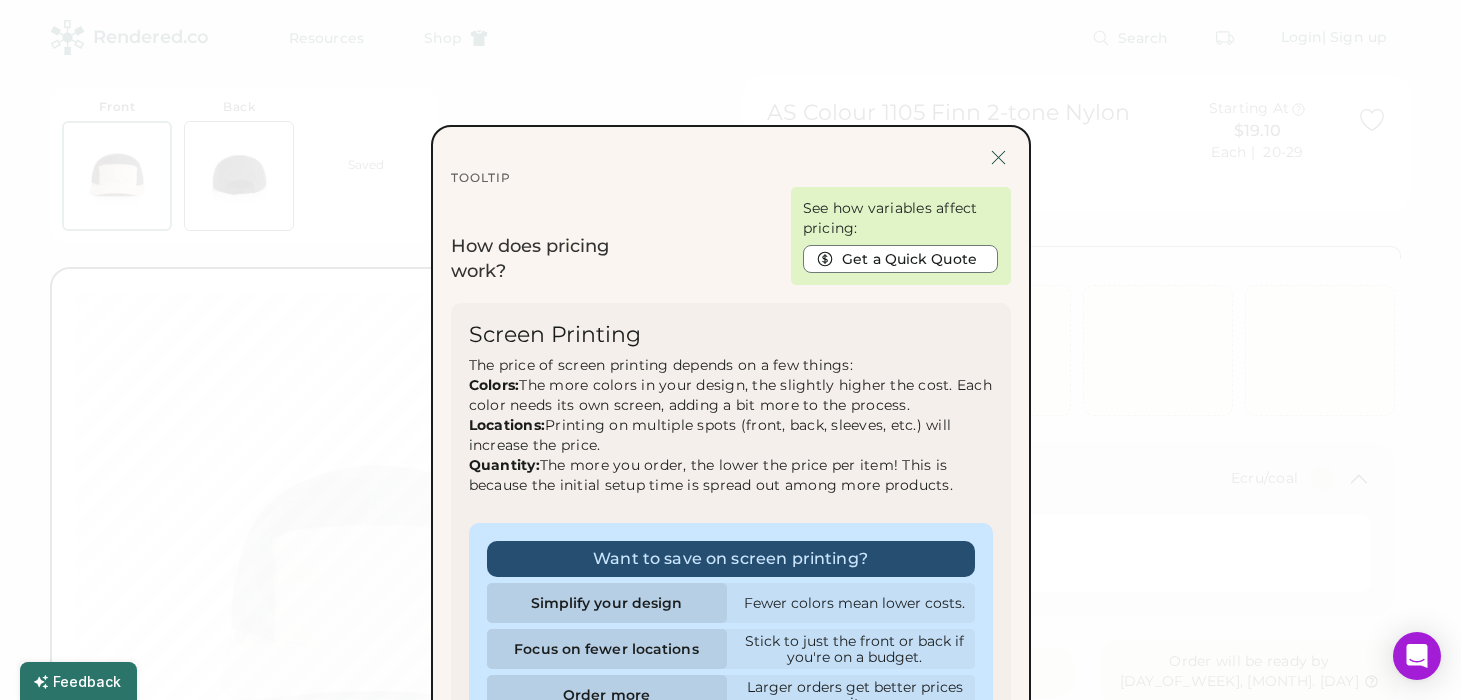 click at bounding box center [998, 157] 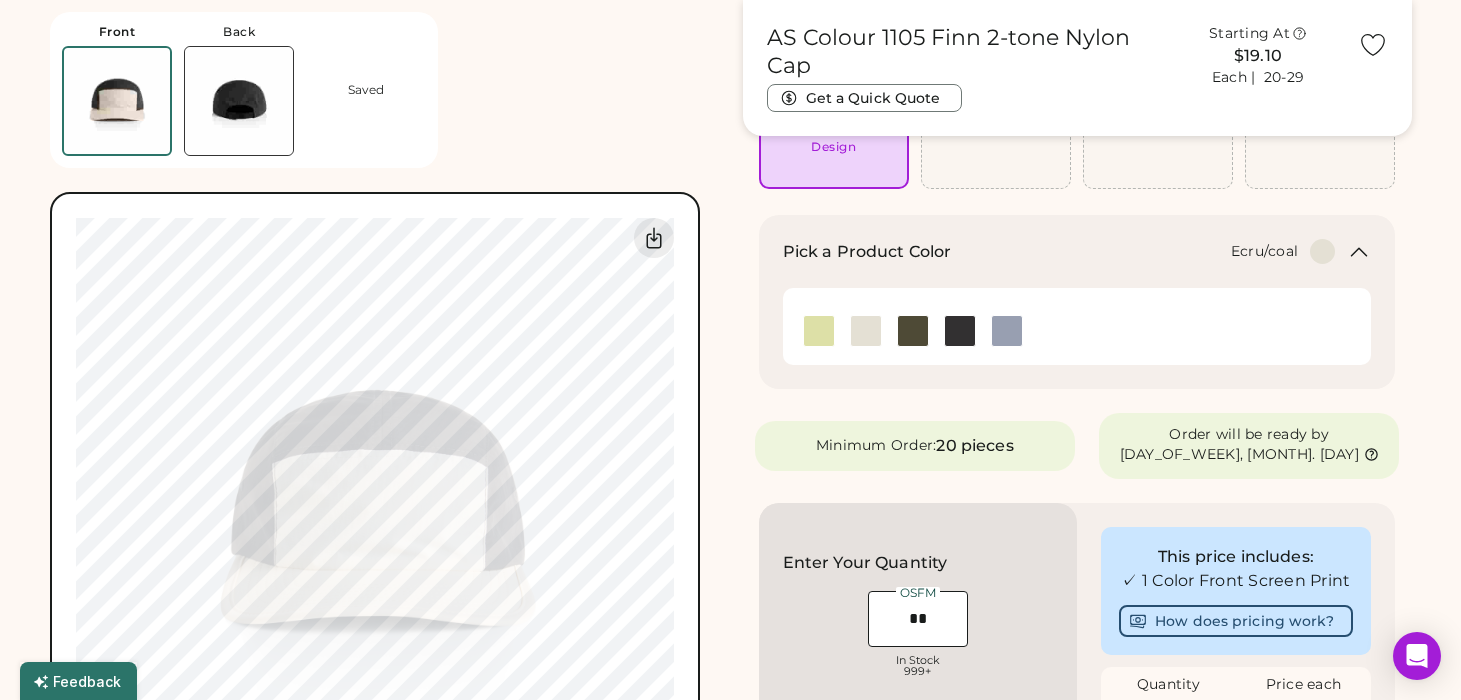scroll, scrollTop: 359, scrollLeft: 0, axis: vertical 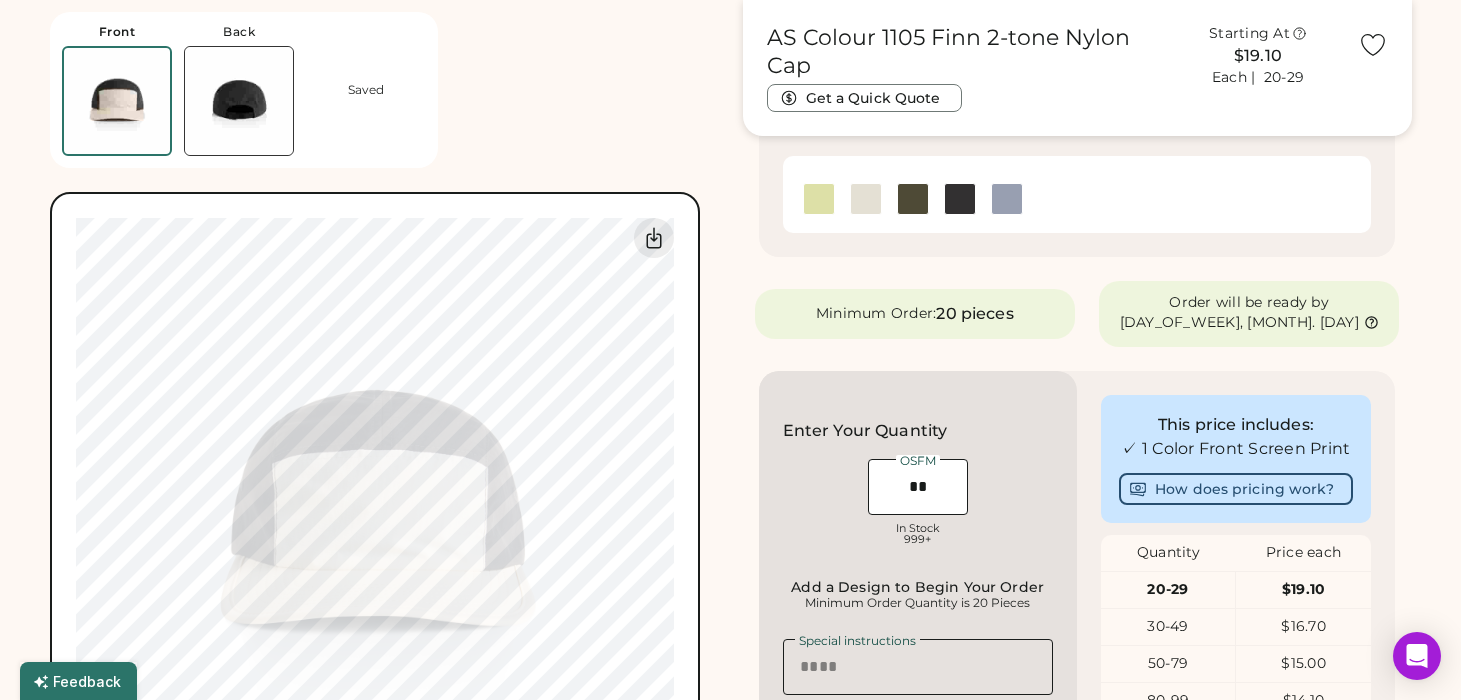 click on "AS Colour 1105 Finn 2-tone Nylon Cap    Get a Quick Quote Starting At    $19.10 Each |  20-29    Customize This Product    Add A
Design
Add A
Design
+$0.00        Add A
Design    Edit design       Center    Reset Width Height 4.5" x 2.5" max Apply WHITE SELECT
A COLOR BLACK 6 C Pick a Product Color Ecru/coal    Minimum Order:  20 pieces Order will be ready by Monday, Aug. 4        Save to My Products    Clear all decorations Enter Your Quantity OSFM In Stock
999+ Add a Design to Begin Your Order Minimum Order Quantity is 20 Pieces Quantity Price Each Item Total $0.00 **** Special instructions 4/300 Add to cart This price includes: ✓ 1 Color Front Screen Print    How does pricing work? Quantity Price each 20-29 $19.10 30-49 $16.70 50-79 $15.00 80-99 $14.10 100-149 $13.35 150-299 $13.10       View more price breaks Product Details Low profile five panel cap
Light weight 100% recycled nylon body One size fits all Tear-out AS Colour label 1105 Product Measurements" at bounding box center (1077, 466) 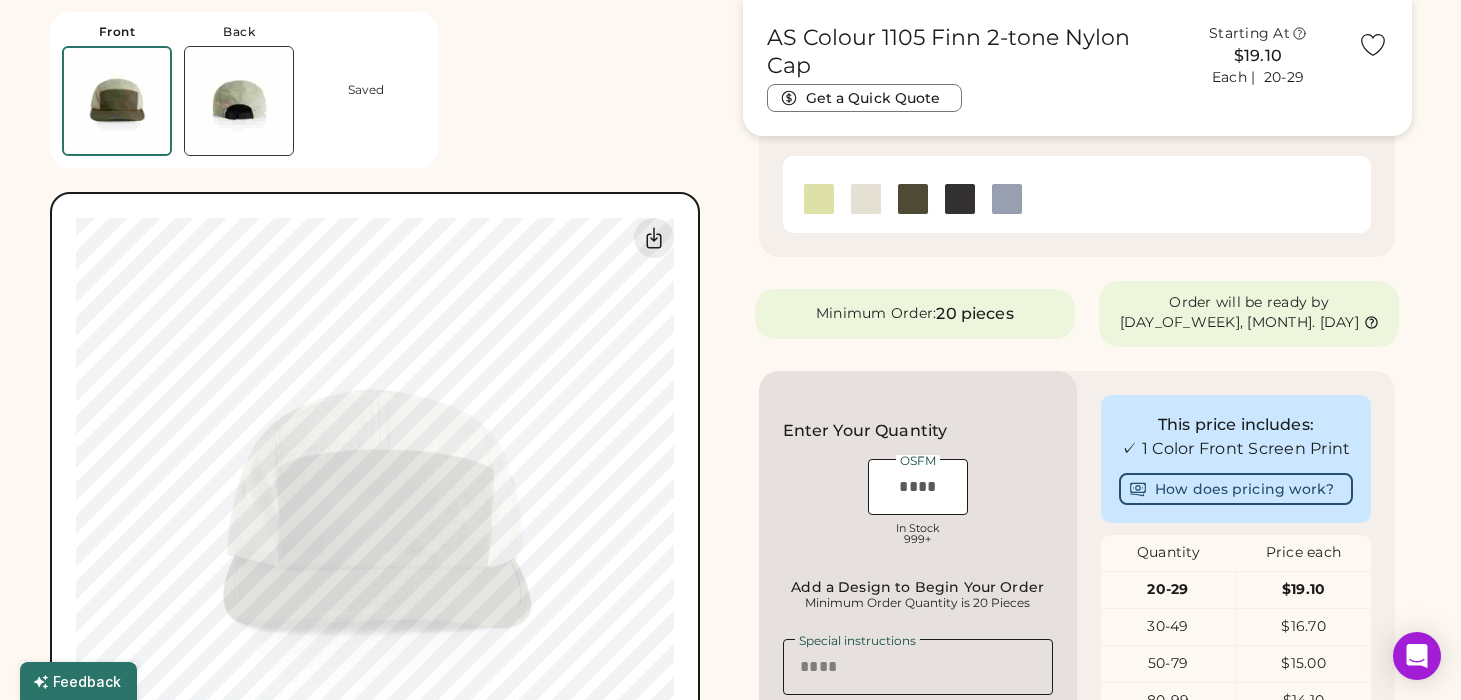 click at bounding box center [960, 199] 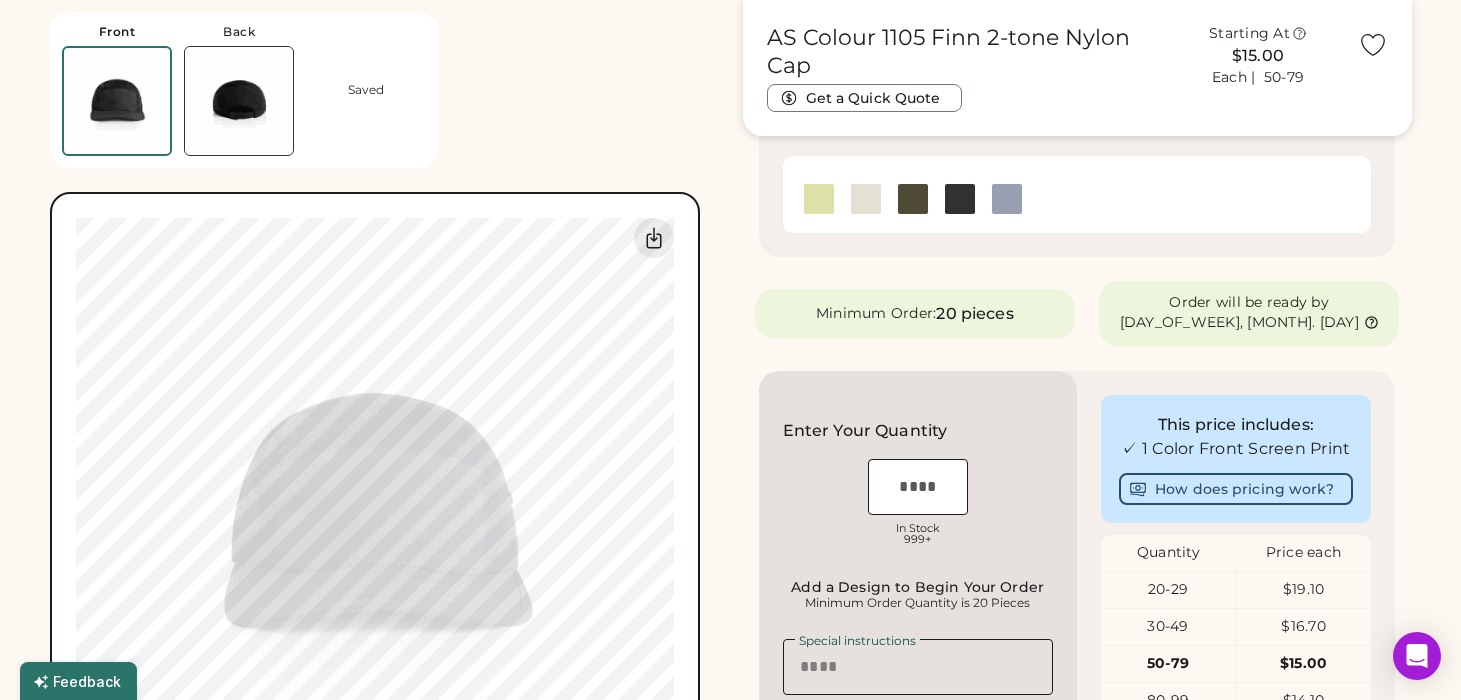 click at bounding box center [866, 199] 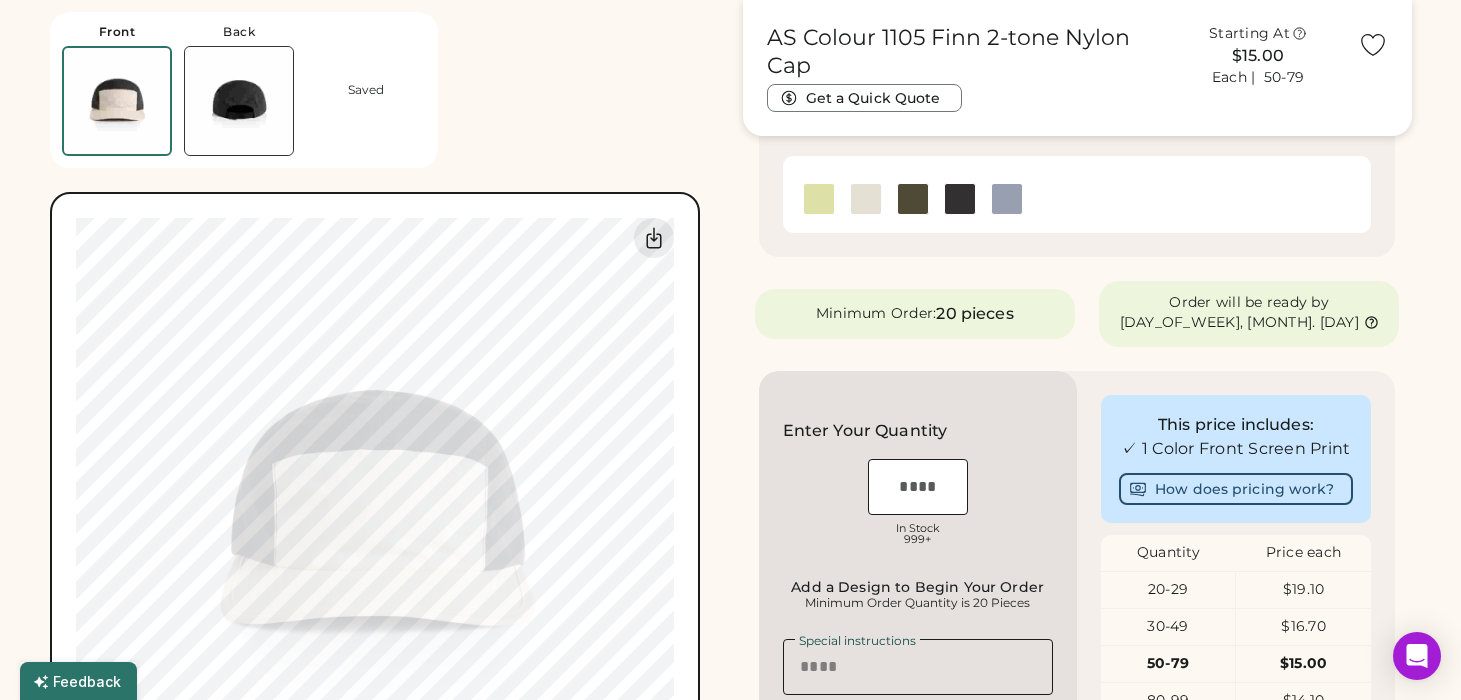 click at bounding box center [819, 199] 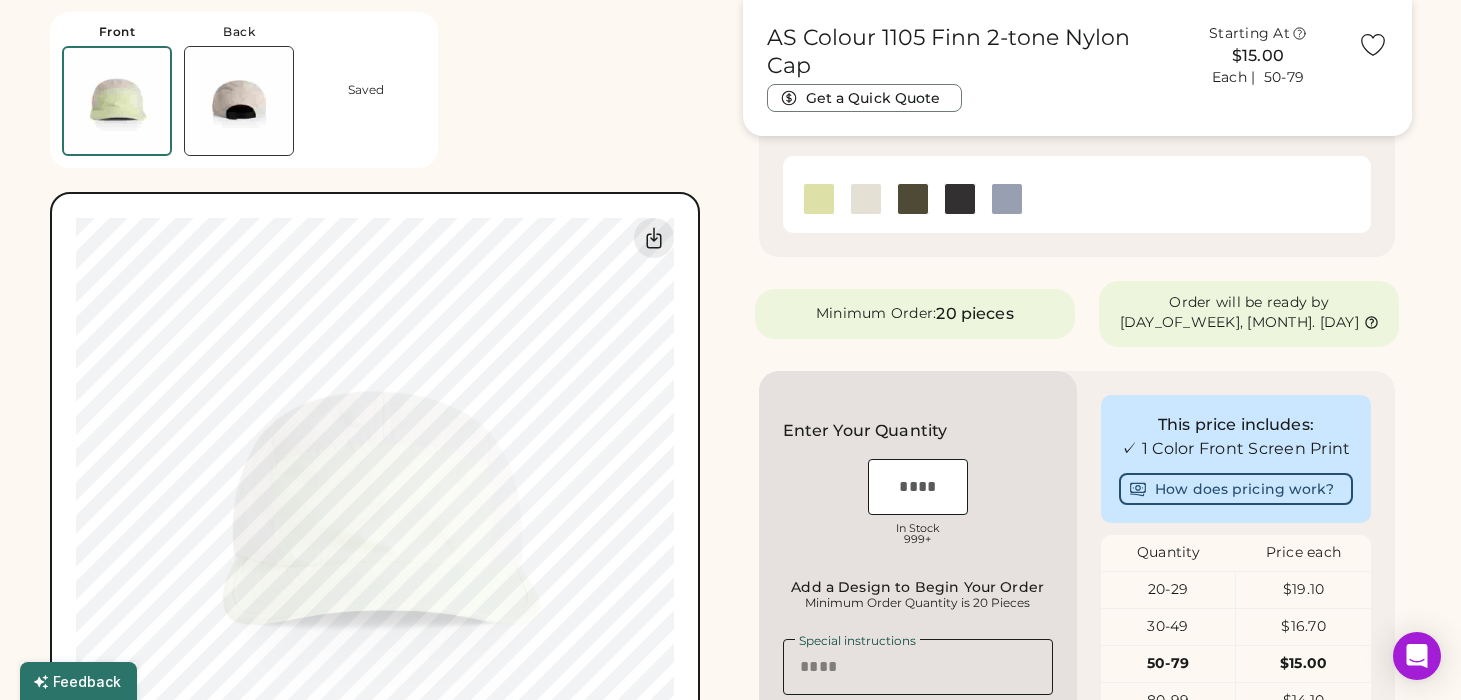 click at bounding box center [960, 199] 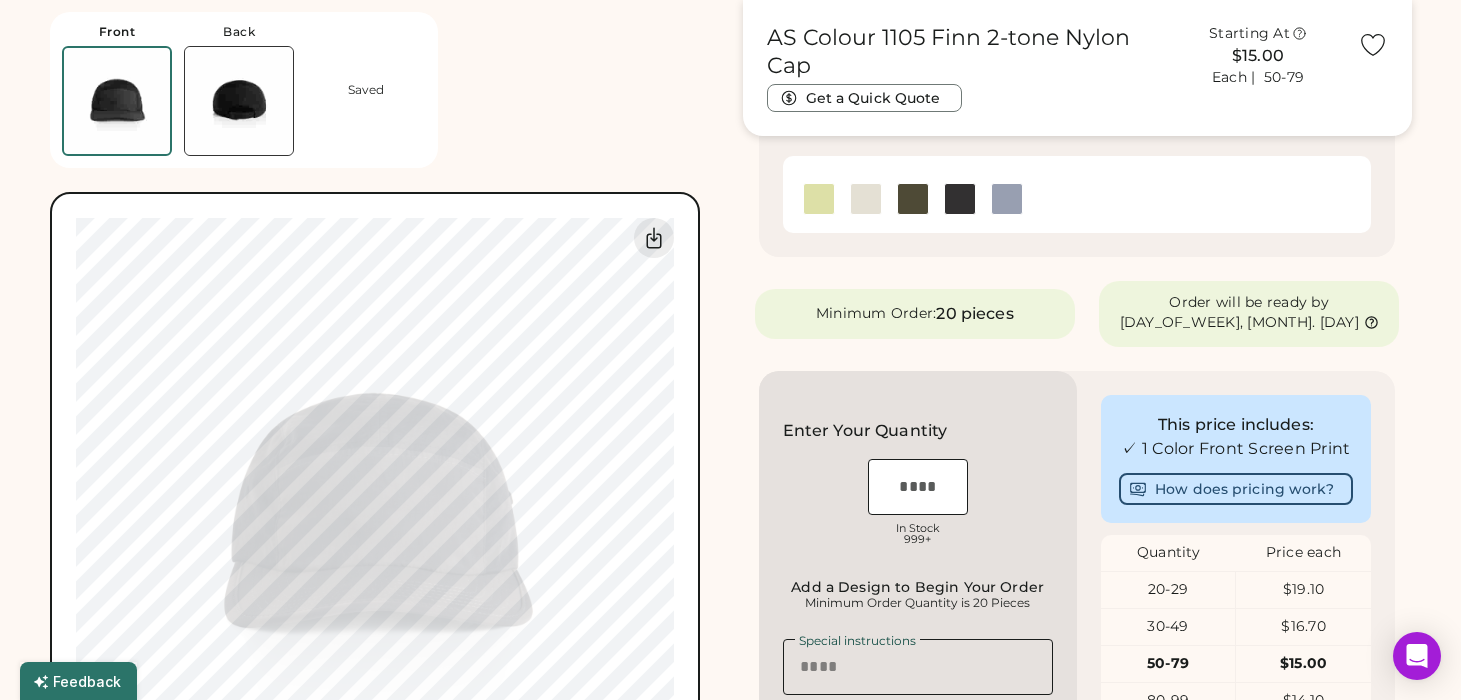 click at bounding box center (918, 487) 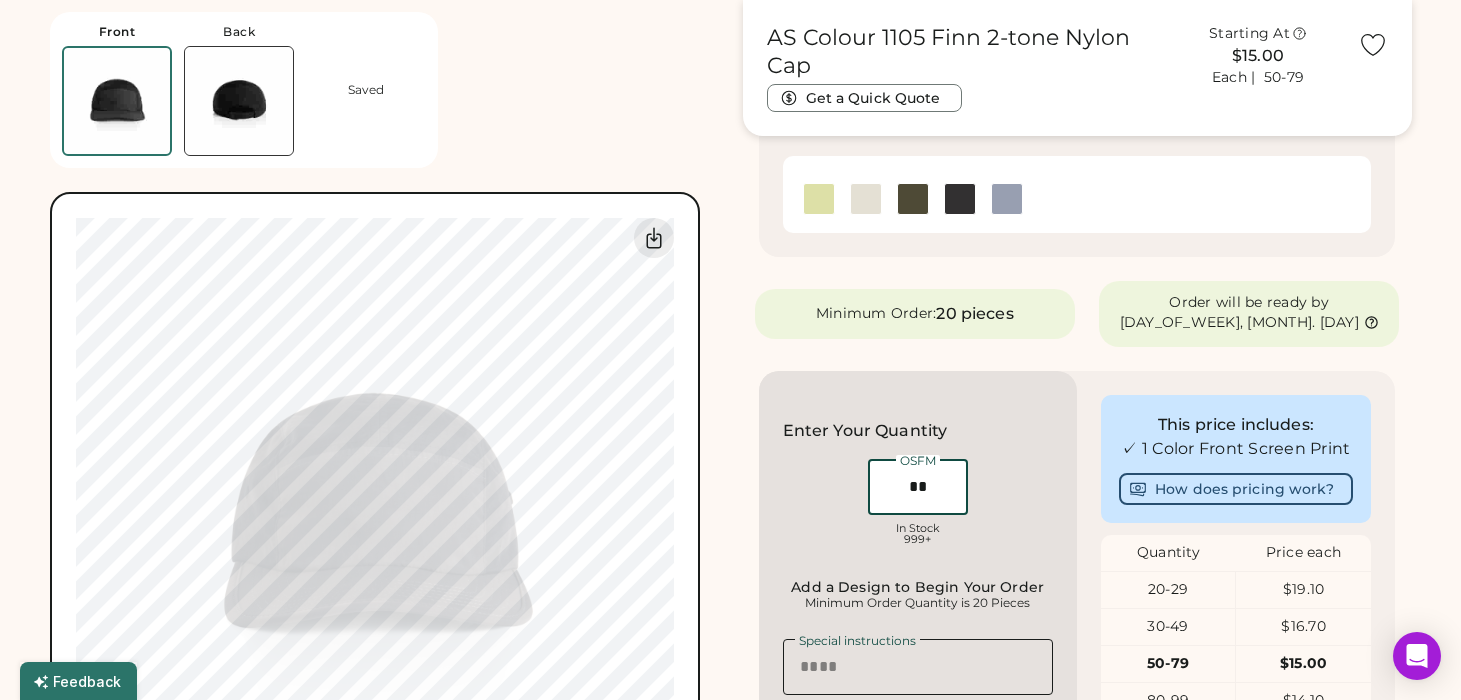 type on "**" 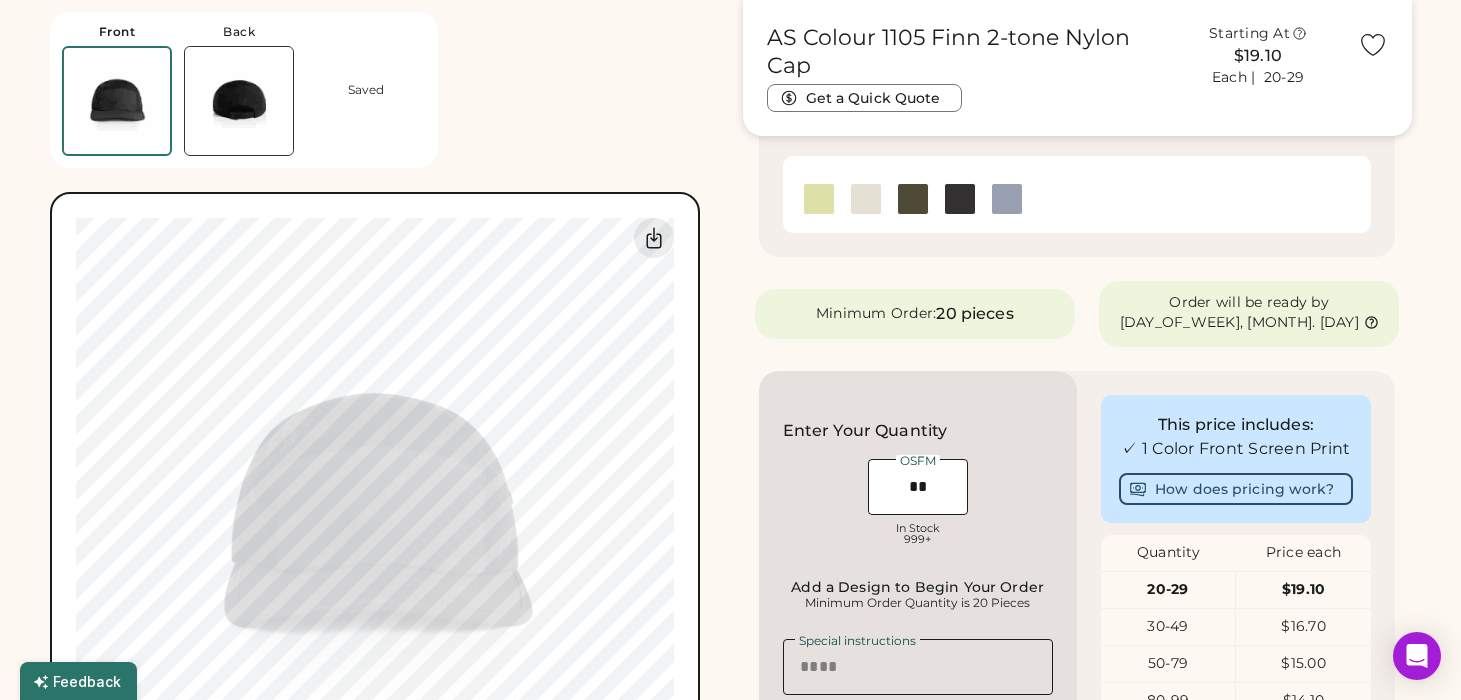 click on "OSFM In Stock
999+" at bounding box center (918, 505) 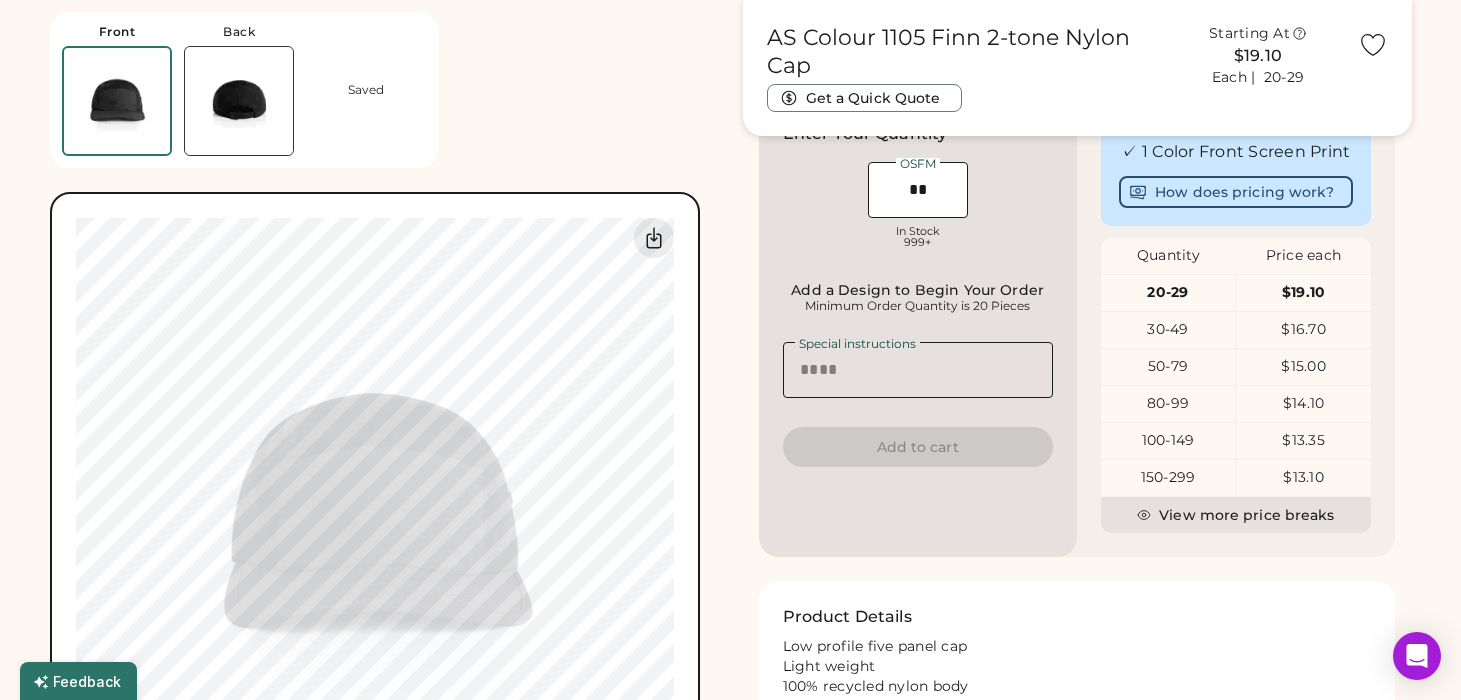 scroll, scrollTop: 659, scrollLeft: 0, axis: vertical 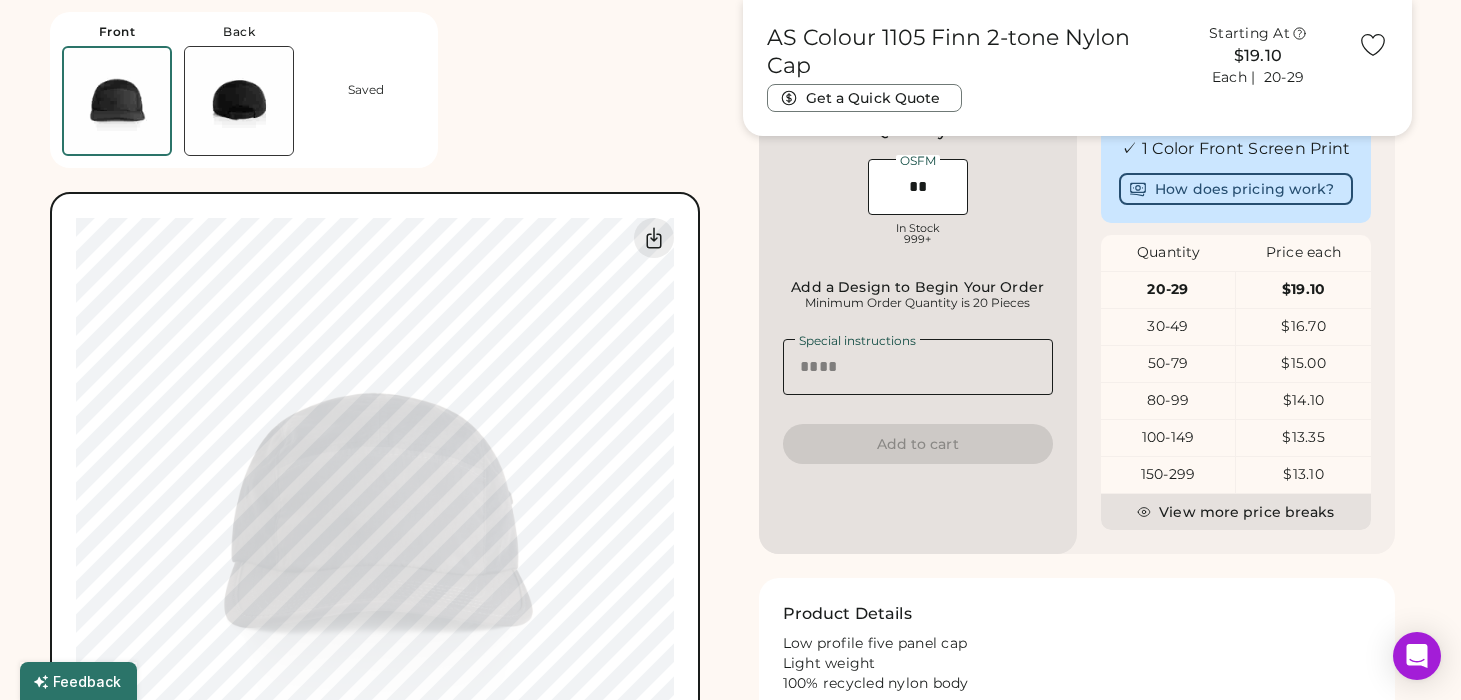 click on "****" at bounding box center [918, 367] 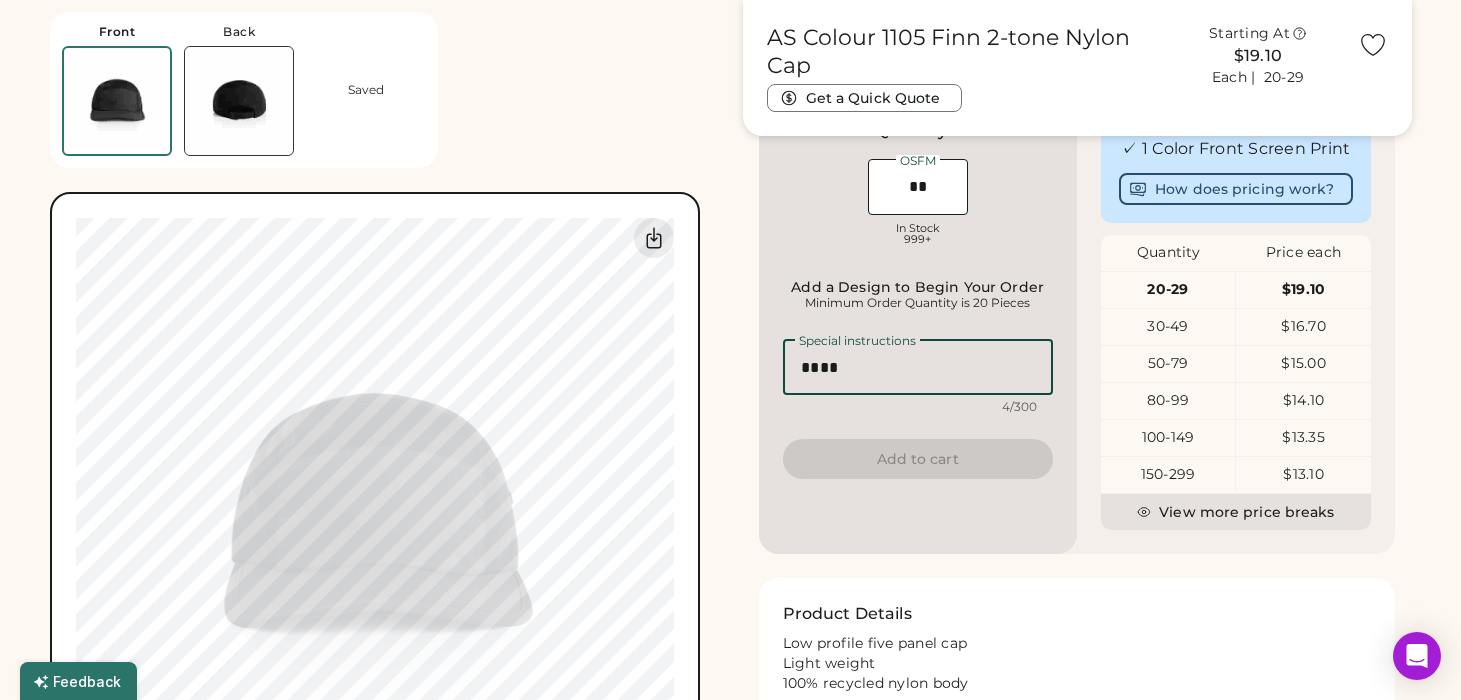 scroll, scrollTop: 659, scrollLeft: 0, axis: vertical 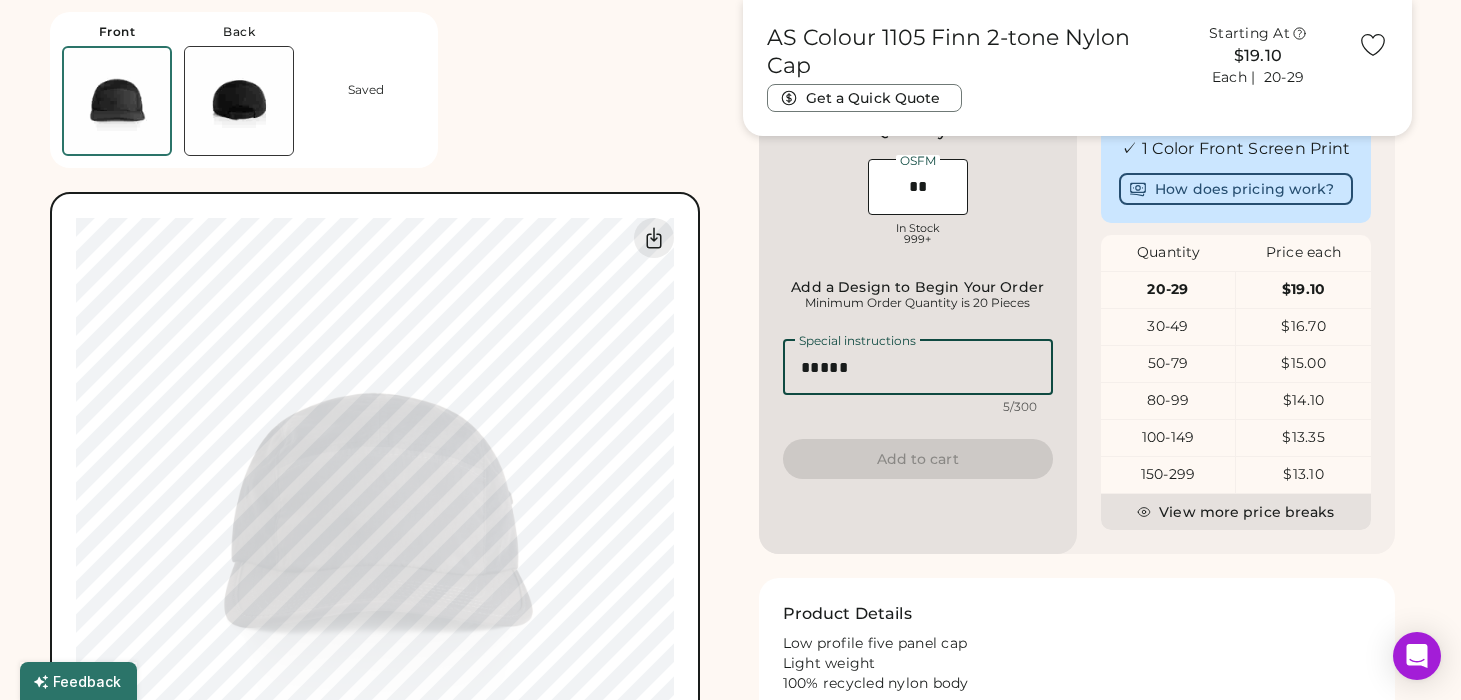 type on "****" 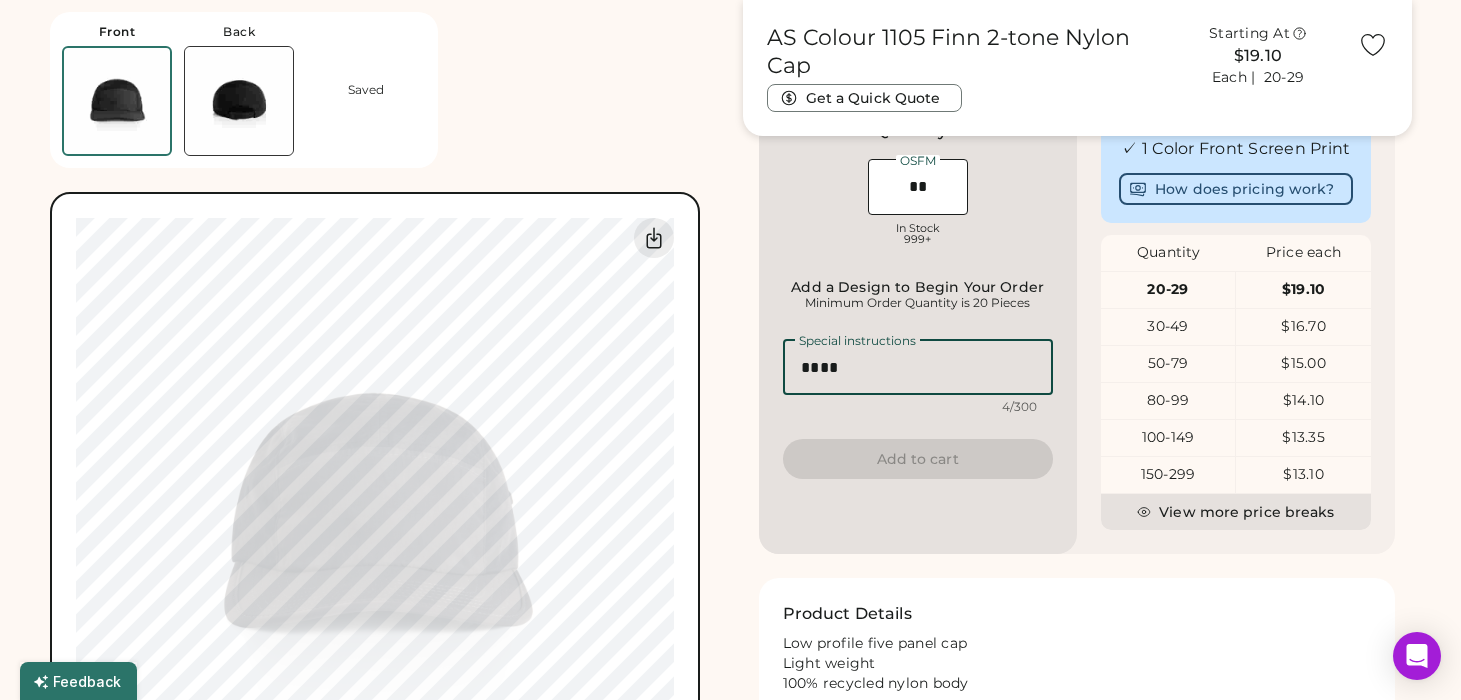 click on "Save to My Products    Clear all decorations Enter Your Quantity OSFM In Stock
999+ Add a Design to Begin Your Order Minimum Order Quantity is 20 Pieces Quantity Price Each Item Total $0.00 **** Special instructions 4/300 Add to cart" at bounding box center [918, 312] 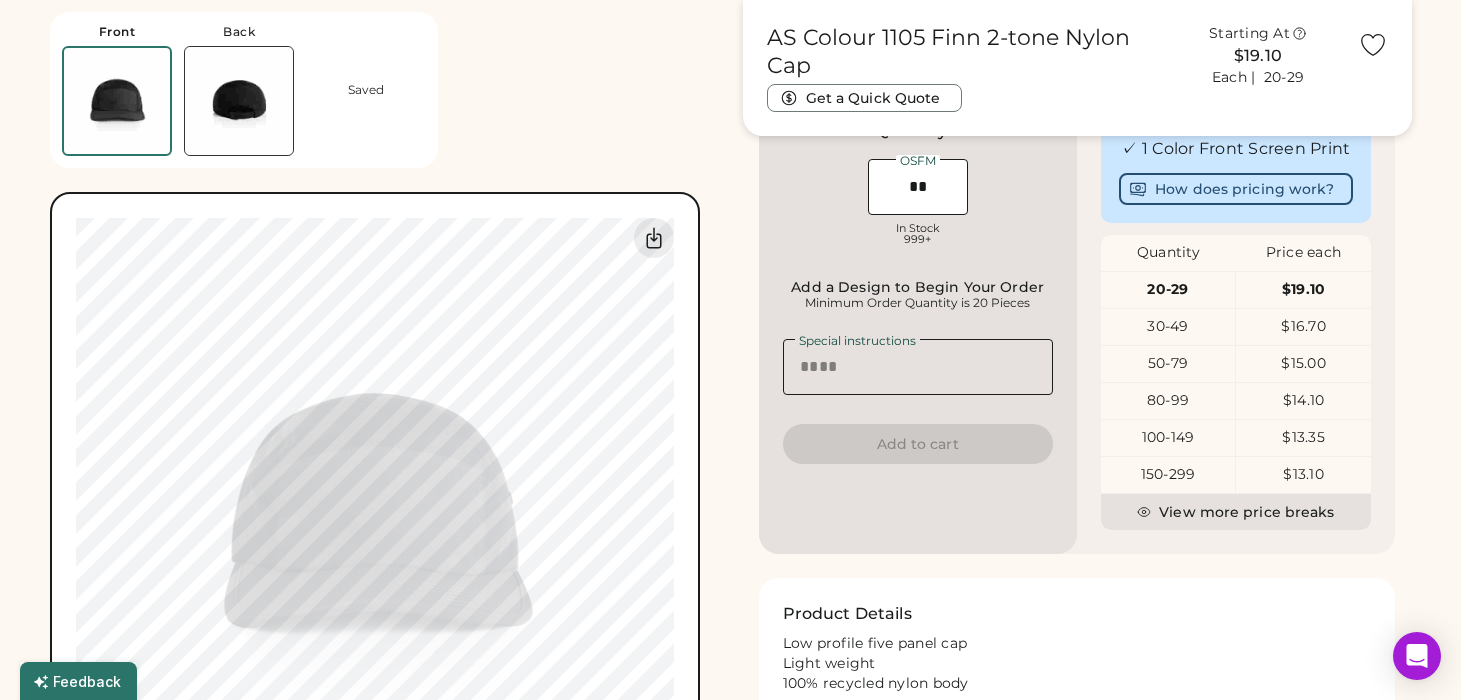 click on "Add to cart" at bounding box center (918, 444) 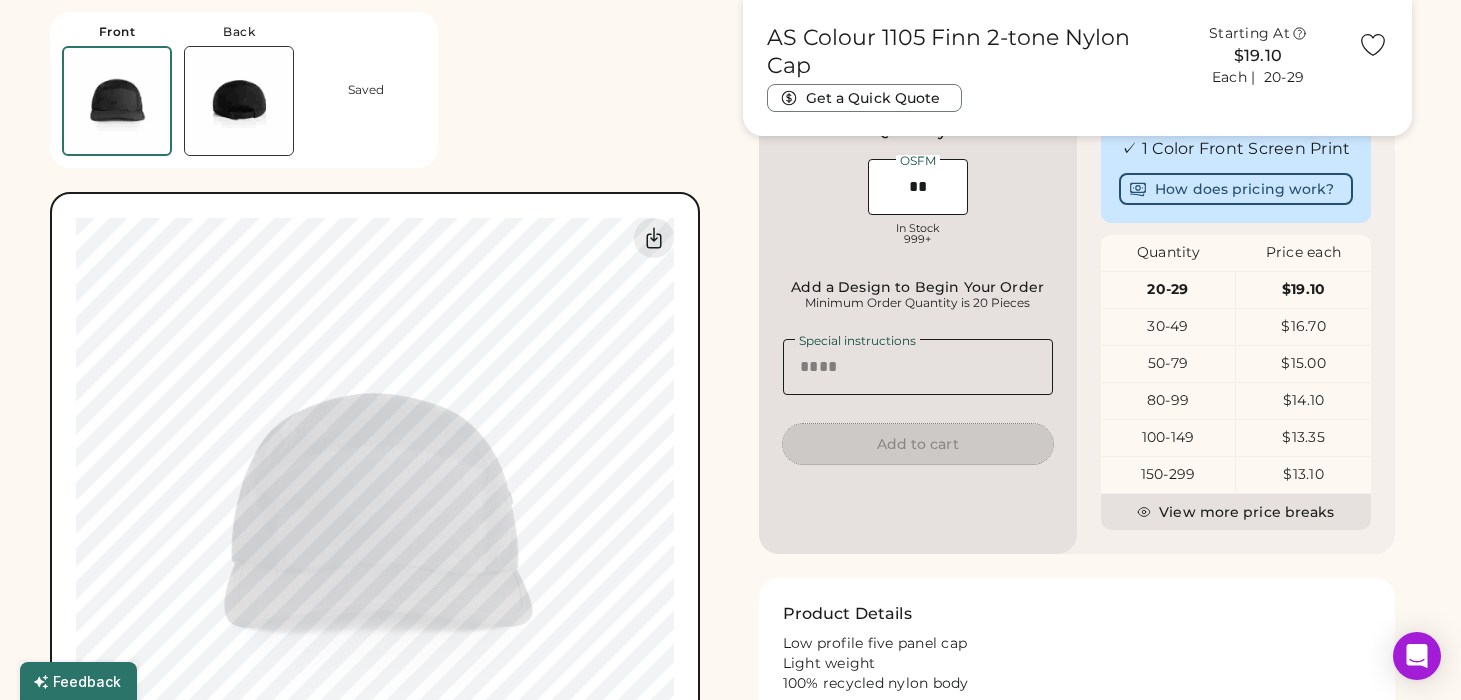 click on "Add to cart" at bounding box center [918, 444] 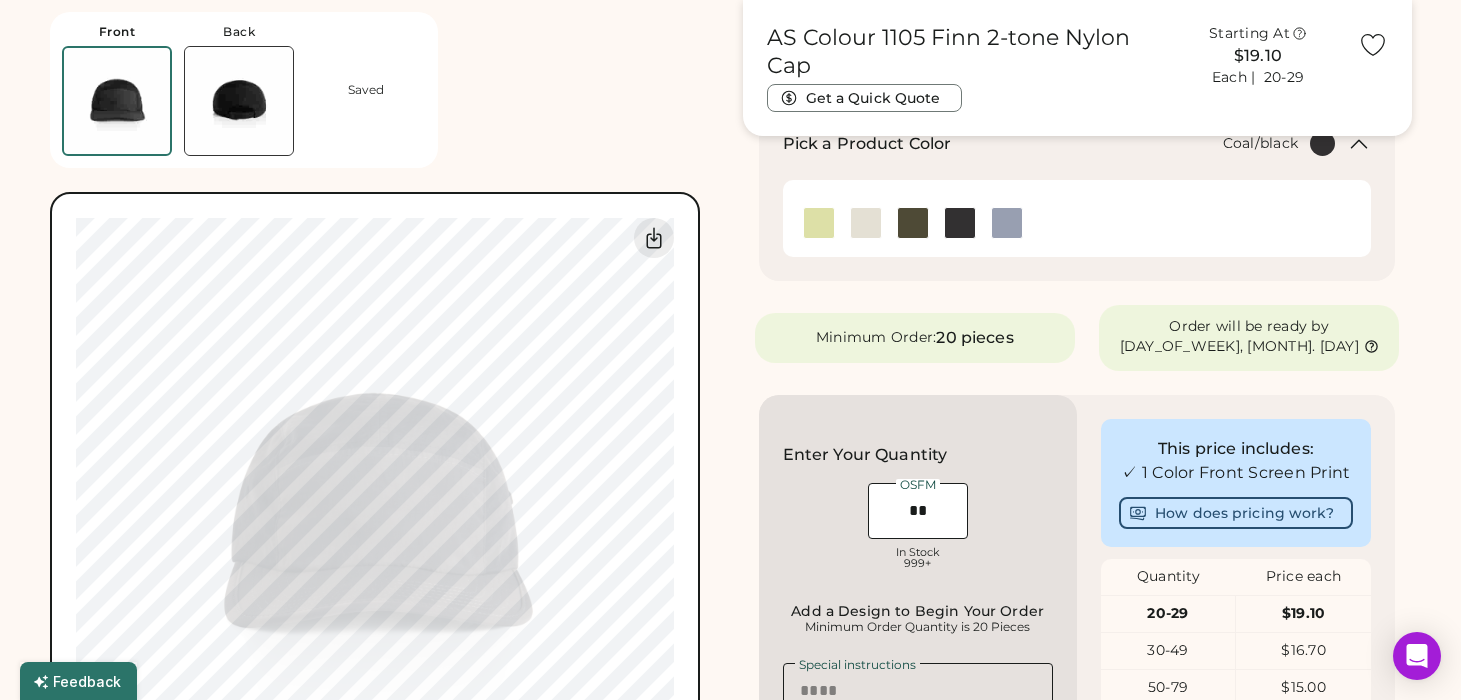 scroll, scrollTop: 290, scrollLeft: 0, axis: vertical 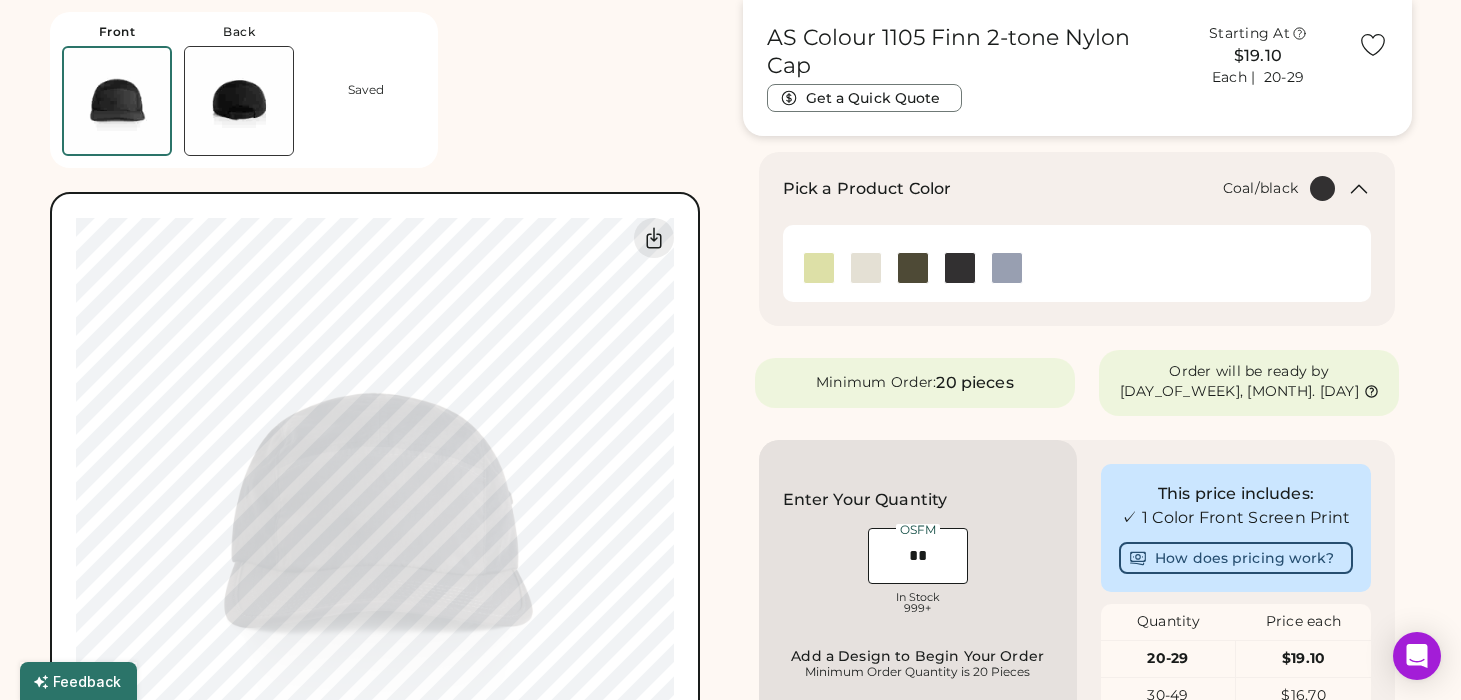 click on "Front Back Saved Switch to back    My uploaded designs Upload new design
SVG, Ai, PDF, EPS, PSD Non-preferred files:
PNG, JPG, TIFF Max File Size: 25MB    Guidelines are approximate; our team will confirm the correct placement.    My uploaded designs Upload Your Design
Ai, PDF, EPS, SVG, PSD Non-preferred files:
PNG, JPG, TIFF Max File Size: 25MB 0% 0%" at bounding box center [384, 421] 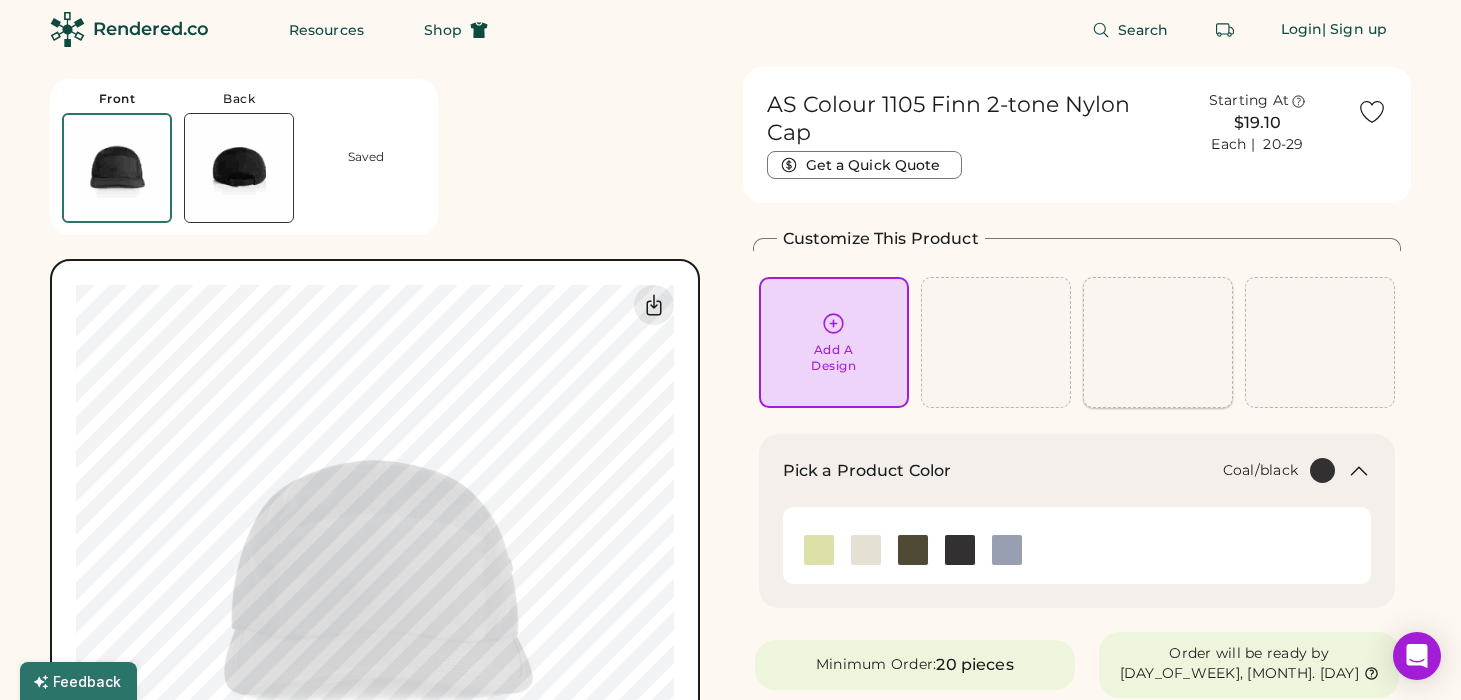 scroll, scrollTop: 0, scrollLeft: 0, axis: both 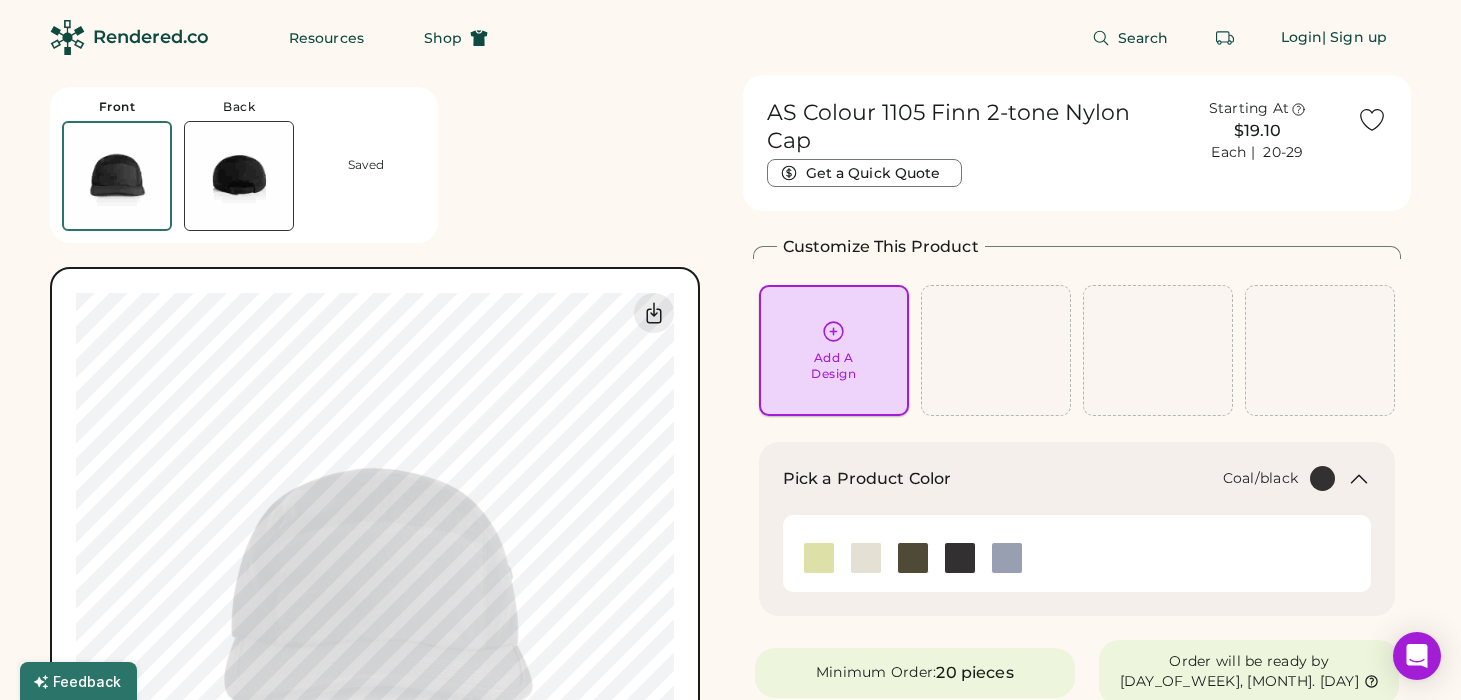 click 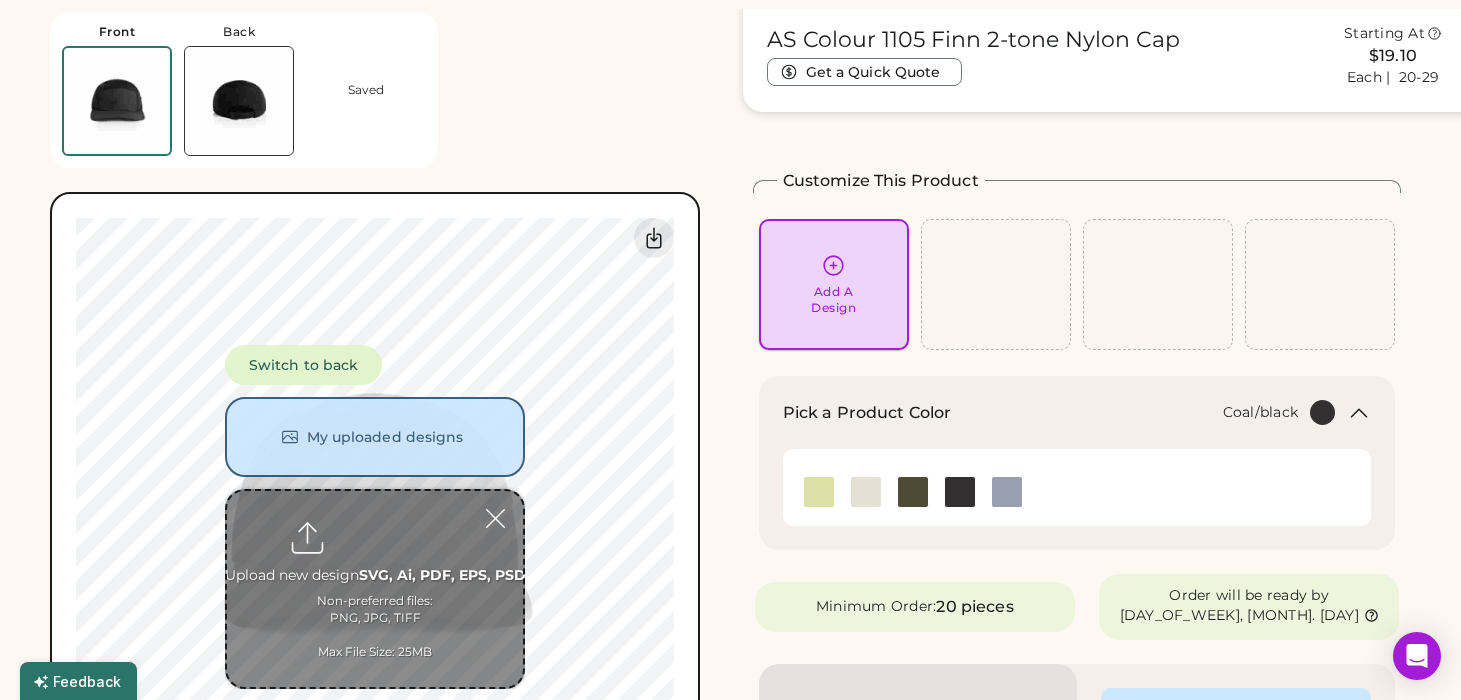 scroll, scrollTop: 75, scrollLeft: 0, axis: vertical 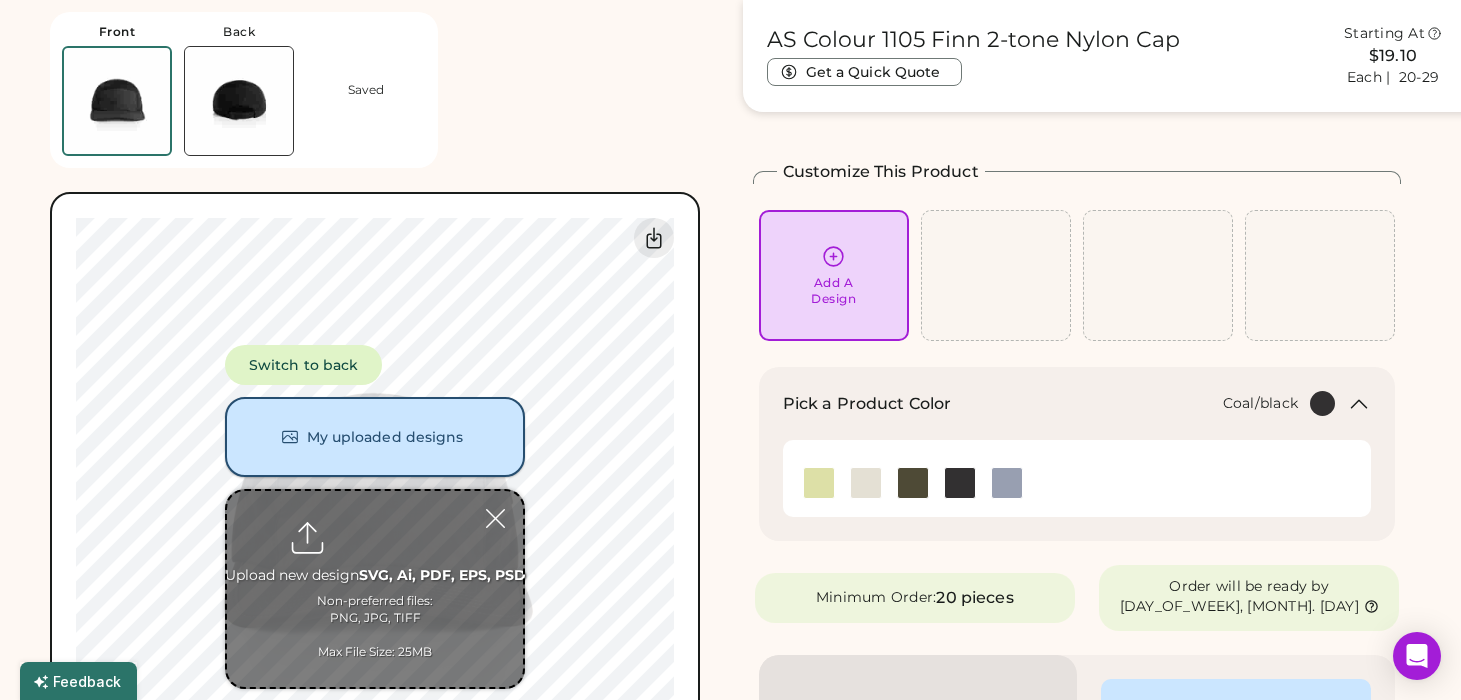 click on "My uploaded designs" at bounding box center (375, 437) 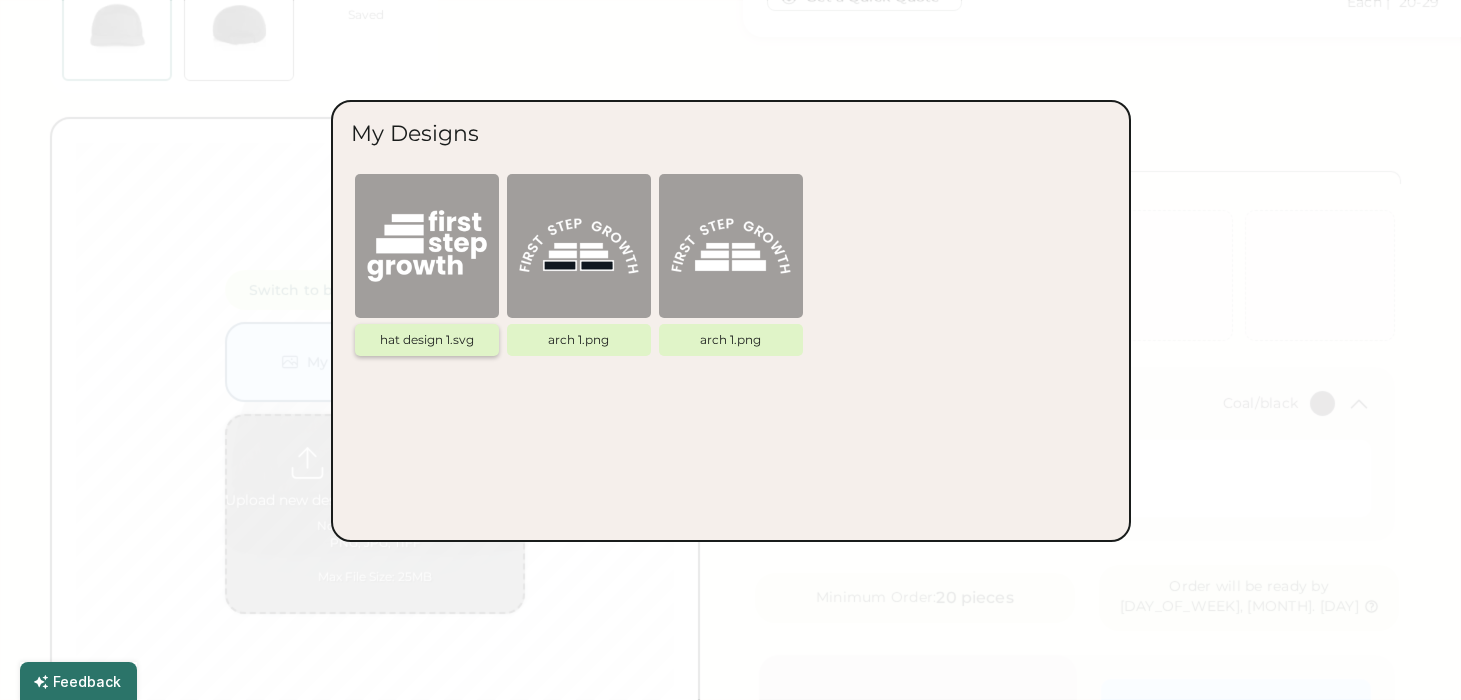 click at bounding box center (427, 246) 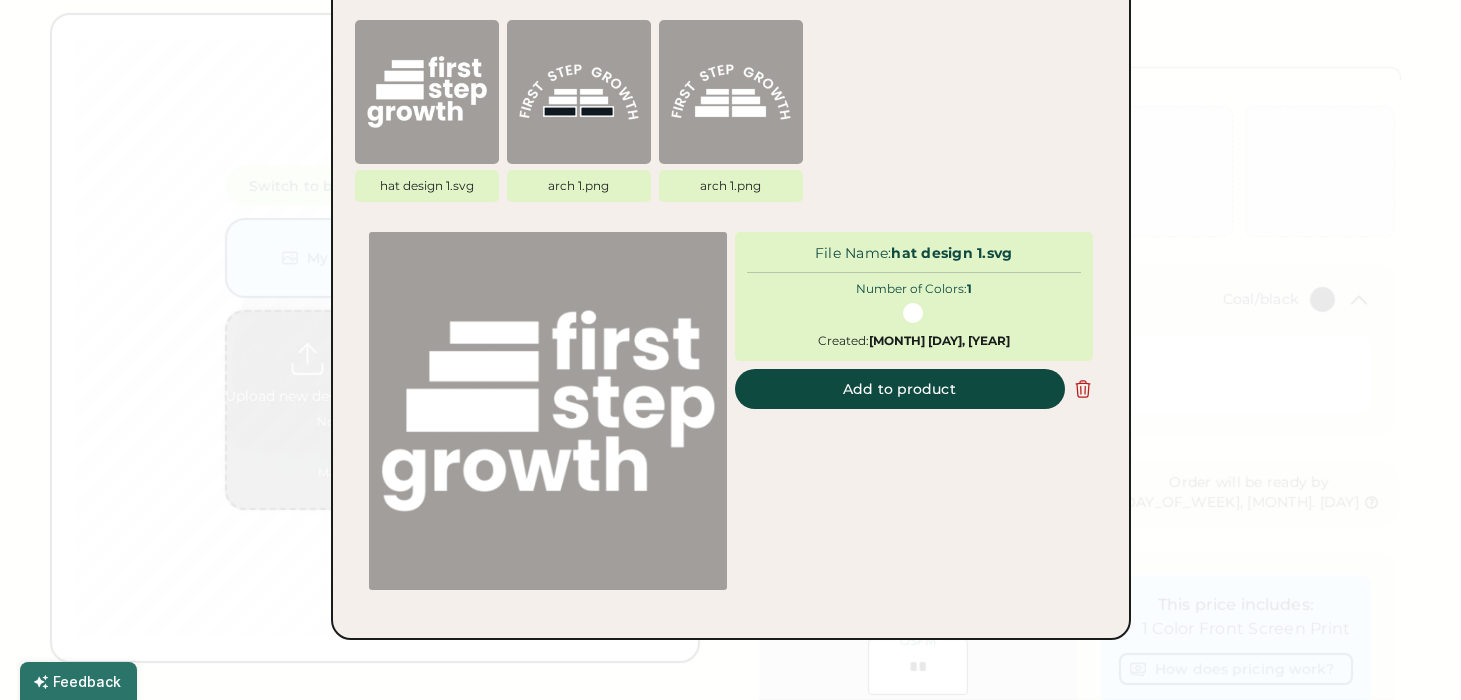 scroll, scrollTop: 187, scrollLeft: 0, axis: vertical 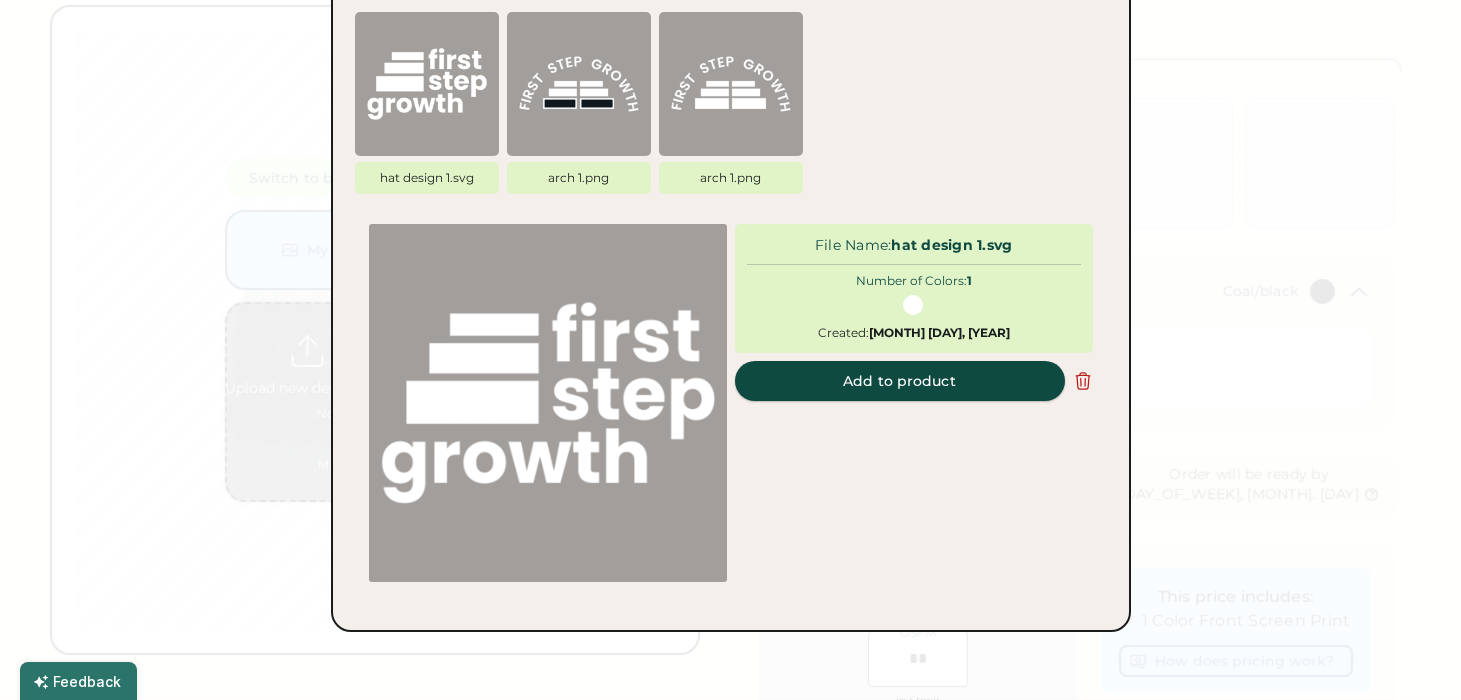 click on "Add to product" at bounding box center [900, 381] 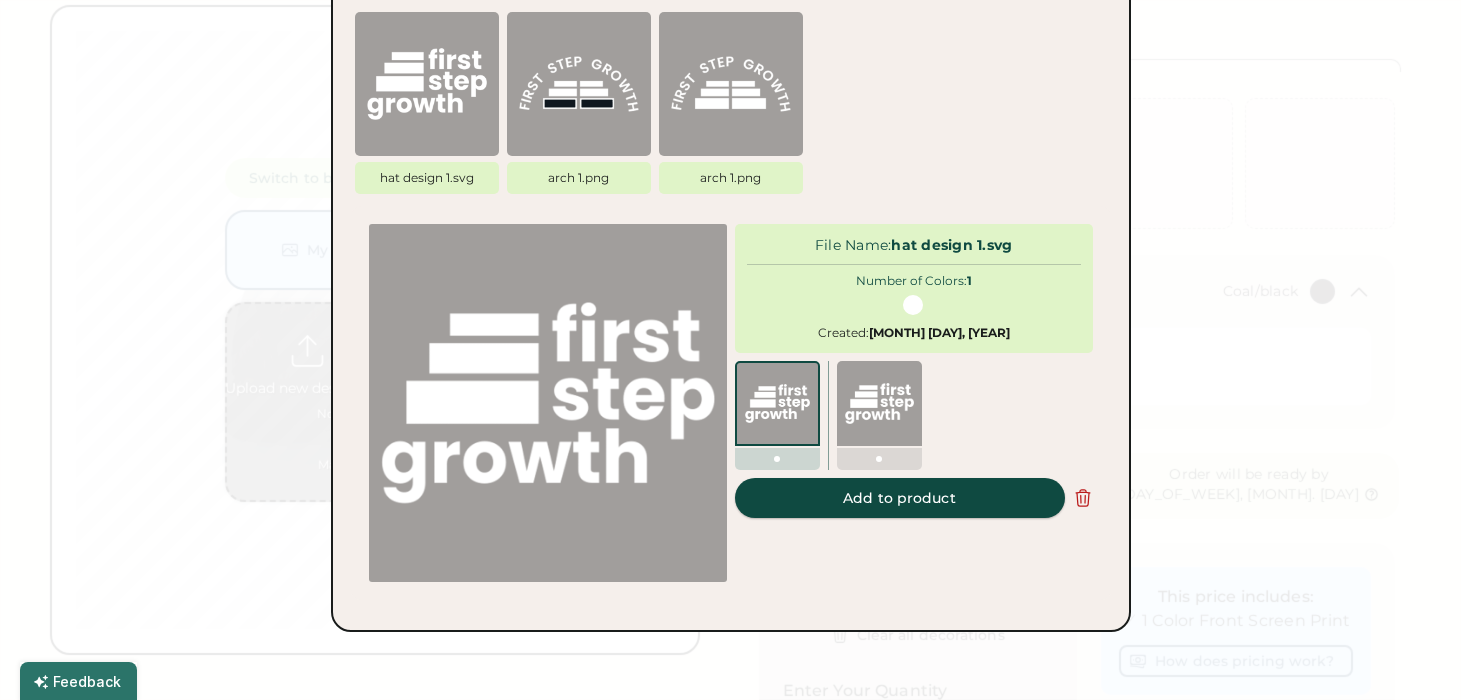 type on "****" 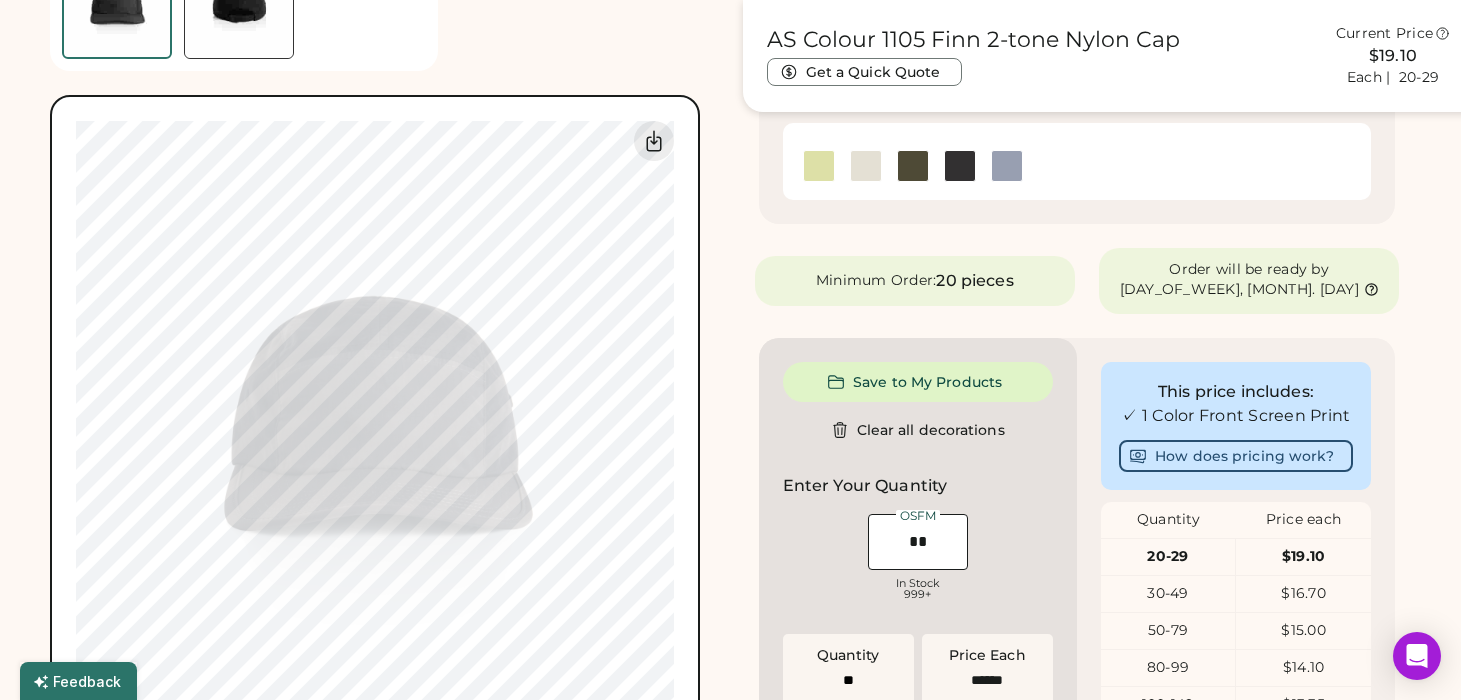 scroll, scrollTop: 742, scrollLeft: 0, axis: vertical 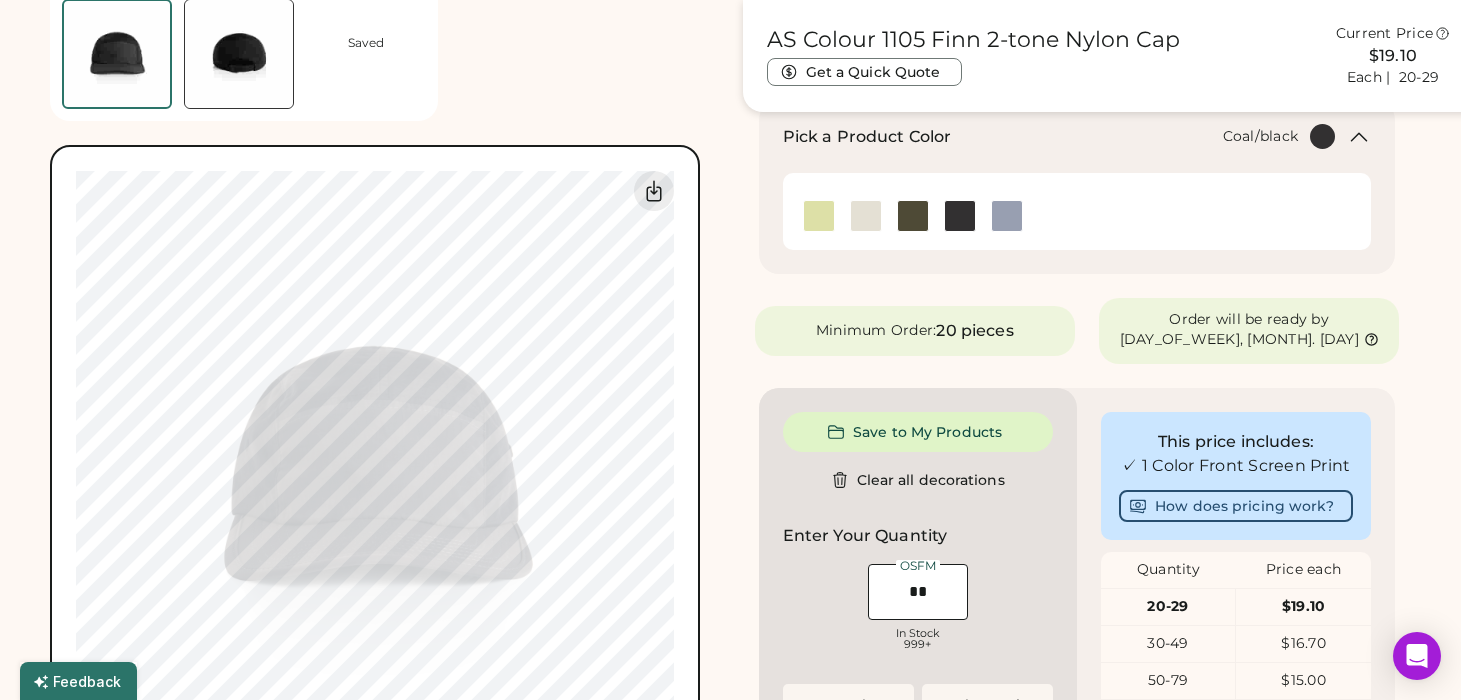 type on "****" 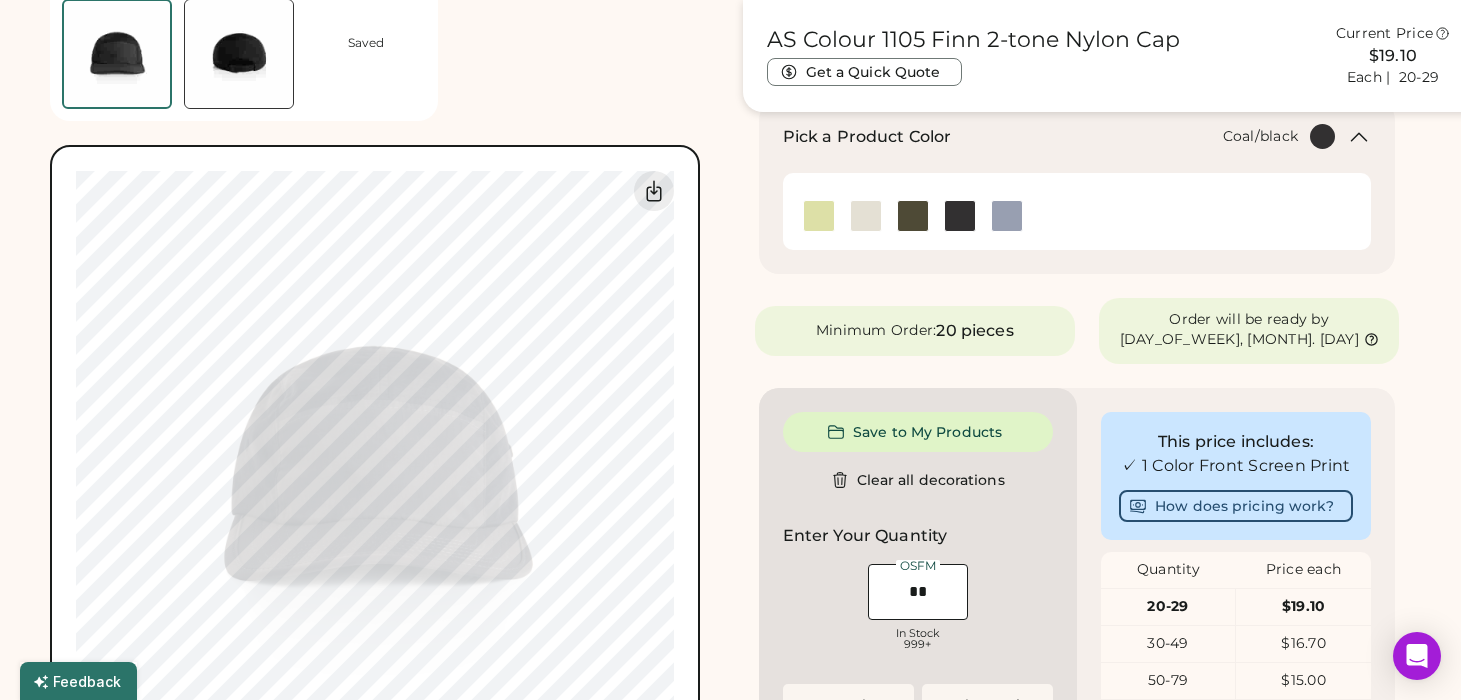 type on "****" 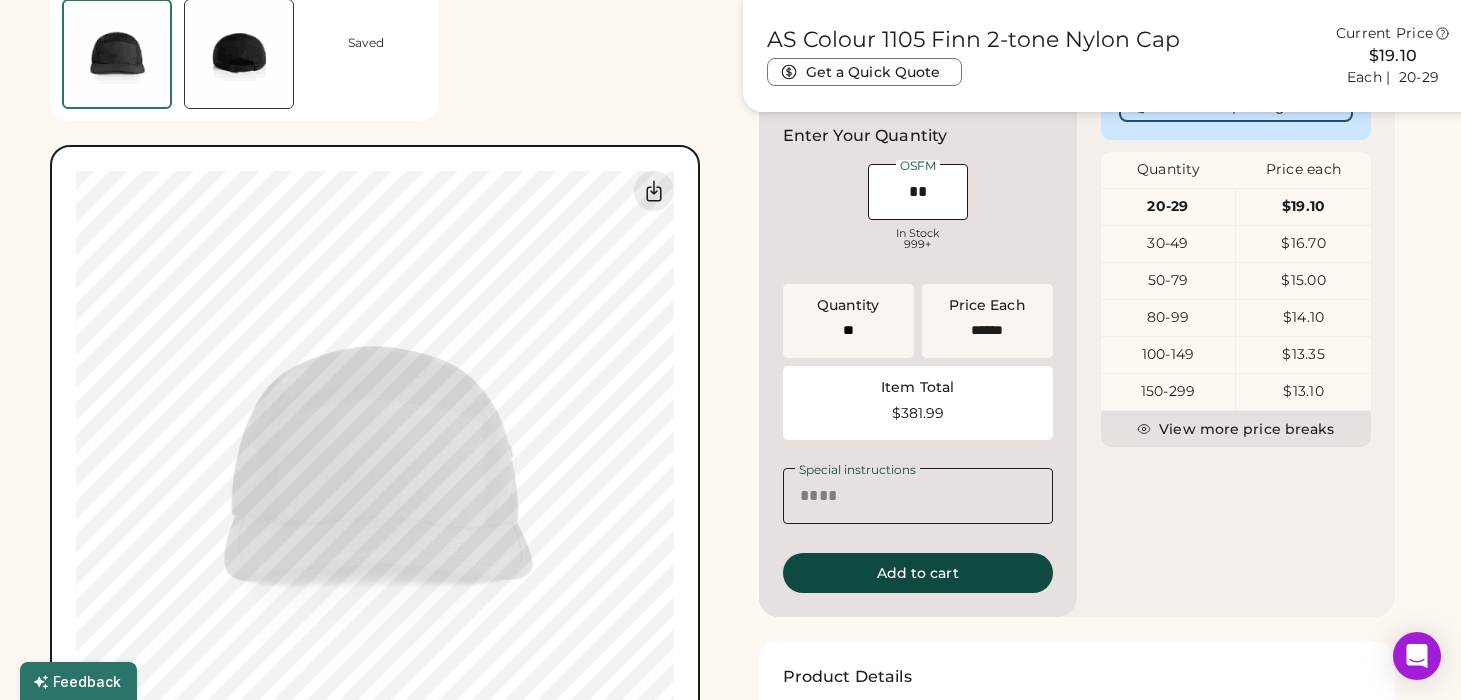 type on "****" 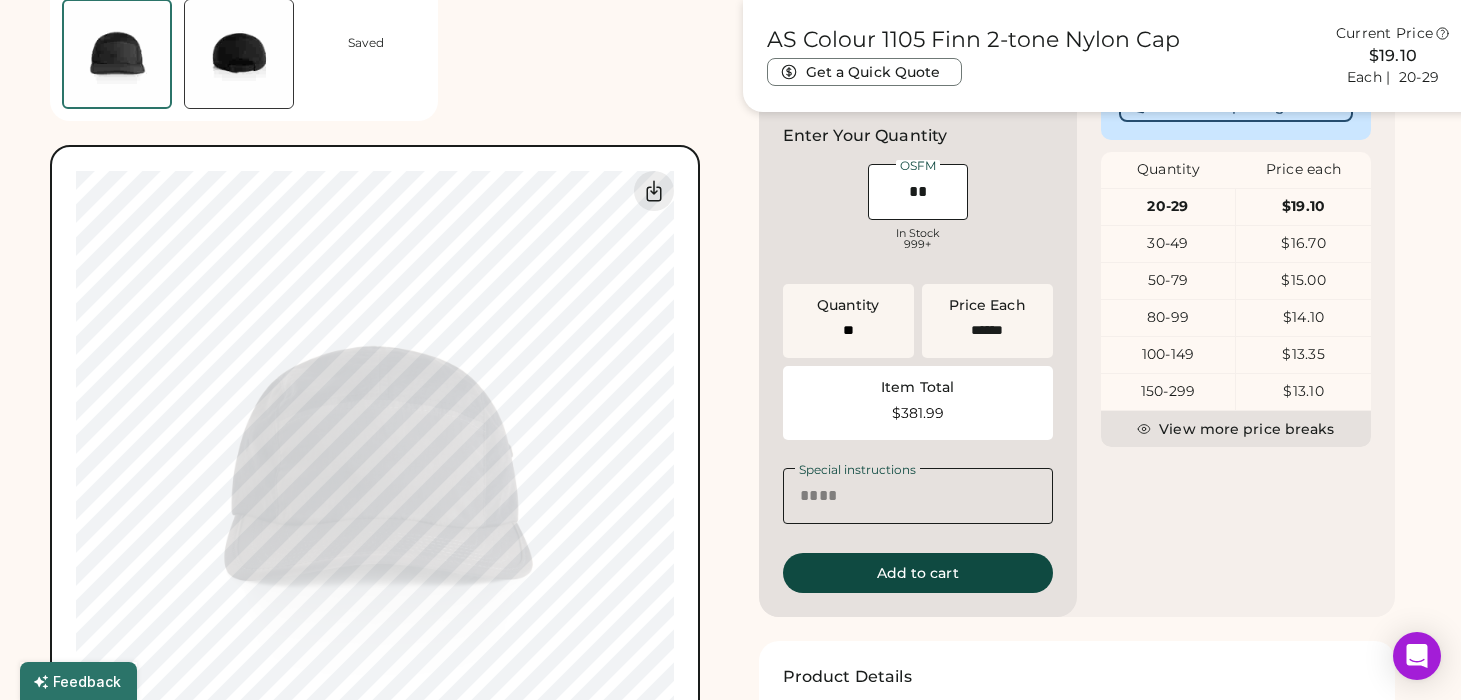 type on "****" 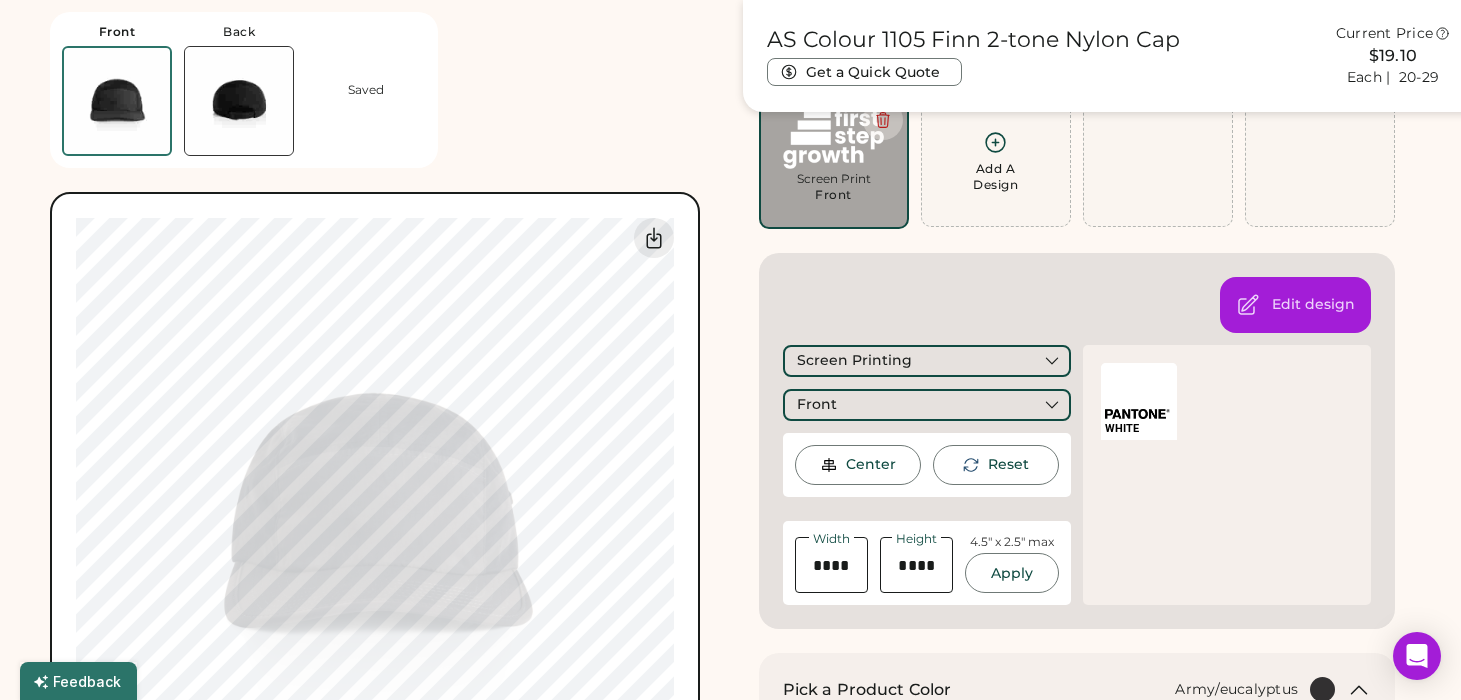 scroll, scrollTop: 183, scrollLeft: 0, axis: vertical 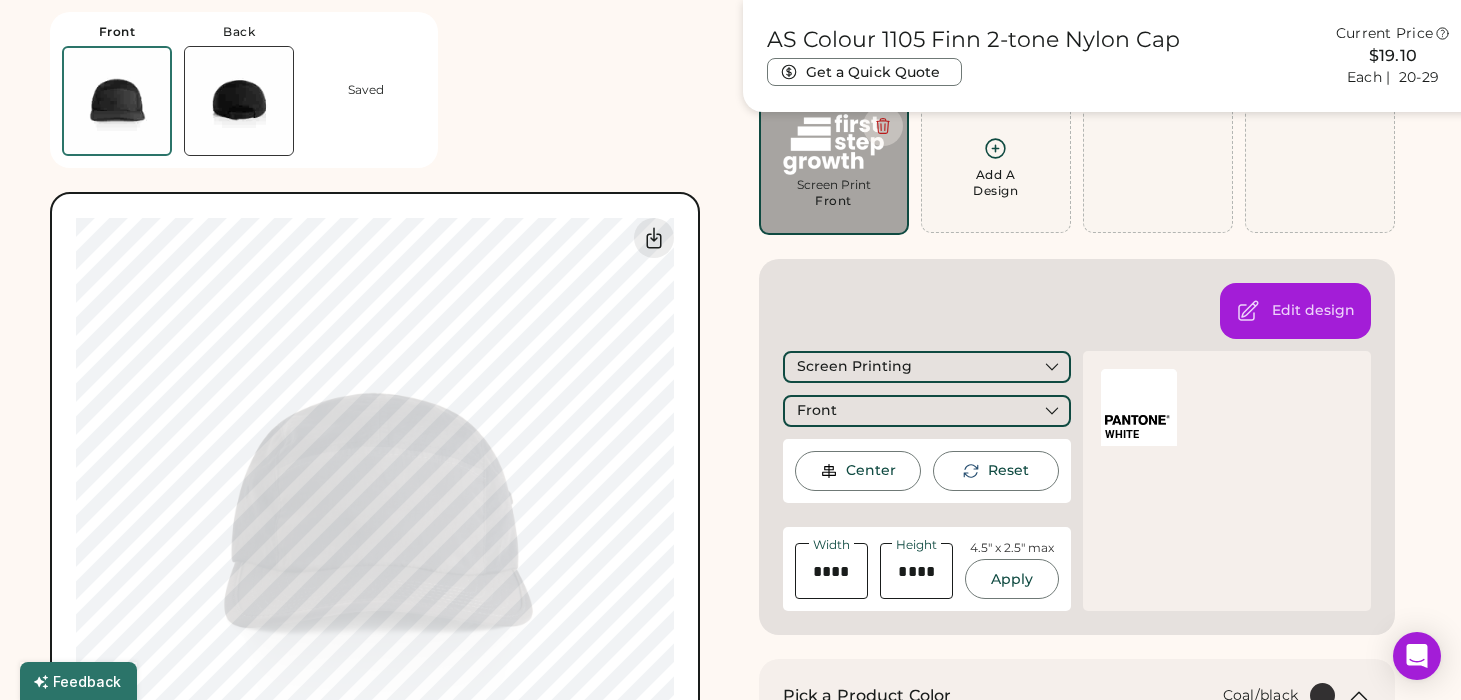 click on "Edit design Screen Printing    Front    Center    Reset Width Height 4.5" x 2.5" max Apply WHITE SELECT
A COLOR BLACK 6 C" at bounding box center [1077, 447] 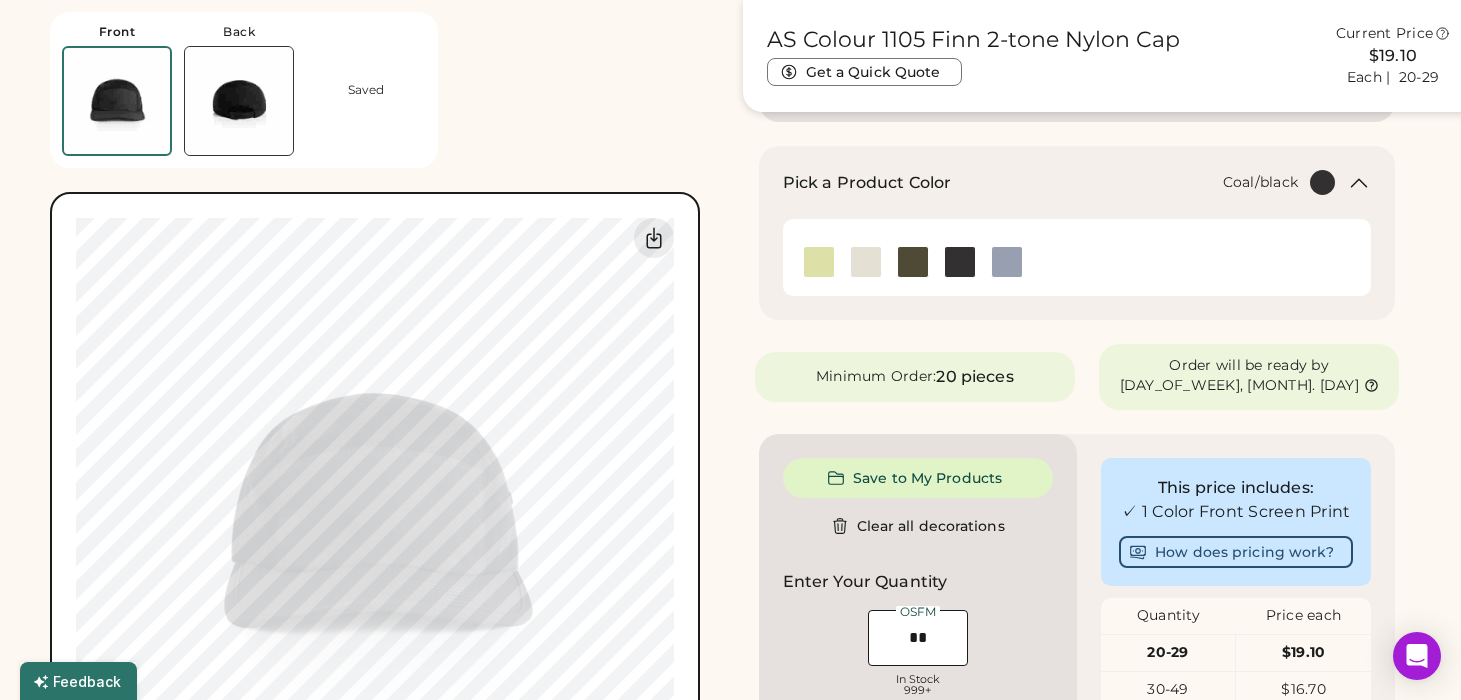 scroll, scrollTop: 571, scrollLeft: 0, axis: vertical 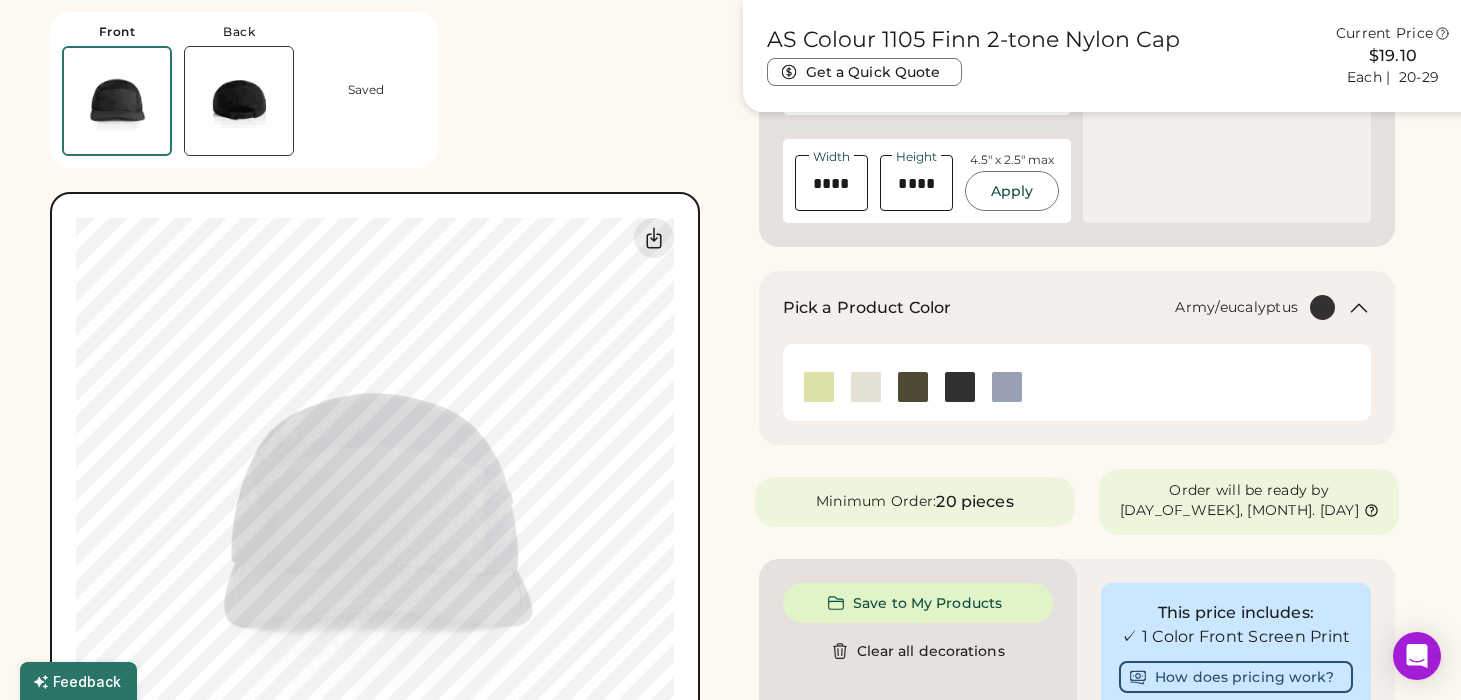 click at bounding box center [913, 387] 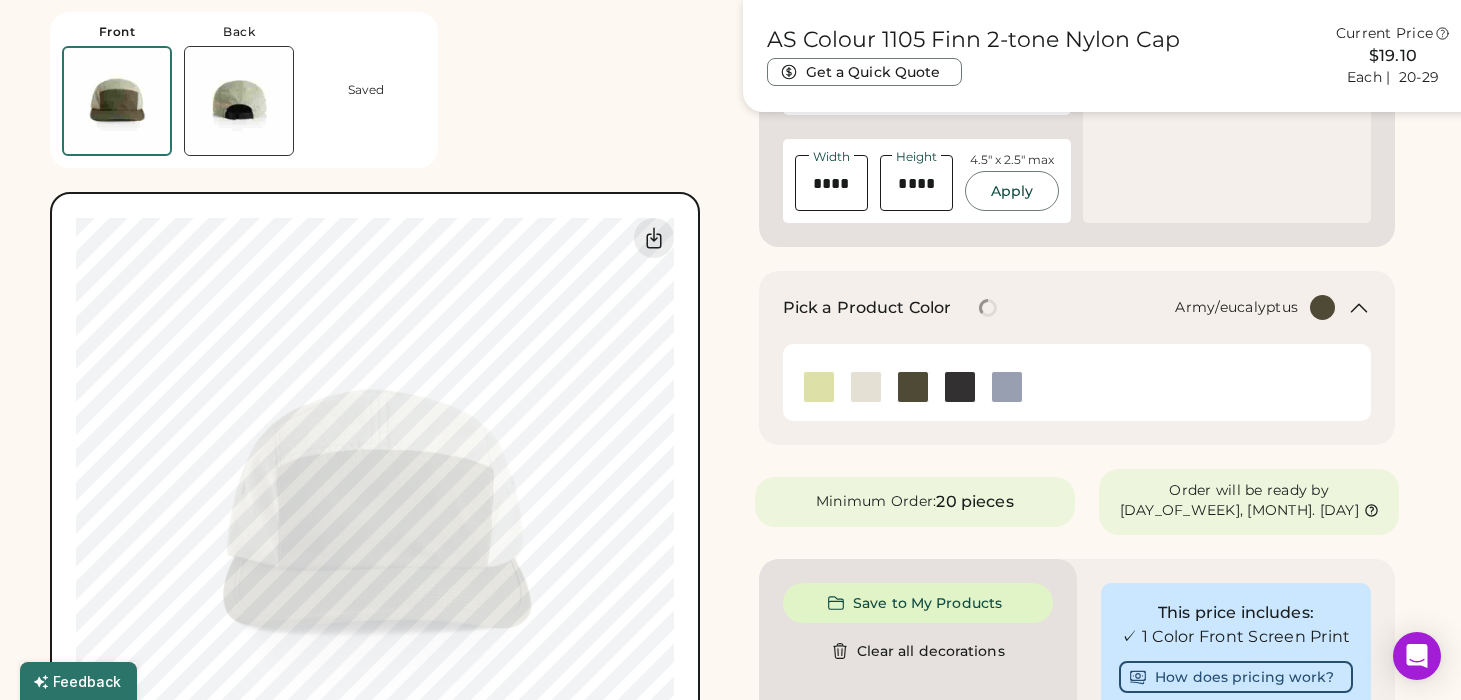 type 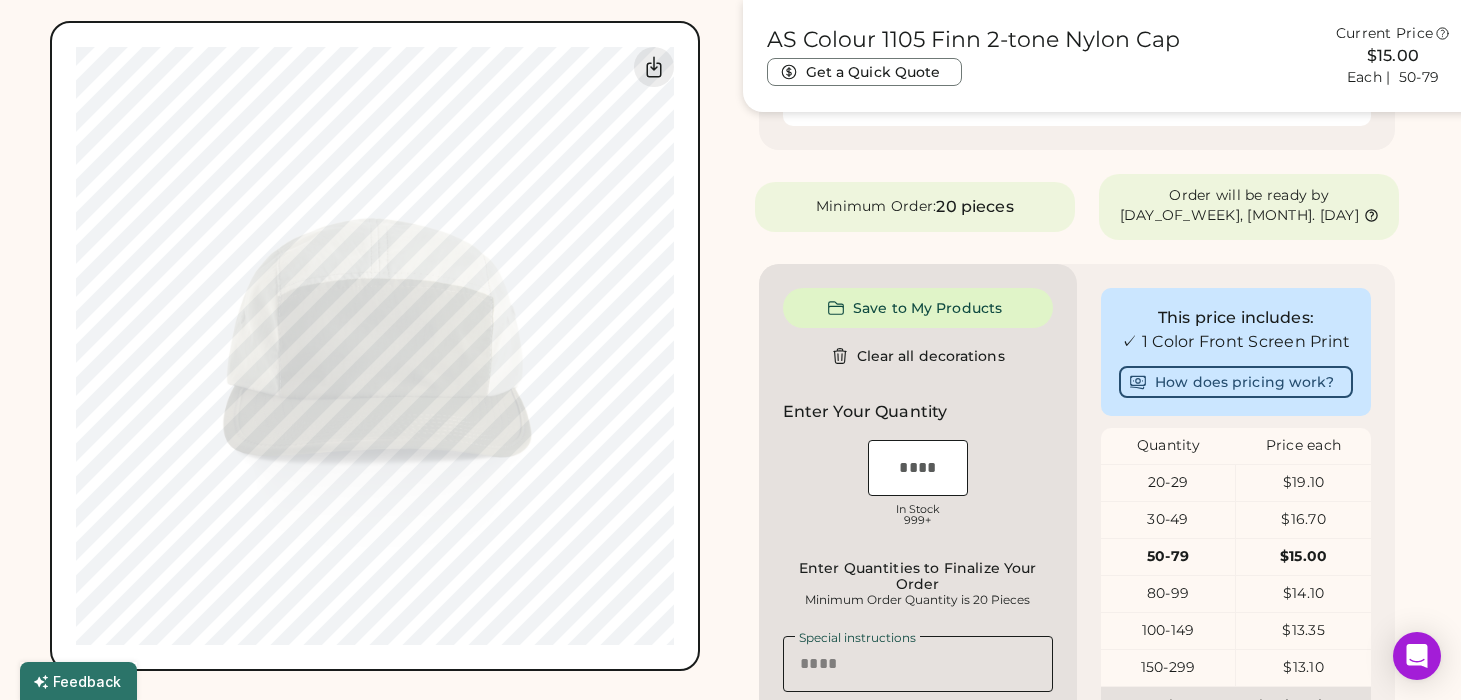 scroll, scrollTop: 864, scrollLeft: 0, axis: vertical 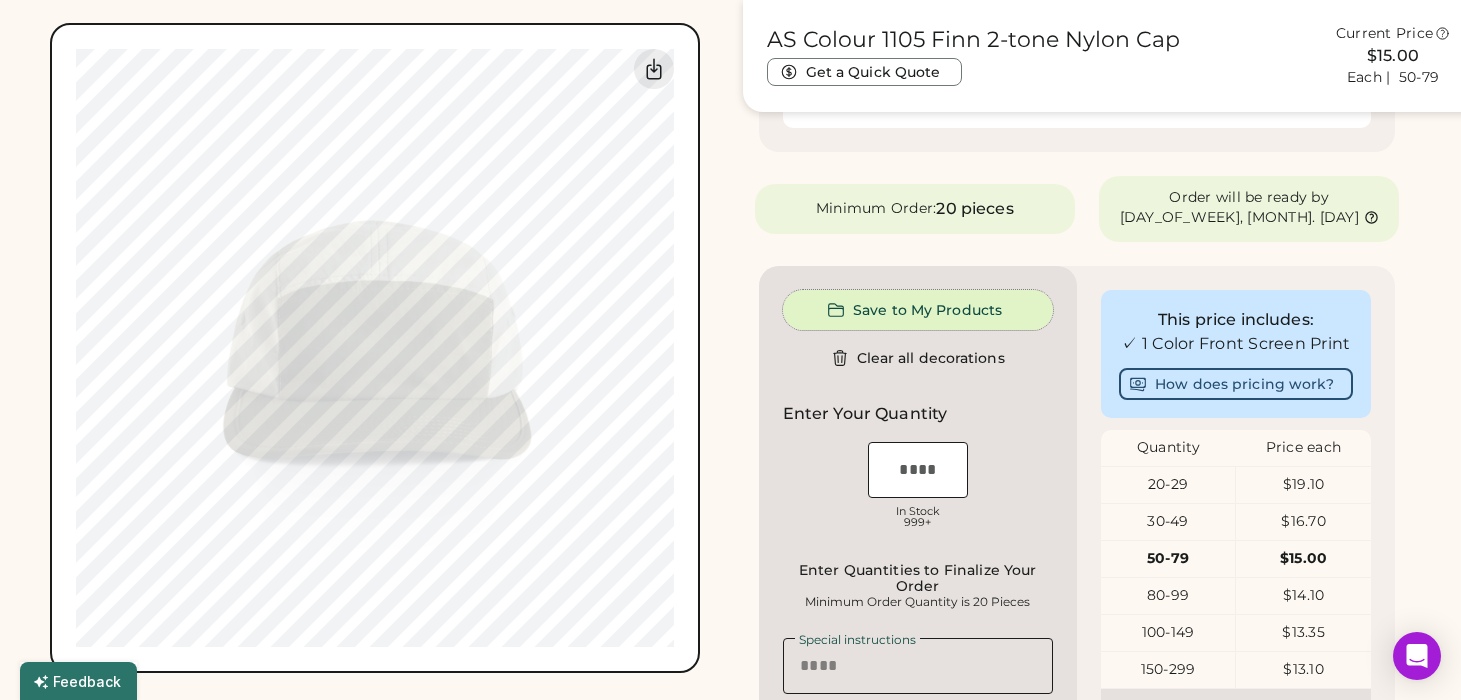 click on "Save to My Products" at bounding box center (918, 310) 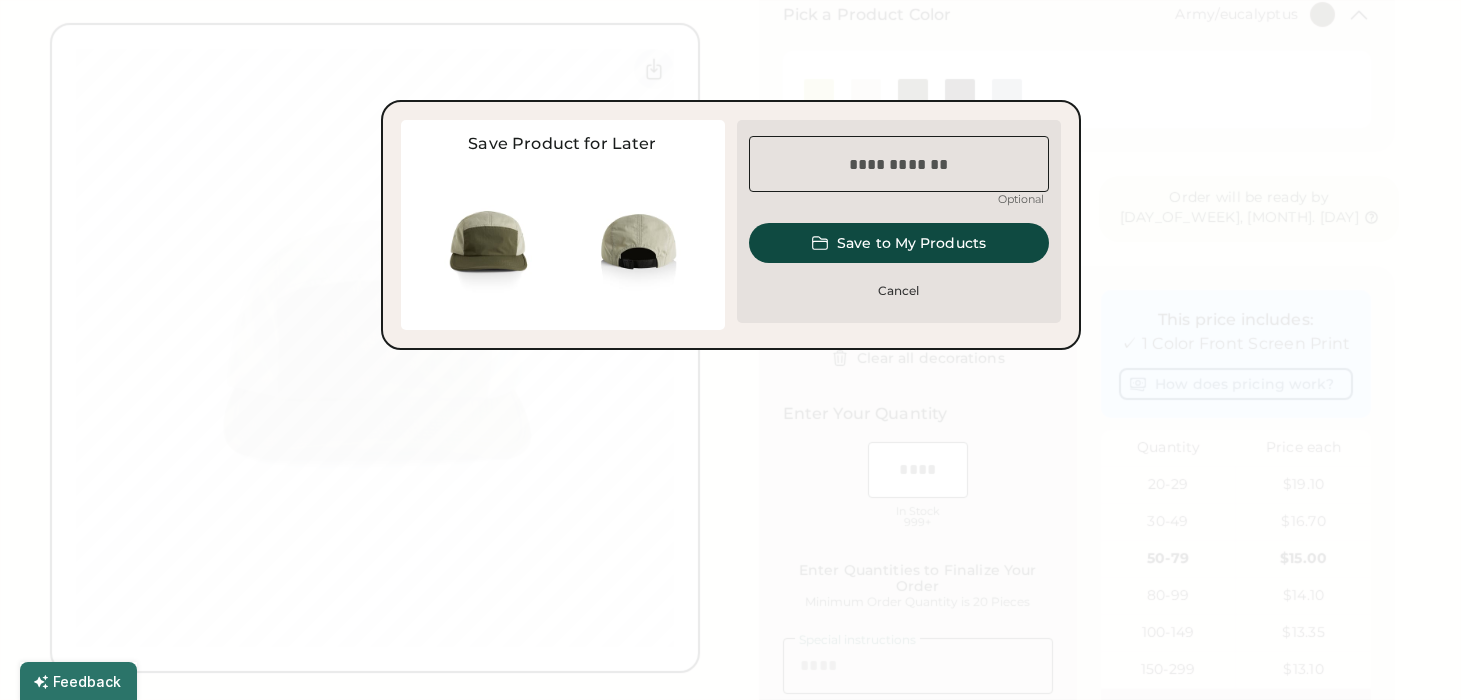 click at bounding box center (899, 164) 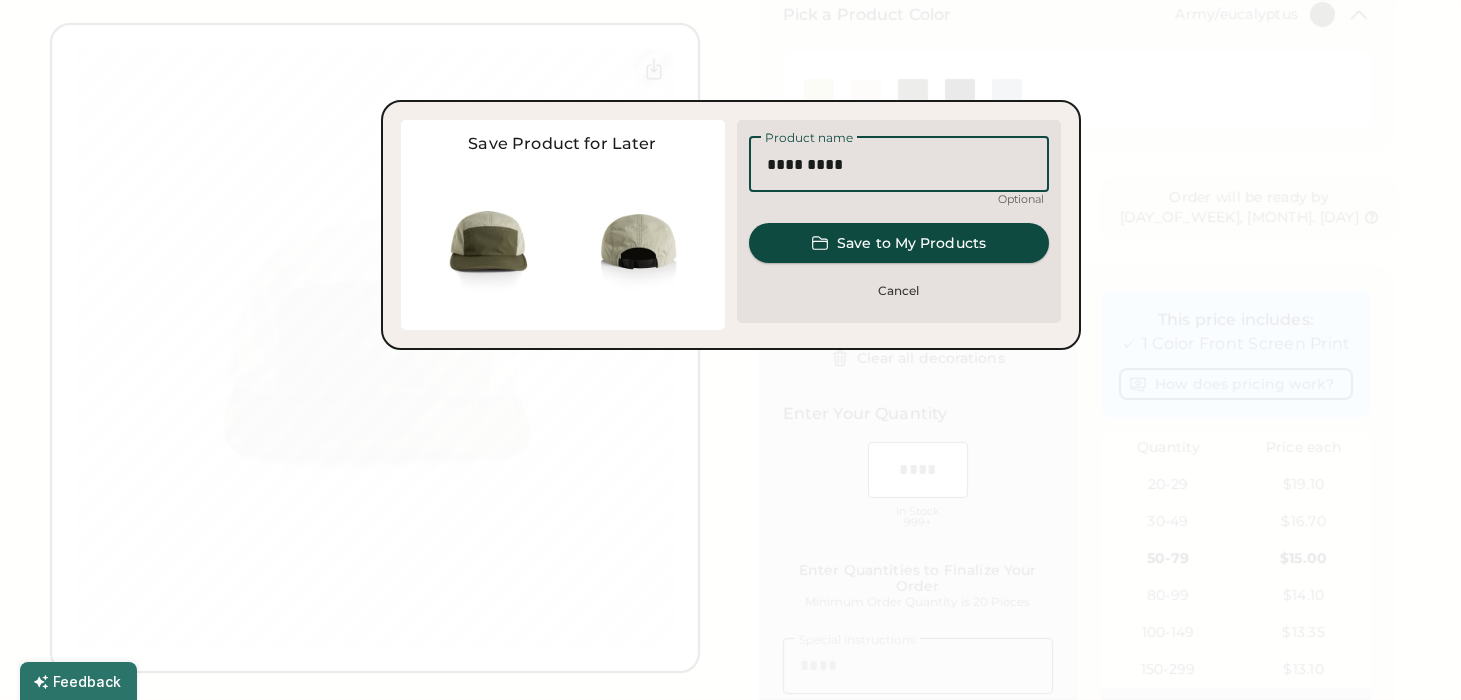 type on "*********" 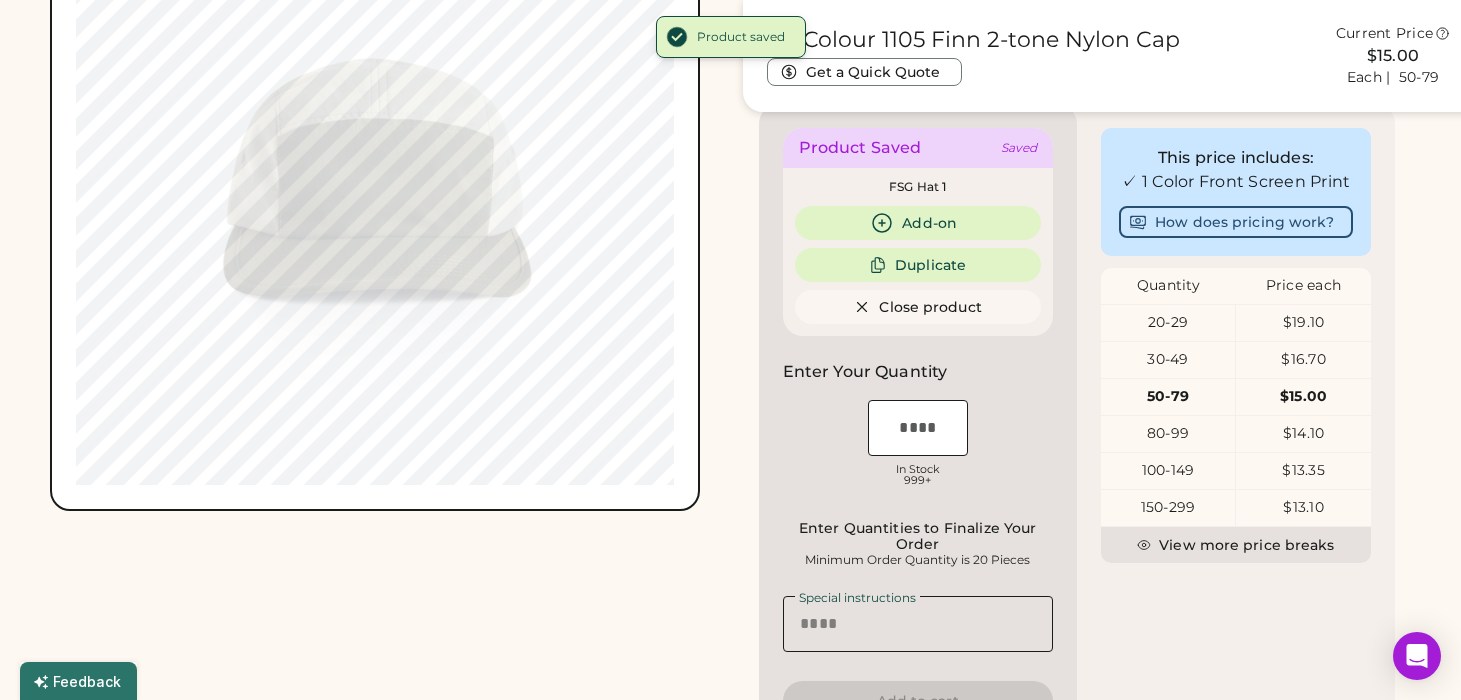 scroll, scrollTop: 1032, scrollLeft: 0, axis: vertical 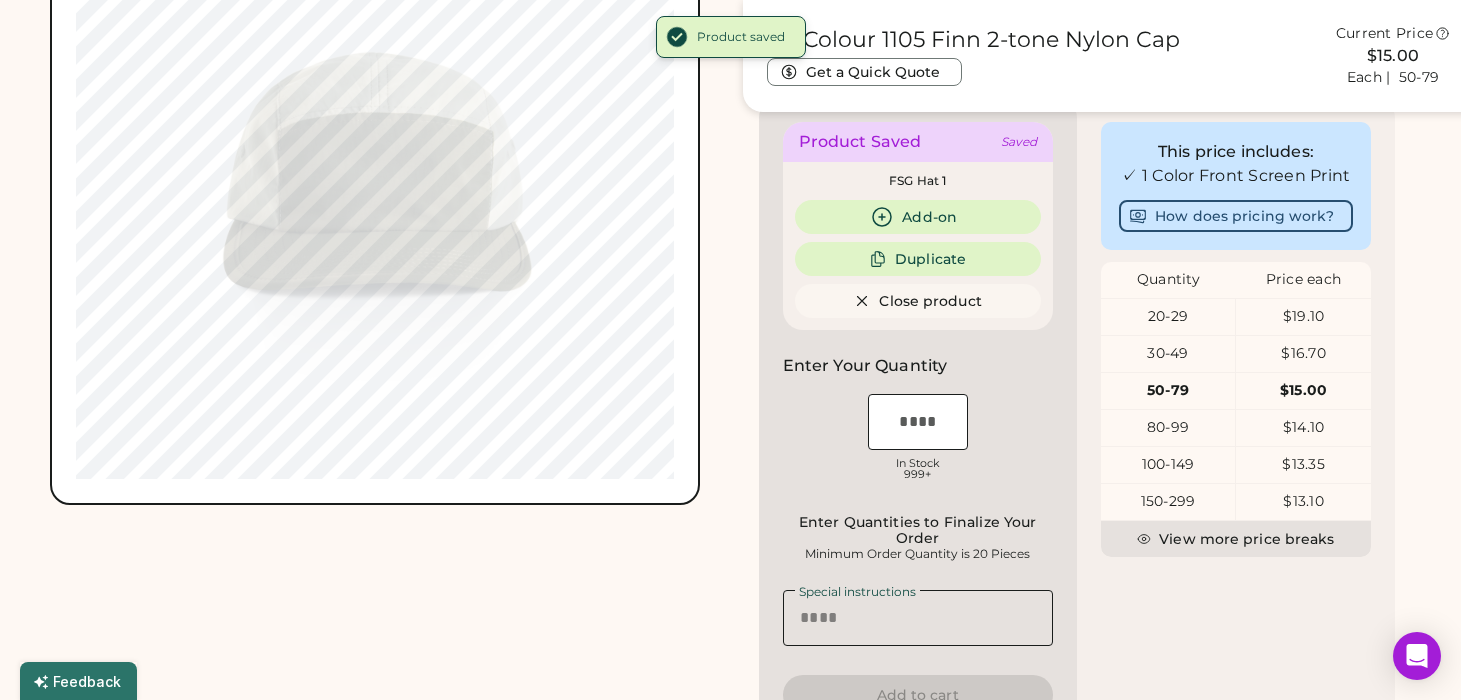 click at bounding box center (918, 422) 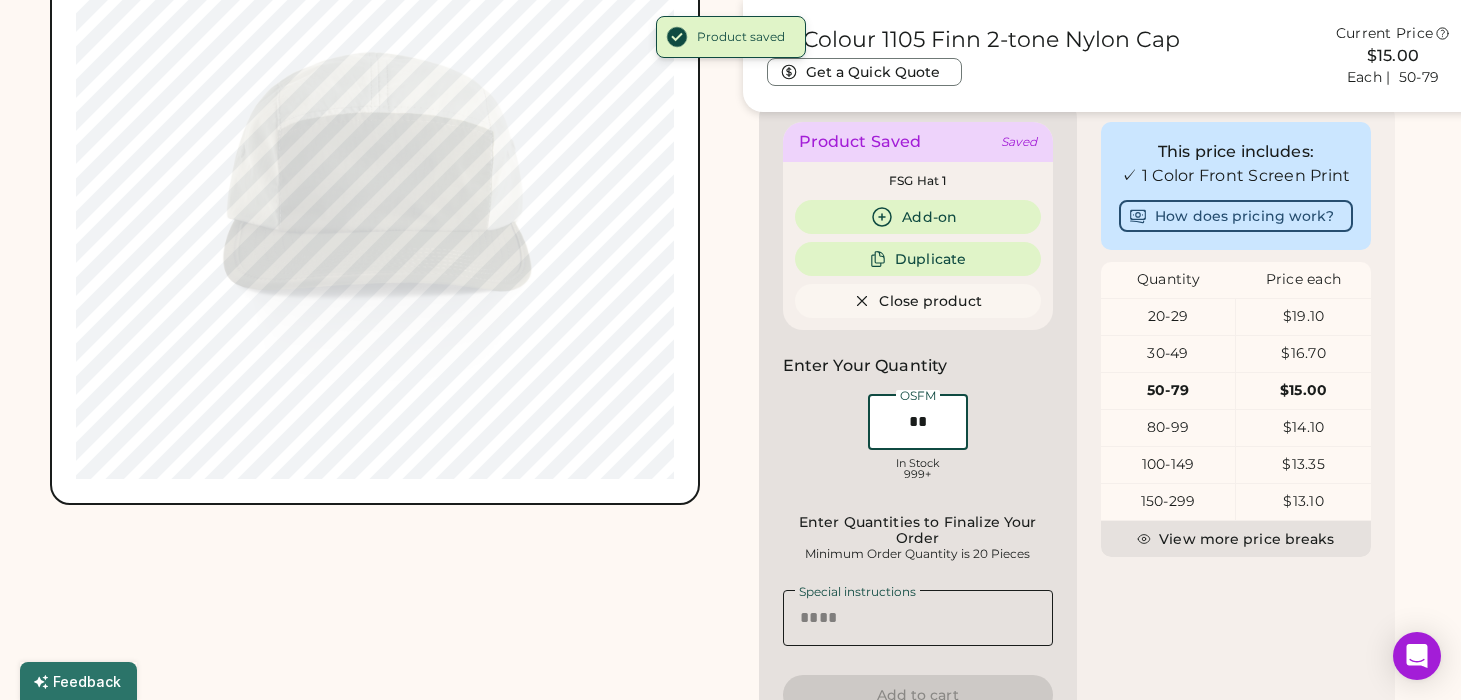 type on "**" 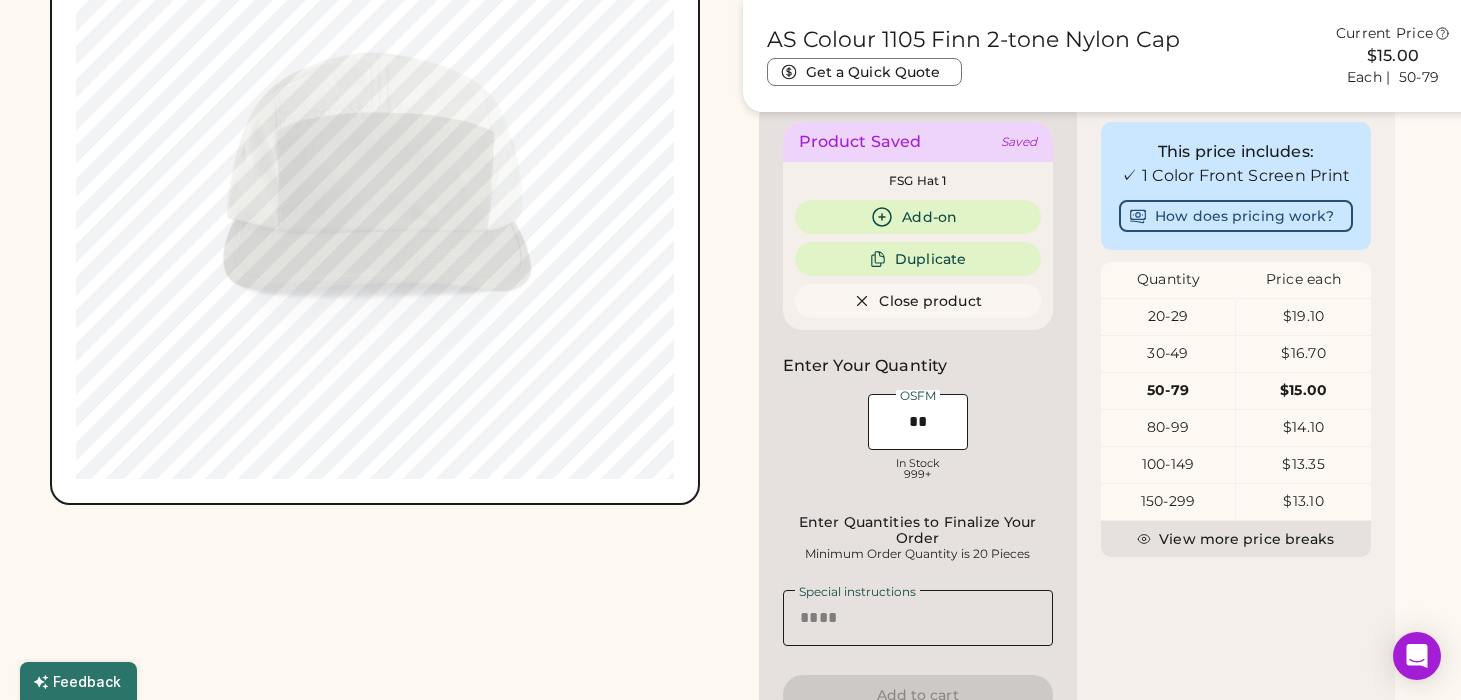 type on "**" 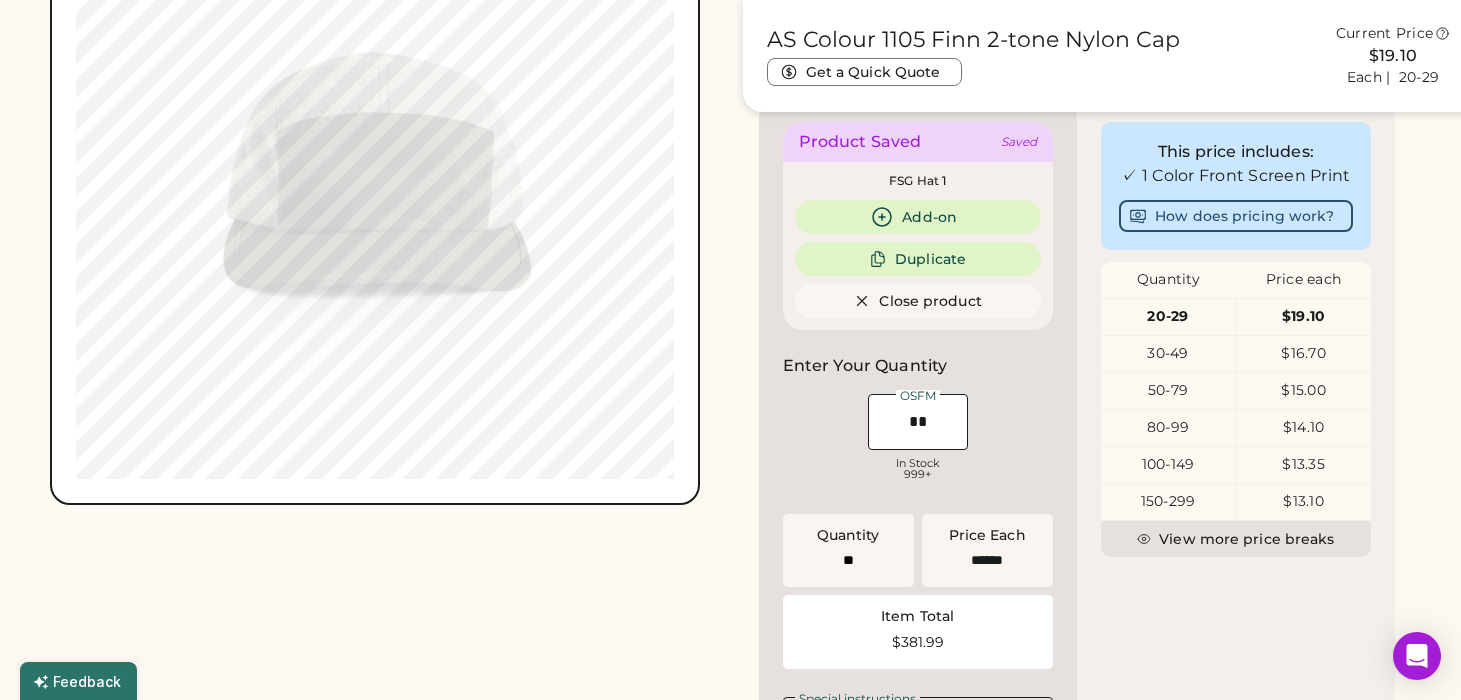 click on "OSFM In Stock
999+" at bounding box center (918, 440) 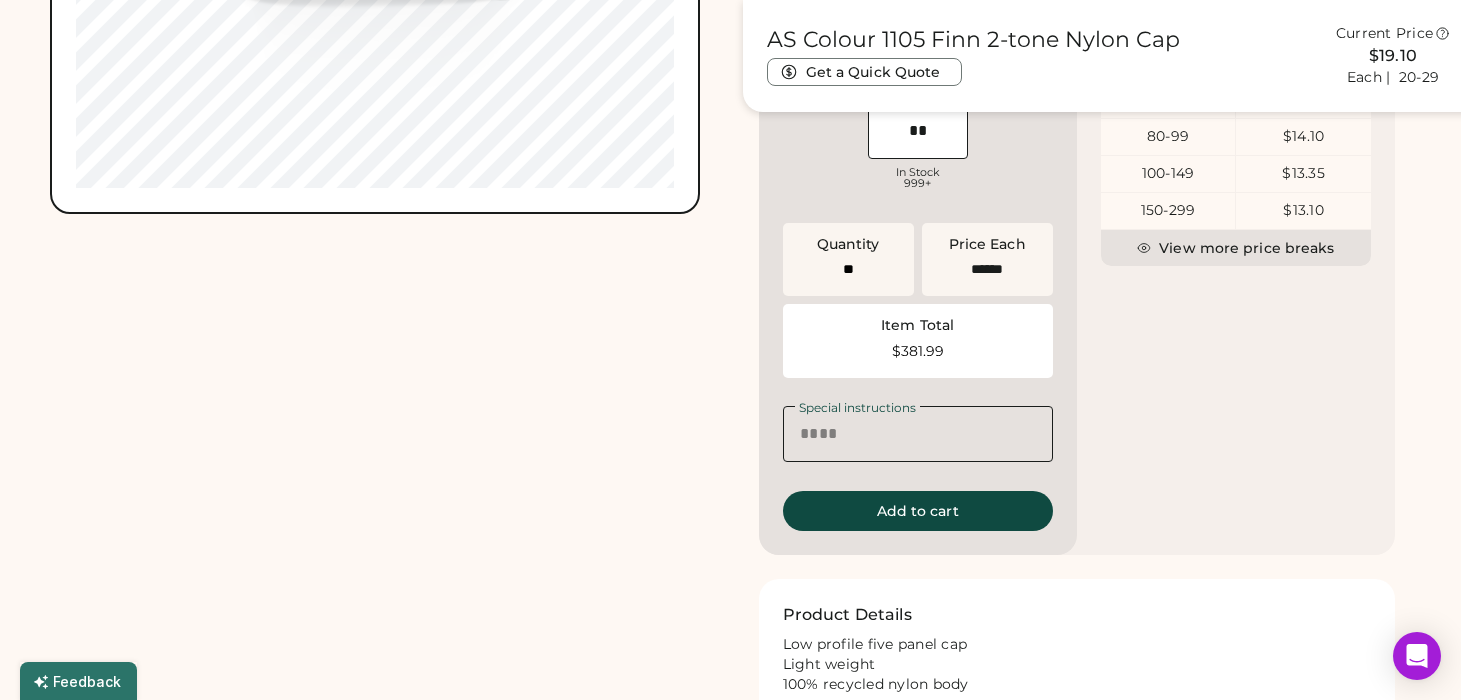 scroll, scrollTop: 1334, scrollLeft: 0, axis: vertical 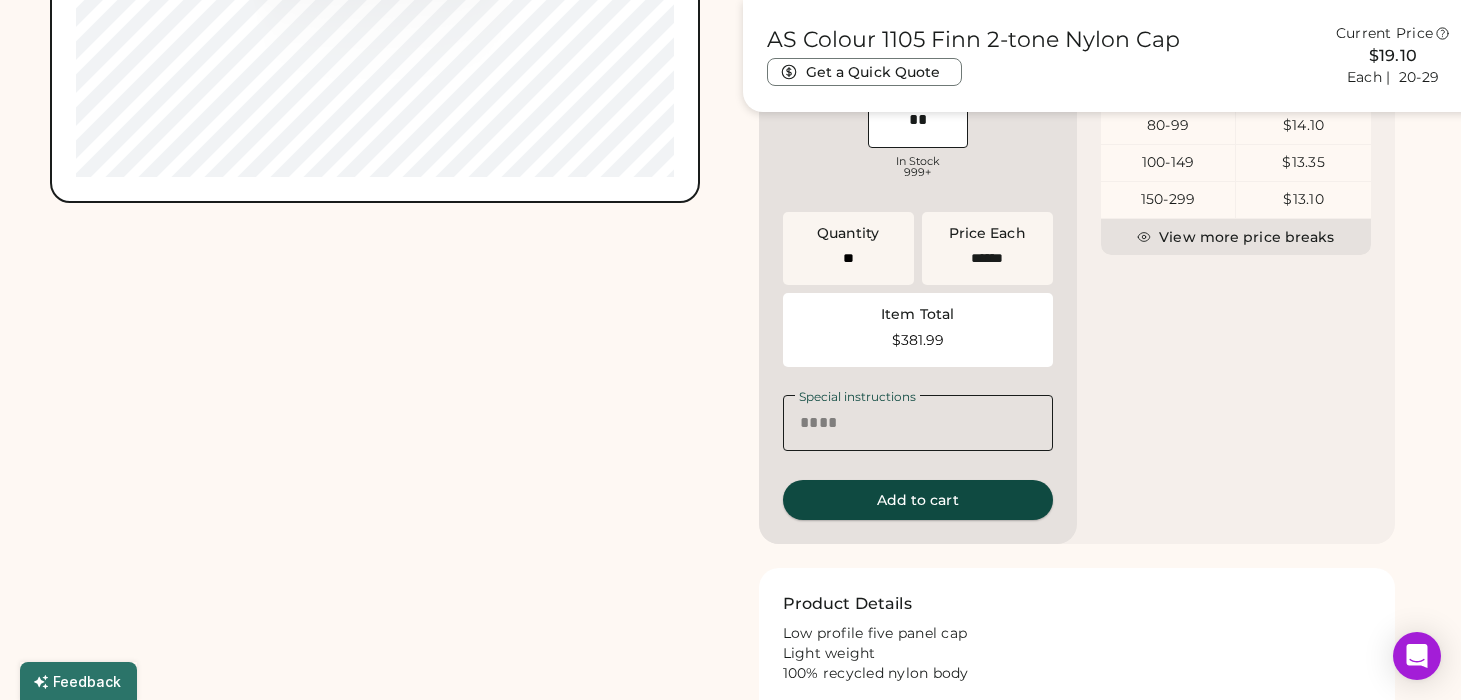 click on "Add to cart" at bounding box center [918, 500] 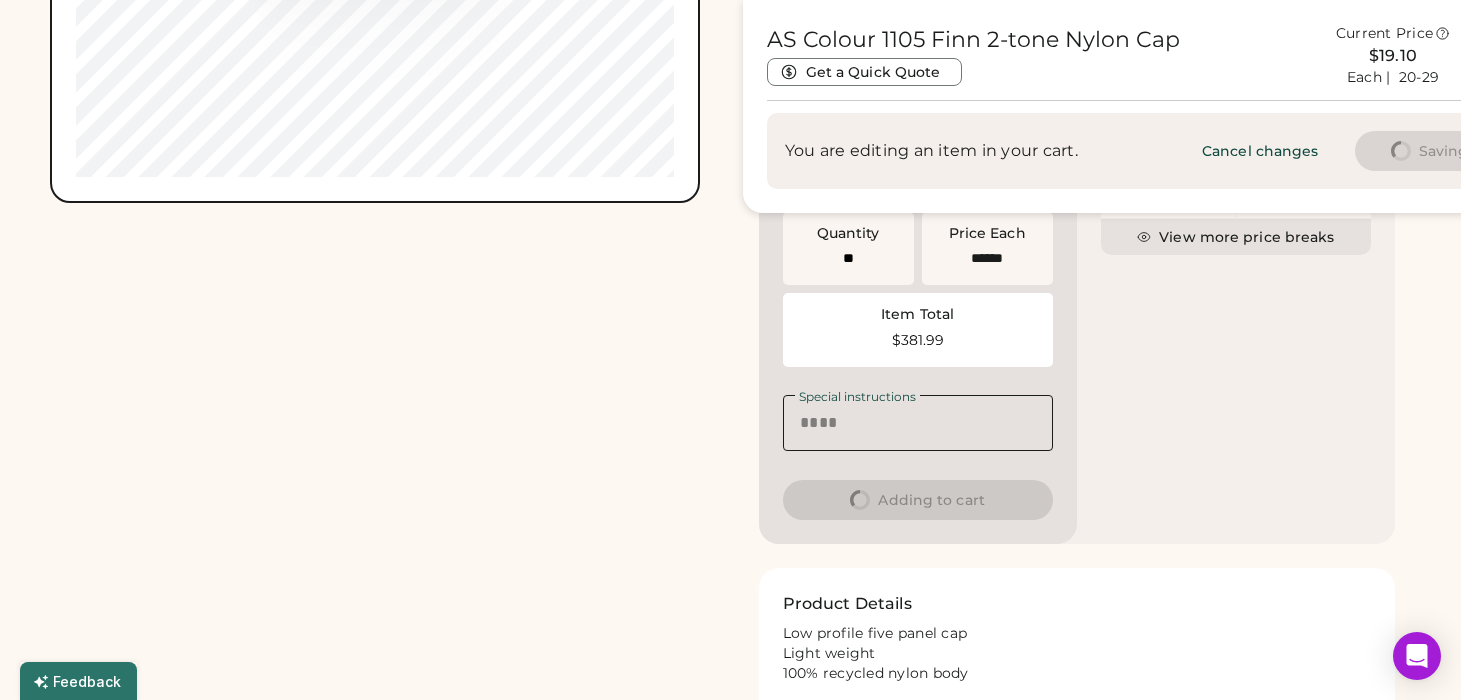 type 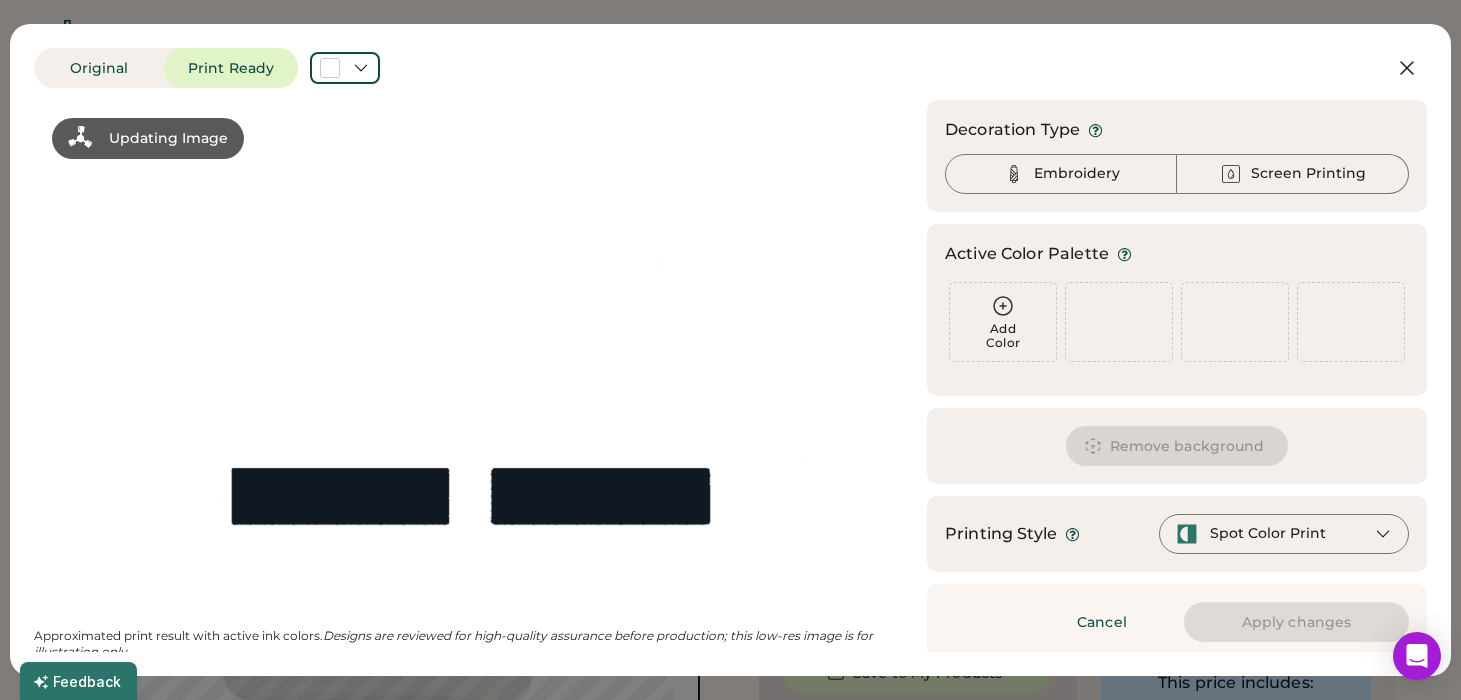 scroll, scrollTop: 75, scrollLeft: 0, axis: vertical 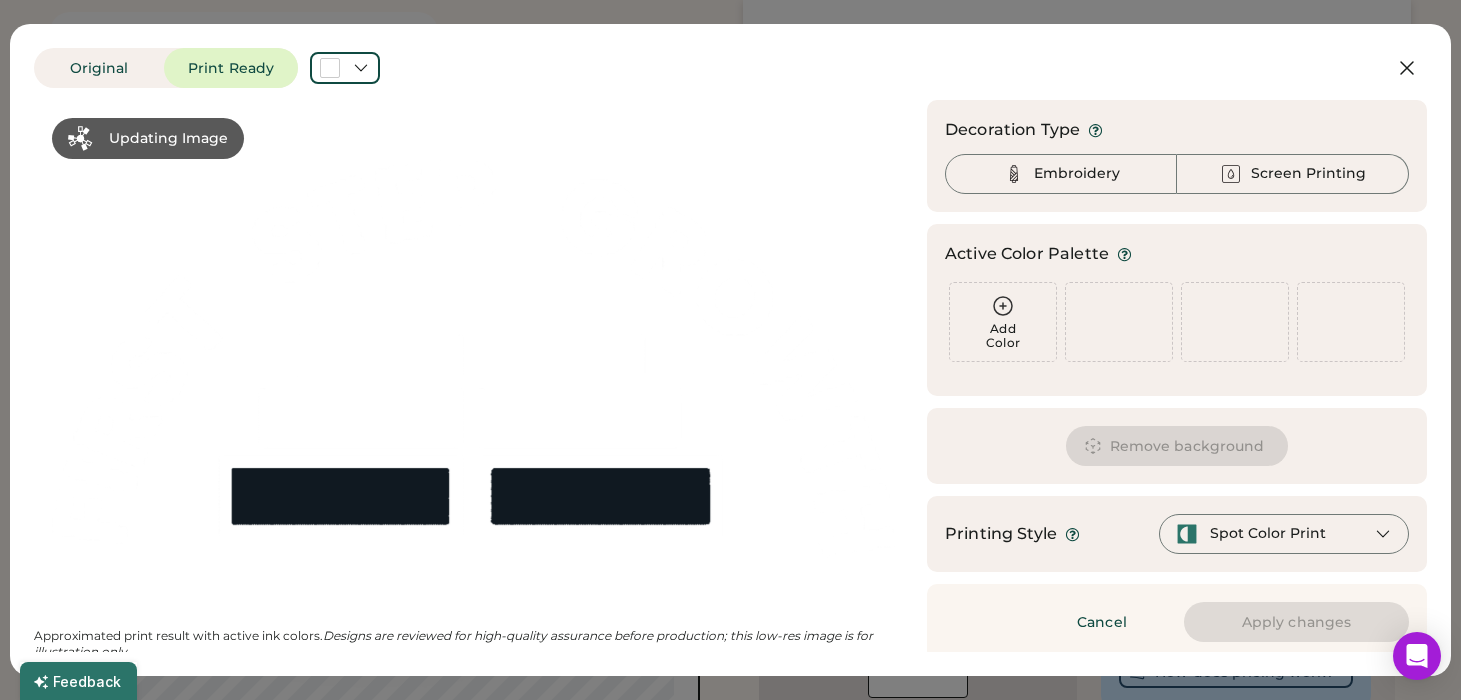 type on "****" 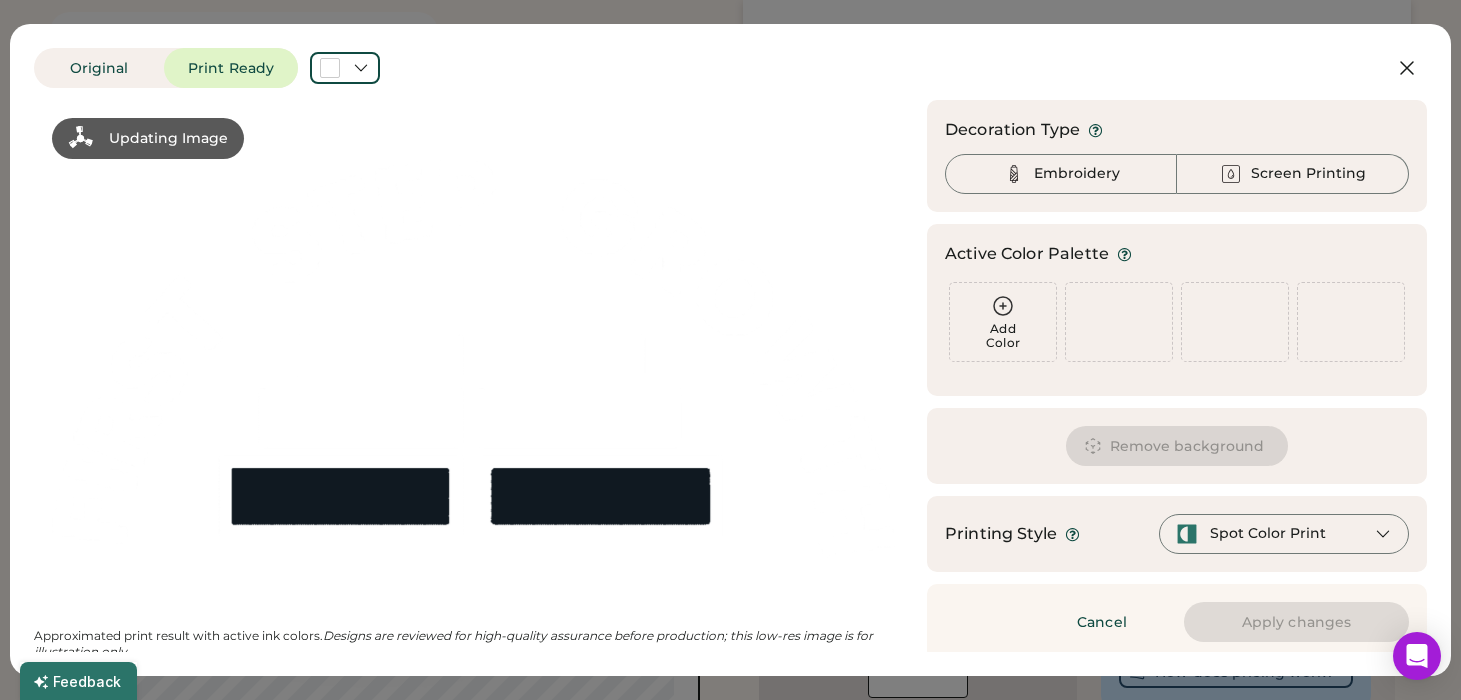 type on "**" 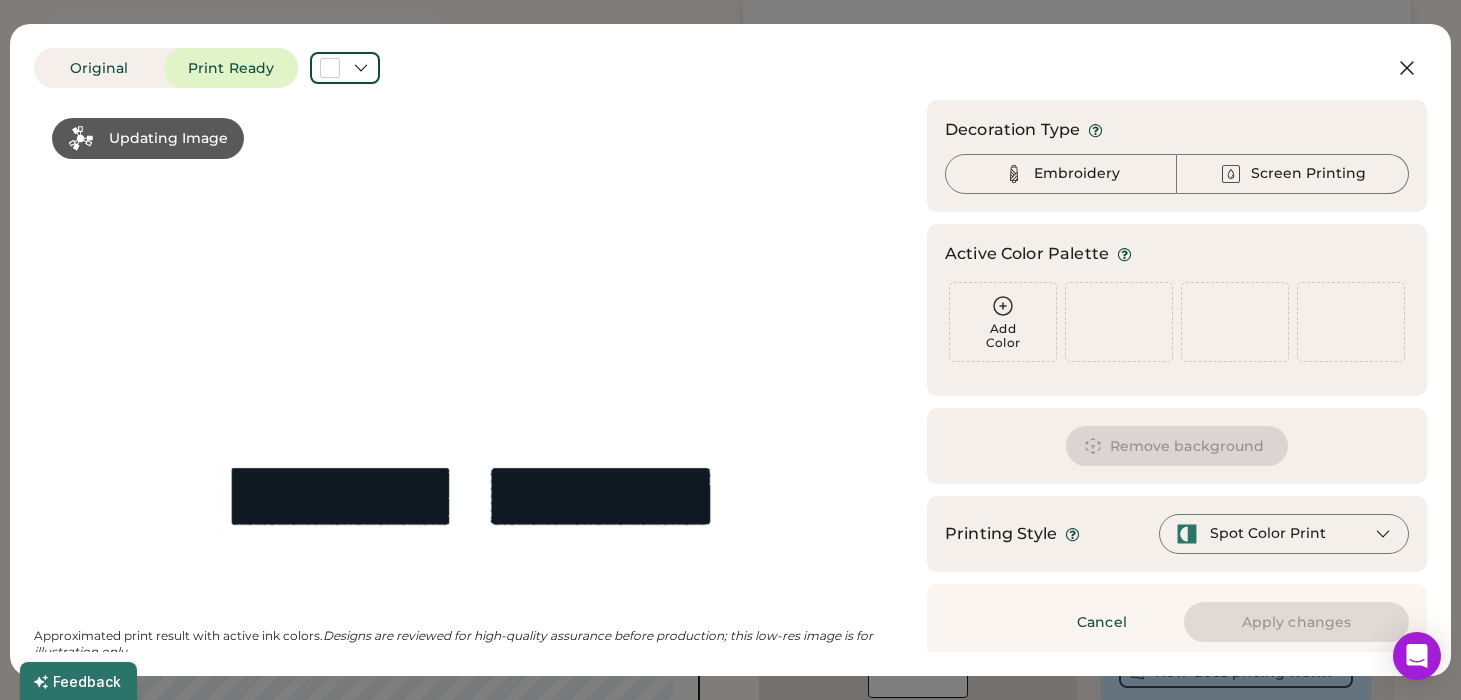 type on "**" 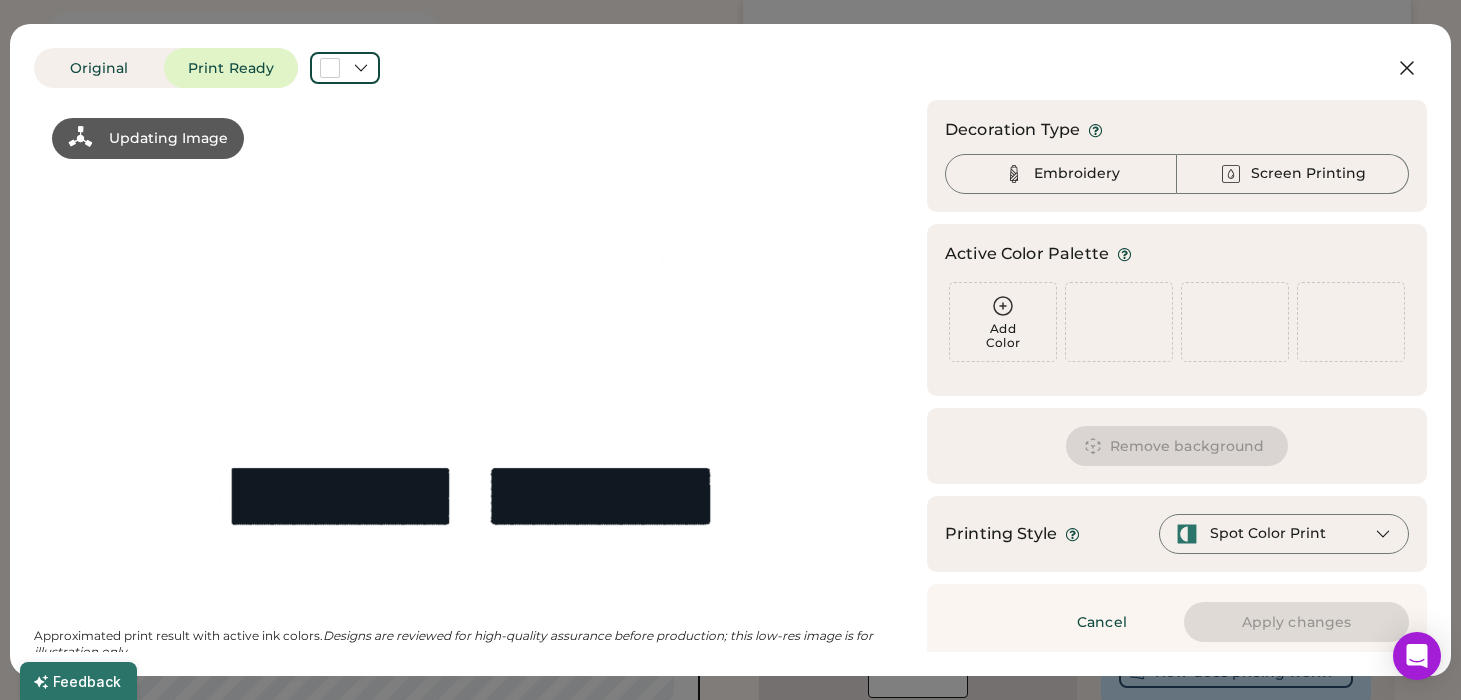 type on "**" 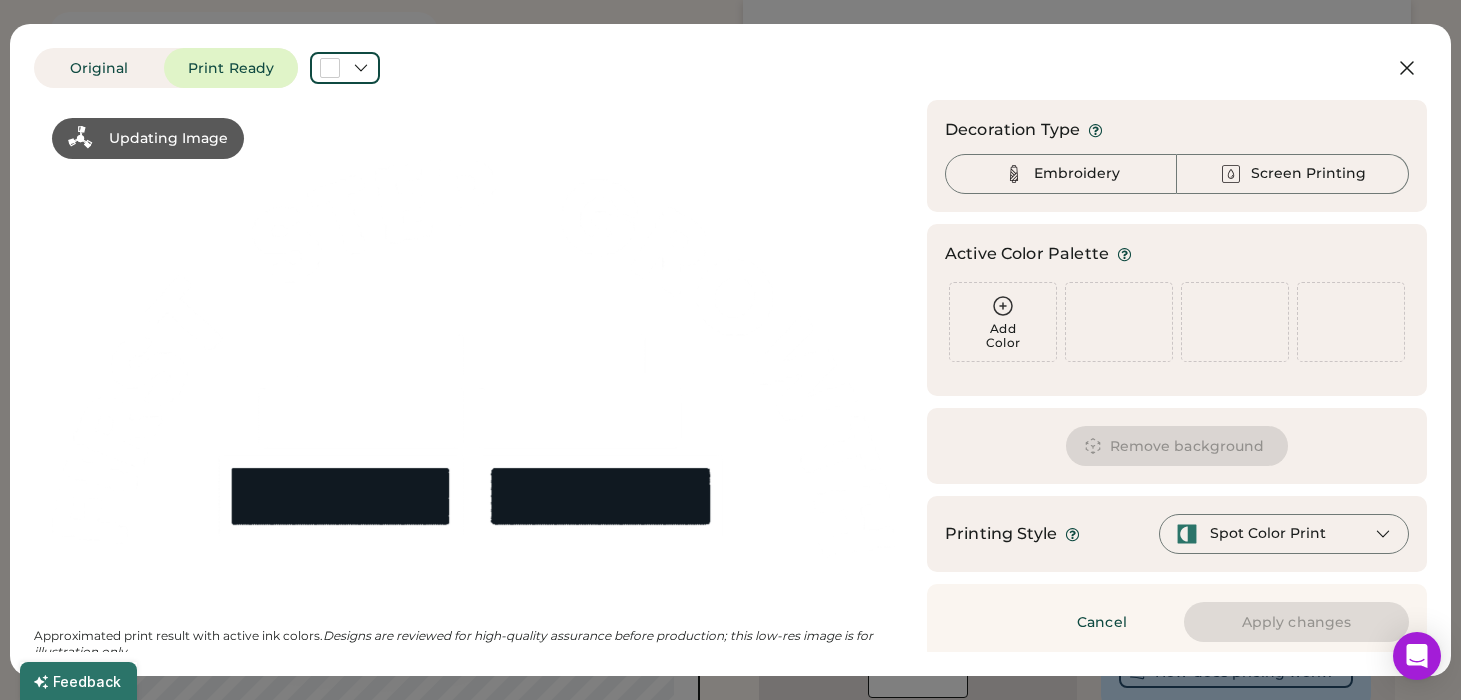 type on "**" 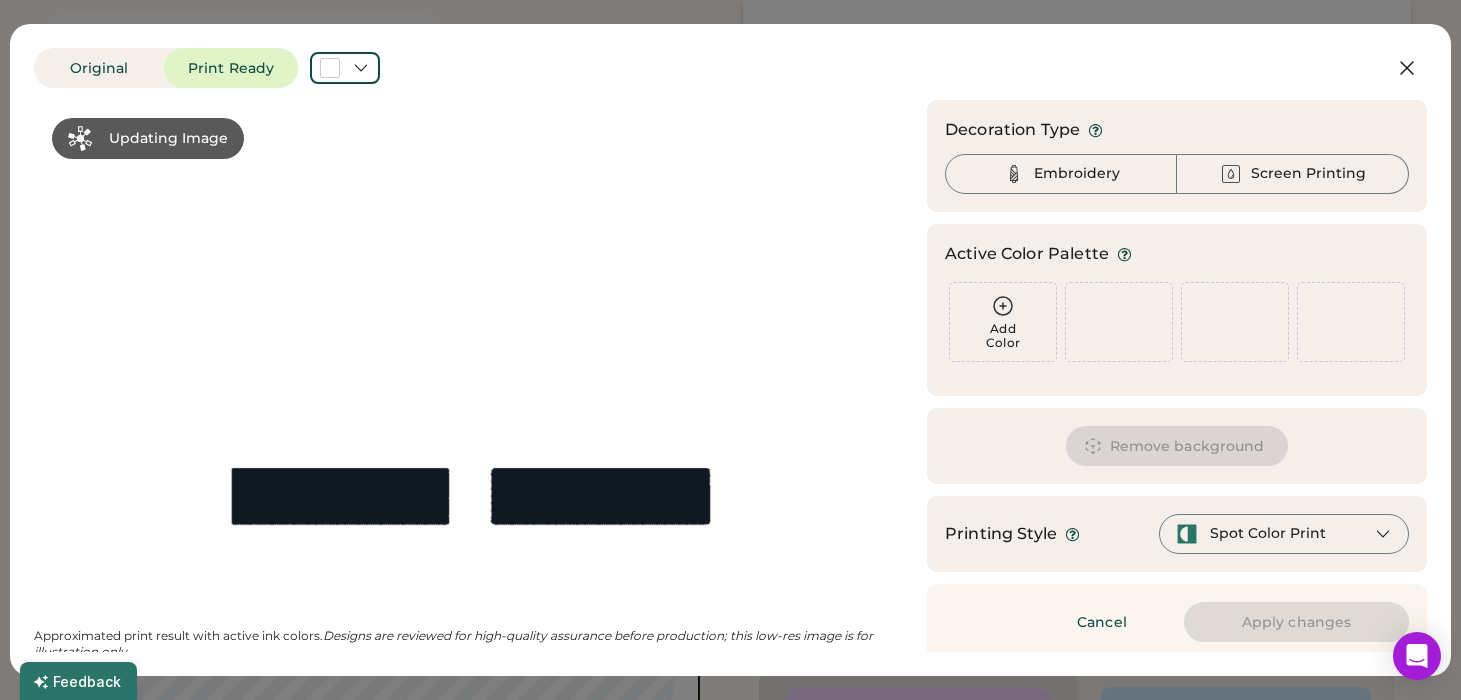 type on "**" 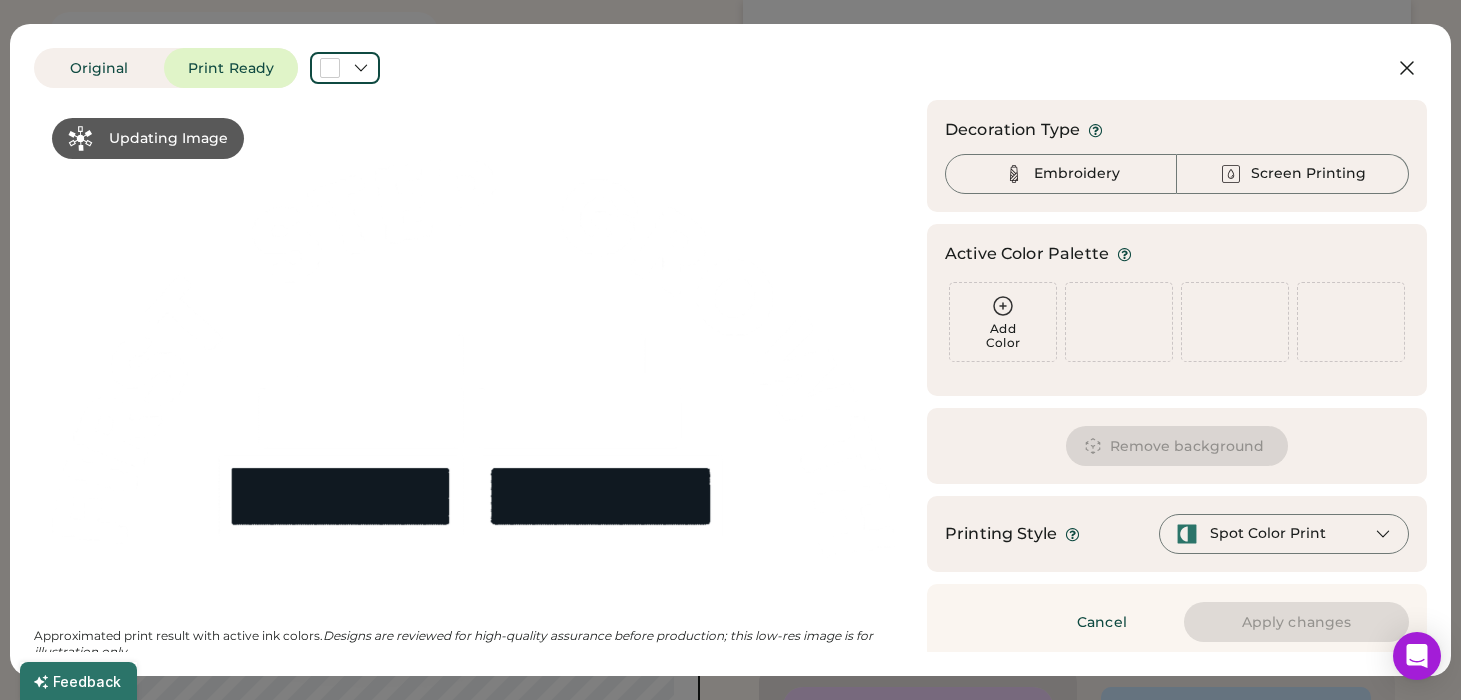 scroll, scrollTop: 8, scrollLeft: 0, axis: vertical 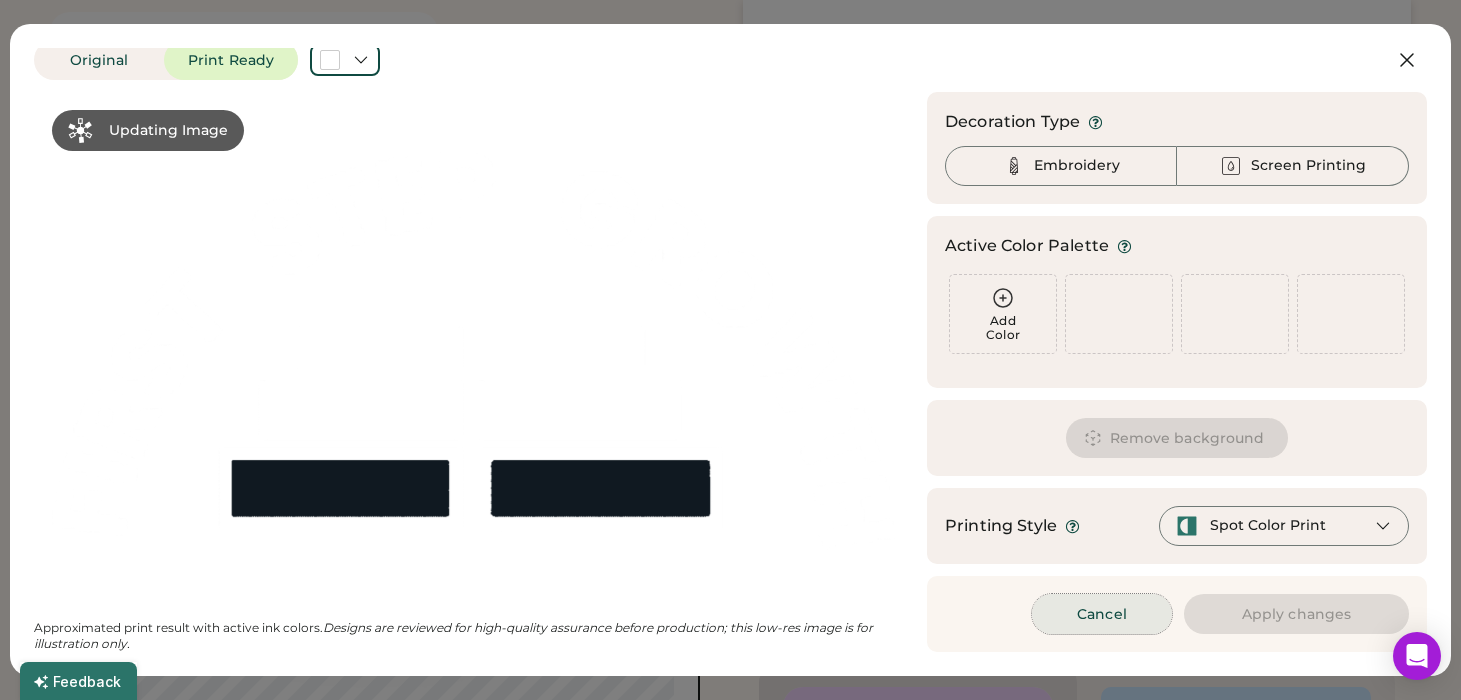 click on "Cancel" at bounding box center (1102, 614) 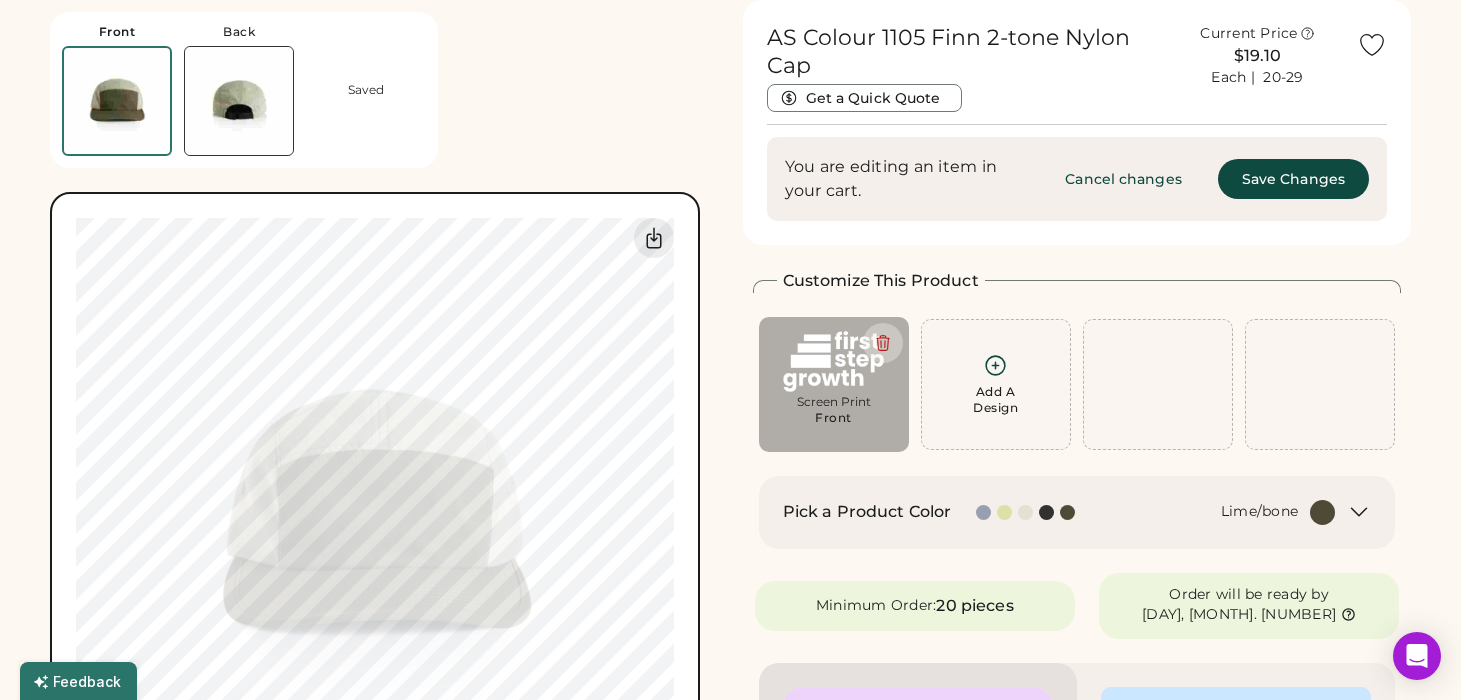 scroll, scrollTop: 0, scrollLeft: 0, axis: both 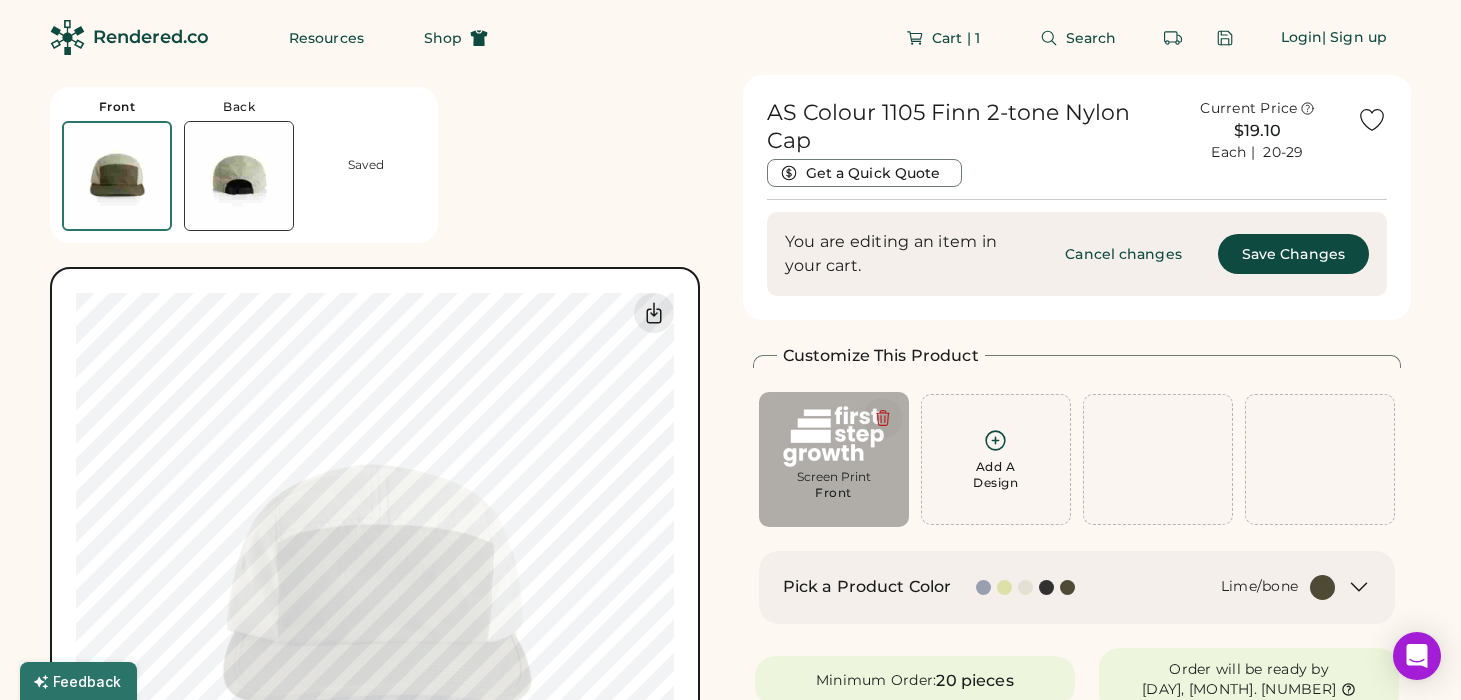 click 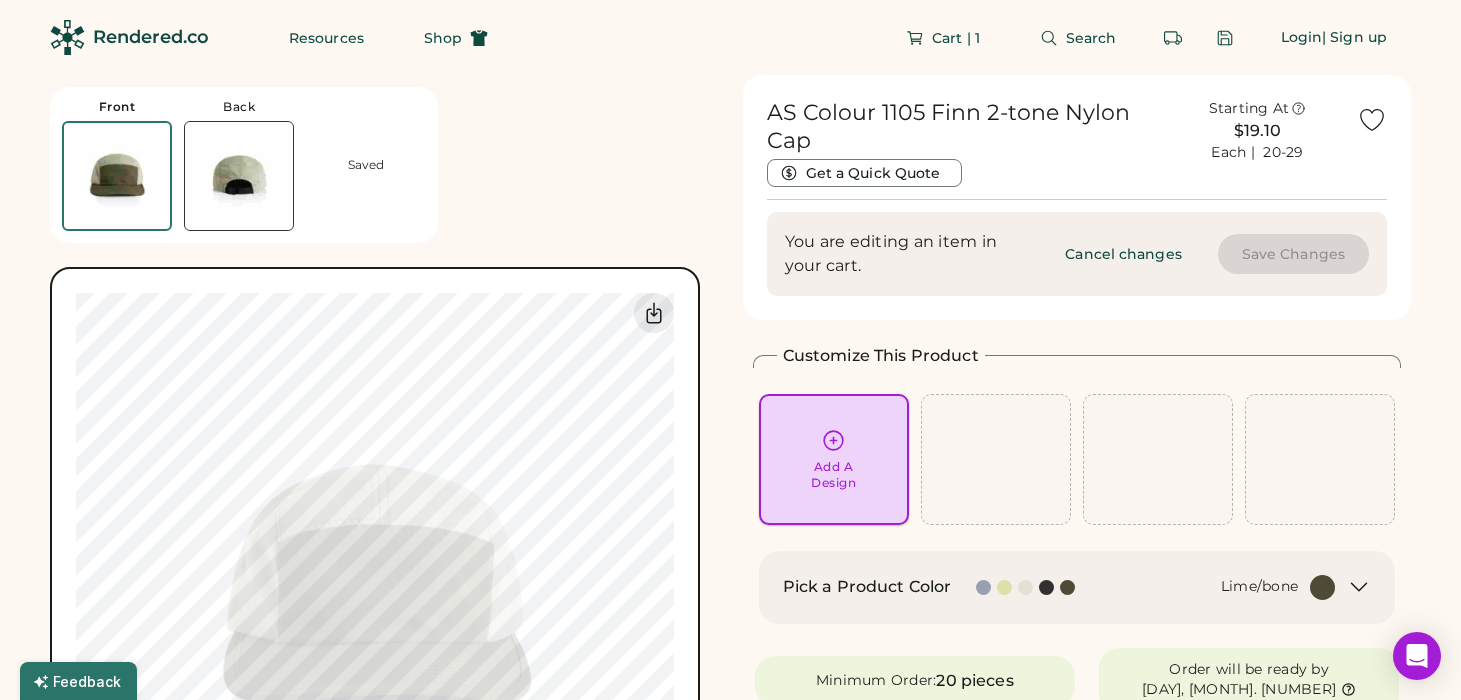 click 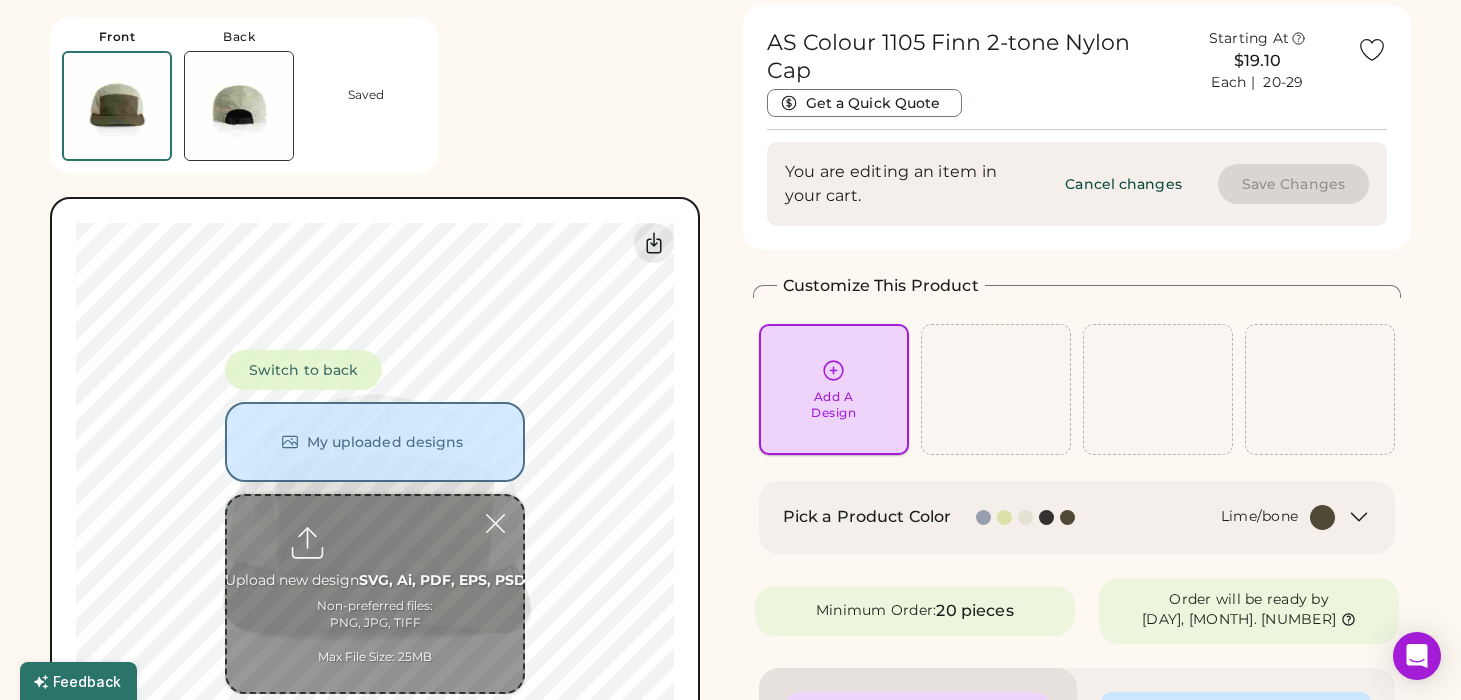 scroll, scrollTop: 75, scrollLeft: 0, axis: vertical 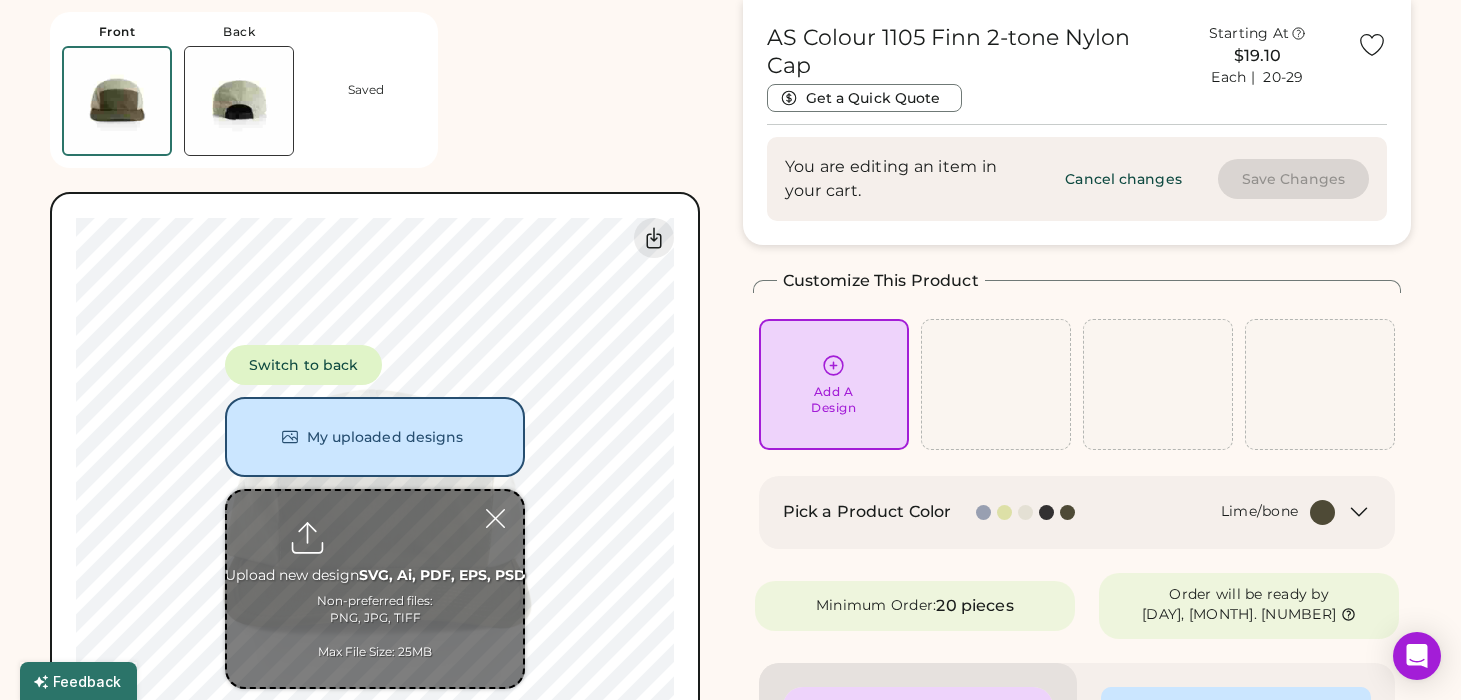 click at bounding box center [375, 589] 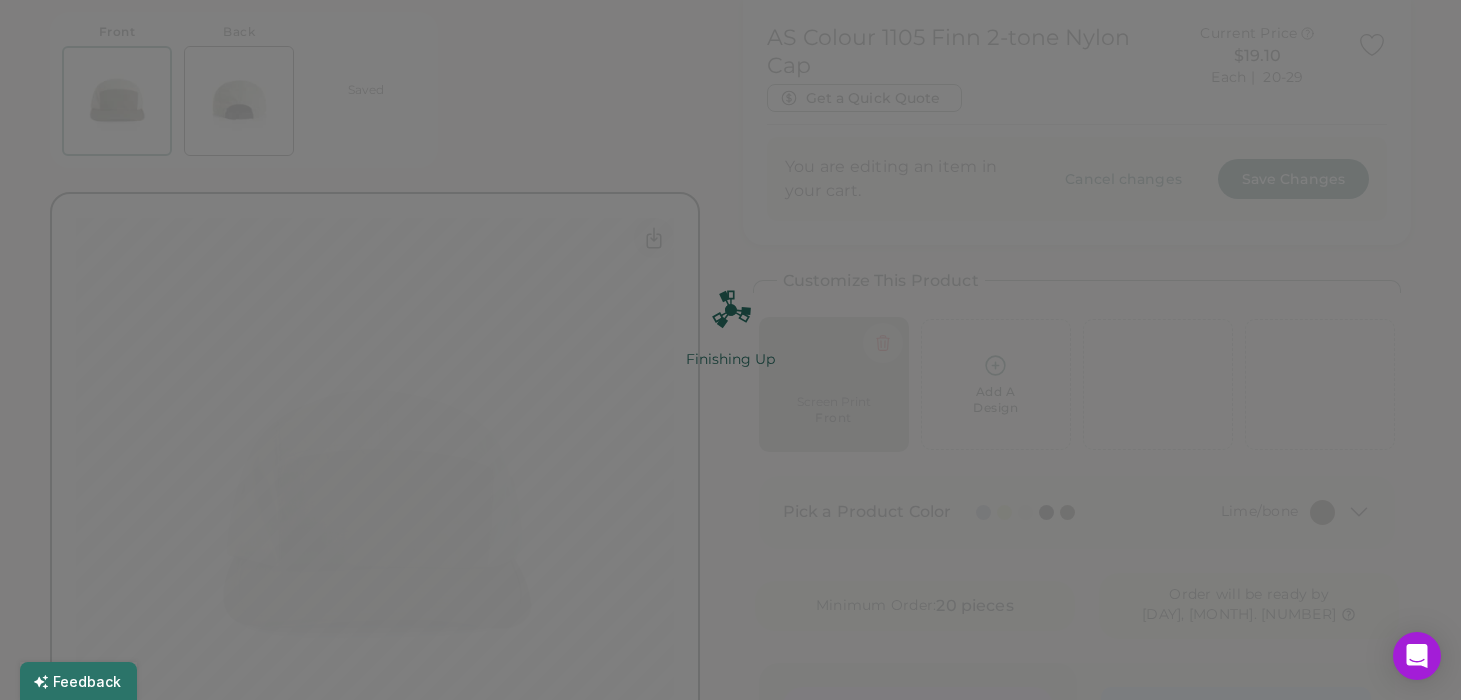 scroll, scrollTop: 0, scrollLeft: 0, axis: both 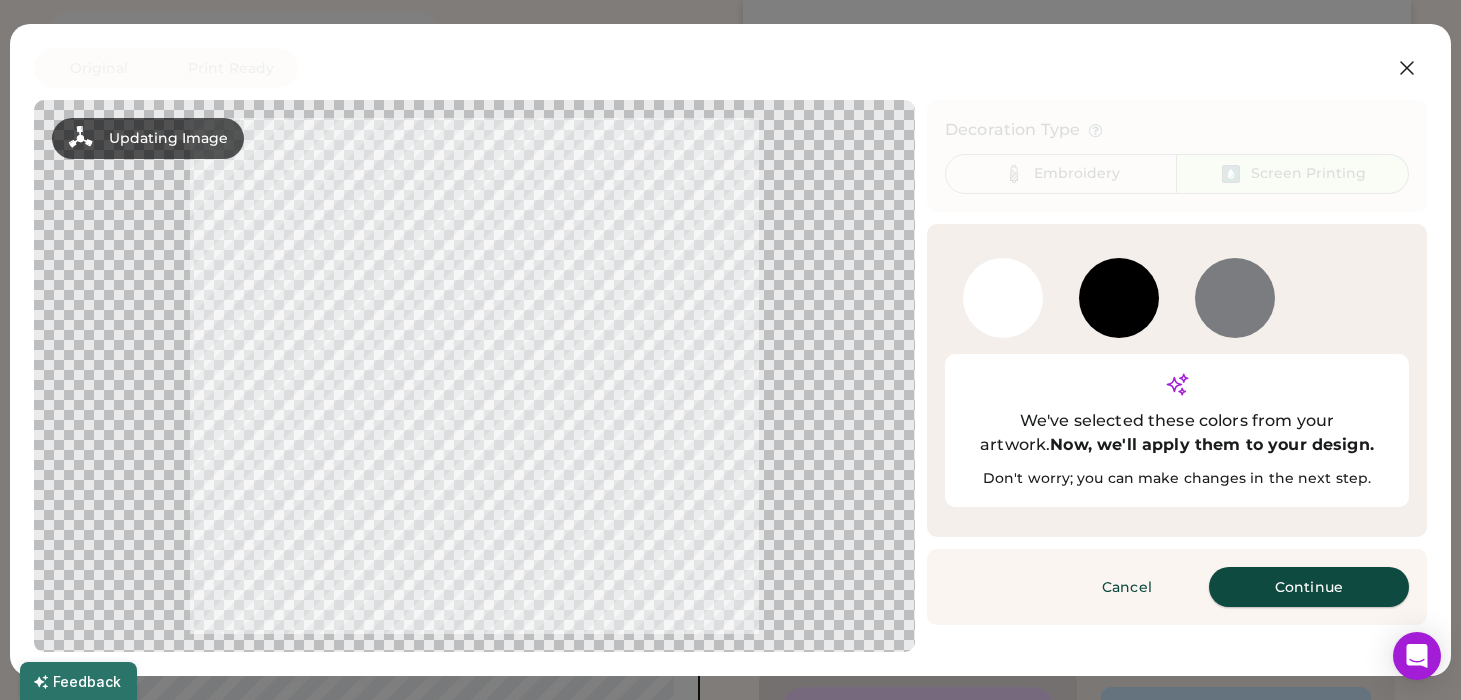 click on "Continue" at bounding box center (1309, 587) 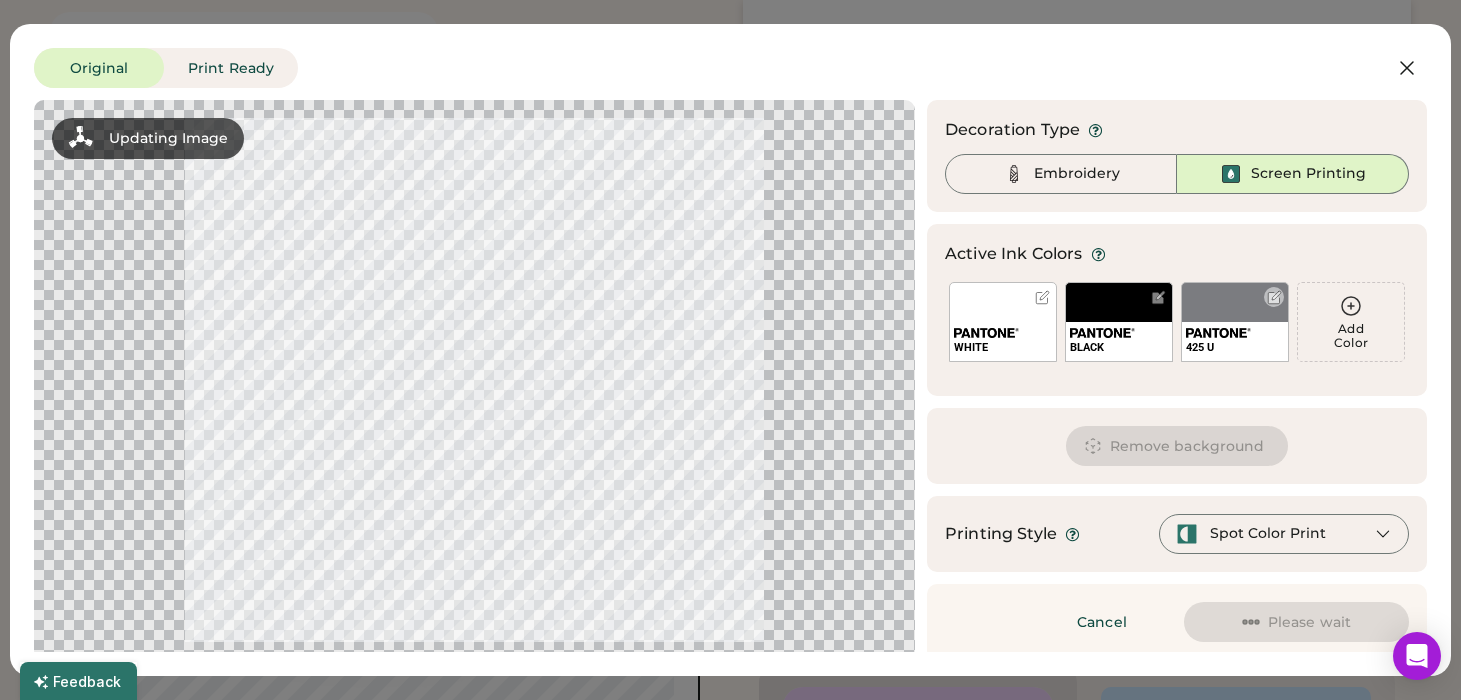 click at bounding box center (1274, 297) 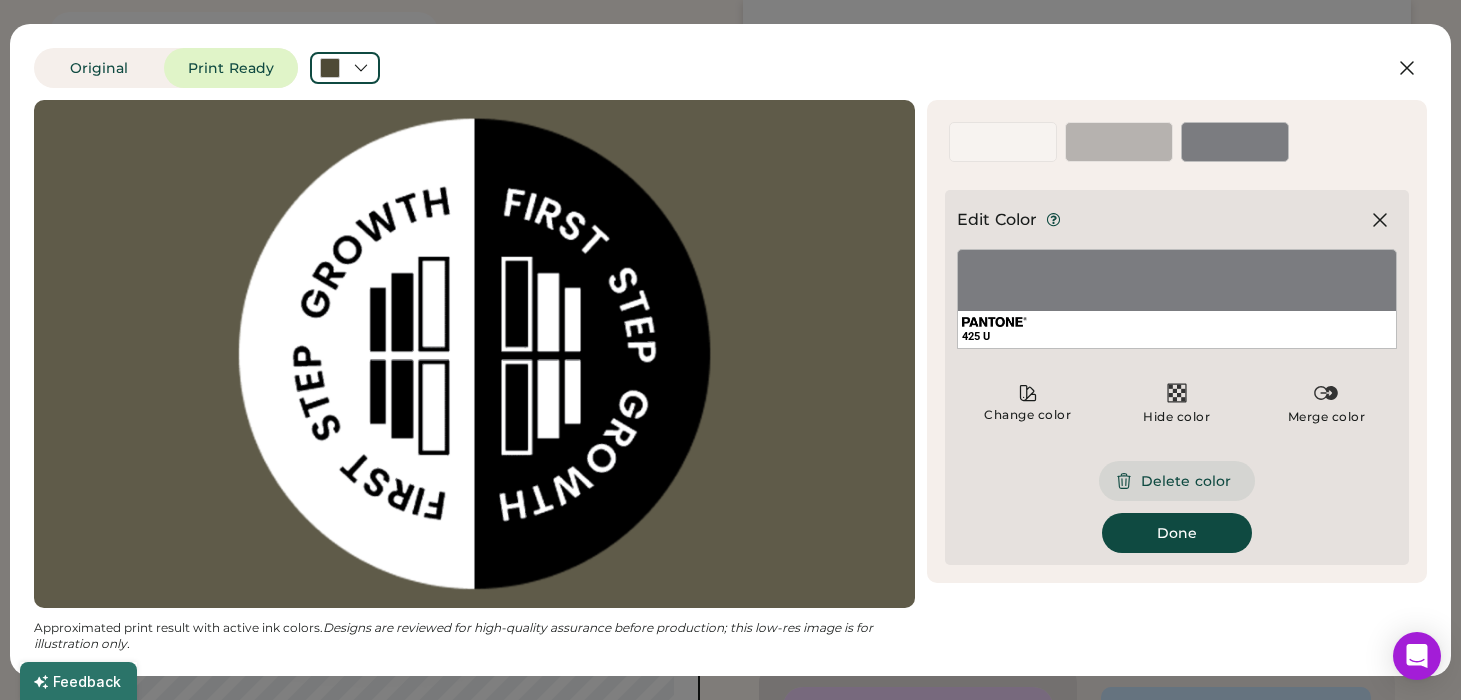 click on "Delete color" at bounding box center (1177, 481) 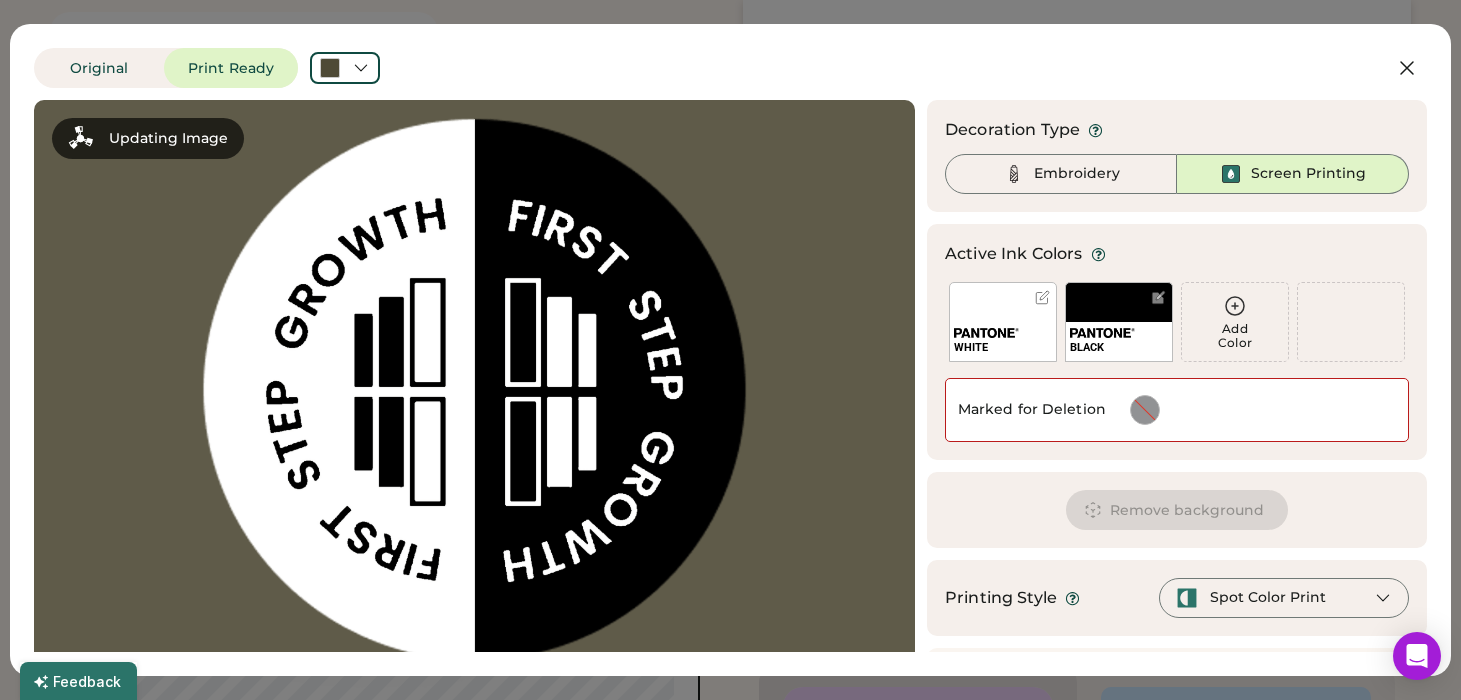 scroll, scrollTop: 72, scrollLeft: 0, axis: vertical 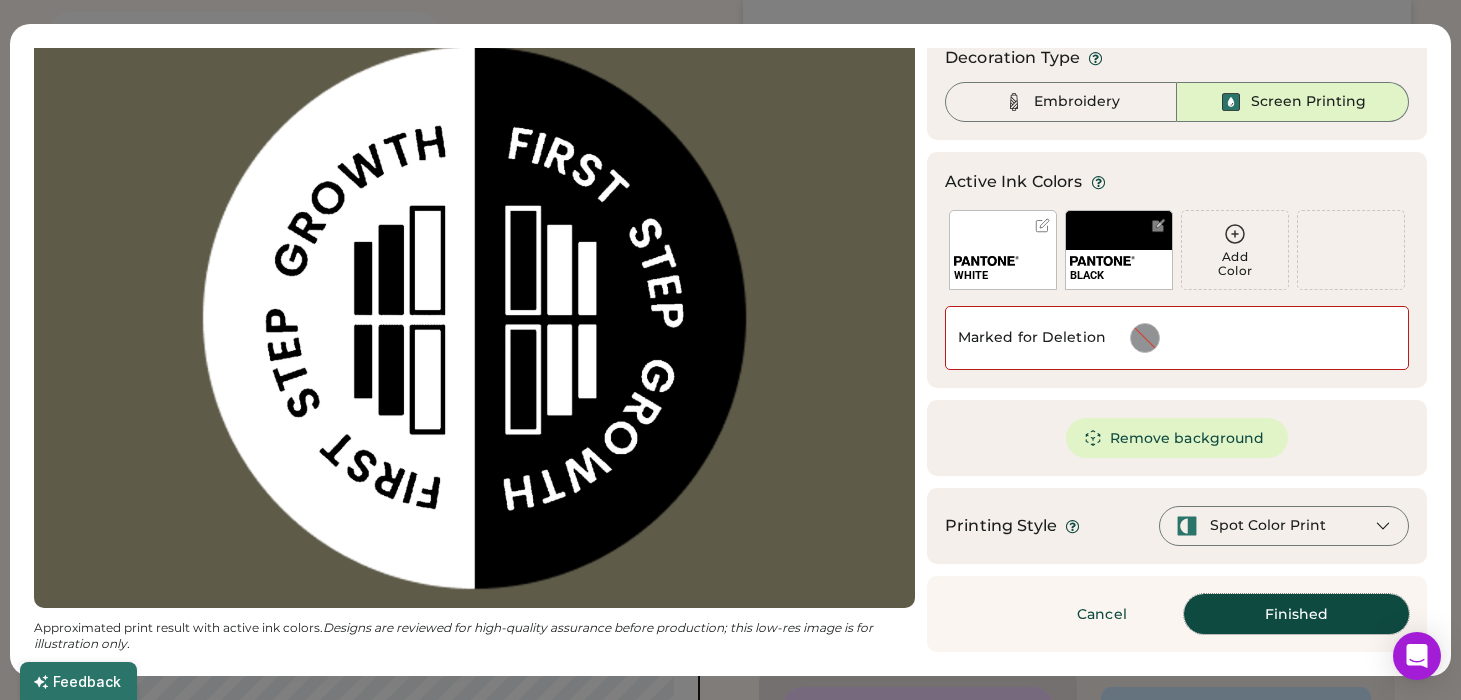 click on "Finished" at bounding box center [1296, 614] 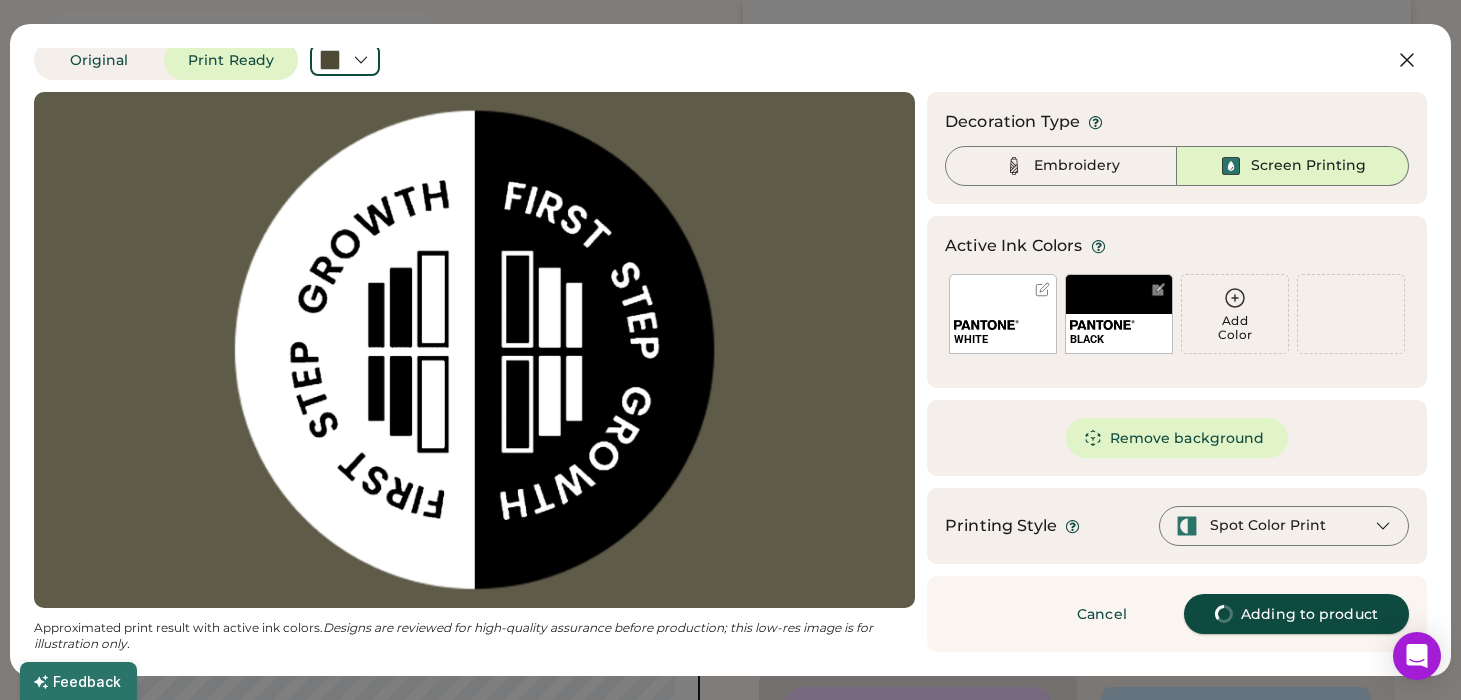 scroll, scrollTop: 8, scrollLeft: 0, axis: vertical 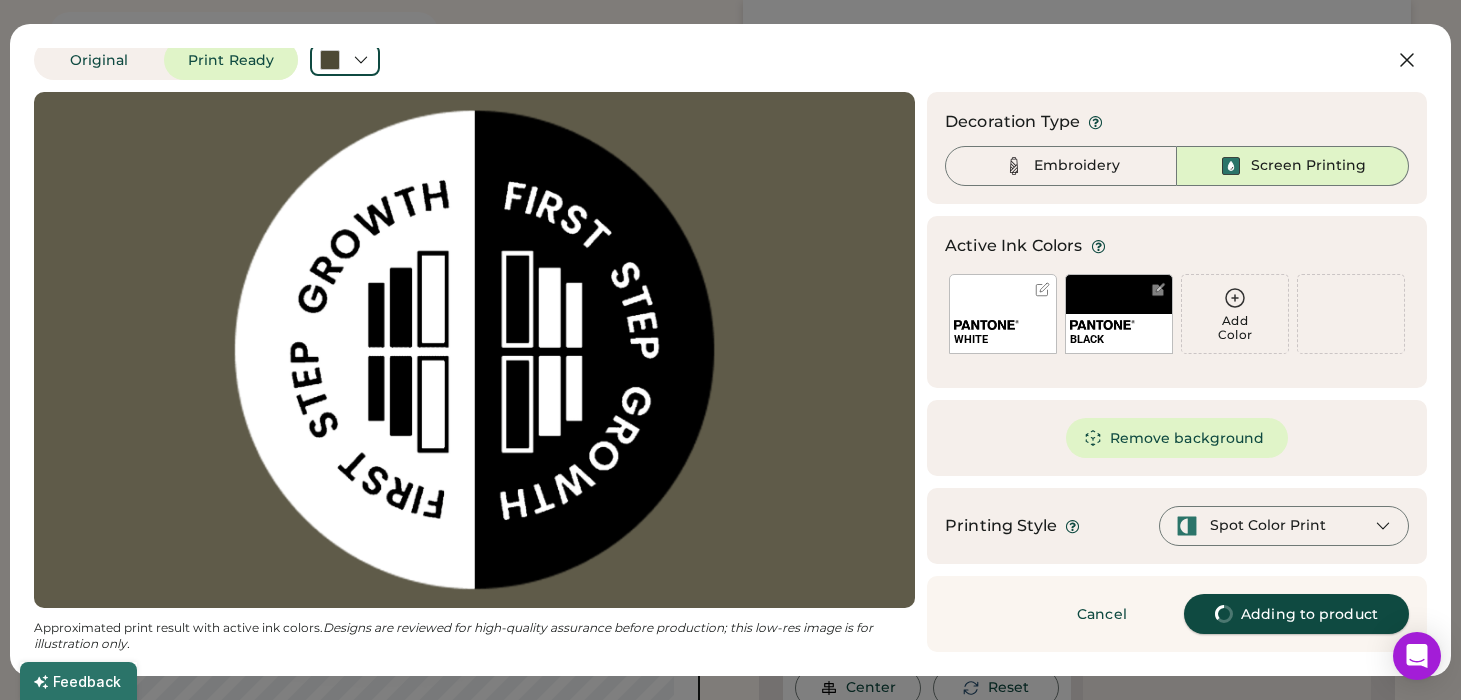 type on "****" 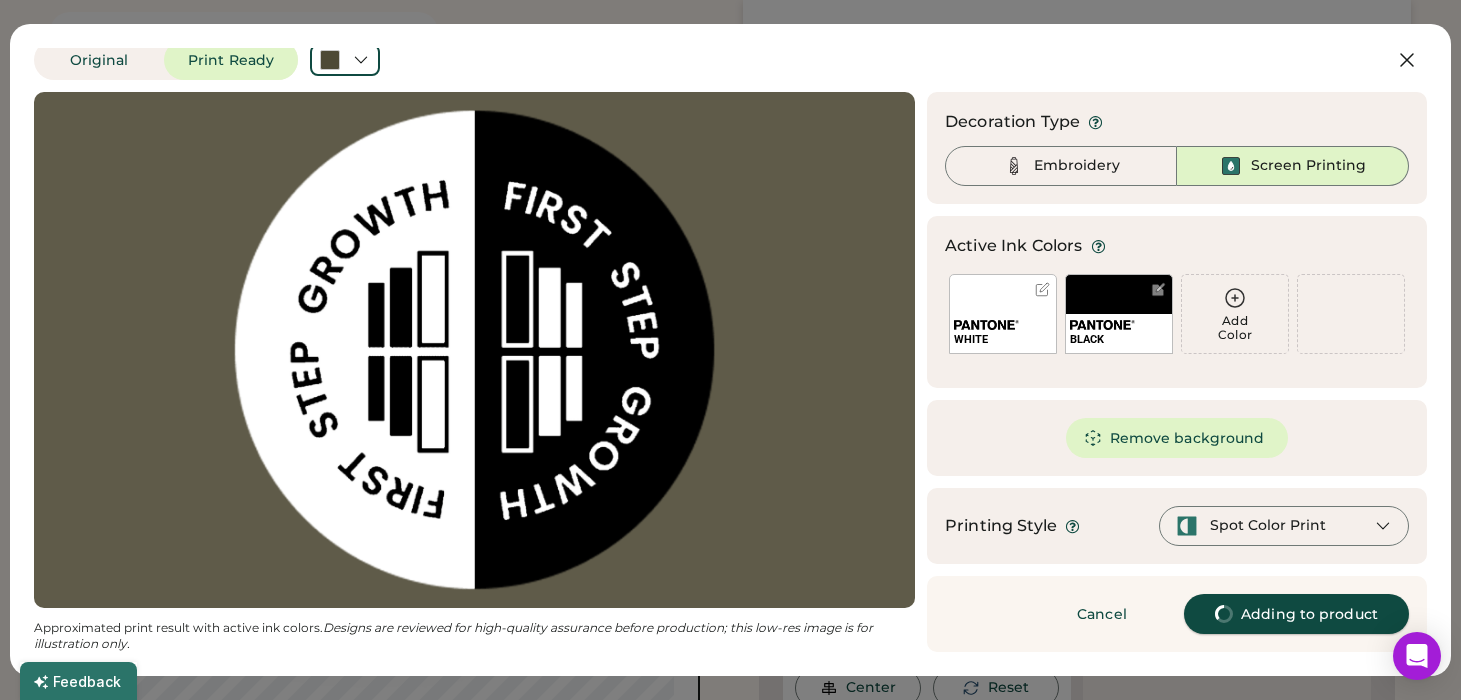 type on "****" 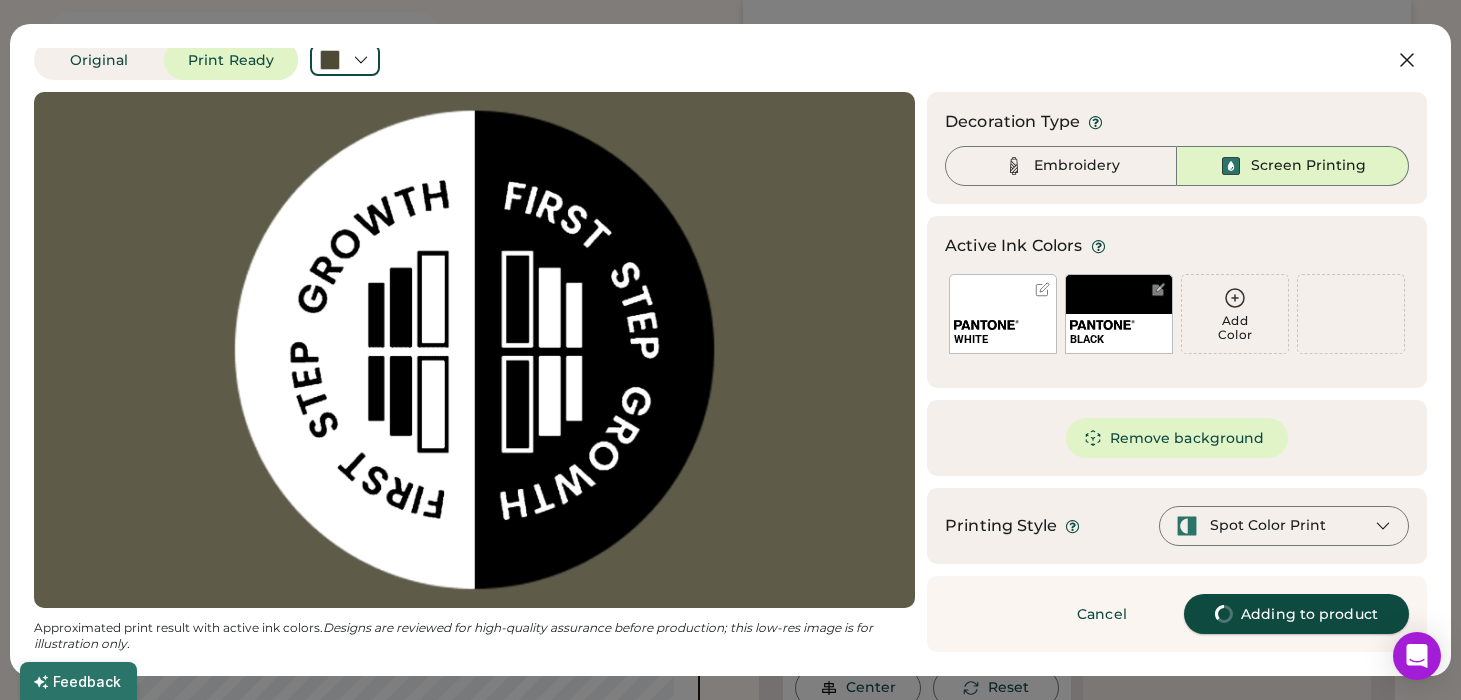 type on "****" 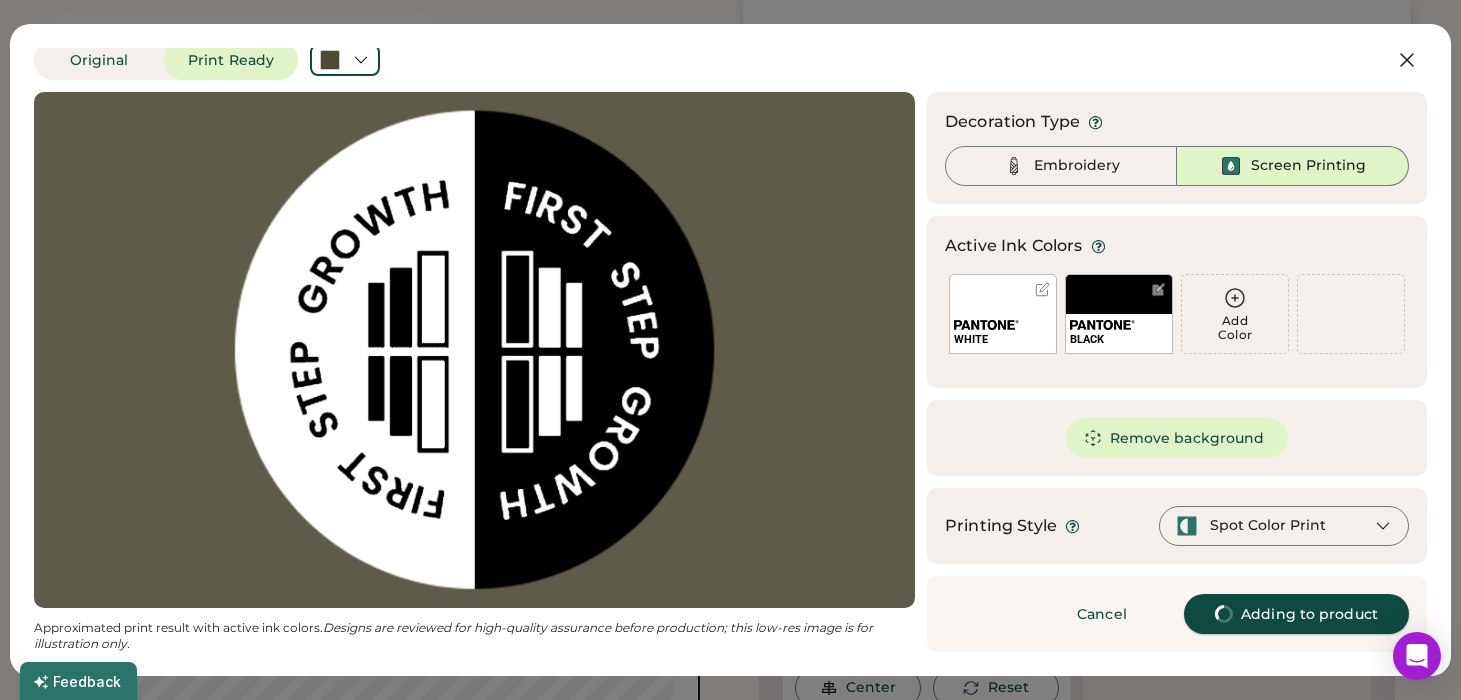 type on "****" 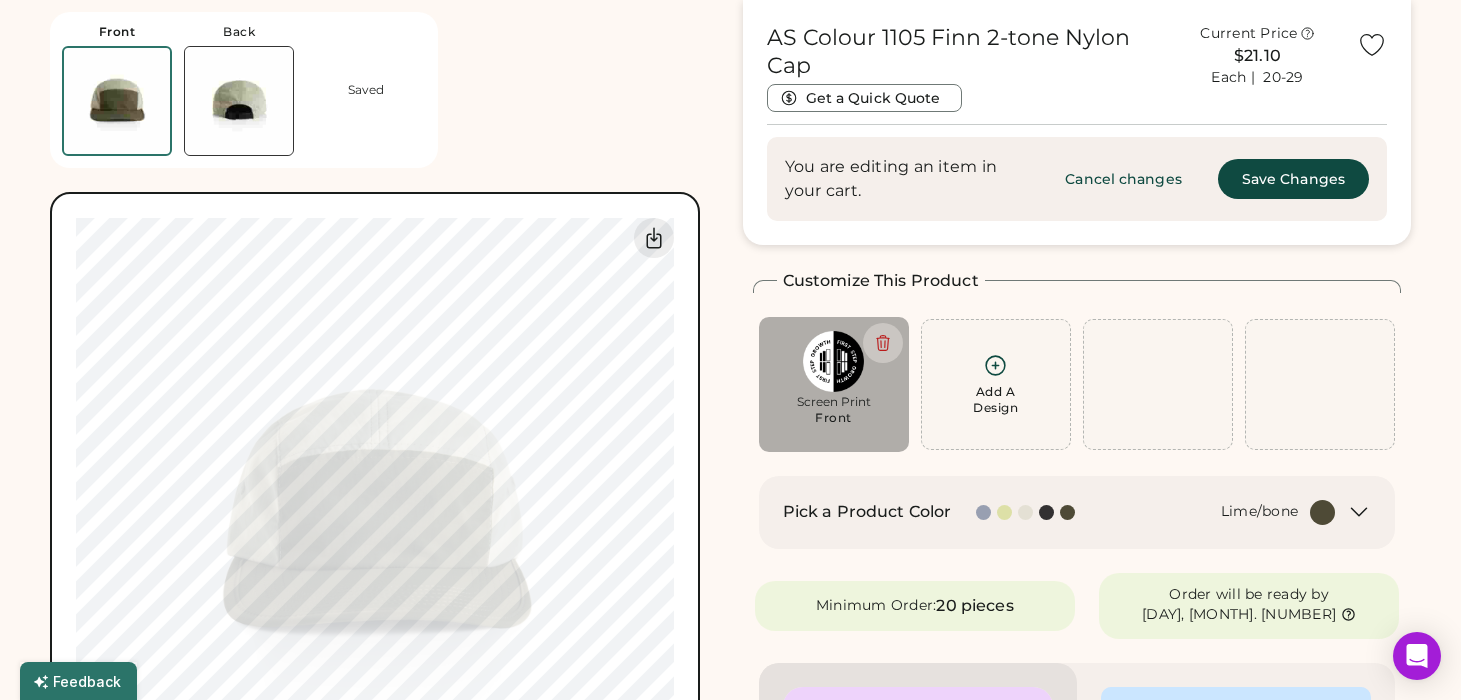 type on "****" 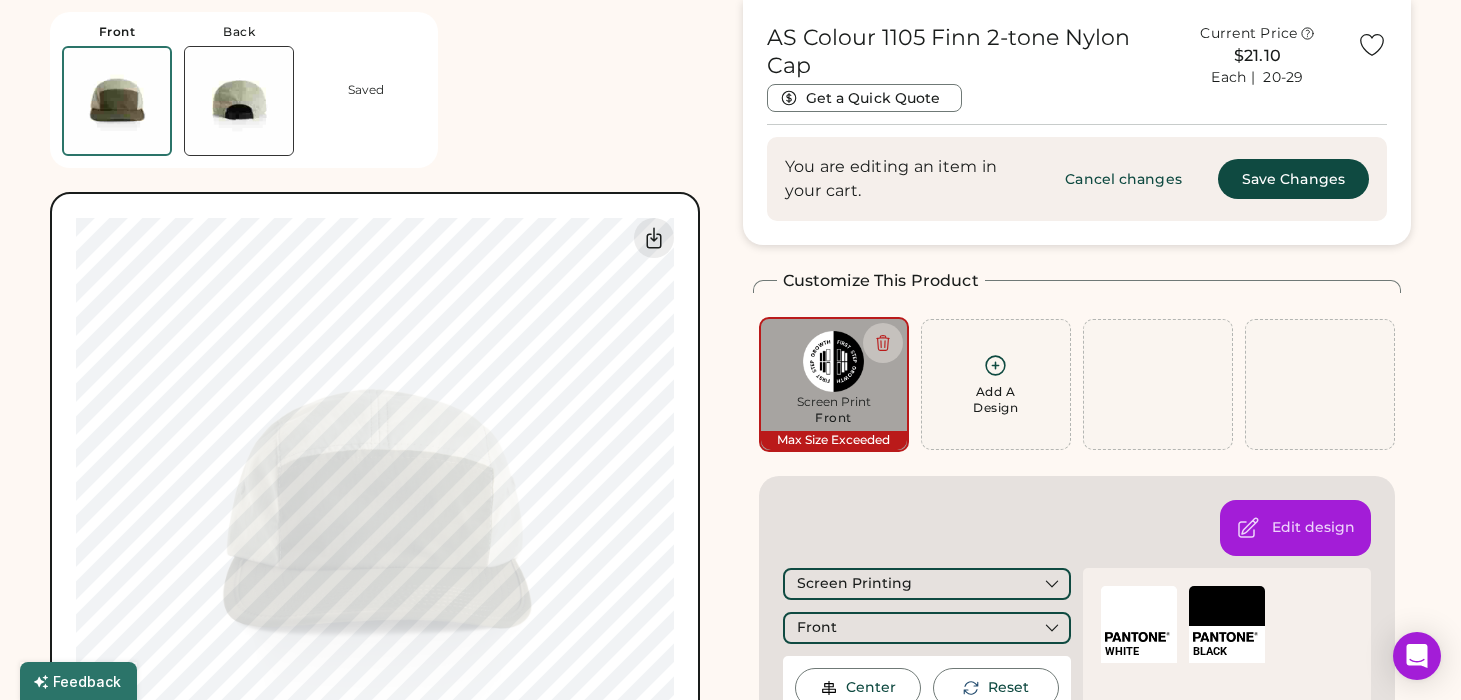 type on "****" 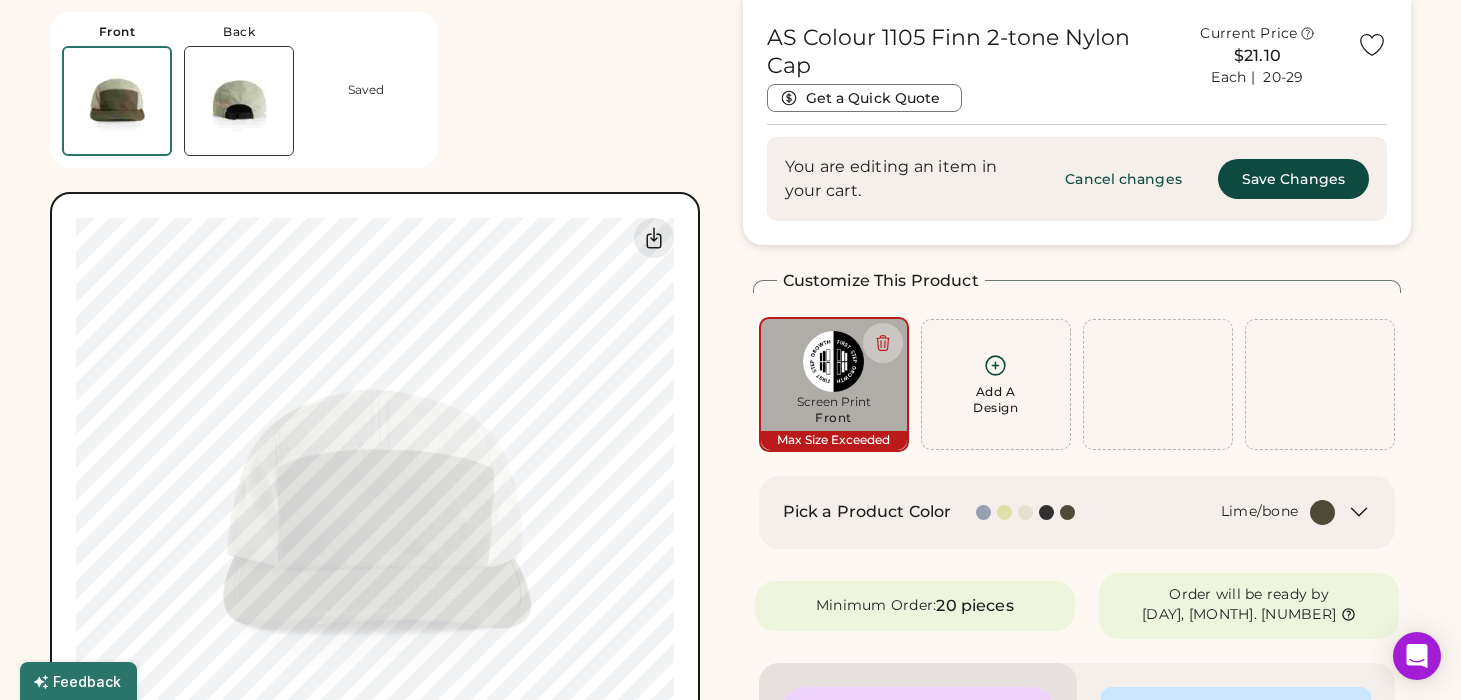 type on "****" 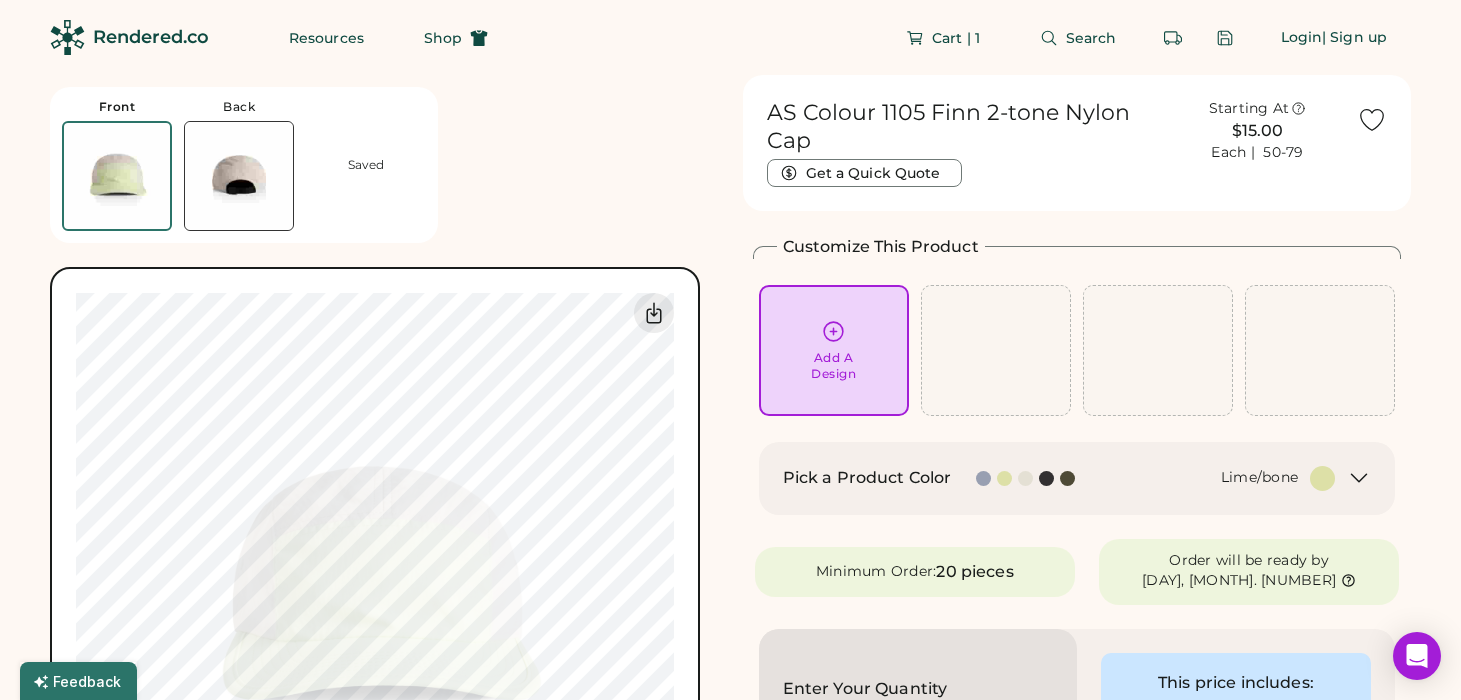 scroll, scrollTop: 0, scrollLeft: 0, axis: both 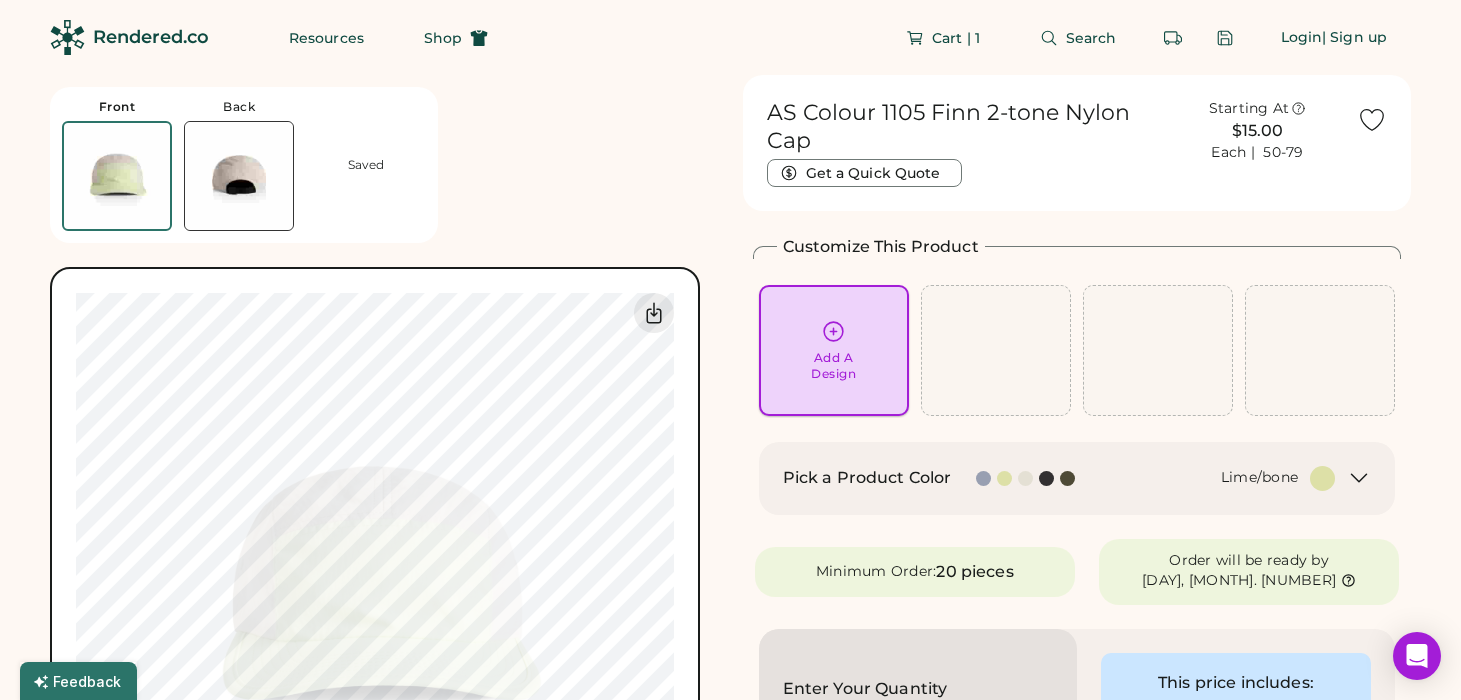 click 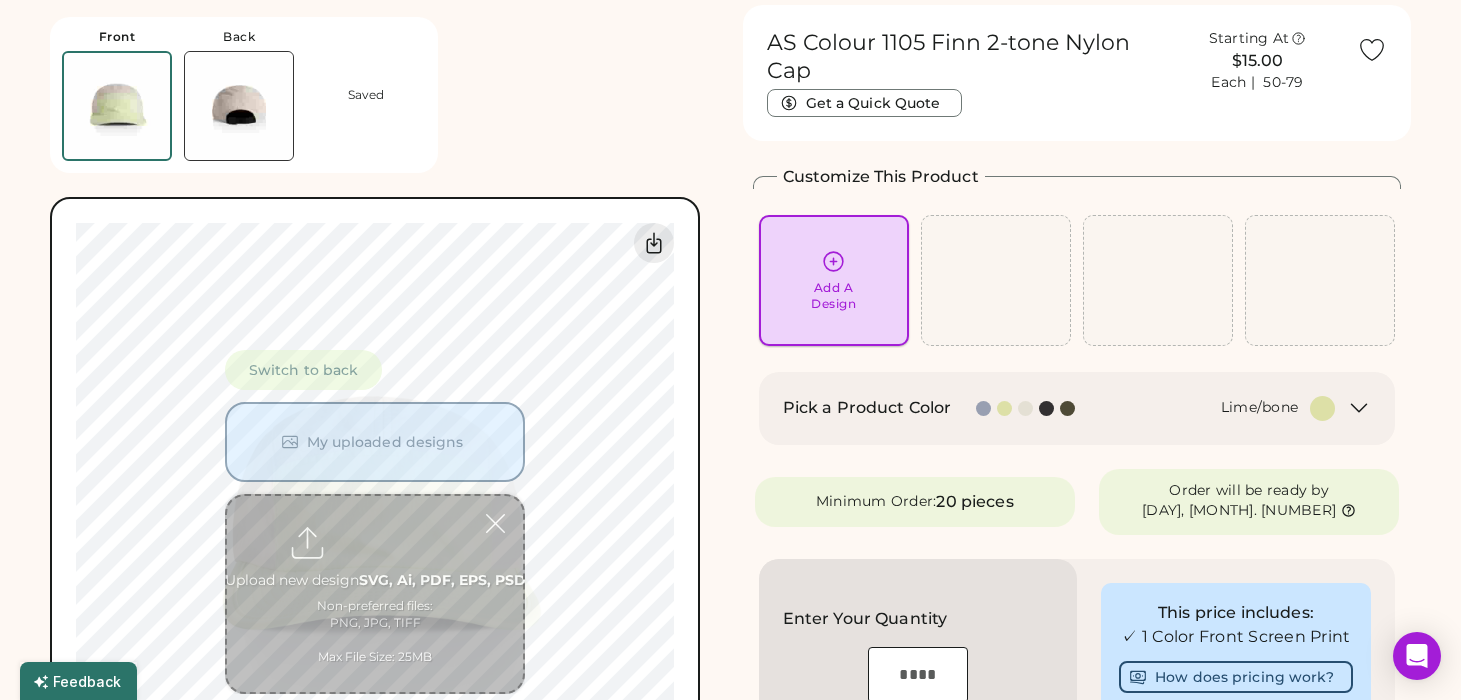 scroll, scrollTop: 75, scrollLeft: 0, axis: vertical 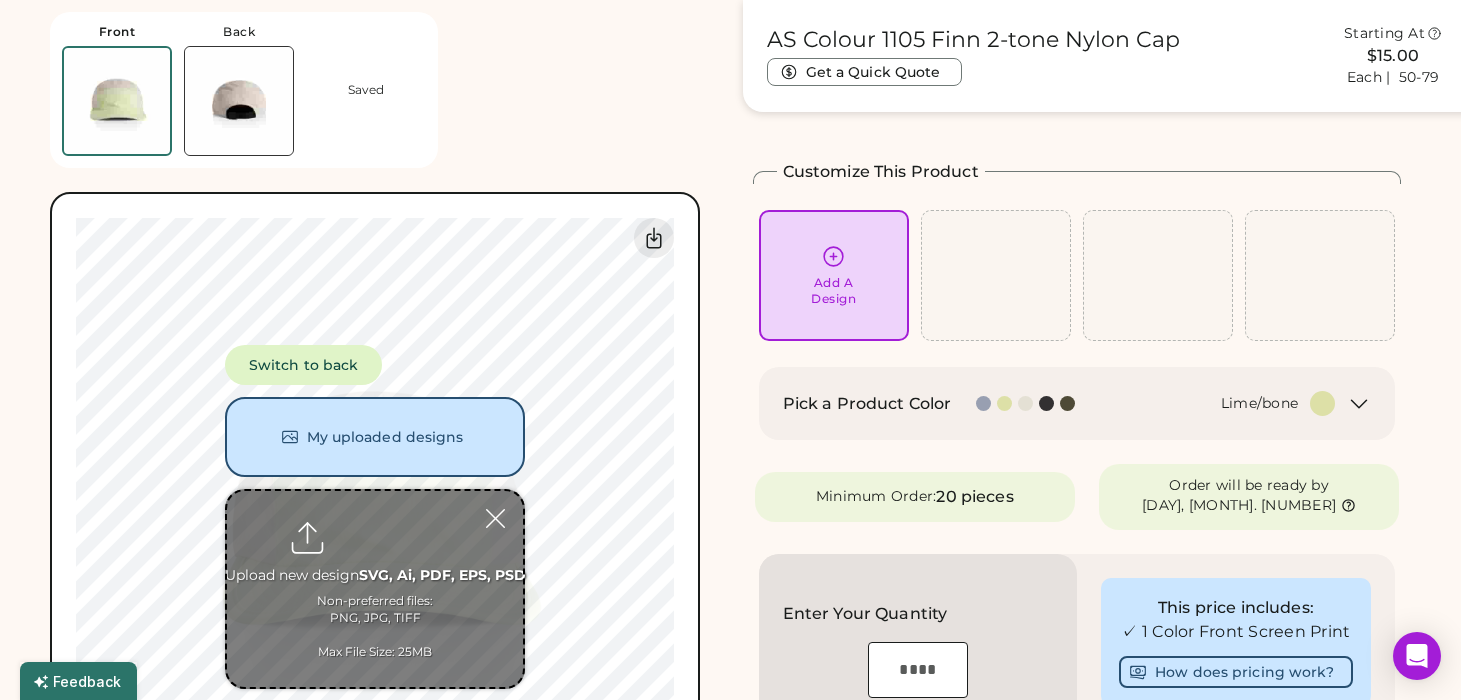 click at bounding box center (375, 589) 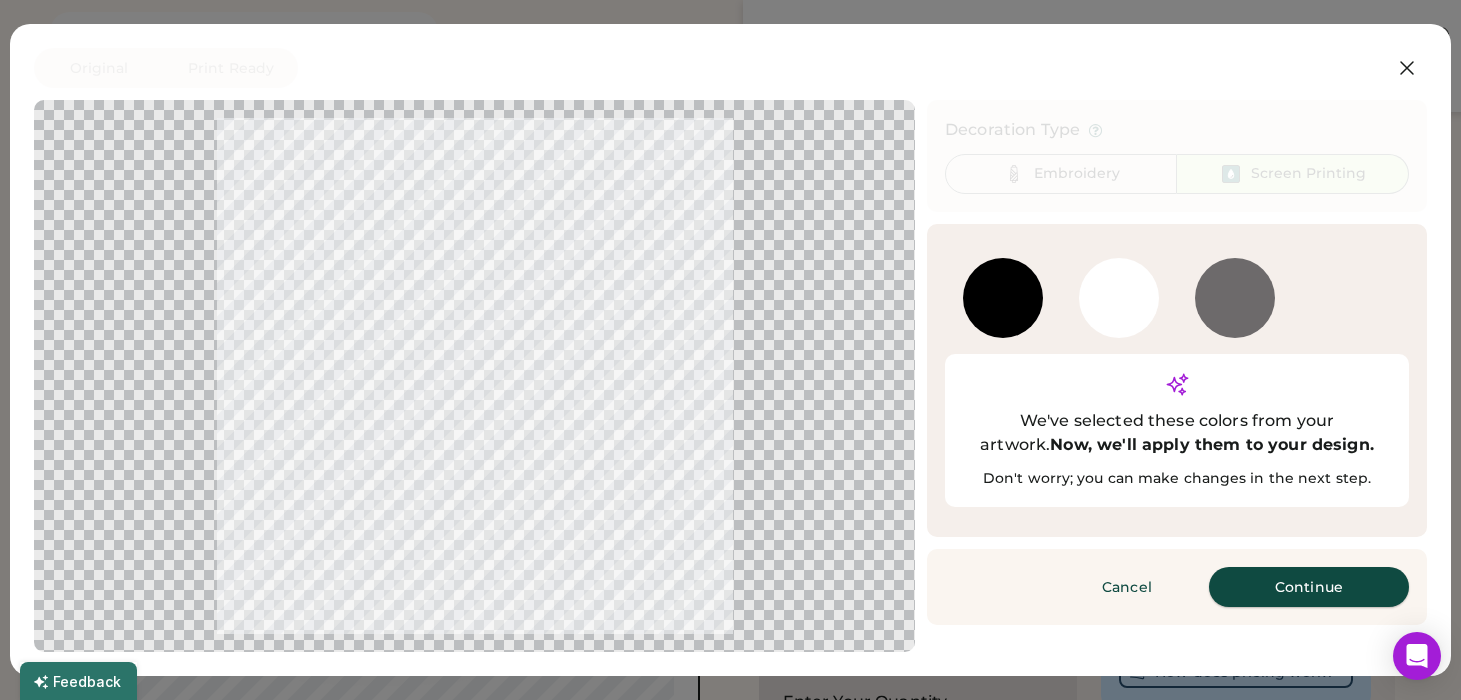 click on "Continue" at bounding box center (1309, 587) 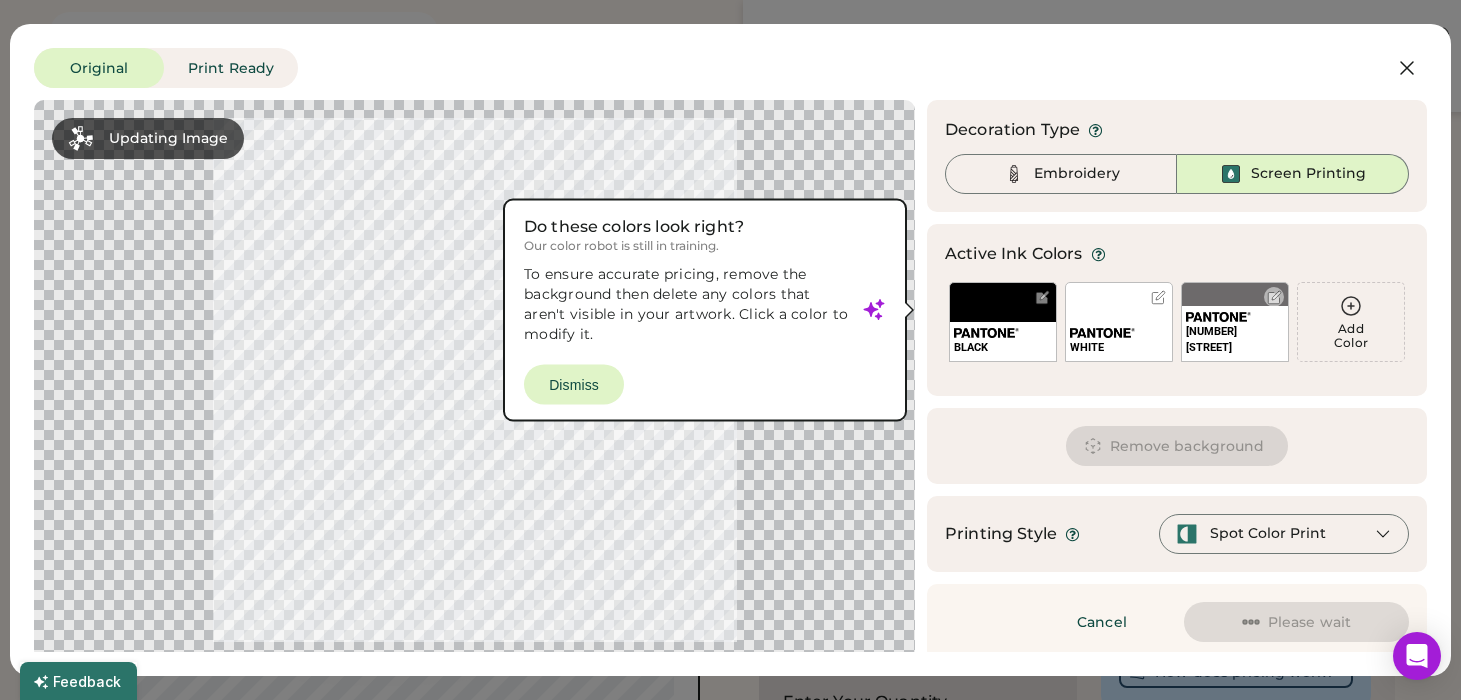 click at bounding box center (1274, 297) 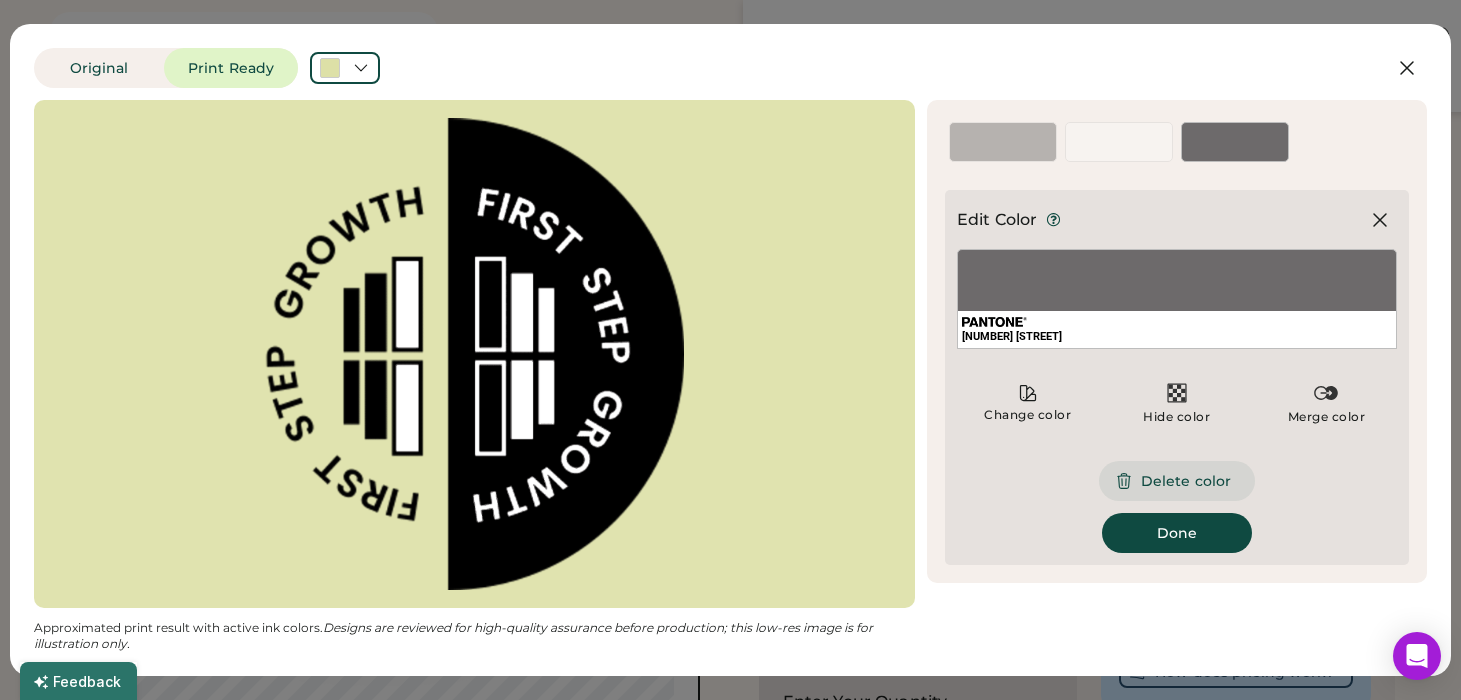 click on "Delete color" at bounding box center (1177, 481) 